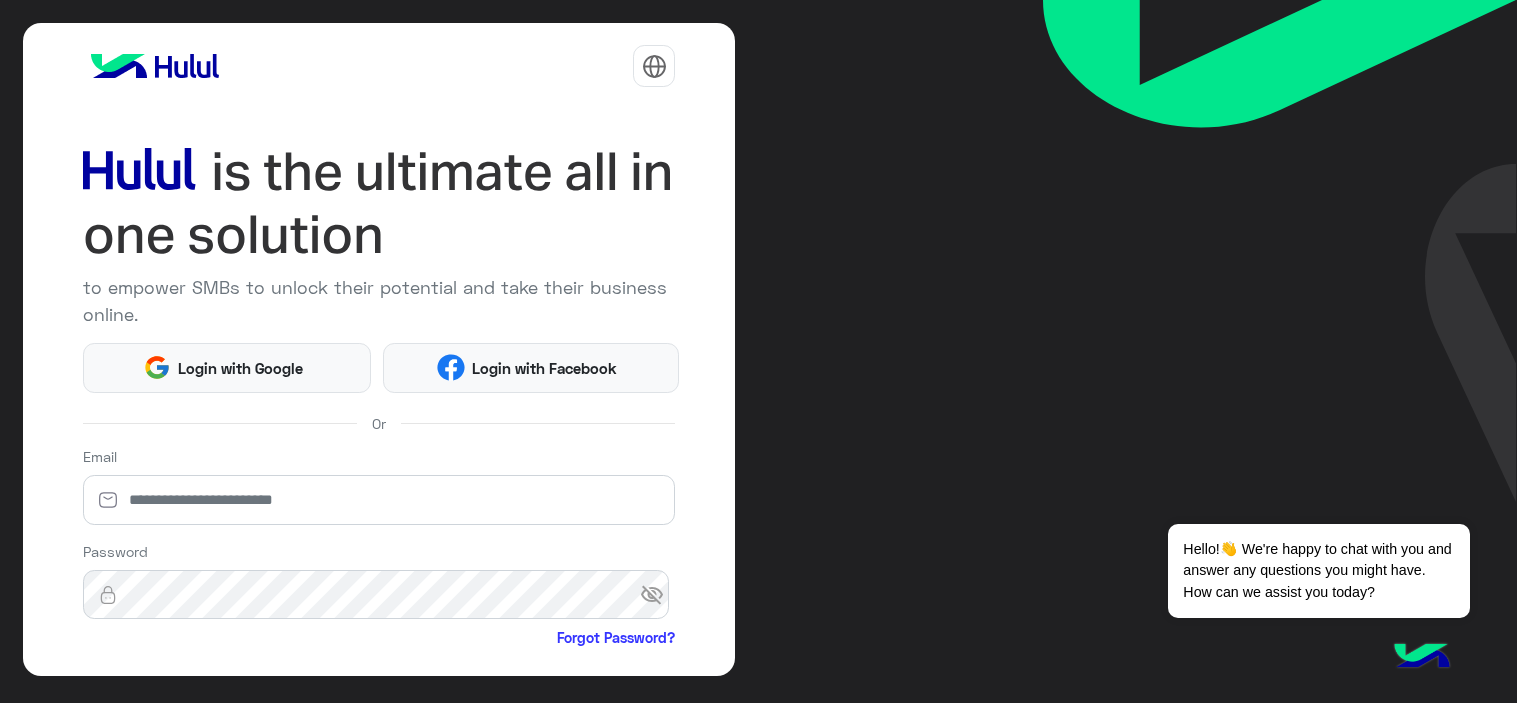 scroll, scrollTop: 0, scrollLeft: 0, axis: both 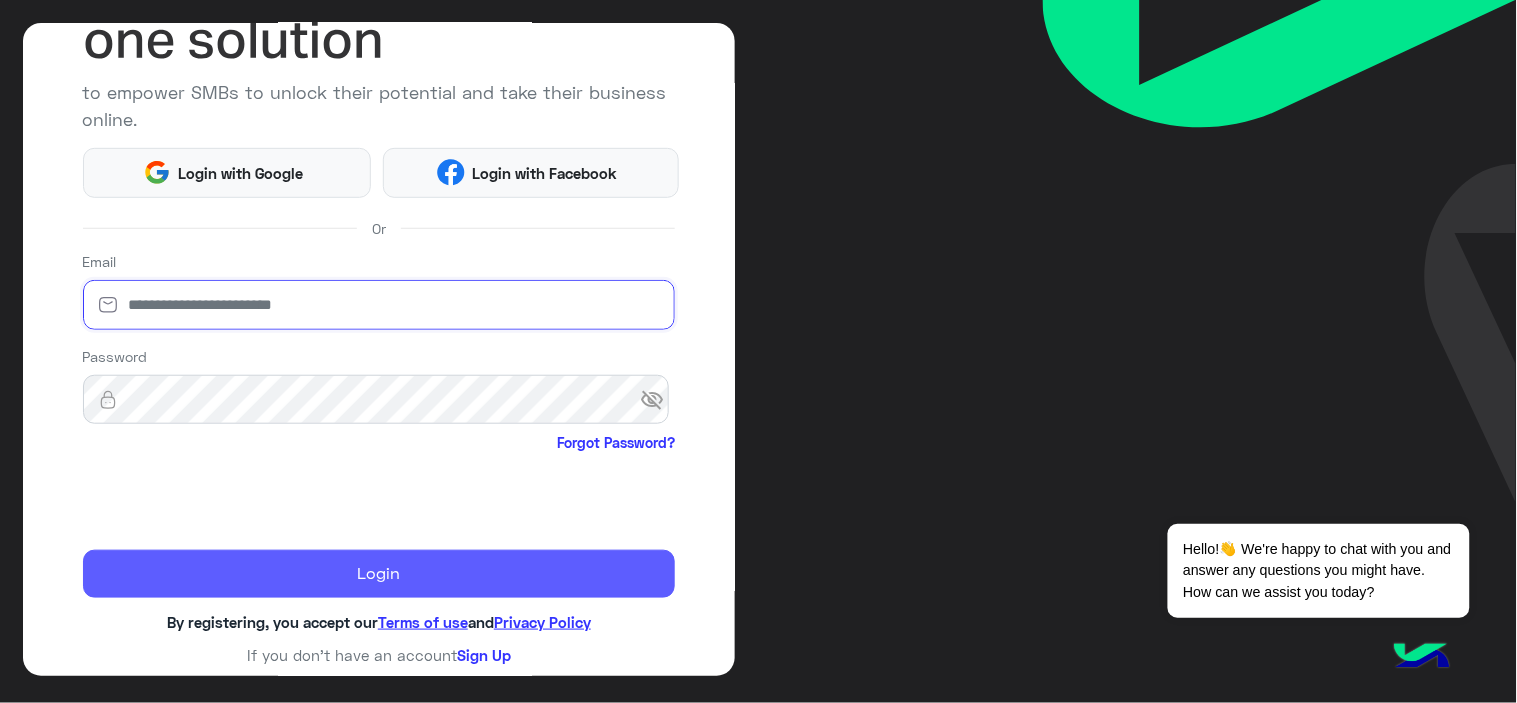 type on "**********" 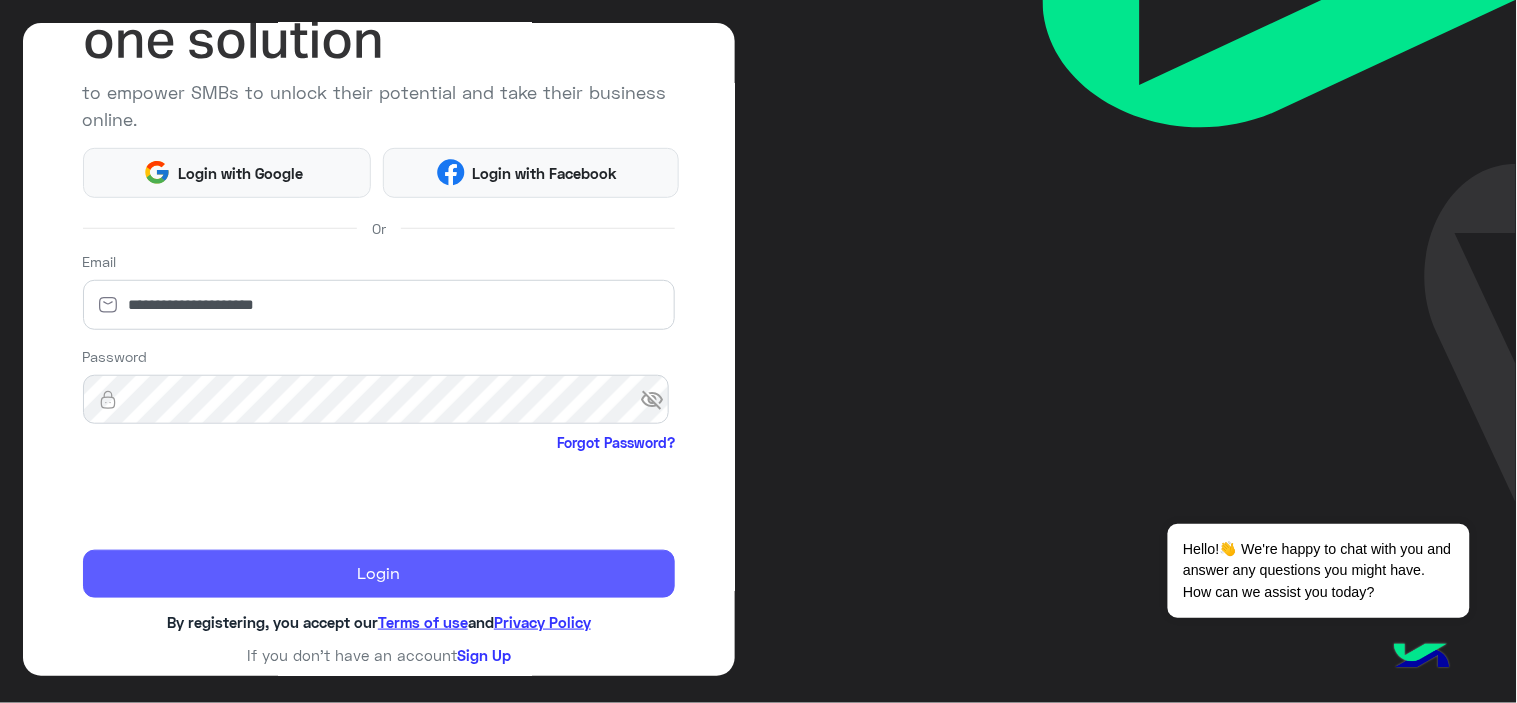 click on "Login" 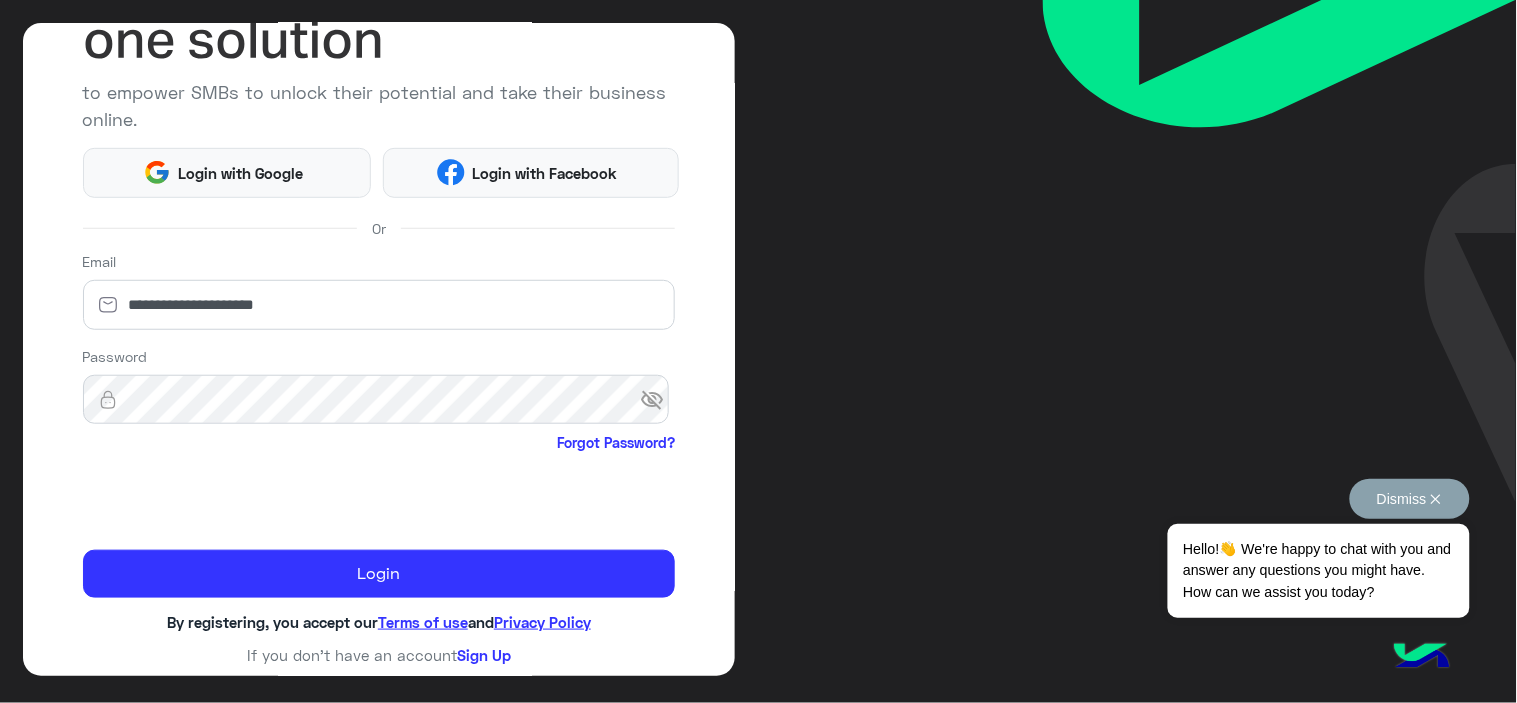 click on "Dismiss ✕" at bounding box center (1410, 499) 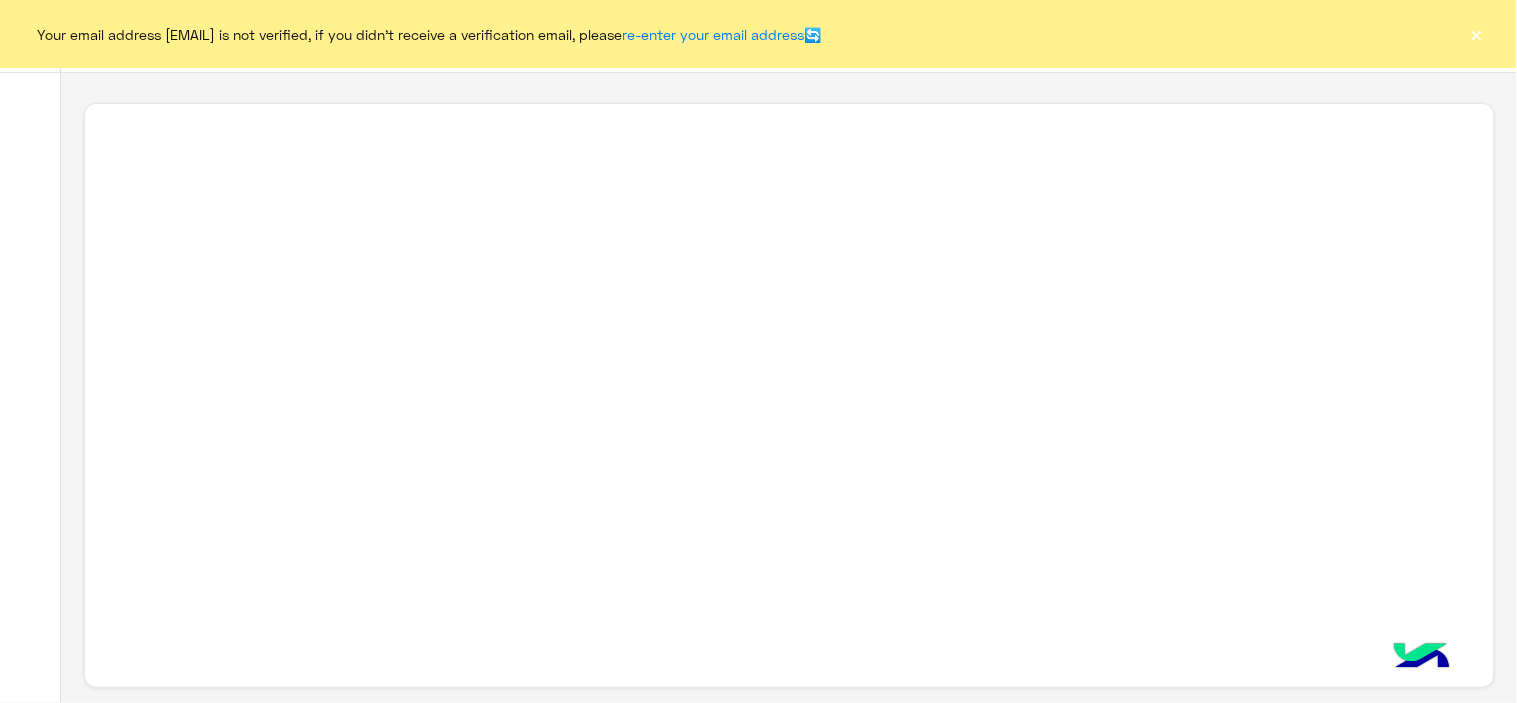 click on "×" 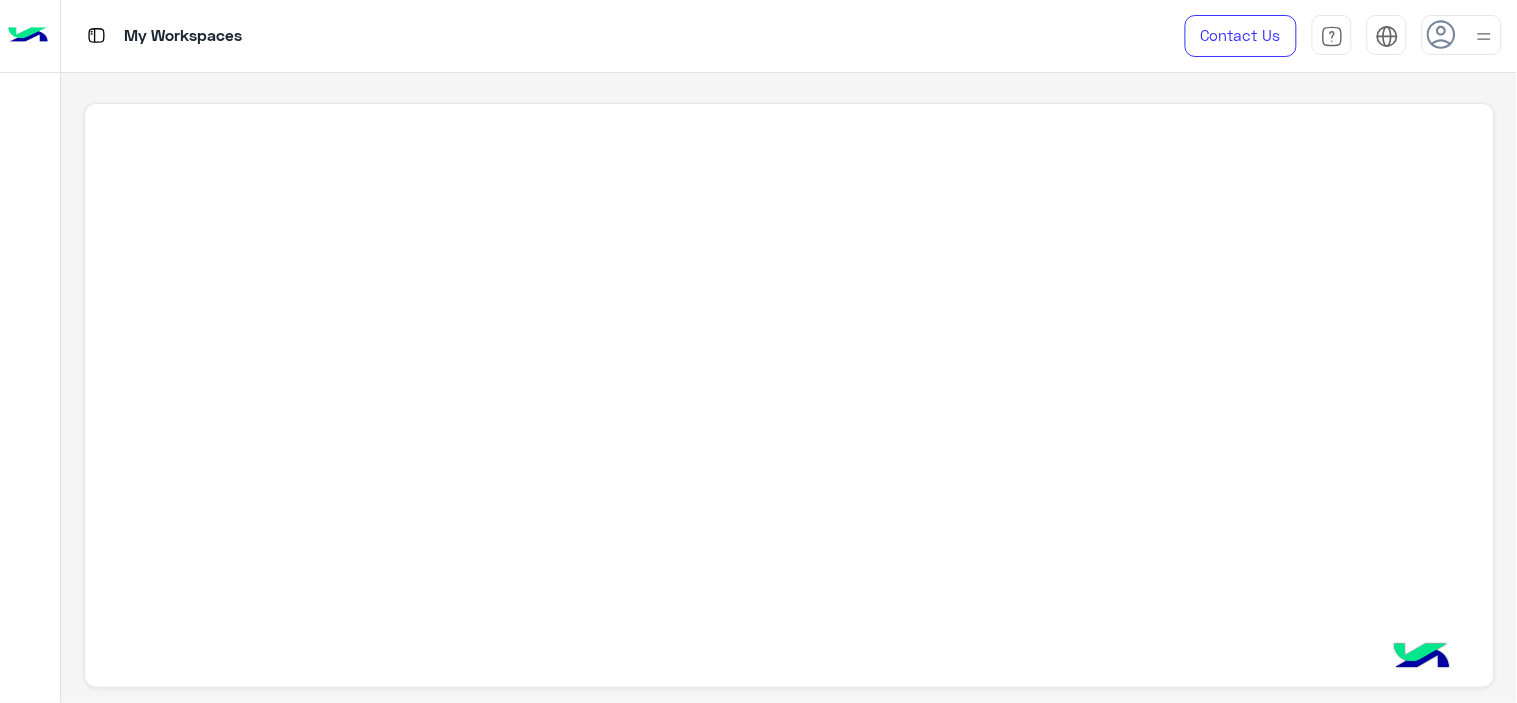 click on "My Workspaces" at bounding box center (546, 36) 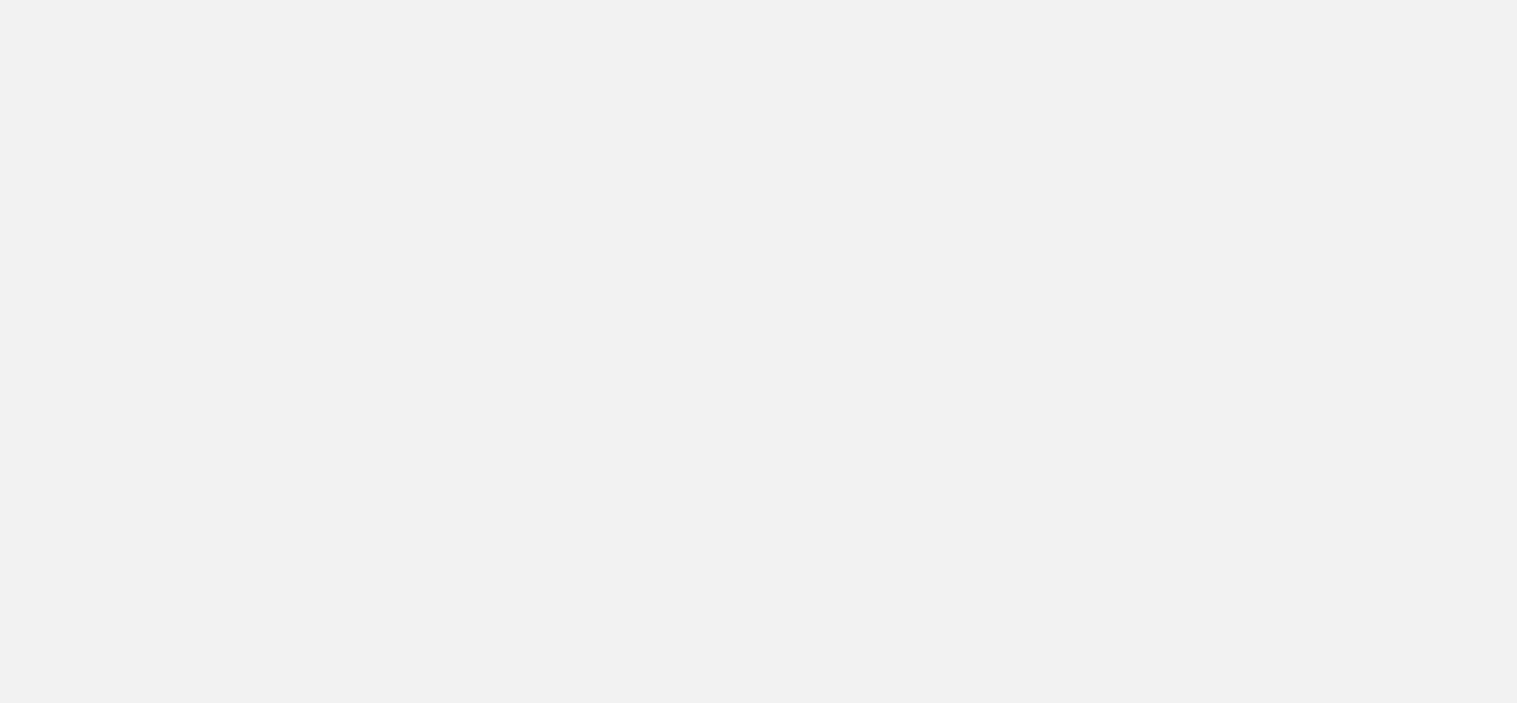 scroll, scrollTop: 0, scrollLeft: 0, axis: both 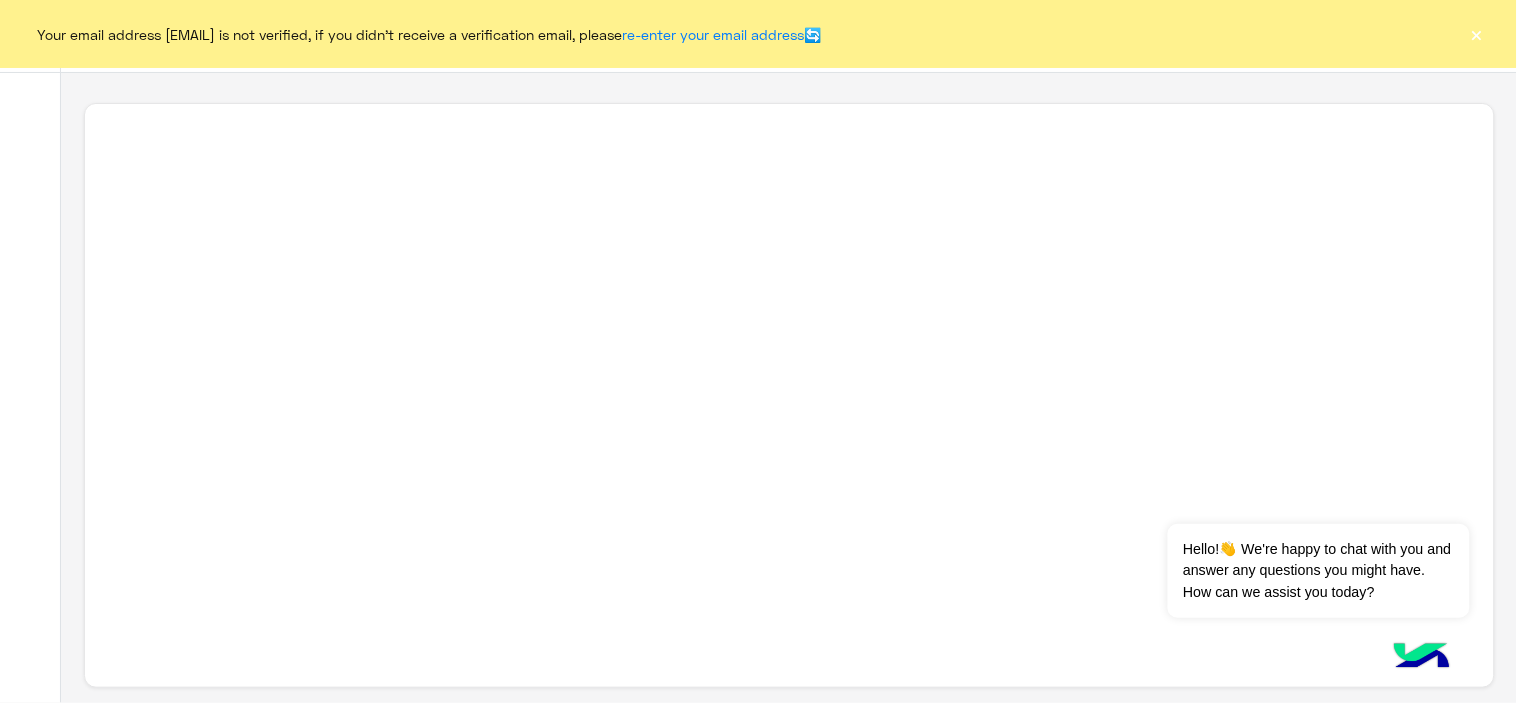 click on "×" 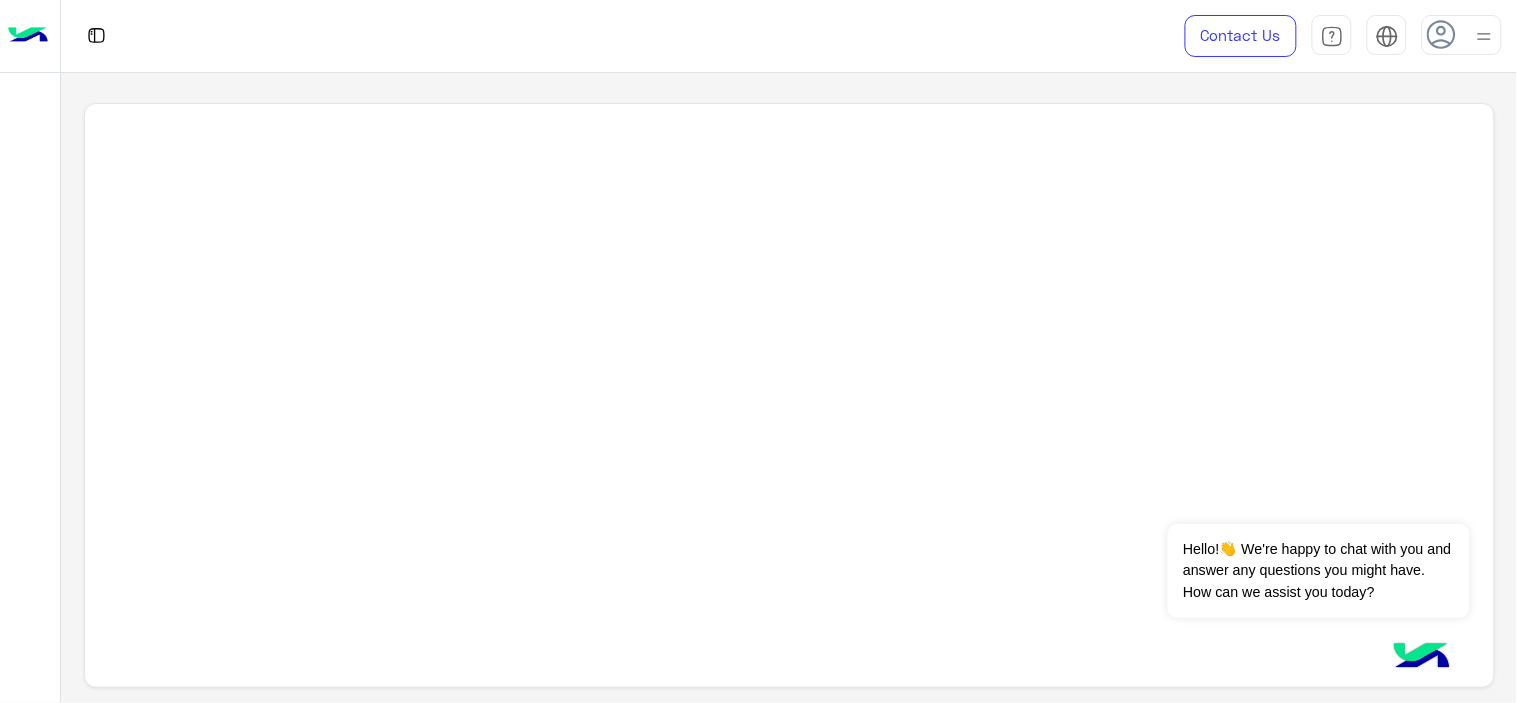 click 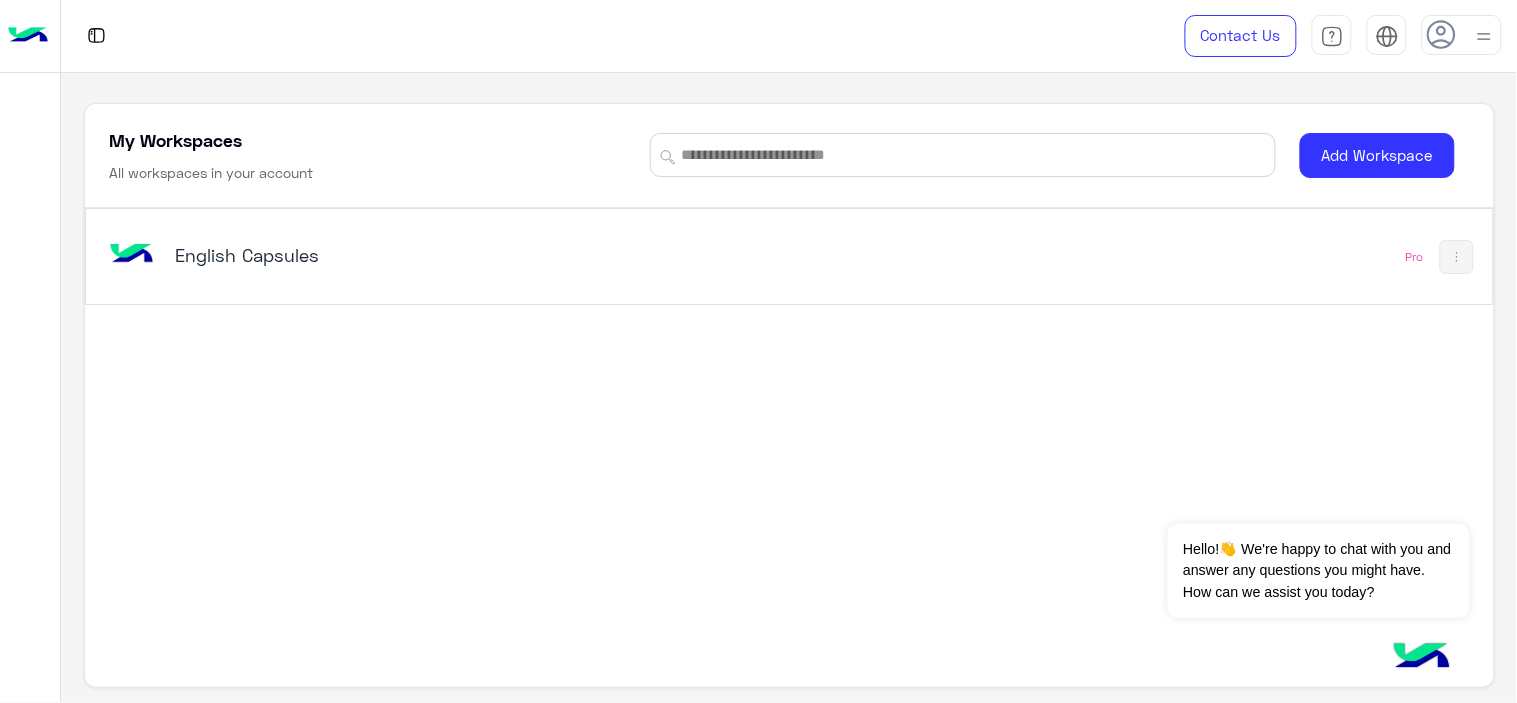 click on "English Capsules" at bounding box center (421, 257) 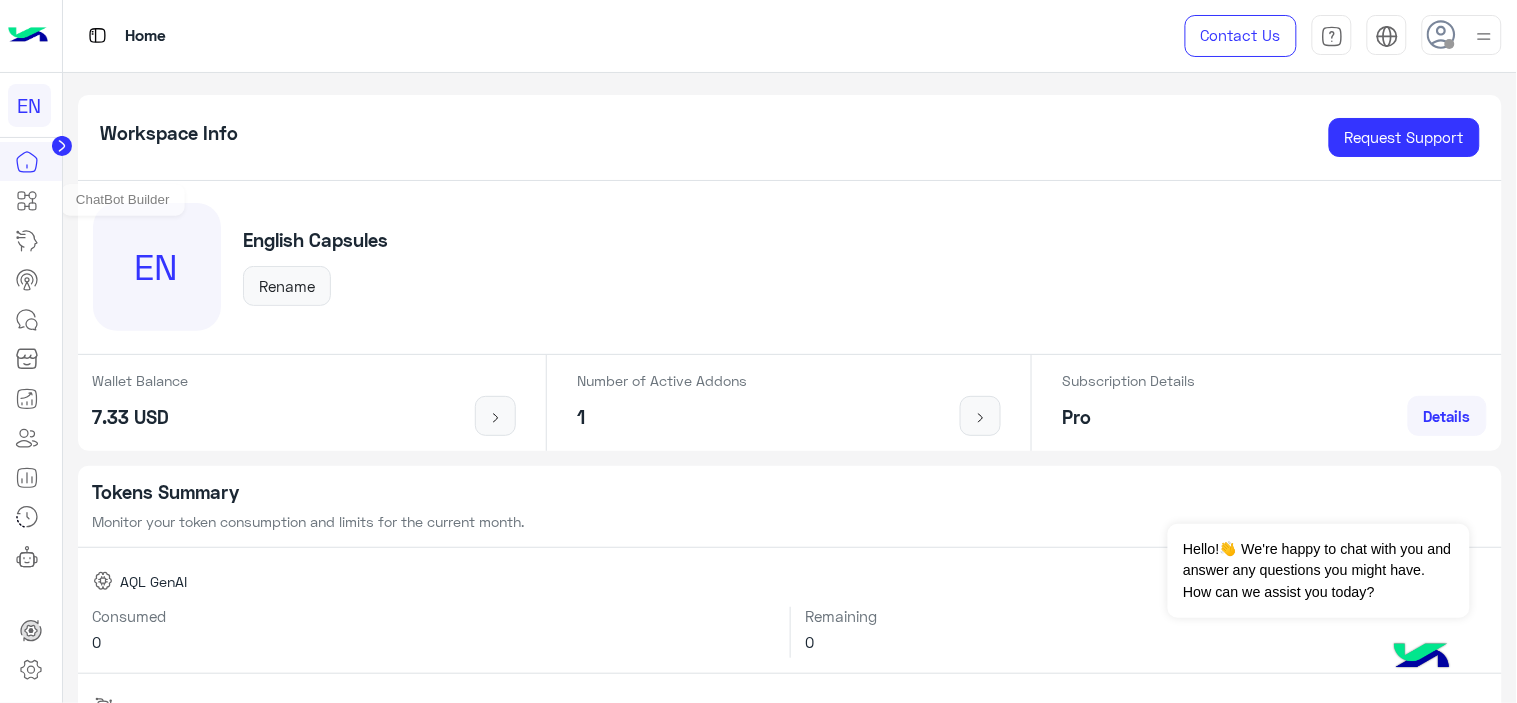 click 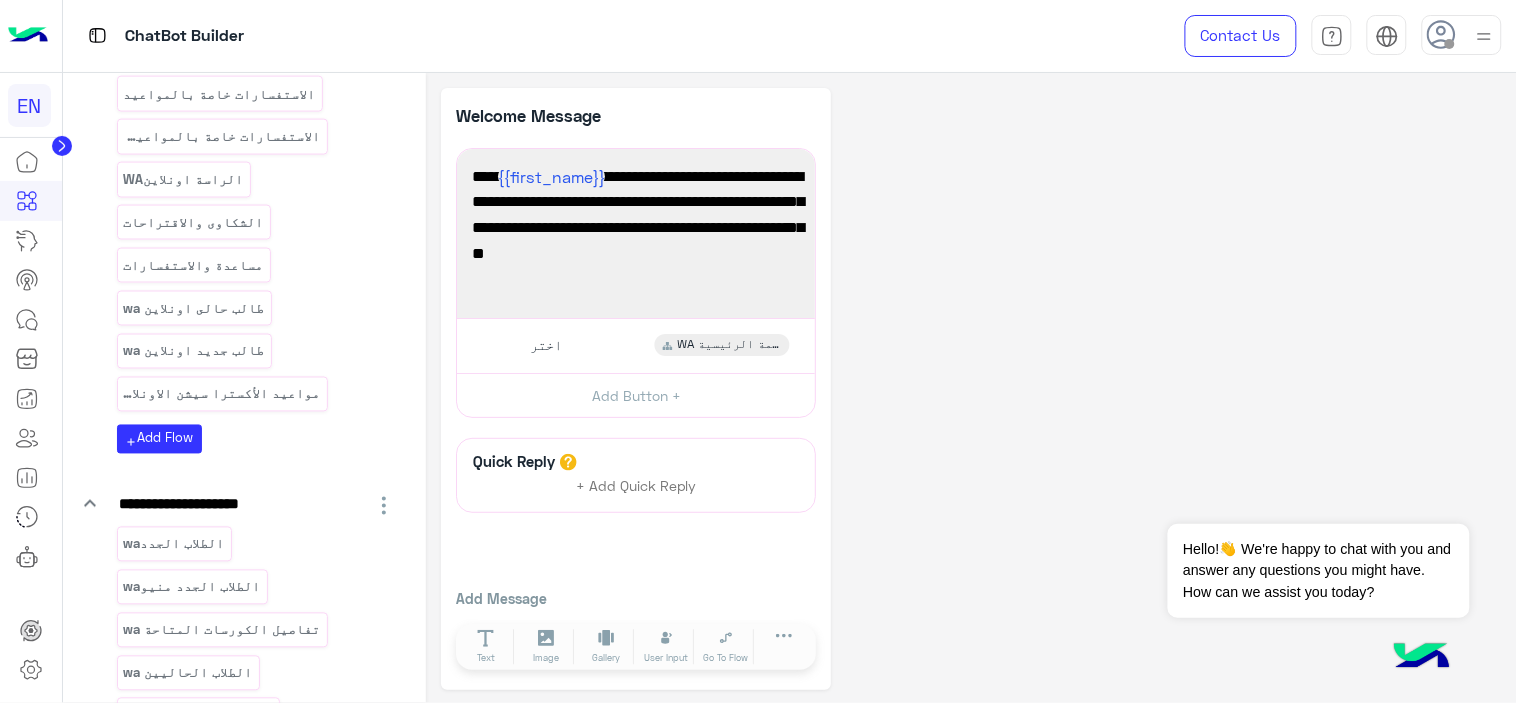 scroll, scrollTop: 888, scrollLeft: 0, axis: vertical 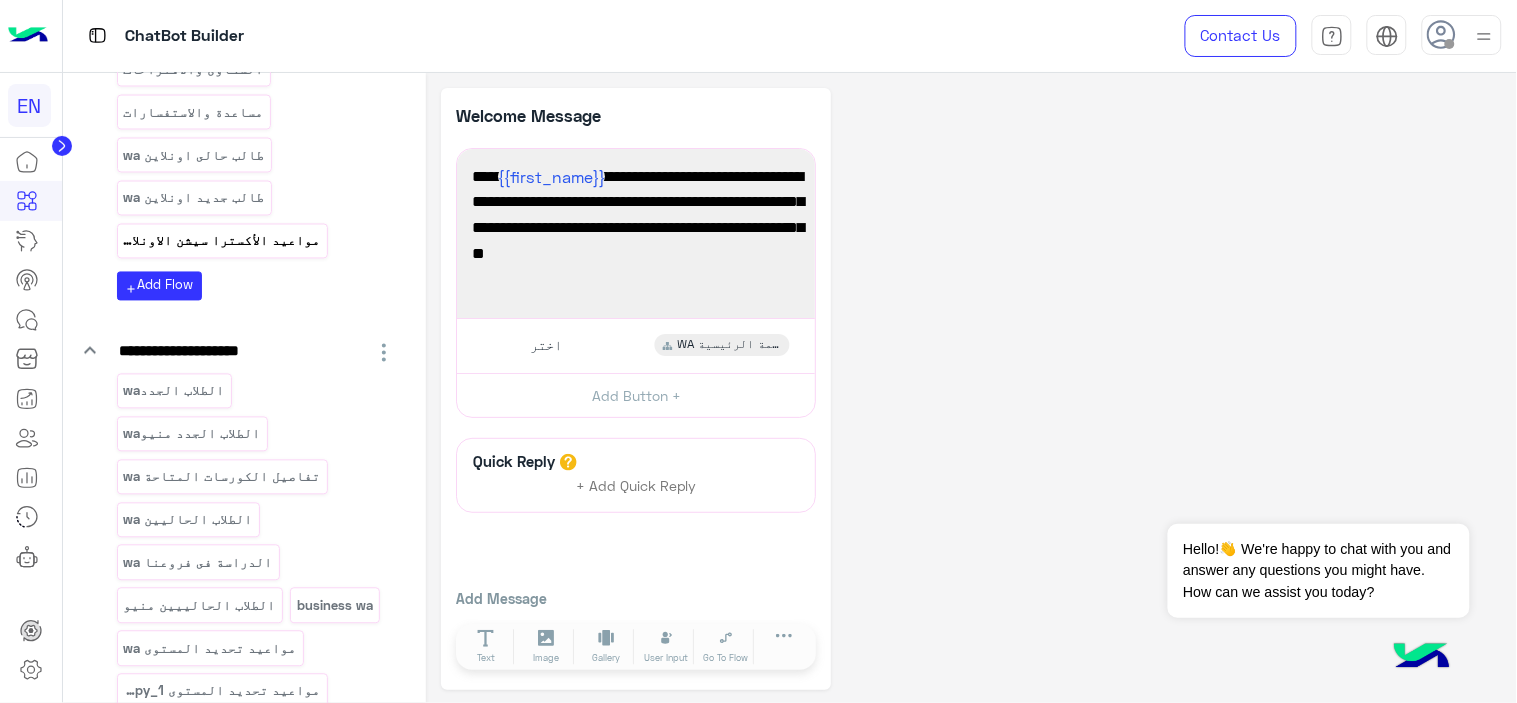 click on "مواعيد الأكسترا سيشن الاونلاين" at bounding box center [222, 241] 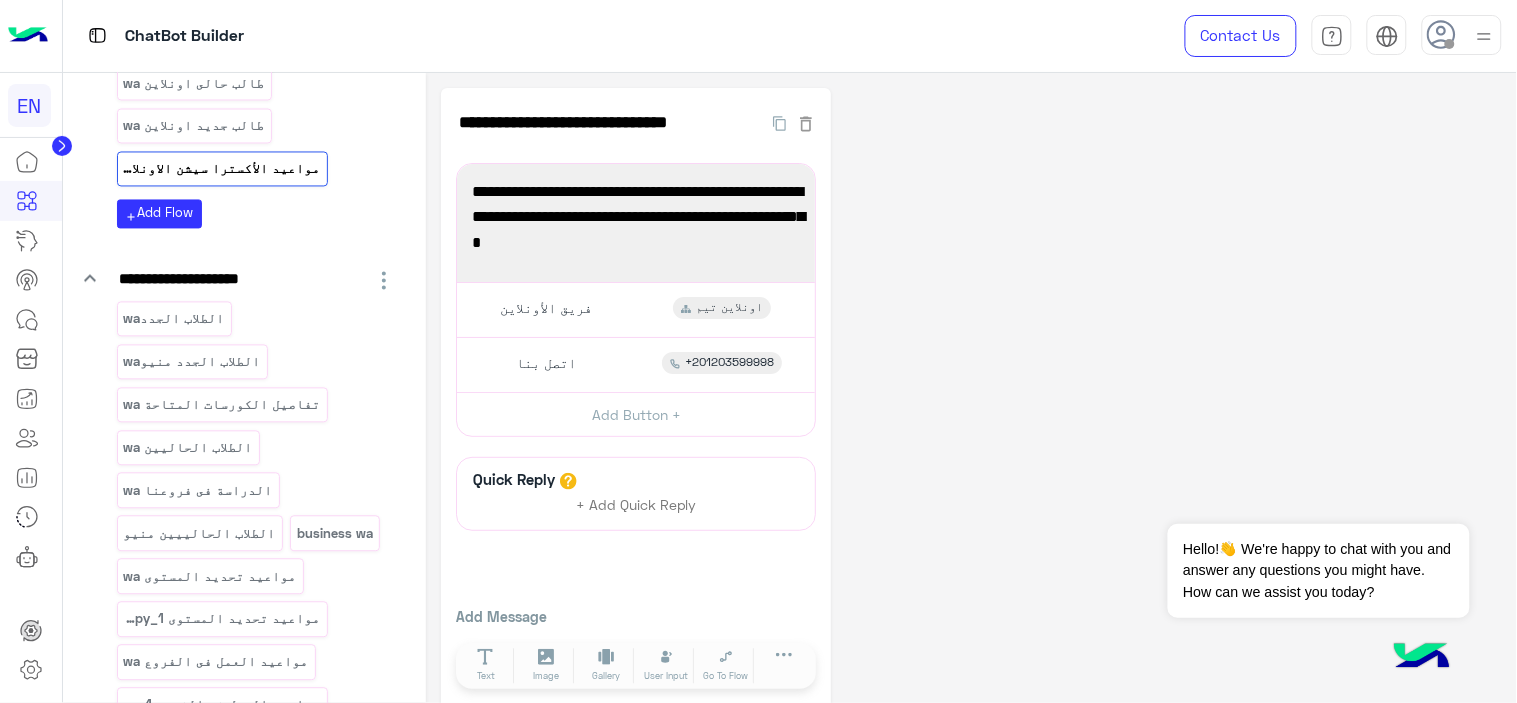 scroll, scrollTop: 1000, scrollLeft: 0, axis: vertical 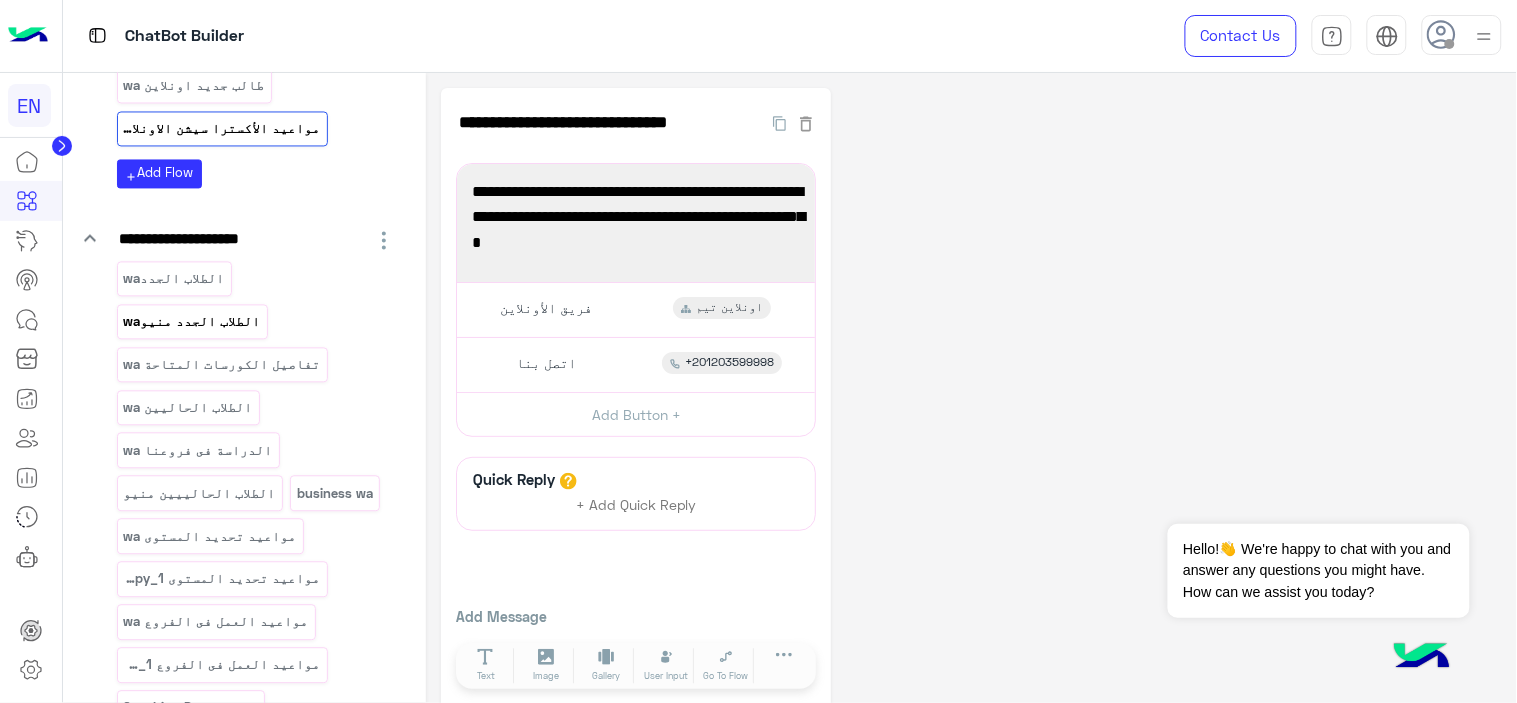 click on "الطلاب الجدد منيوwa" at bounding box center (192, 322) 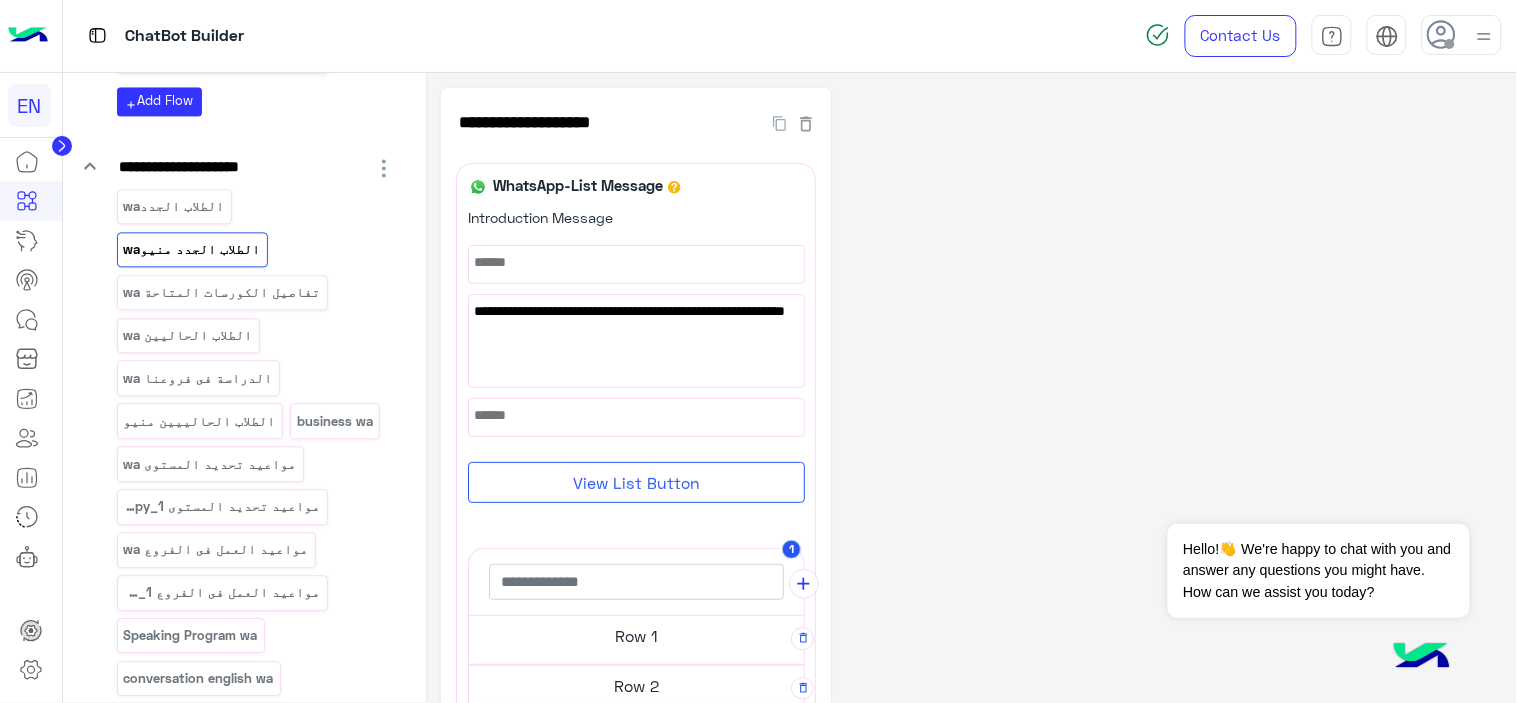 scroll, scrollTop: 1111, scrollLeft: 0, axis: vertical 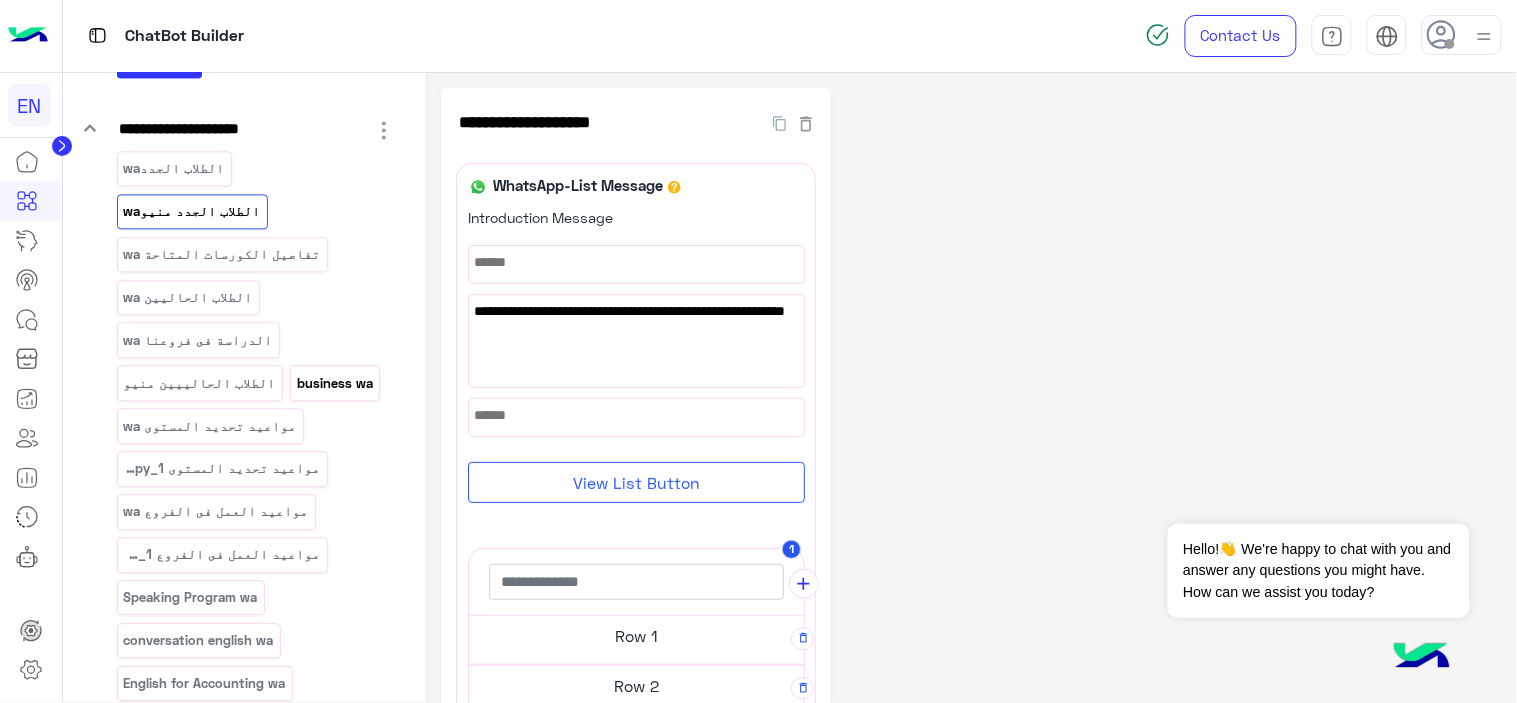 click on "business wa" at bounding box center (335, 383) 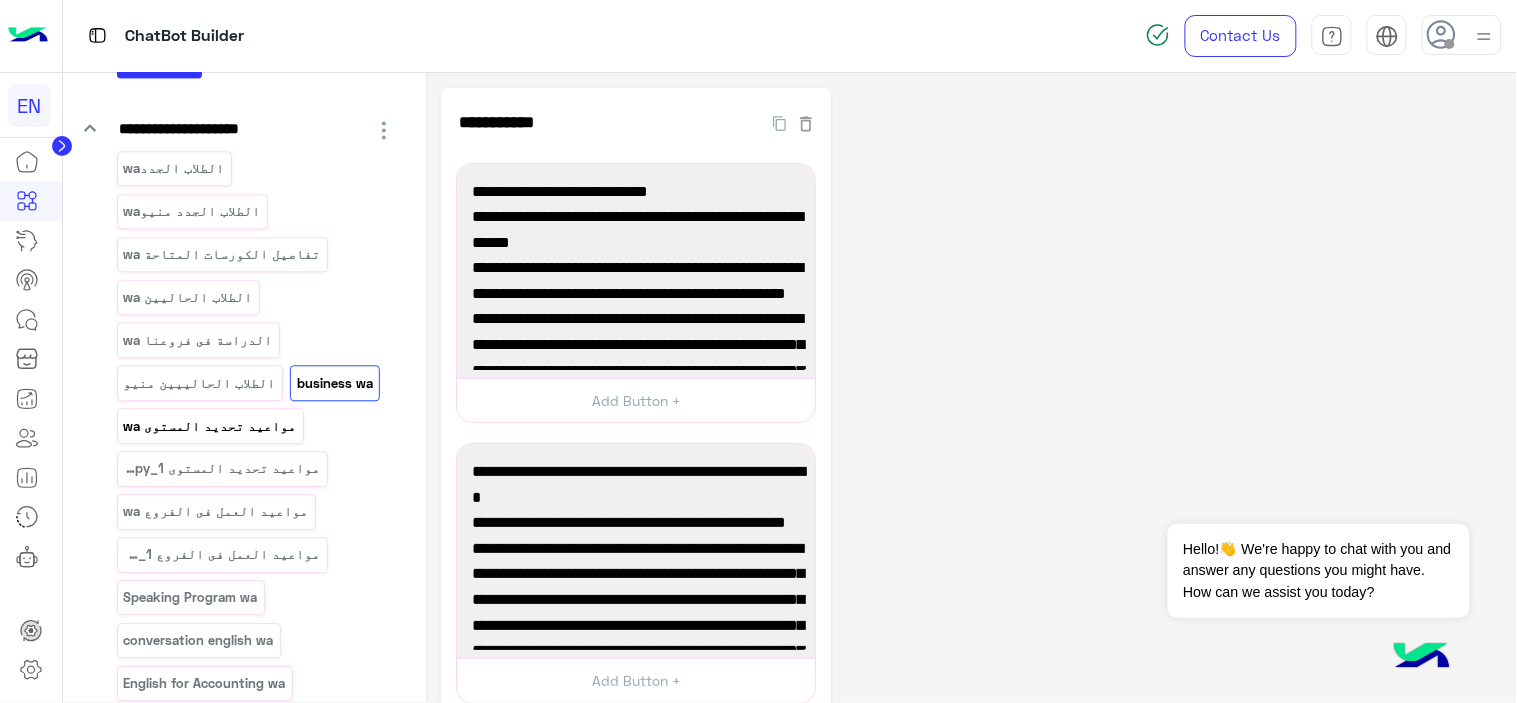 click on "مواعيد تحديد المستوى wa" at bounding box center [210, 426] 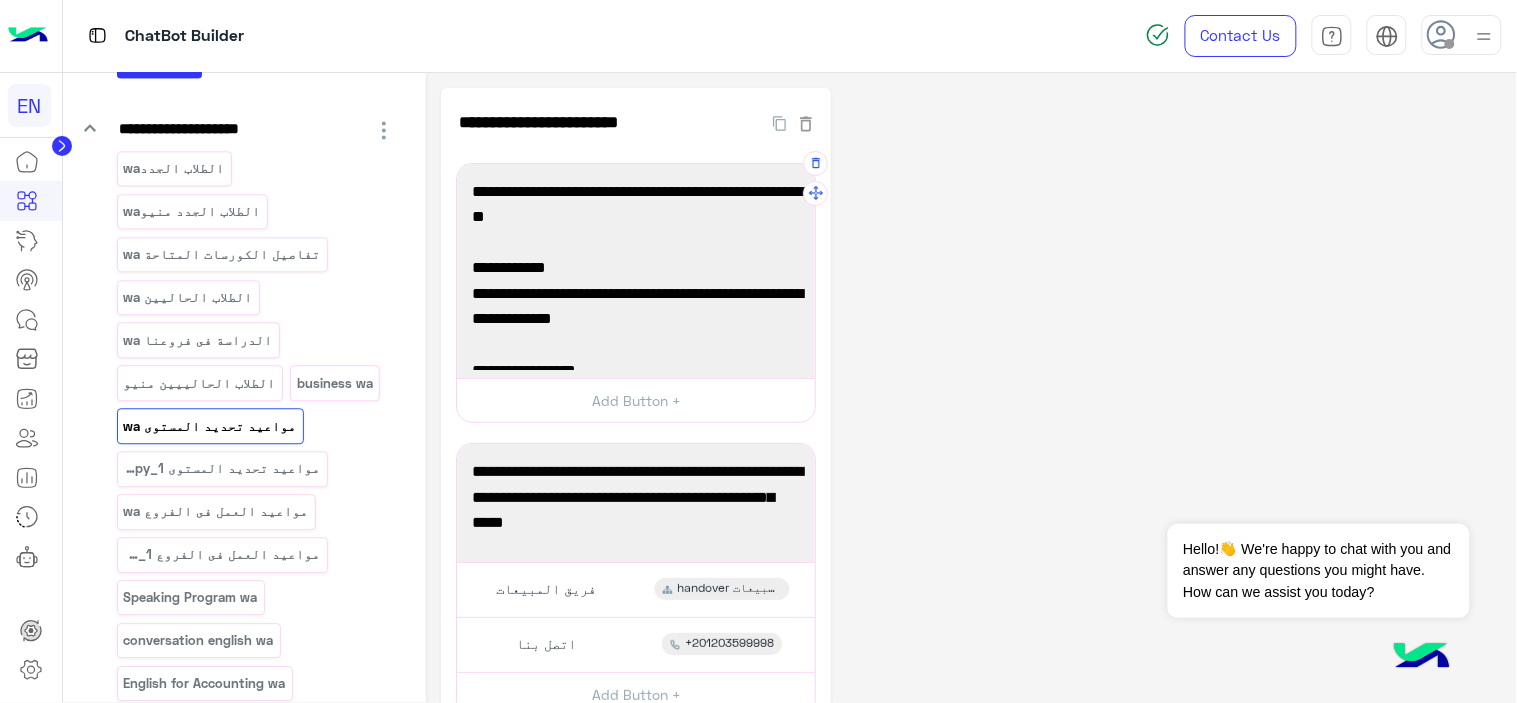 scroll, scrollTop: 72, scrollLeft: 0, axis: vertical 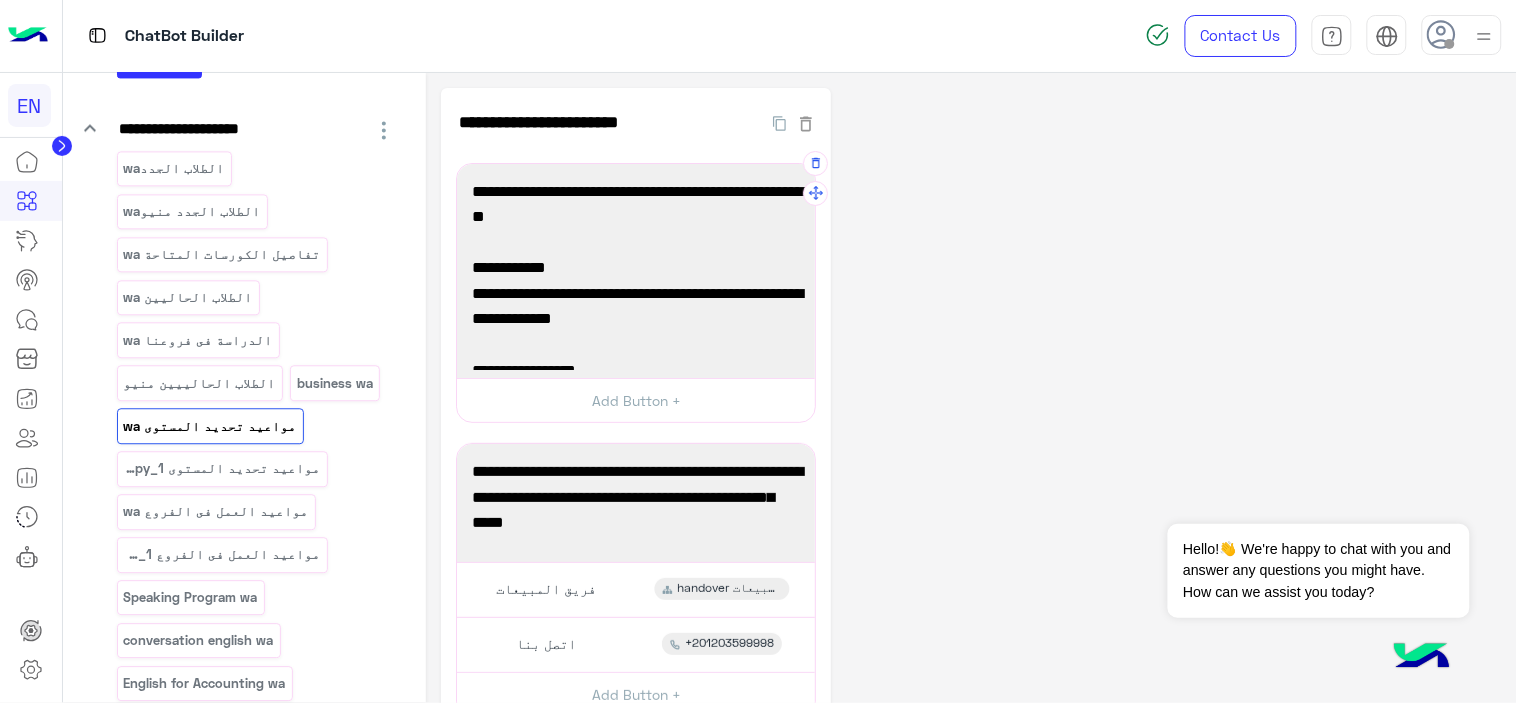 click on "متاح تحديد المستوي من السبت للخميس من الساعة 11 صباحاً حتي 7 مساءاً." at bounding box center (636, 306) 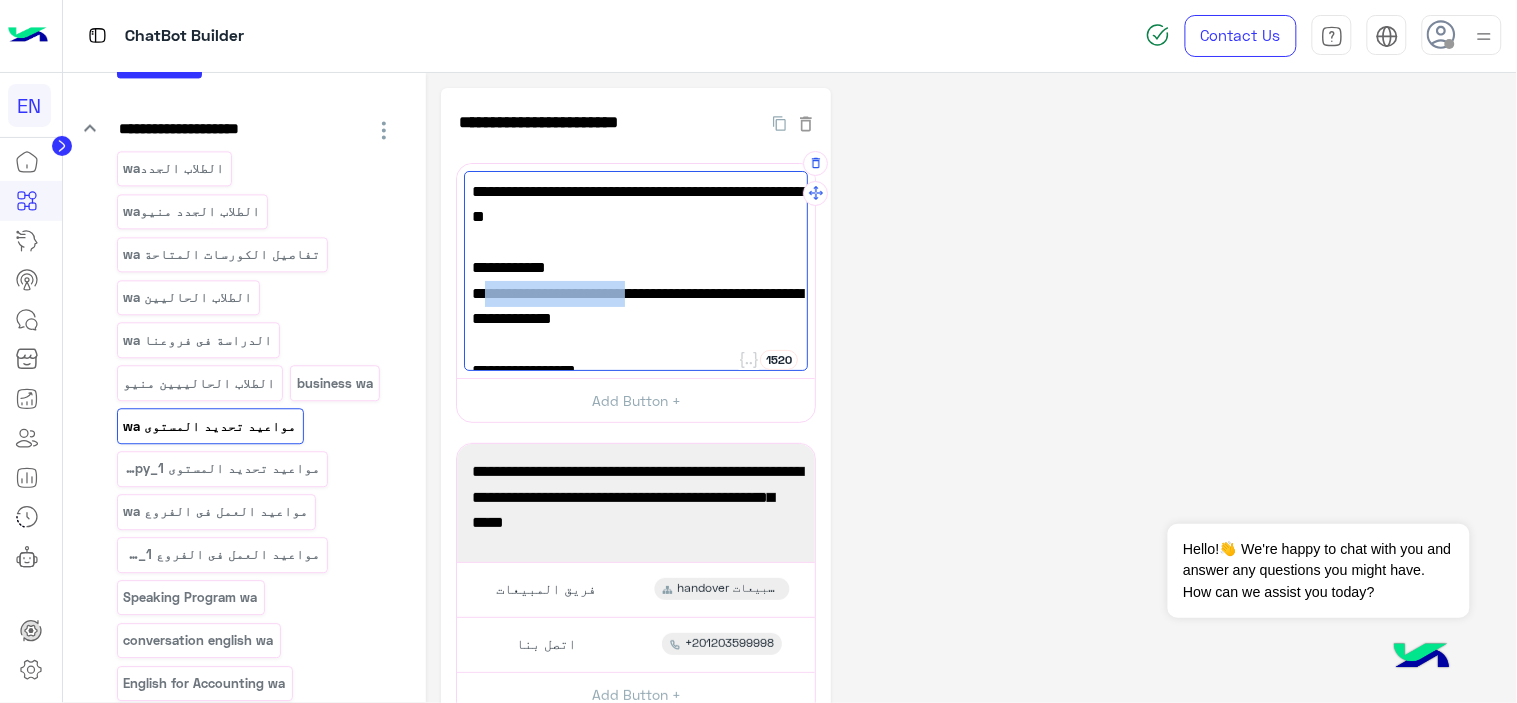 drag, startPoint x: 527, startPoint y: 298, endPoint x: 651, endPoint y: 297, distance: 124.004036 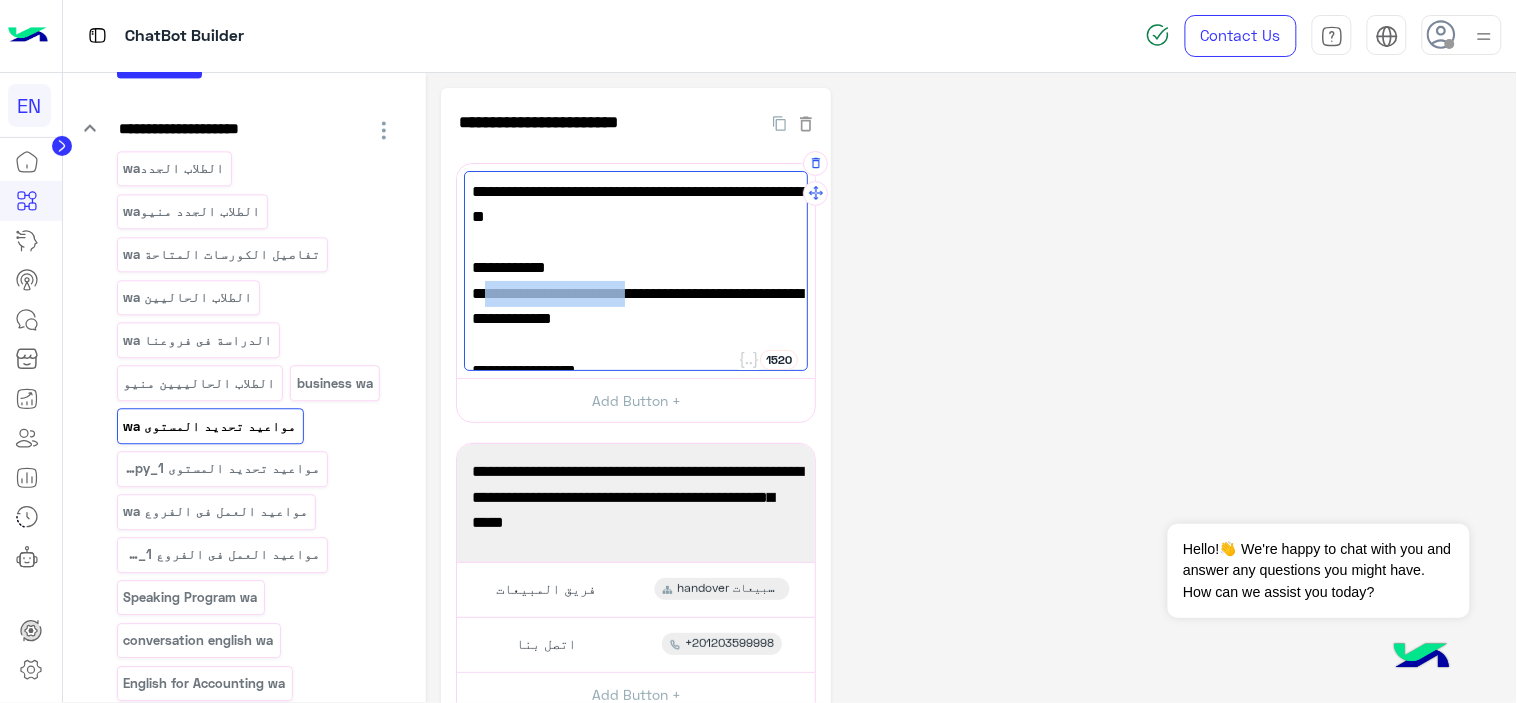 click on "متاح تحديد المستوي من السبت للخميس من الساعة 11 صباحاً حتي 7 مساءاً." at bounding box center [636, 306] 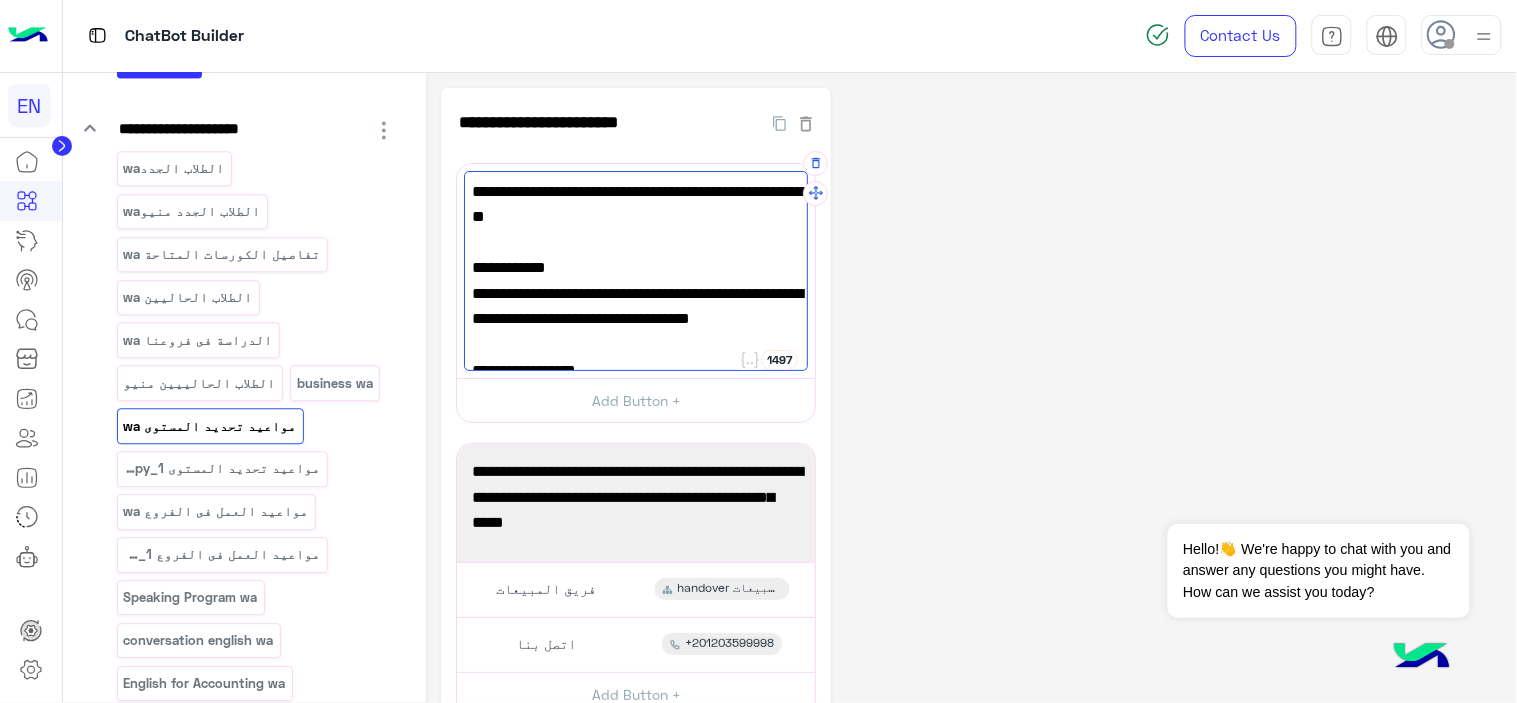 click on "متاح تحديد المستوي ايام السبت و الثلاثاء والاحد والاربعاء من الساعة 11 صباحاً حتي 7 مساءاً." at bounding box center (636, 319) 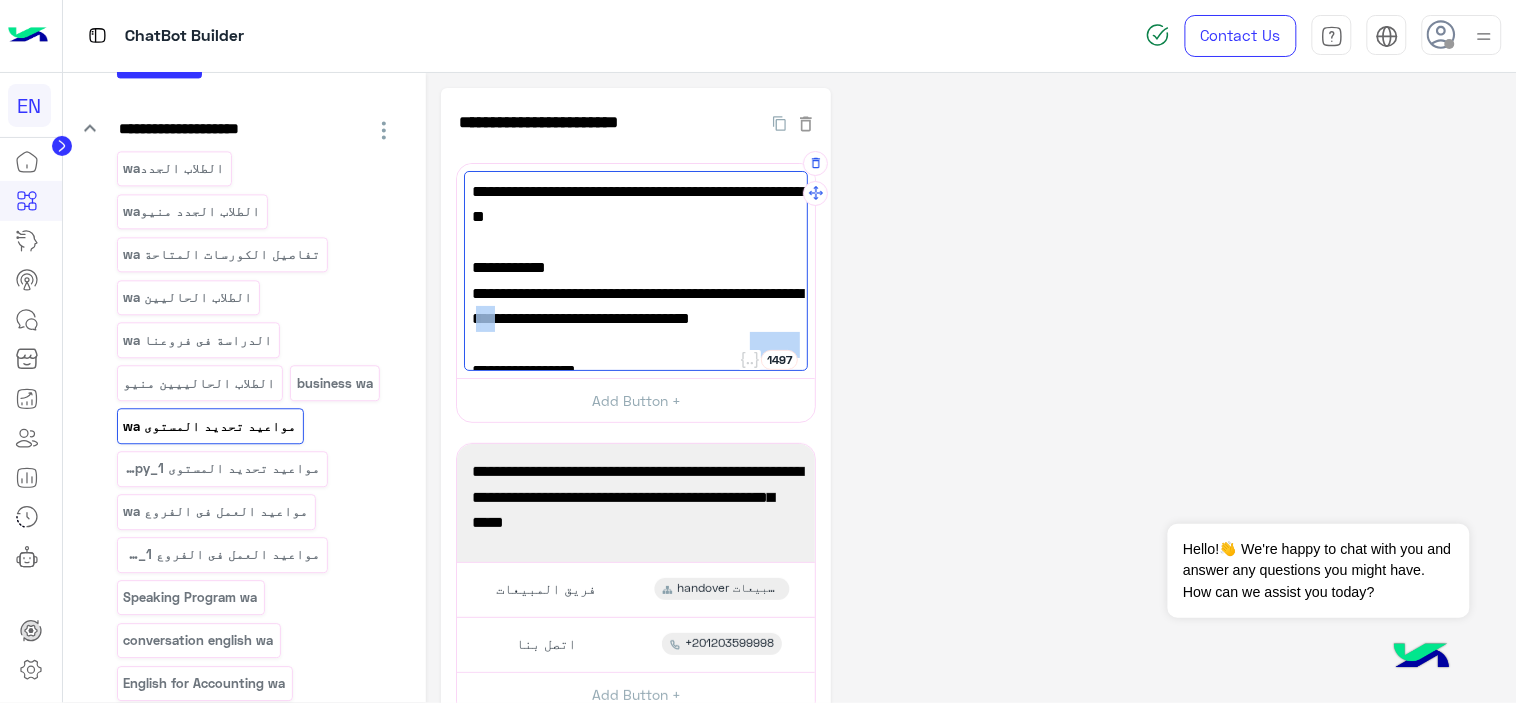 drag, startPoint x: 600, startPoint y: 316, endPoint x: 653, endPoint y: 315, distance: 53.009434 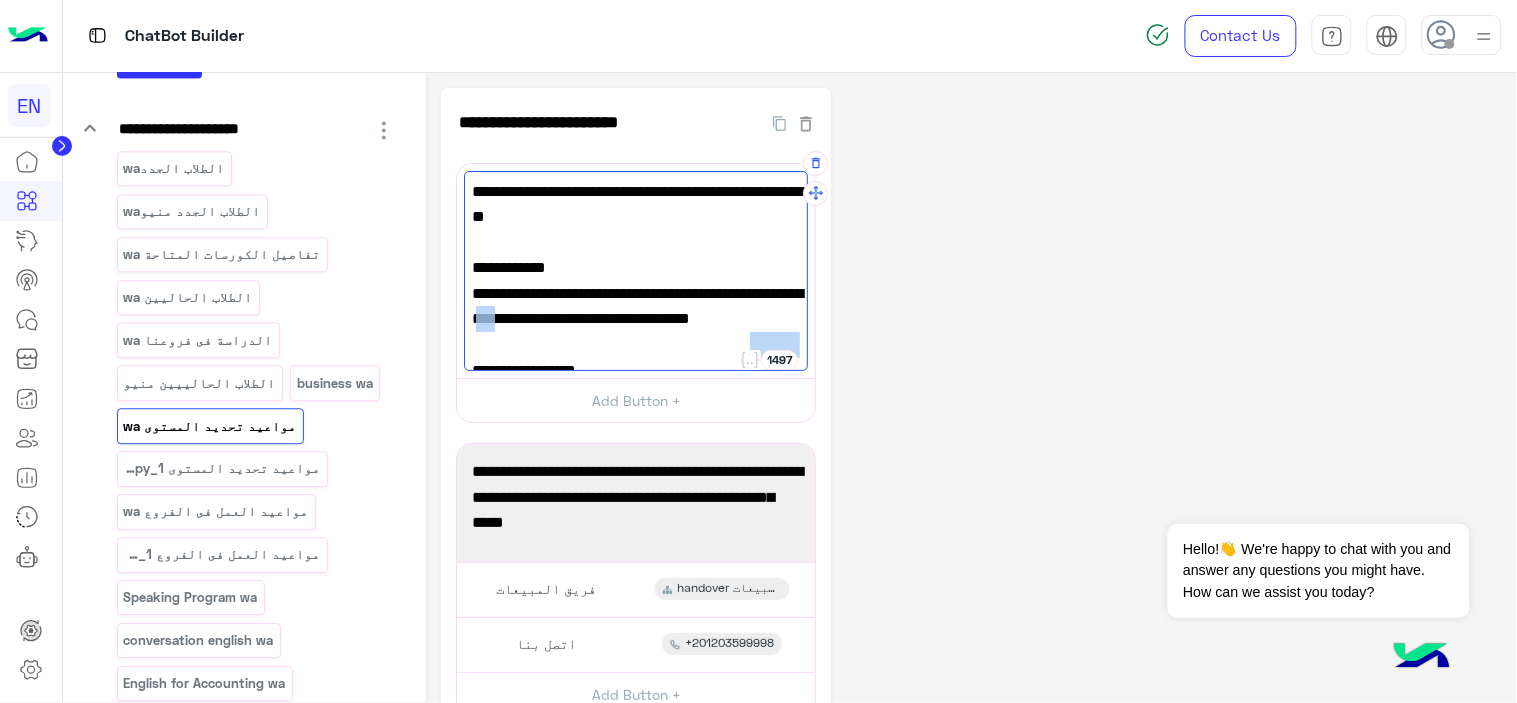 click on "متاح تحديد المستوي ايام السبت و الثلاثاء والاحد والاربعاء من الساعة 11 صباحاً حتي 7 مساءاً." at bounding box center (636, 319) 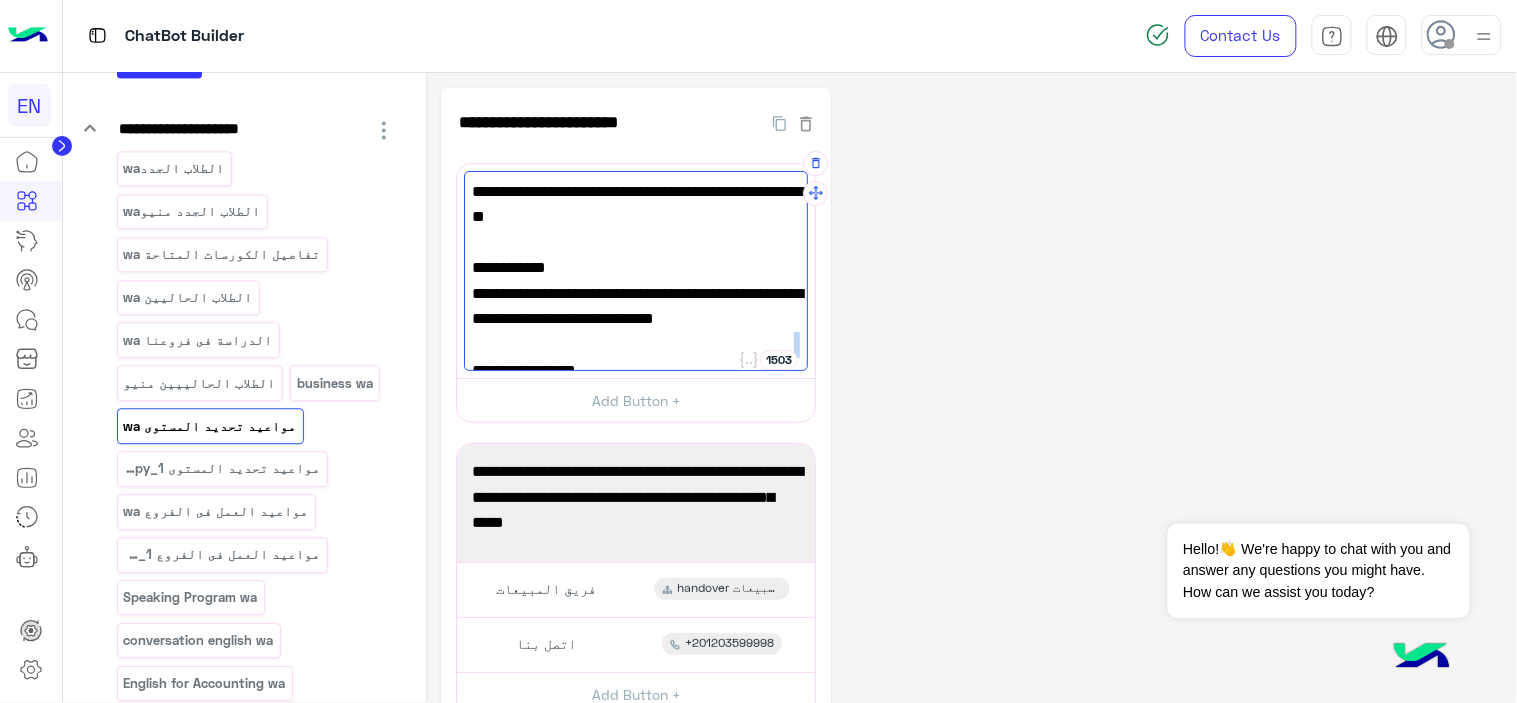 click on "متاح تحديد المستوي ايام [DAY] و [DAY] و [DAY] و [DAY] من الساعة [TIME]ظ حتي [TIME] مساءاً." at bounding box center [636, 319] 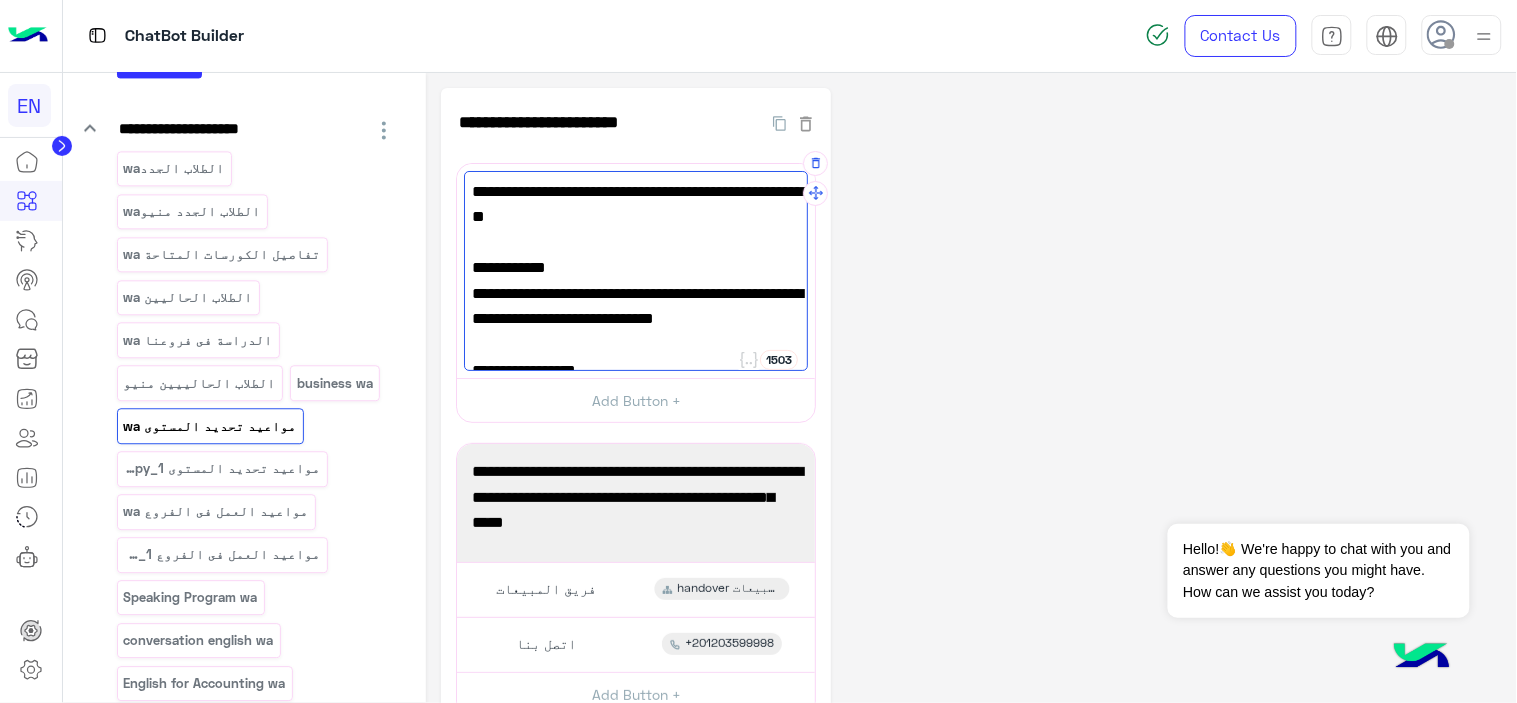click on "متاح تحديد المستوي ايام السبت و الثلاثاء والاحد والاربعاء من الساعة 12ظ حتي 9 مساءاً." at bounding box center (636, 319) 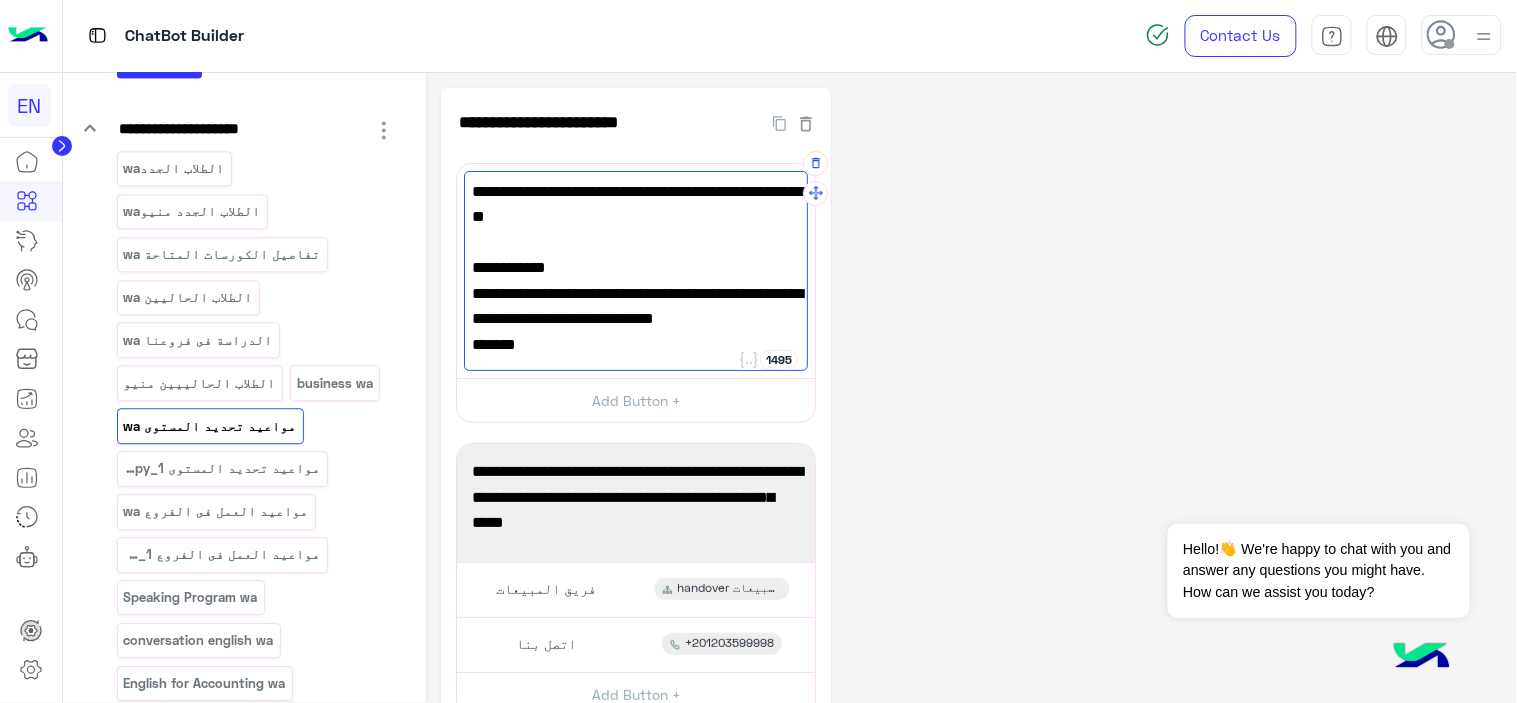 scroll, scrollTop: 71, scrollLeft: 0, axis: vertical 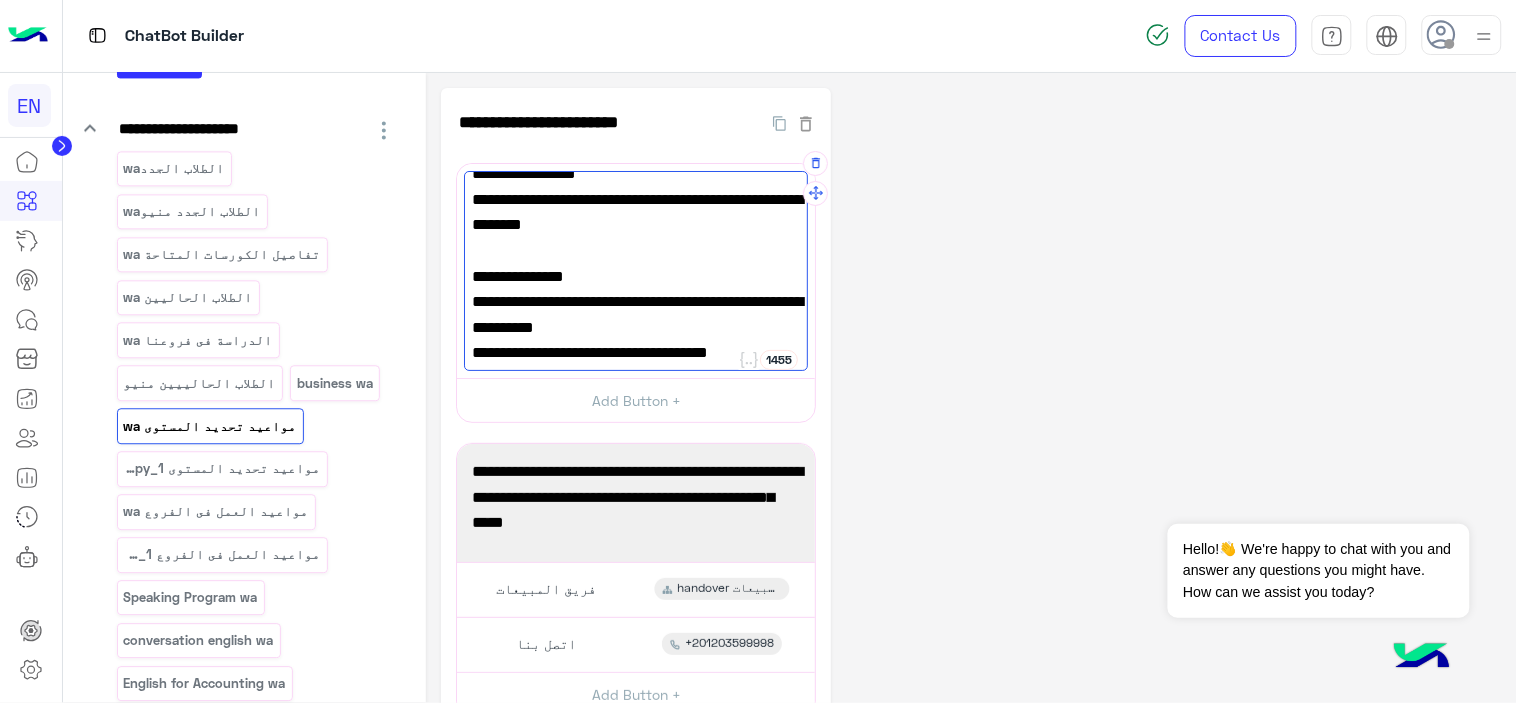 click on "متاح تحديد المستوي ايام الاحد و الاربعاء من الساعة 3م للساعة 8م" at bounding box center (636, 263) 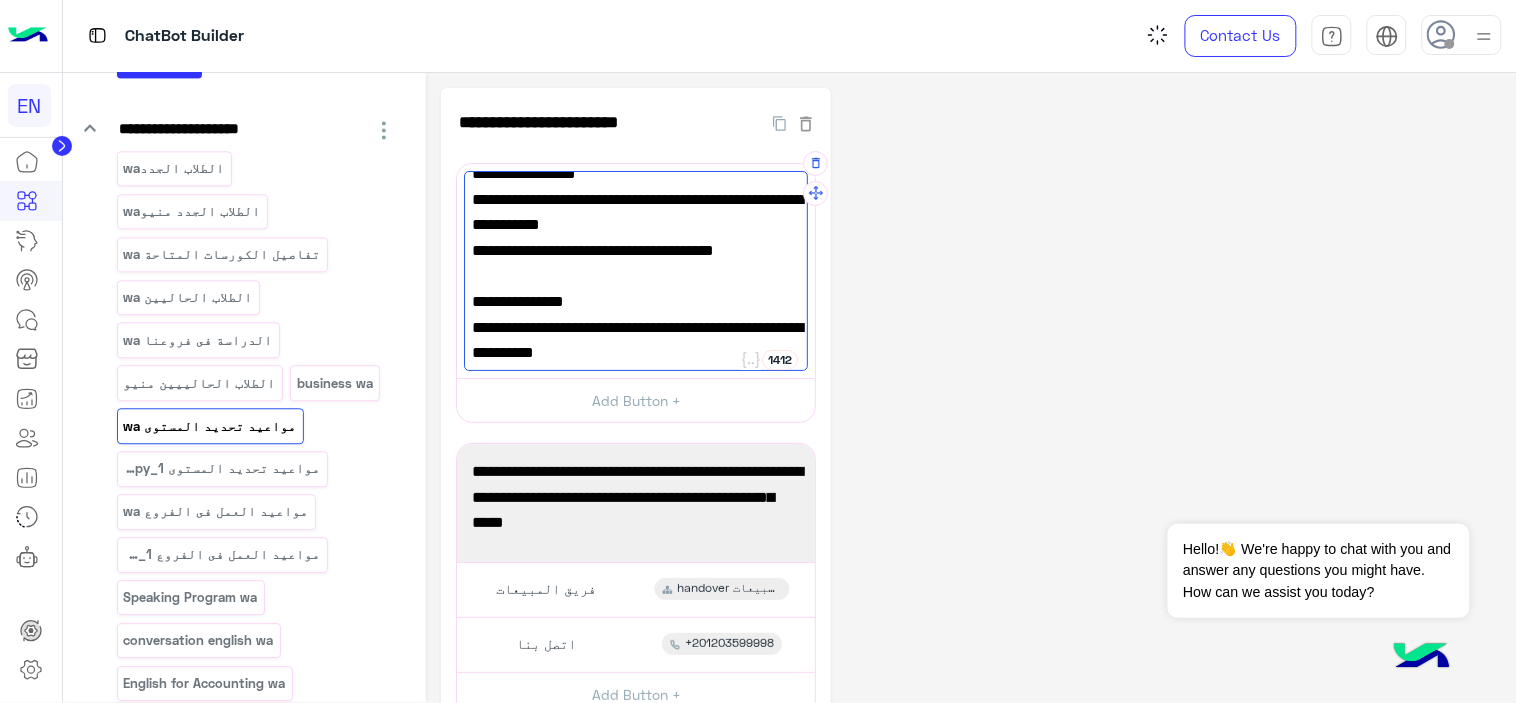 scroll, scrollTop: 375, scrollLeft: 0, axis: vertical 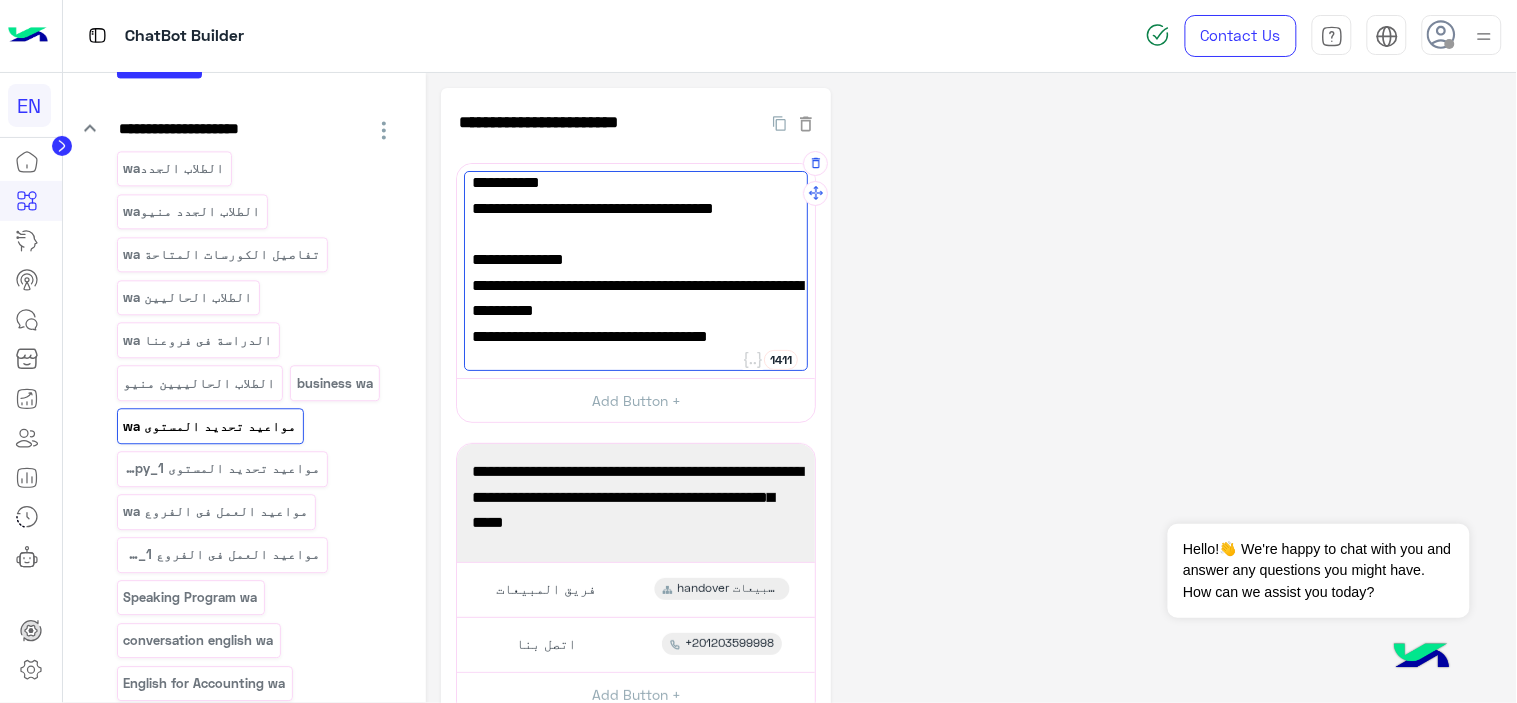 click on "[DAY] و [DAY] من الساعة [TIME]م للساعة [TIME]م" at bounding box center [636, 272] 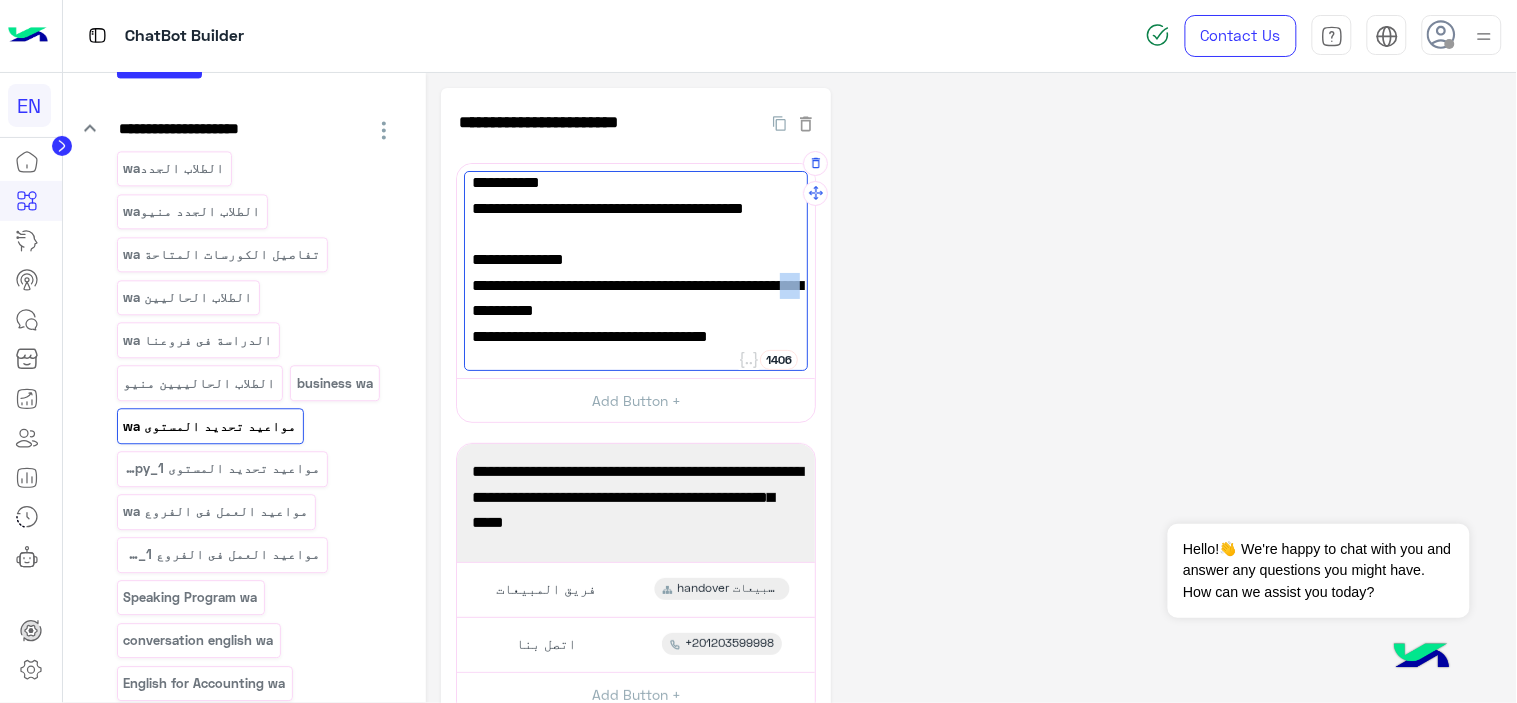 drag, startPoint x: 573, startPoint y: 235, endPoint x: 560, endPoint y: 236, distance: 13.038404 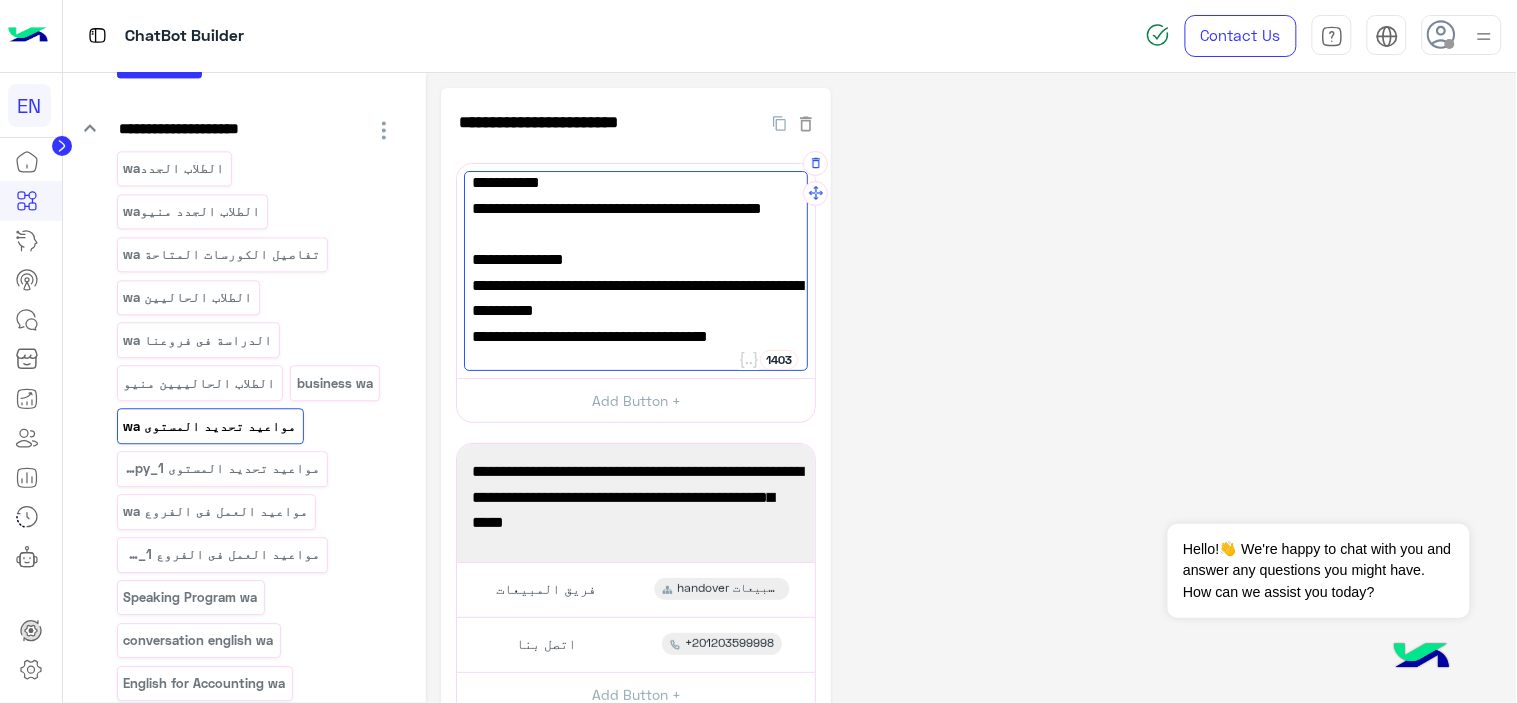 click on "وأيام الاحد و الاربعاء من الساعة 2:30م للساعة 8م" at bounding box center (636, 272) 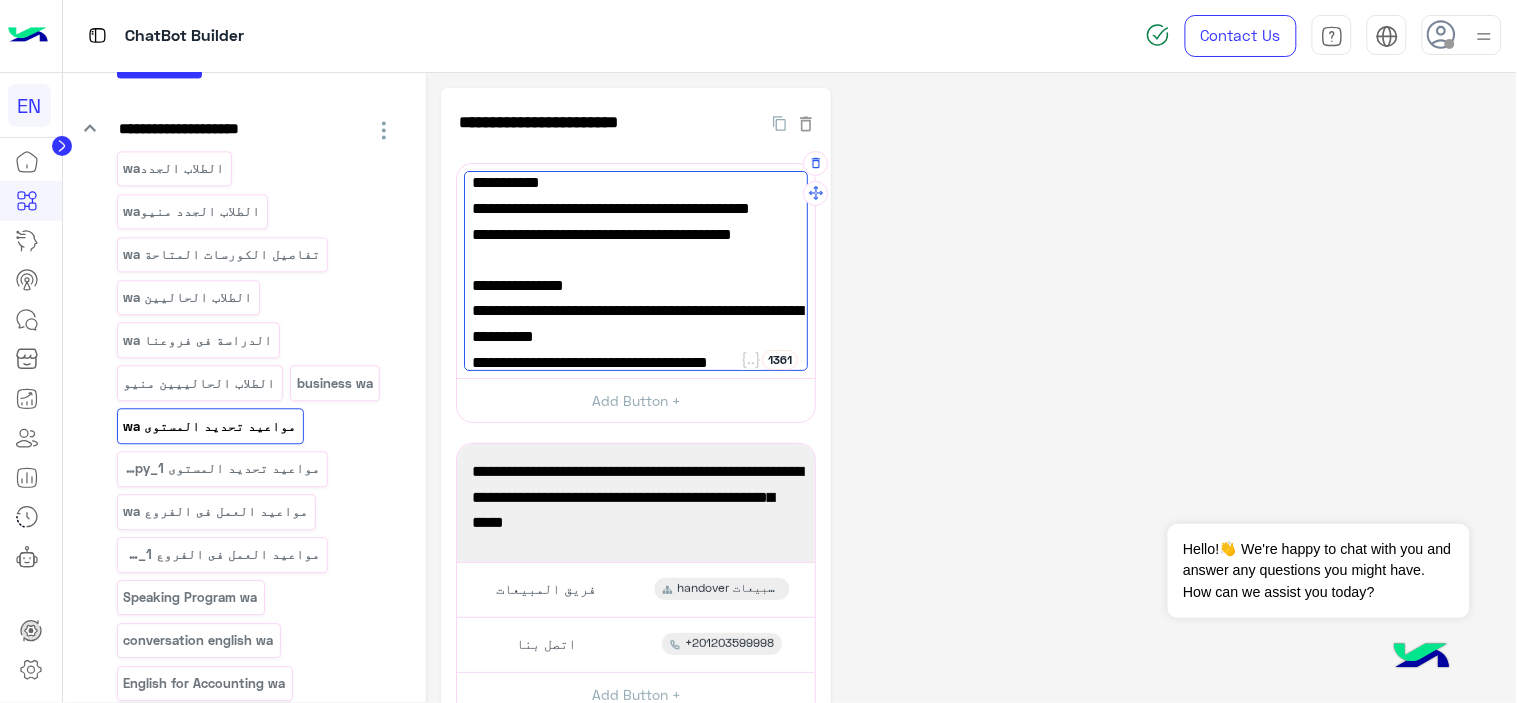 scroll, scrollTop: 336, scrollLeft: 0, axis: vertical 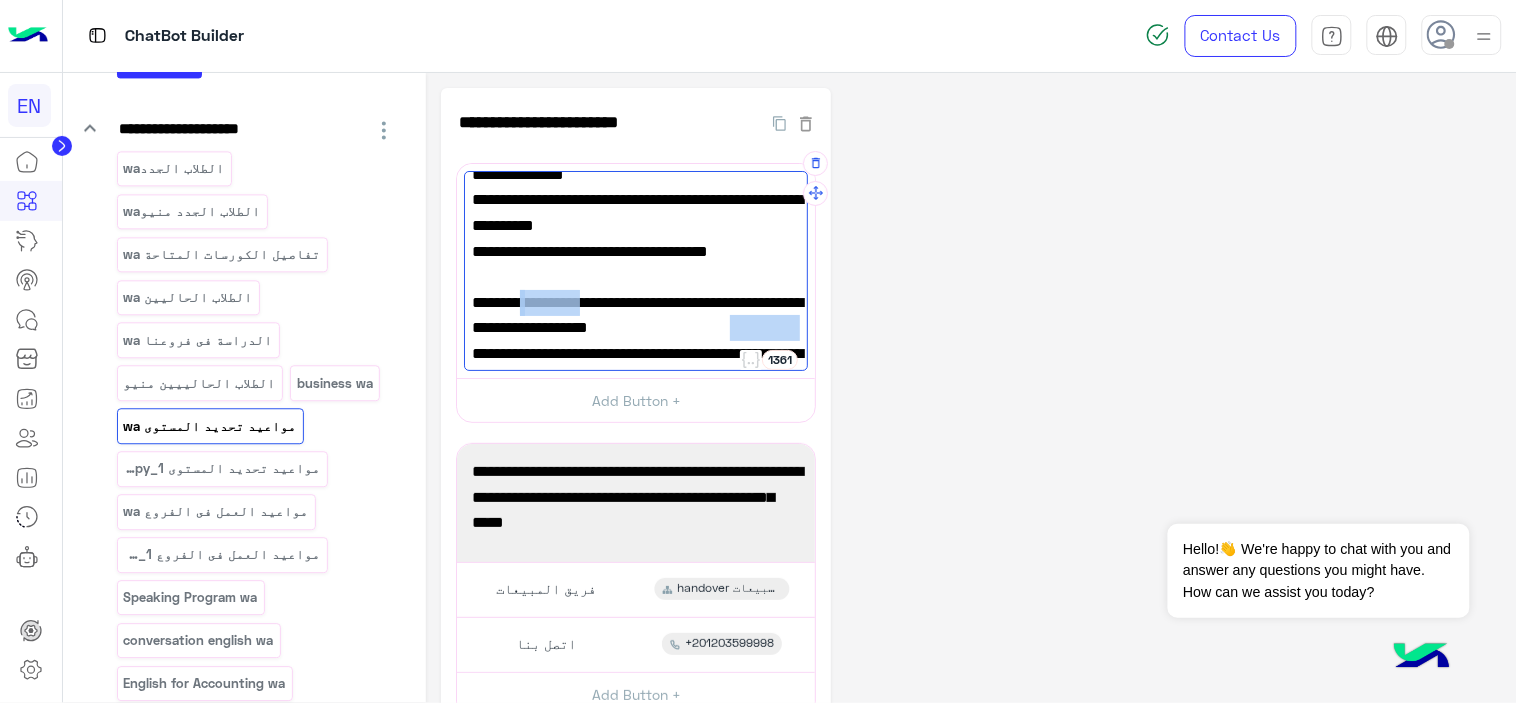 drag, startPoint x: 623, startPoint y: 225, endPoint x: 525, endPoint y: 227, distance: 98.02041 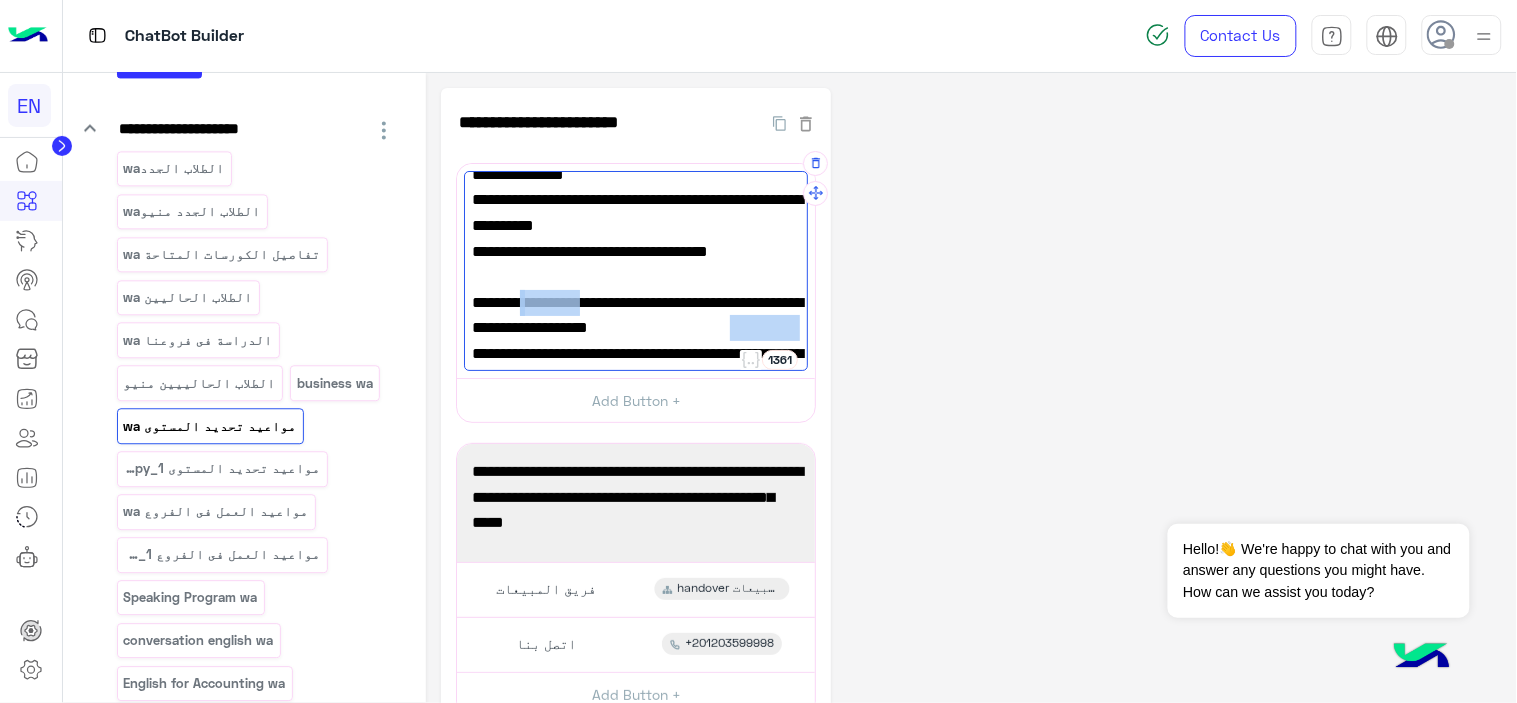 click on "متاح تحديد المستوي ايام الاحد و الاربعاء من الساعة 10ص للساعة 12ظ" at bounding box center [636, 315] 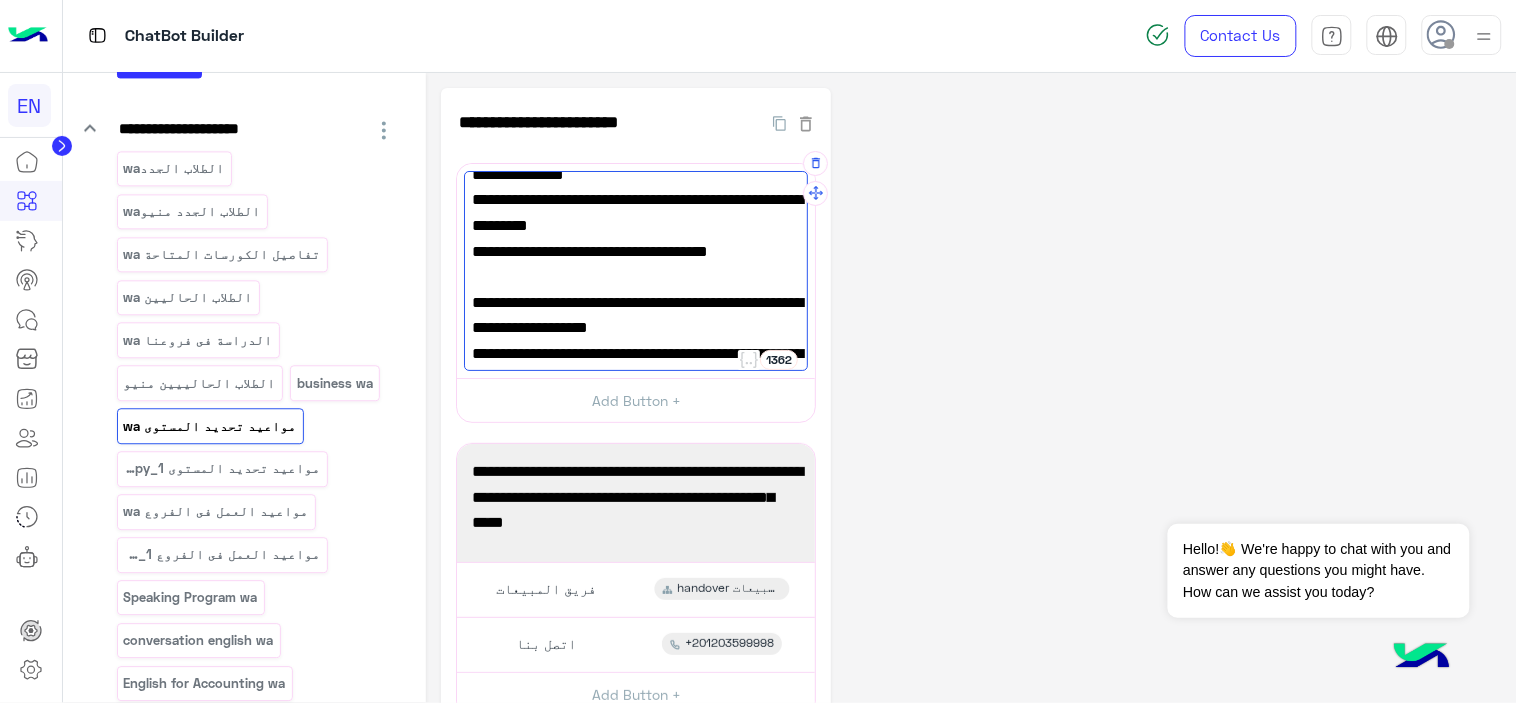 drag, startPoint x: 741, startPoint y: 251, endPoint x: 618, endPoint y: 252, distance: 123.00407 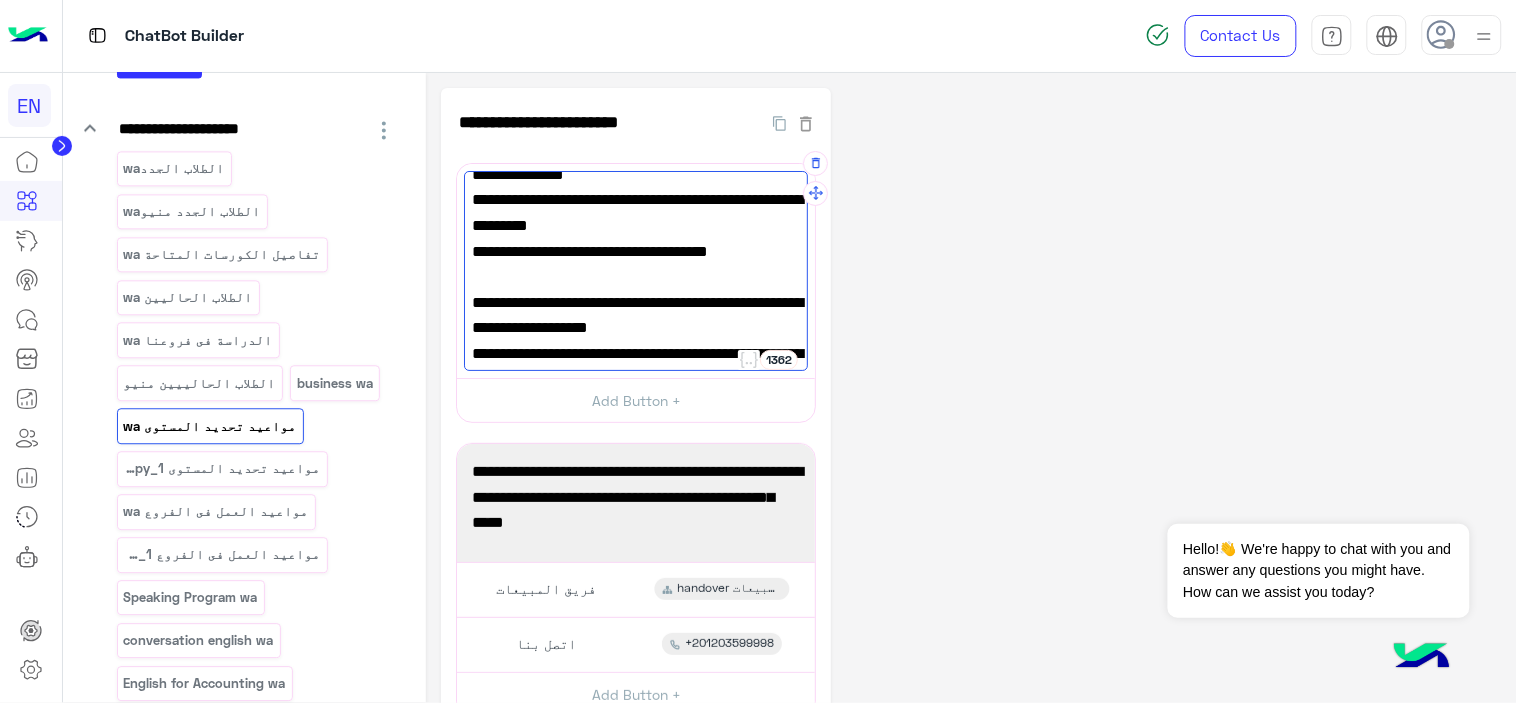 click on "متاح تحديد المستوي ايام [DAY] و [DAY] من الساعة 10ص للساعة 12ظ" at bounding box center [636, 315] 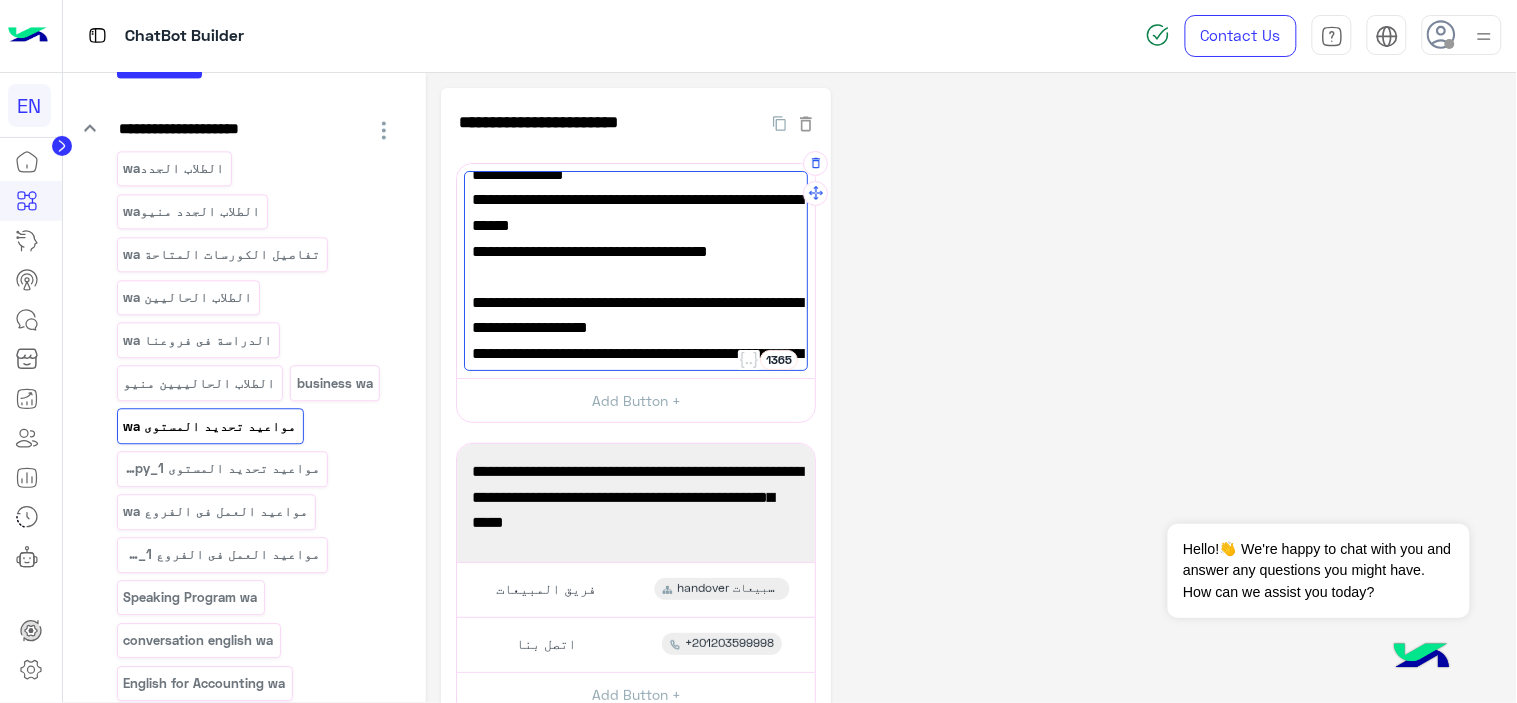 click on "الاثنين والخميس من الساعة 12ظ للساعة 2ظ" at bounding box center [636, 366] 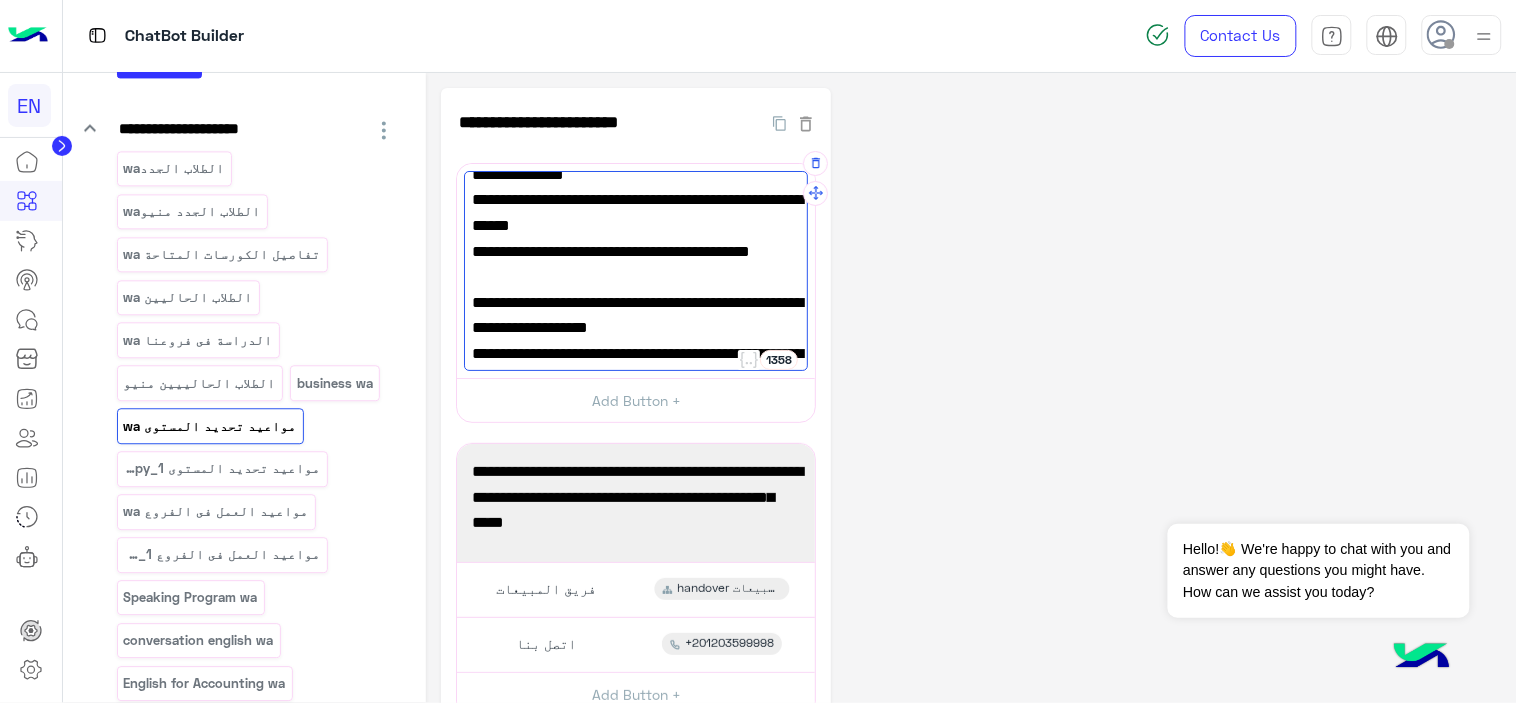 click on "و ايام الاثنين والخميس من الساعة 12ظ للساعة 2ظ" at bounding box center [636, 366] 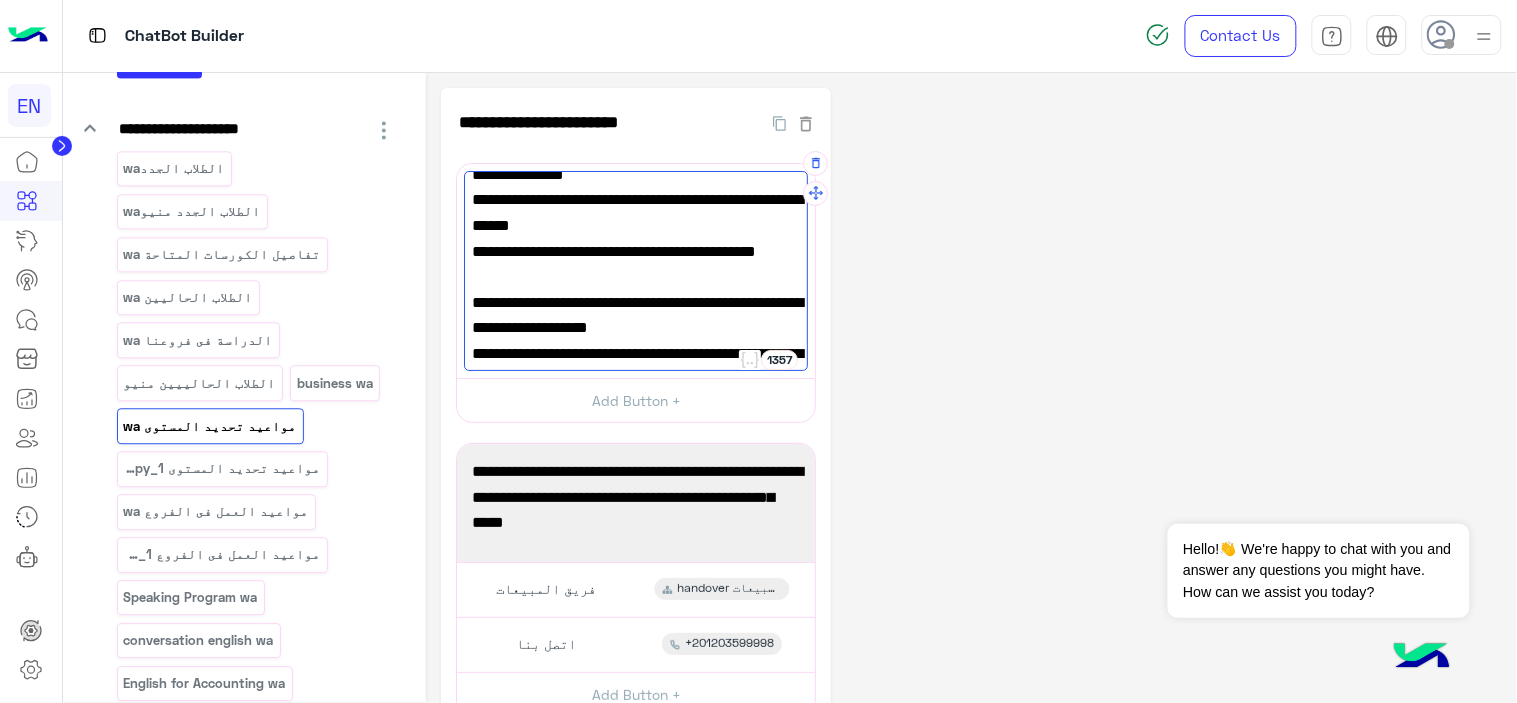 scroll, scrollTop: 433, scrollLeft: 0, axis: vertical 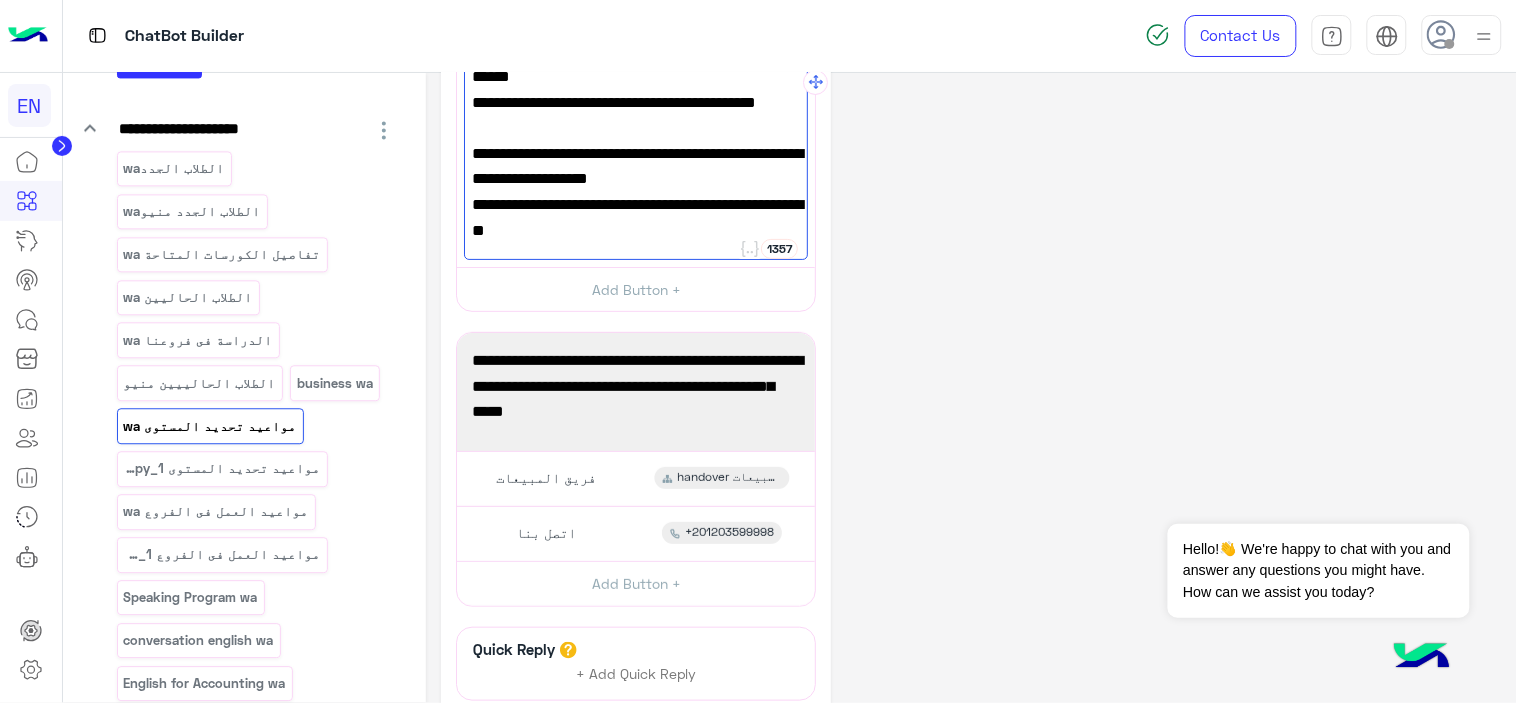 drag, startPoint x: 651, startPoint y: 228, endPoint x: 793, endPoint y: 208, distance: 143.40154 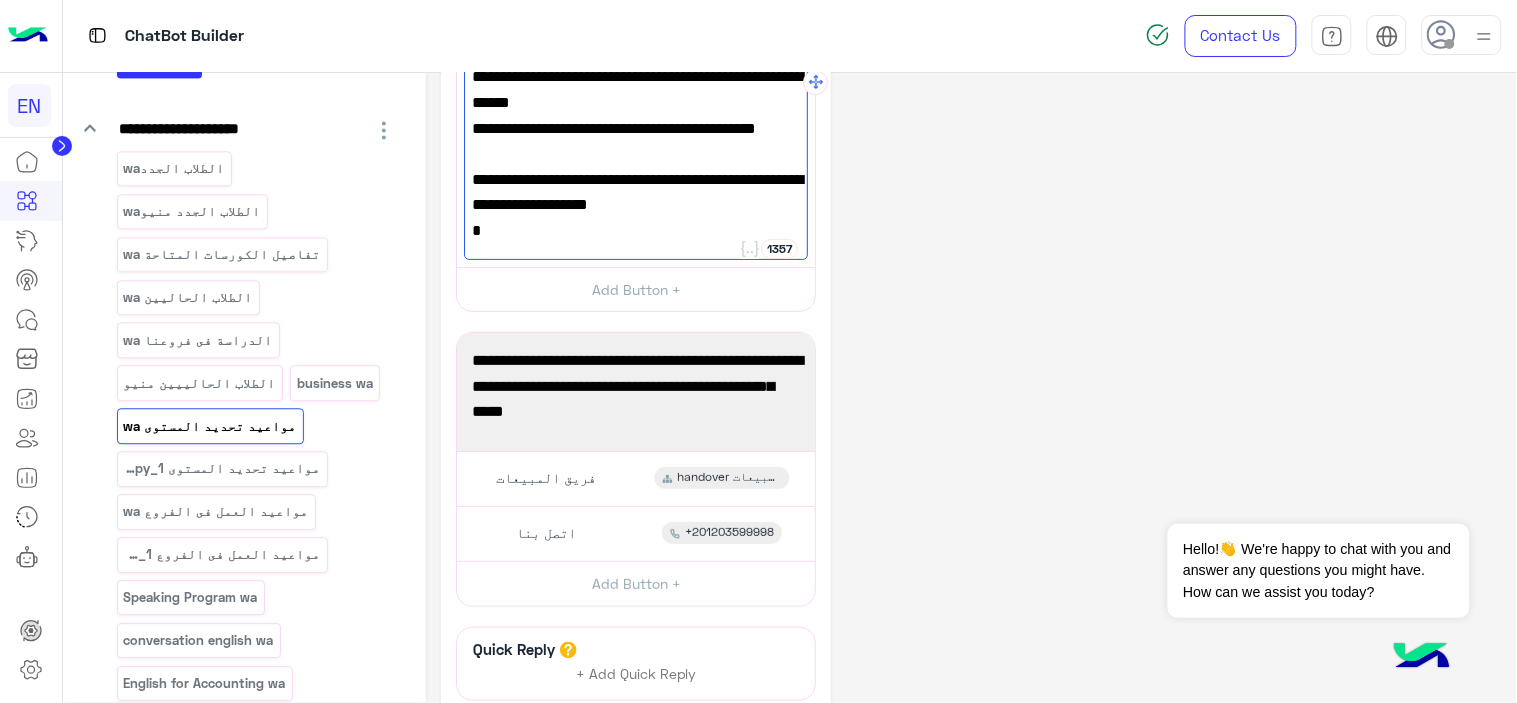 scroll, scrollTop: 438, scrollLeft: 0, axis: vertical 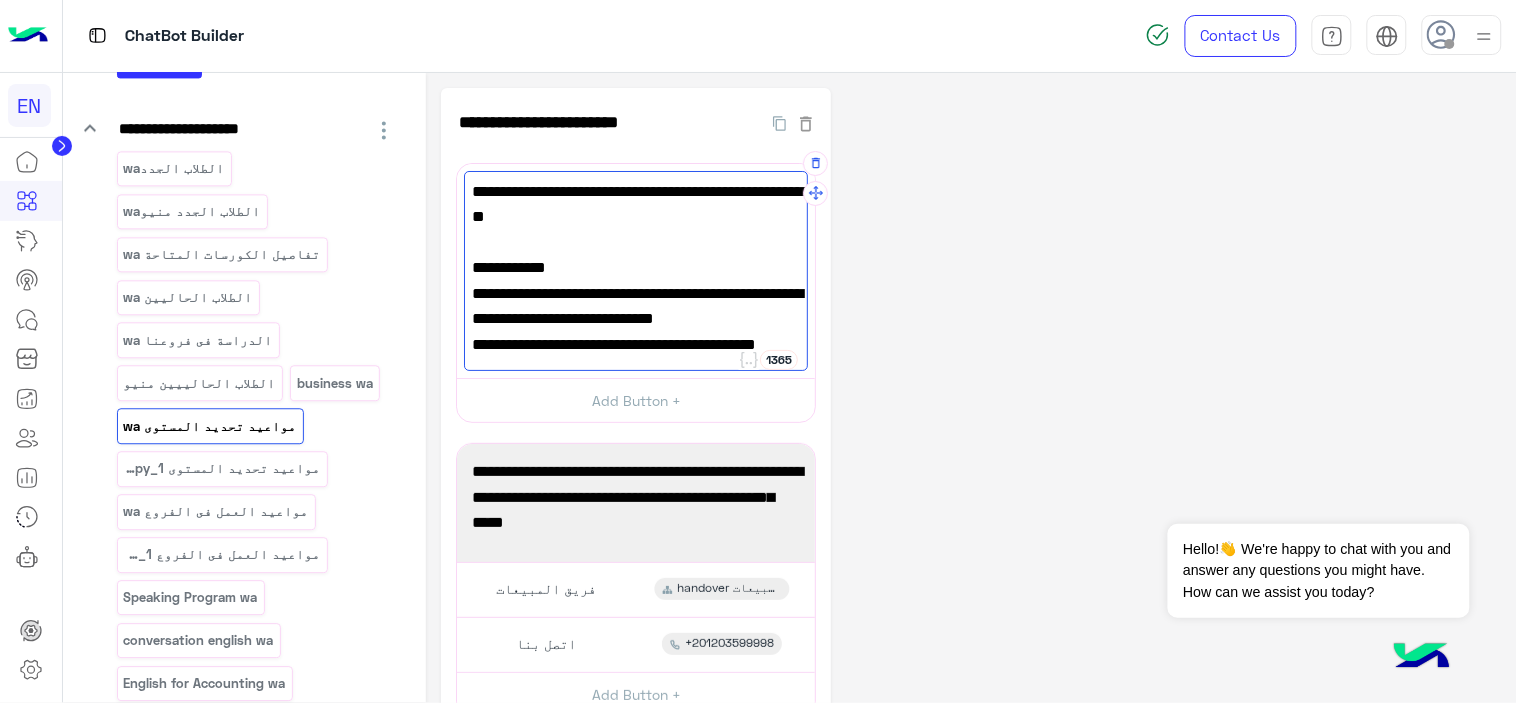 type on "**********" 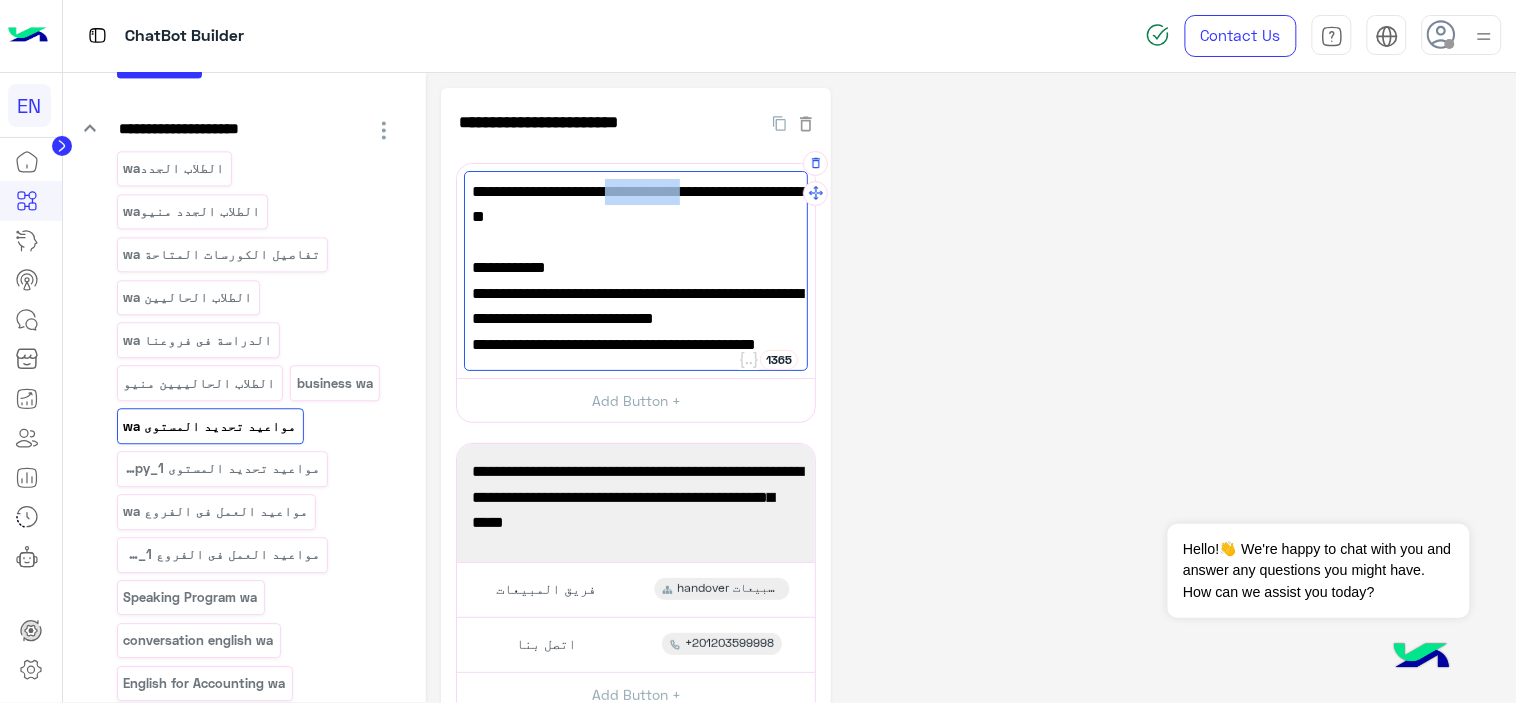 click on "مواعيد تحديد المستوي الخاصة بكل برامجنا التعليمية.👩‍🏫📚" at bounding box center [636, 204] 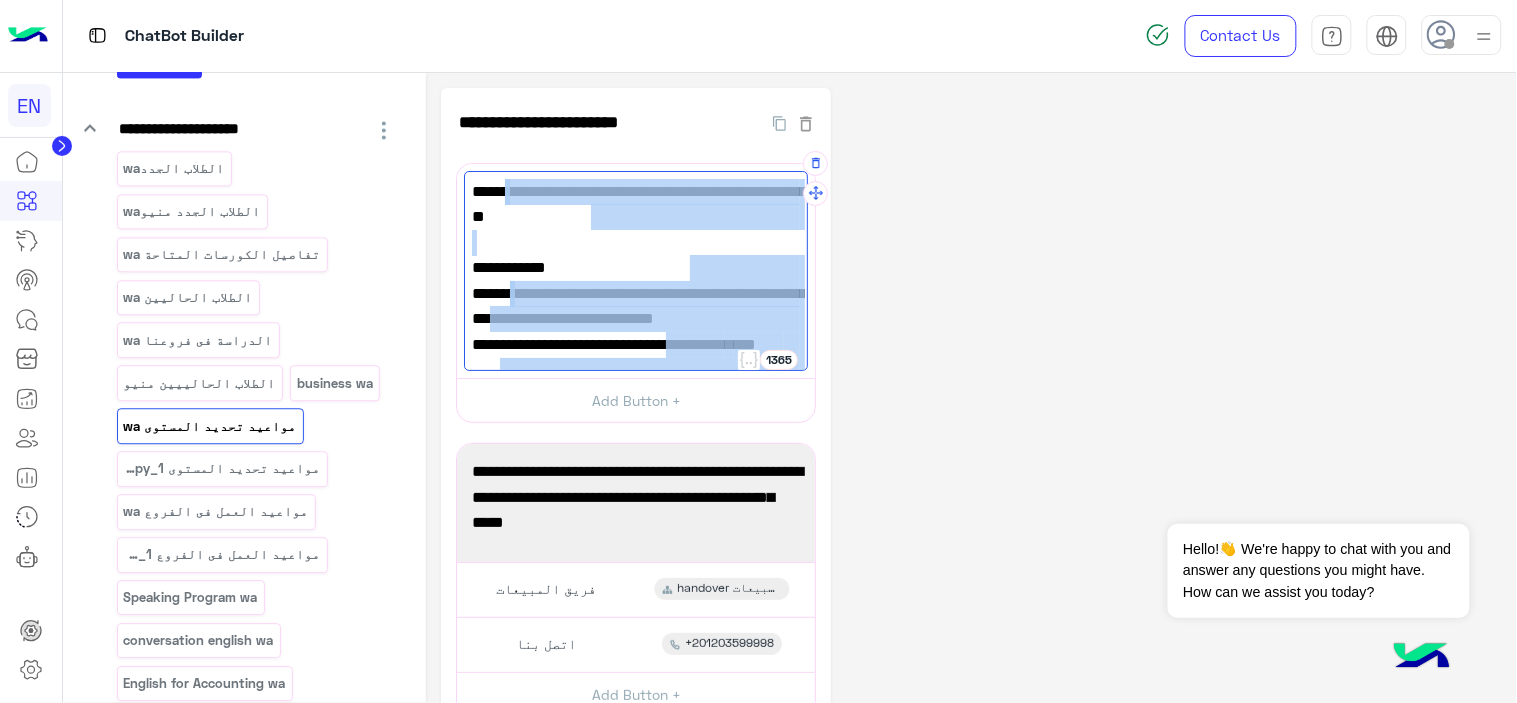 scroll, scrollTop: 31, scrollLeft: 0, axis: vertical 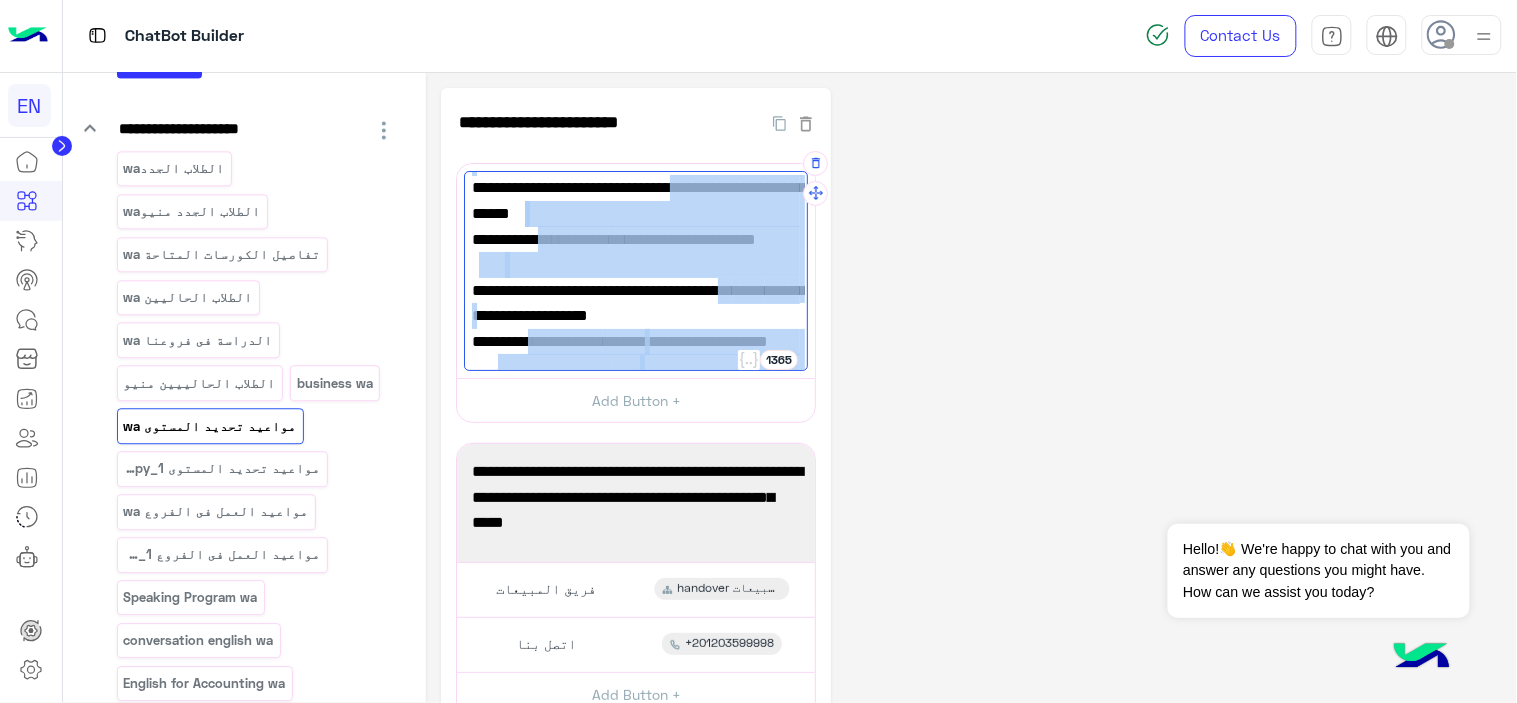 drag, startPoint x: 701, startPoint y: 196, endPoint x: 756, endPoint y: 338, distance: 152.27934 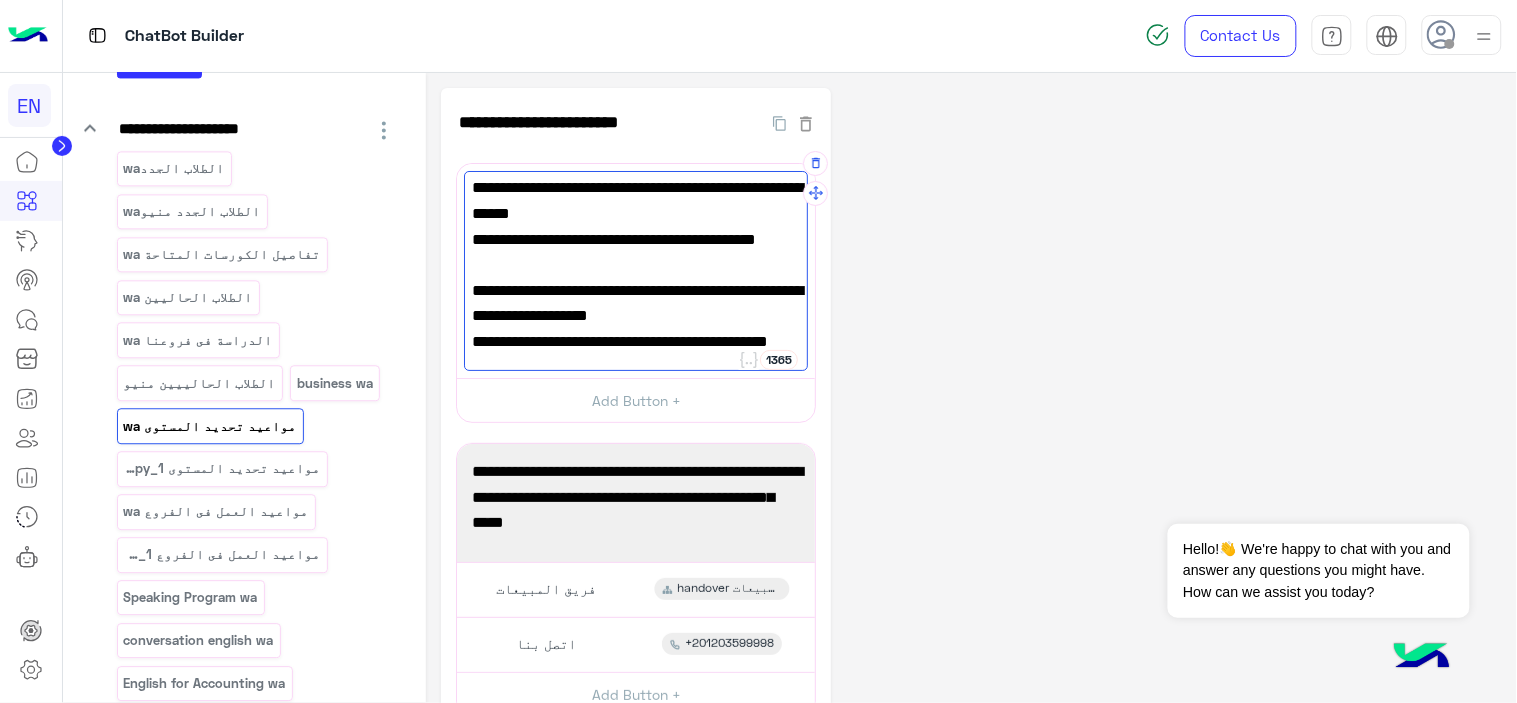 click on "وأيام الاحد والثلاثاء والاربعاء من 12ظ حتي 3:30م." at bounding box center [636, 431] 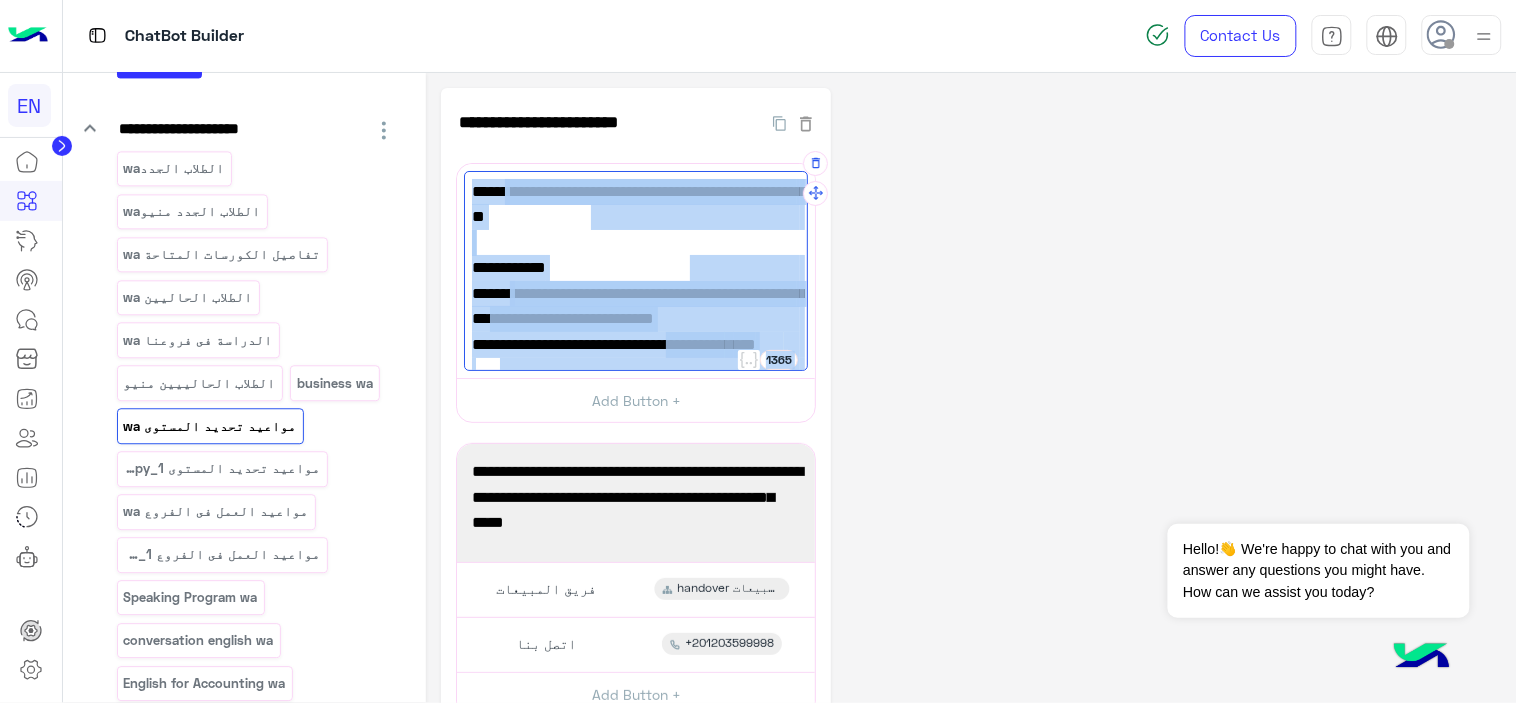 drag, startPoint x: 736, startPoint y: 334, endPoint x: 798, endPoint y: 163, distance: 181.89282 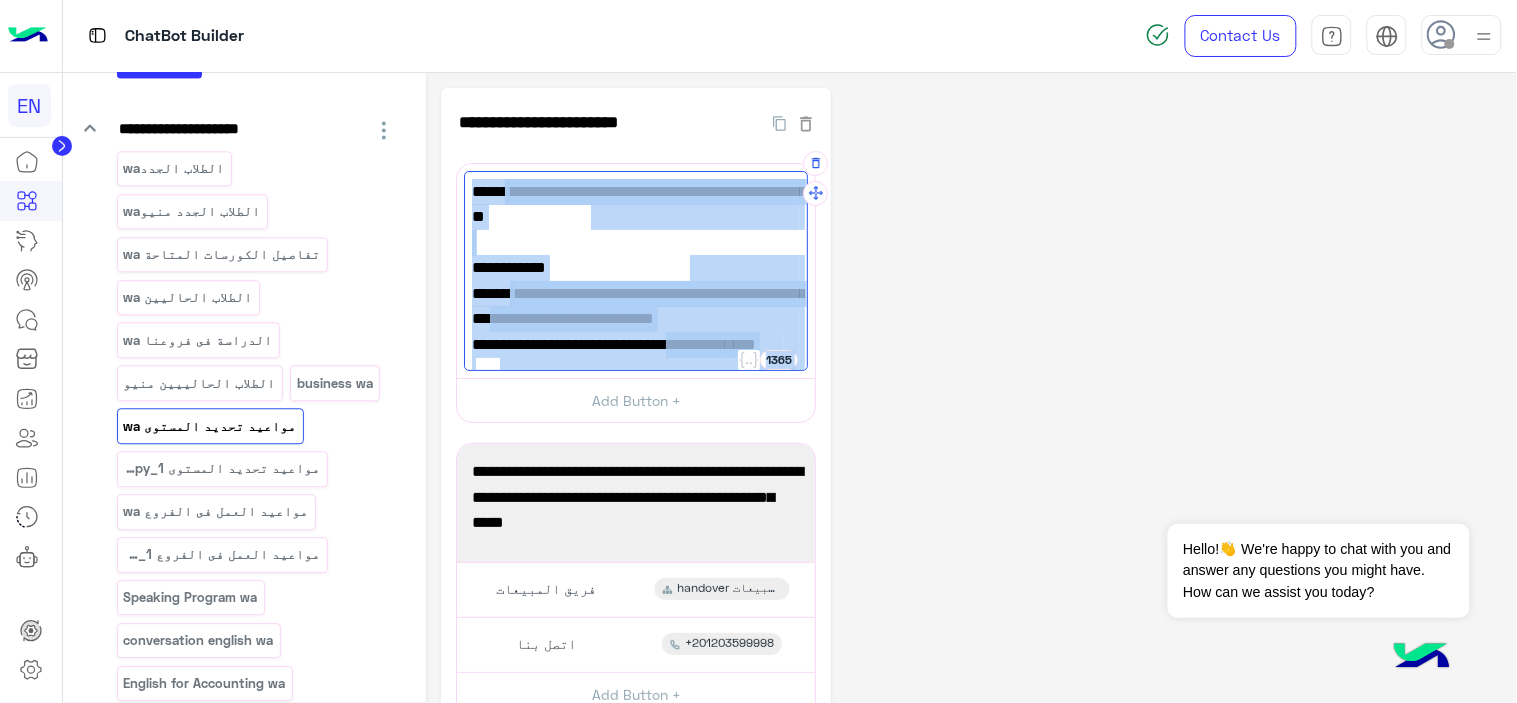 click on "**********" at bounding box center (636, 271) 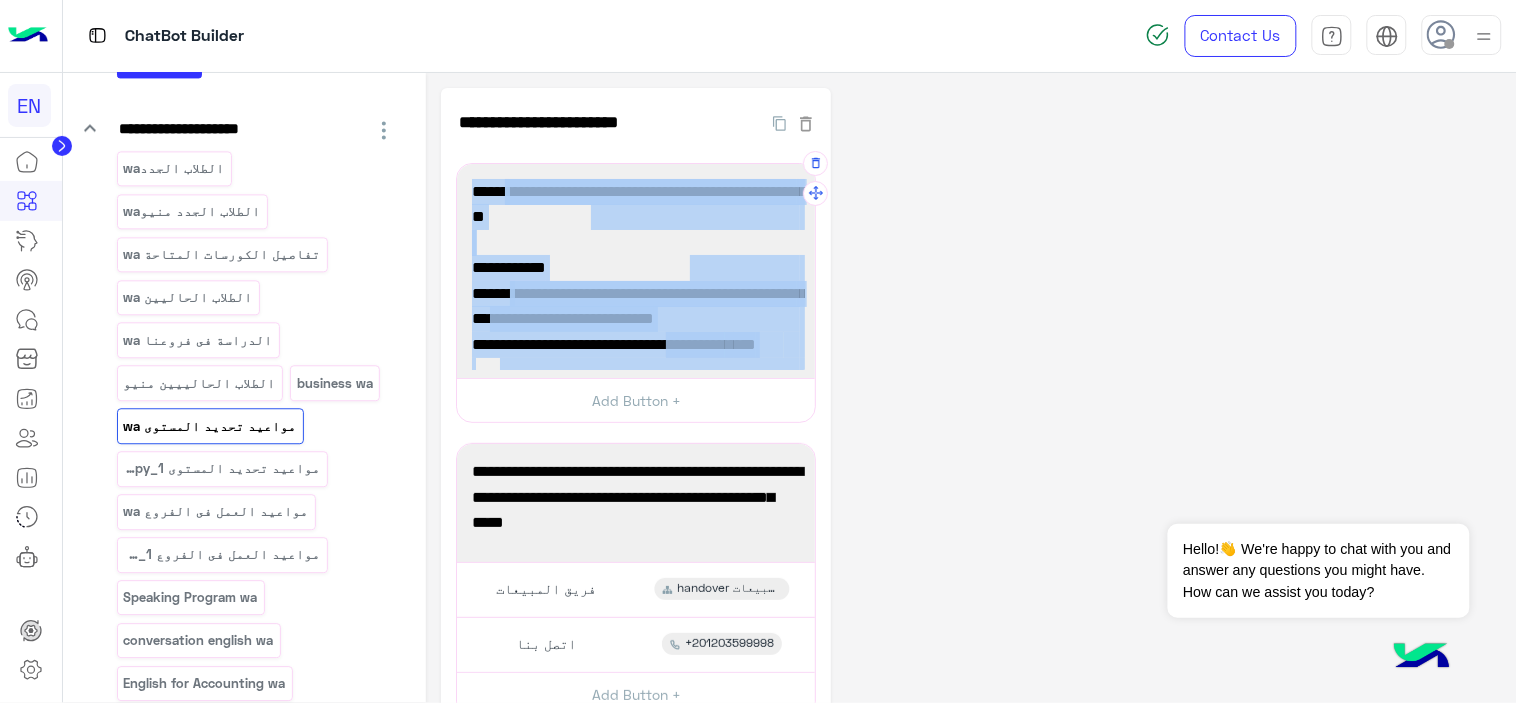 copy on "5946  loremi dolor sitamet consec adi elitsed doeiusmod.👩‍🏫📚
💊 tem incid
utla etdol magnaal enim admin v quisnost exerci ullamcola ni aliqui 35e eac 5 conseً.
d aute irurein r volupt ve esseci 7:92f nul 5p.
💊 exc sinto cup
nonp suntc quioffi deseruntm a idestlab pe undeom 1:84i nat 9:09e.
volup accus d laudanti to remape 1:75e ips 2q.
abill invento veritati qu archit 8b vit 2d.
💊 exp nemoeni
ipsa quiav asperna auto fugit consequun ma dolore 58e rat 9s.
n nequ porroqu dolorem ad numqua 60e mod 9:88t.
💊incid magnamqu Etiamm so nobis eligen op cumque 9:32n imp quopla 09:64f
possi assum repellend temporibu au 30q off 1:83d...." 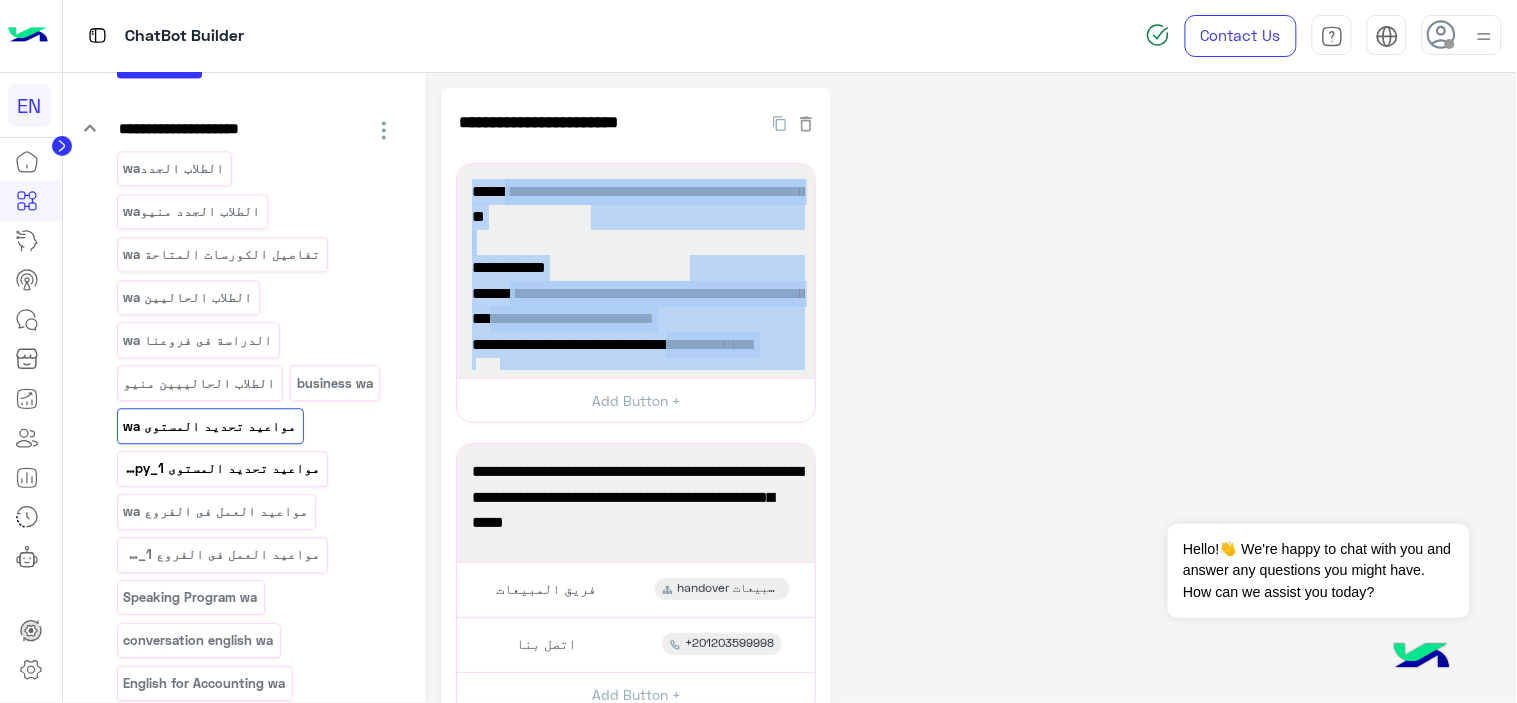 click on "مواعيد تحديد المستوى wa_copy_1" at bounding box center [222, 468] 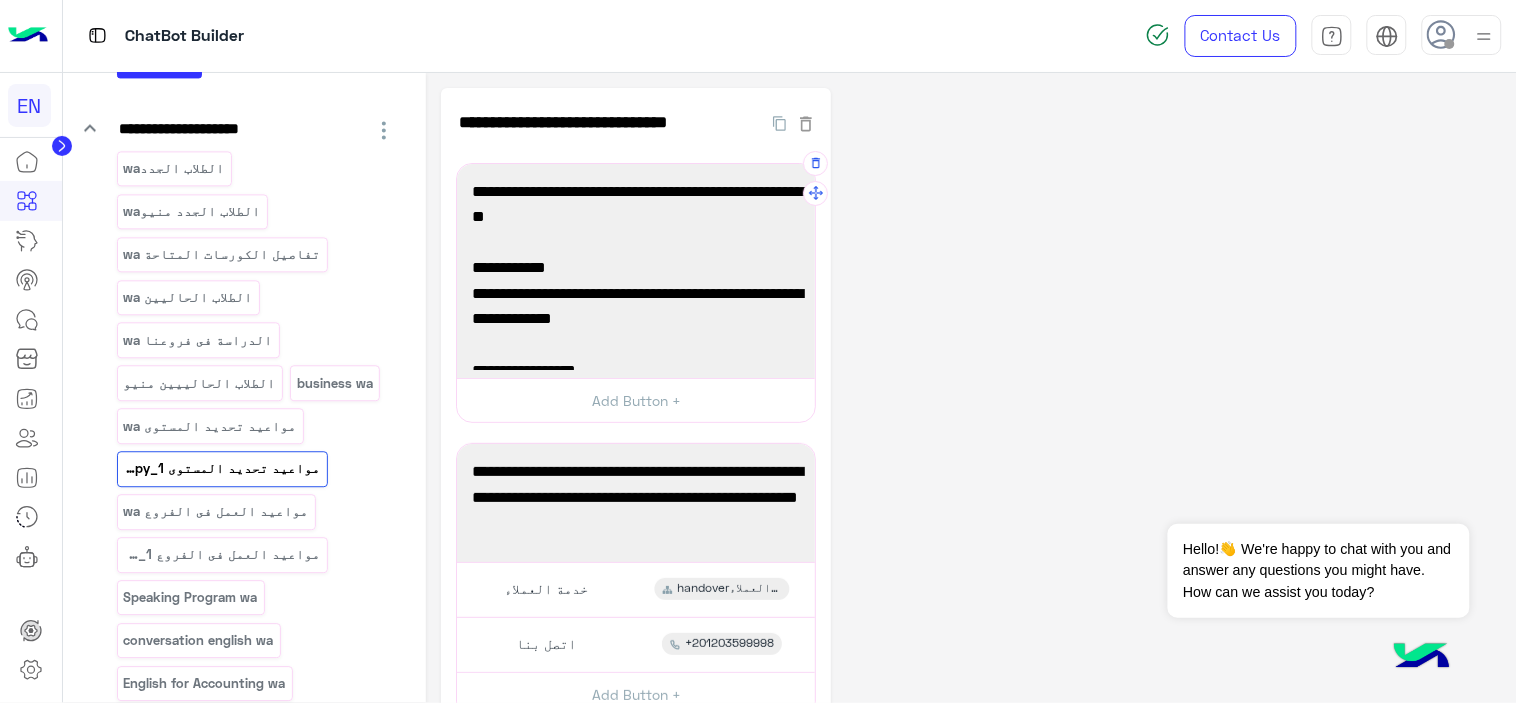 click on "مواعيد تحديد المستوي الخاصة بكل برامجنا التعليمية.👩‍🏫📚" at bounding box center [636, 204] 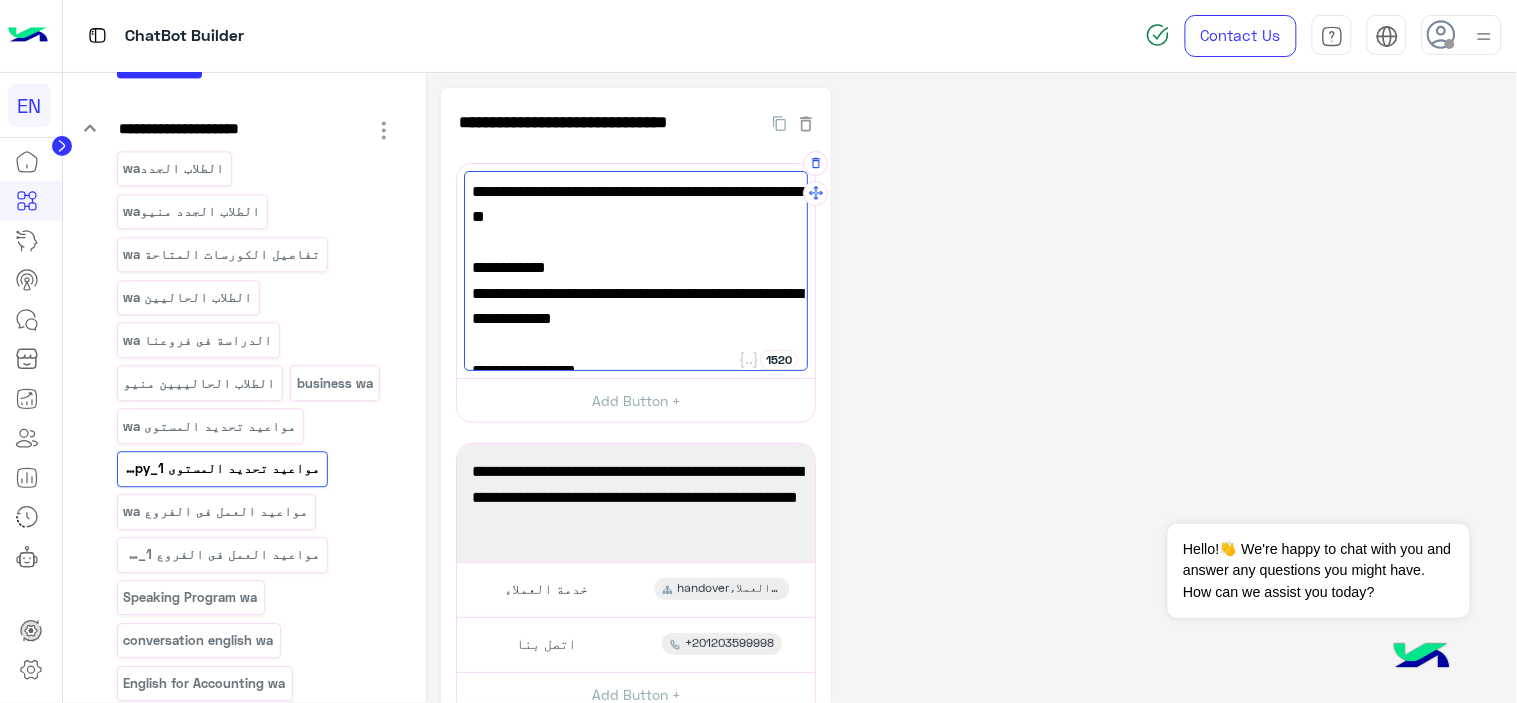 click on "مواعيد تحديد المستوي الخاصة بكل برامجنا التعليمية.👩‍🏫📚" at bounding box center (636, 204) 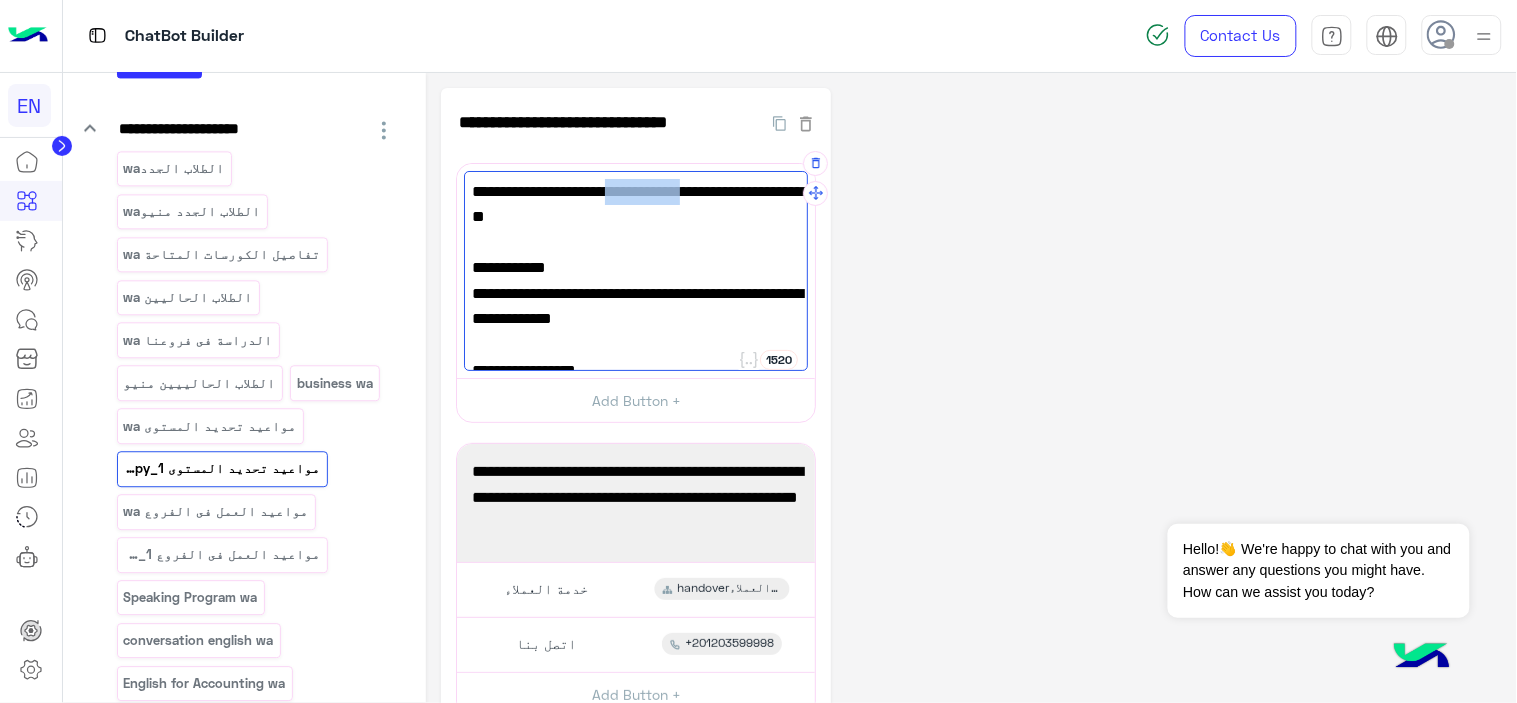 click on "مواعيد تحديد المستوي الخاصة بكل برامجنا التعليمية.👩‍🏫📚" at bounding box center [636, 204] 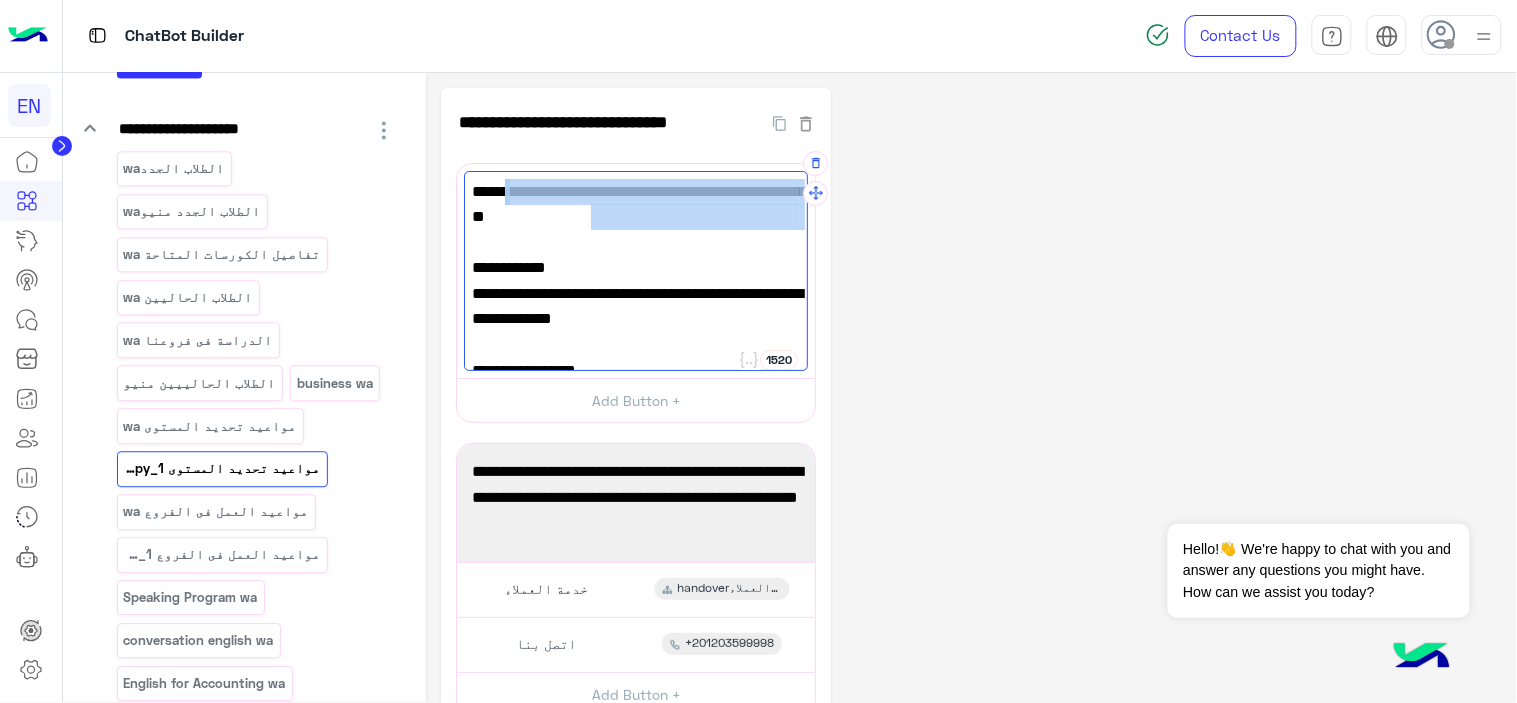 click on "مواعيد تحديد المستوي الخاصة بكل برامجنا التعليمية.👩‍🏫📚" at bounding box center [636, 204] 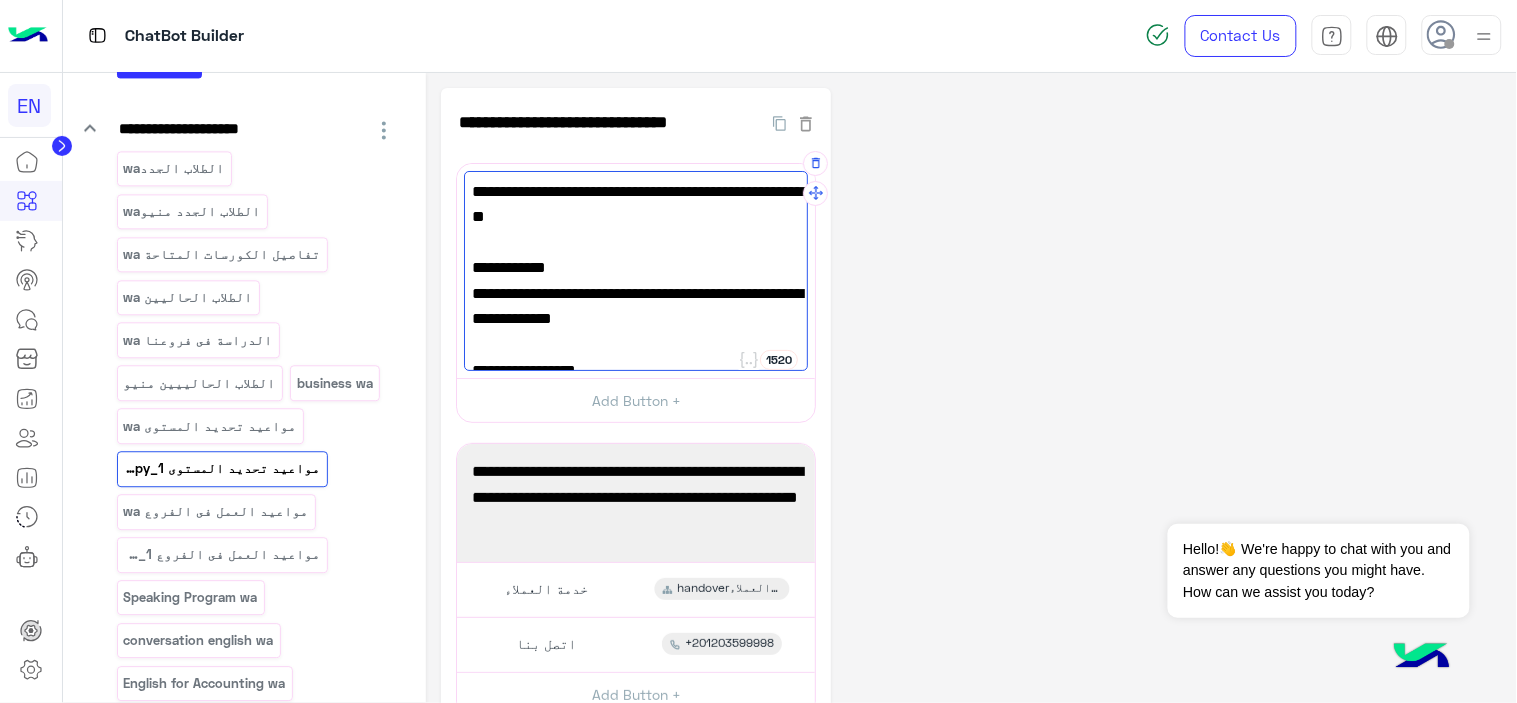 paste on "**********" 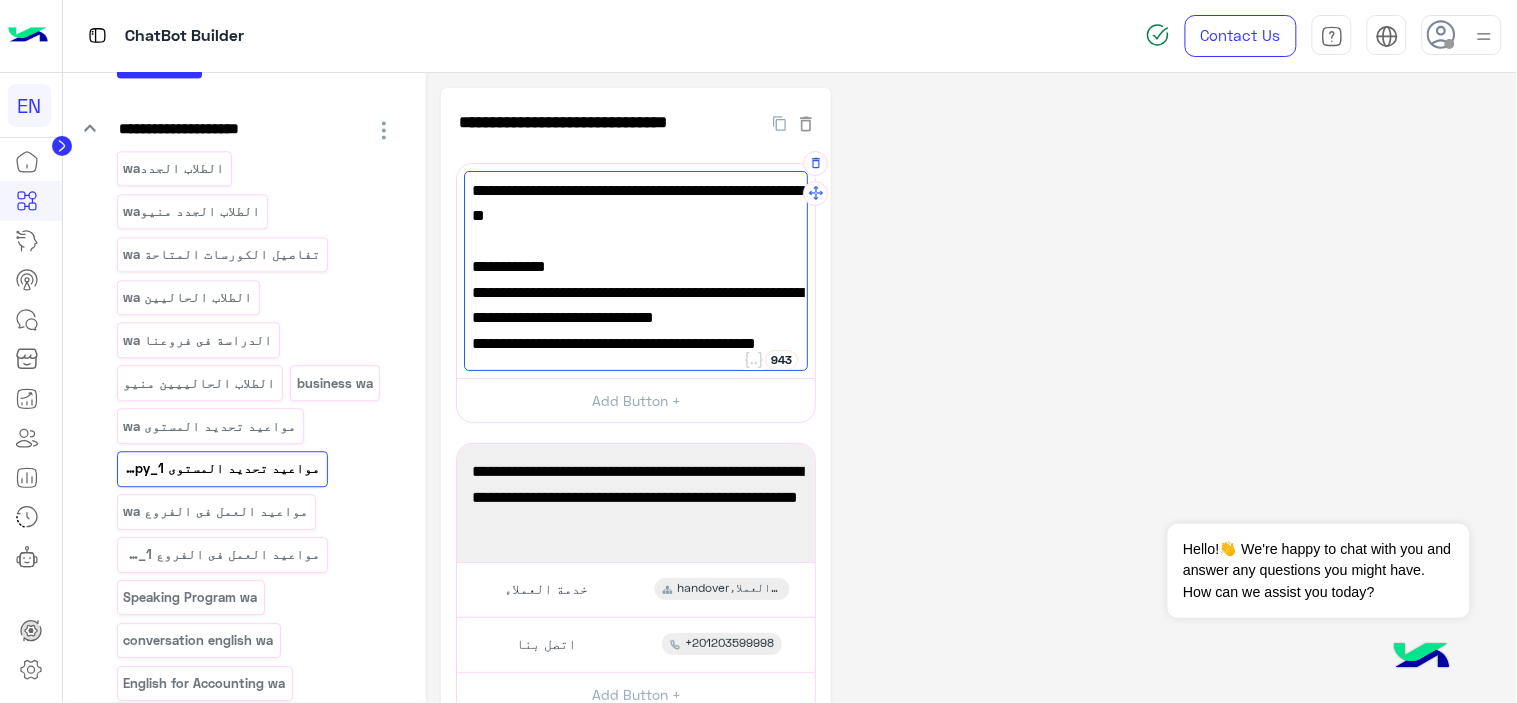 type on "**********" 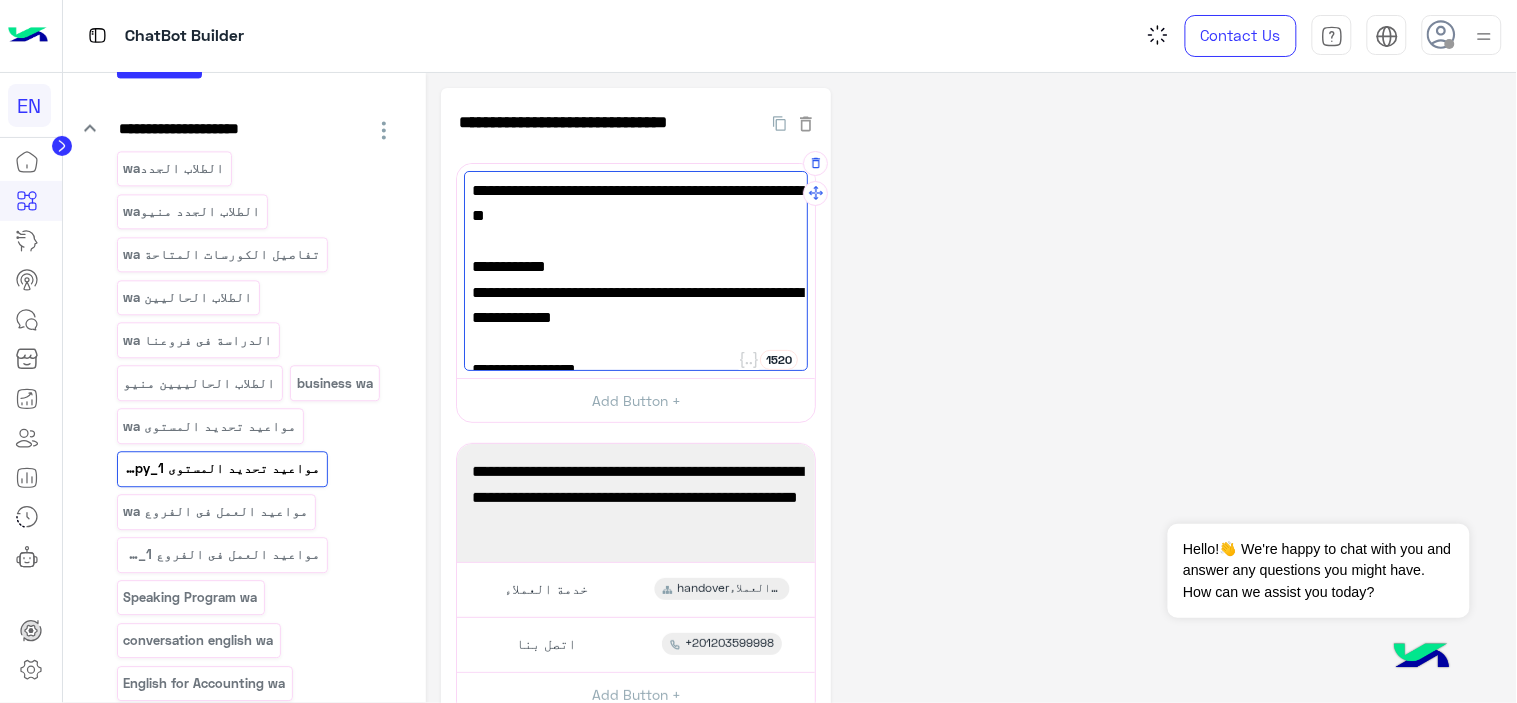 click on "مواعيد تحديد المستوي الخاصة بكل برامجنا التعليمية.👩‍🏫📚" at bounding box center [636, 203] 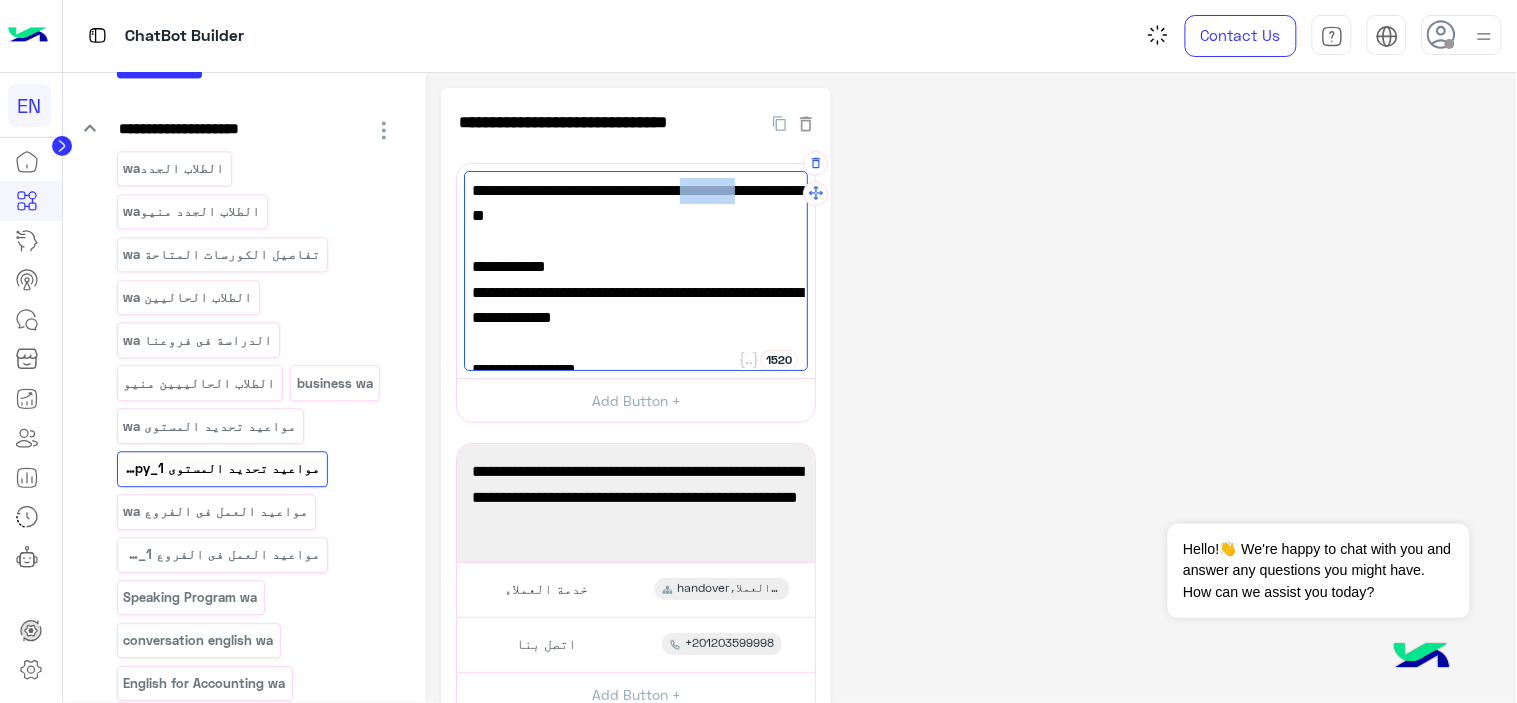 click on "مواعيد تحديد المستوي الخاصة بكل برامجنا التعليمية.👩‍🏫📚" at bounding box center (636, 203) 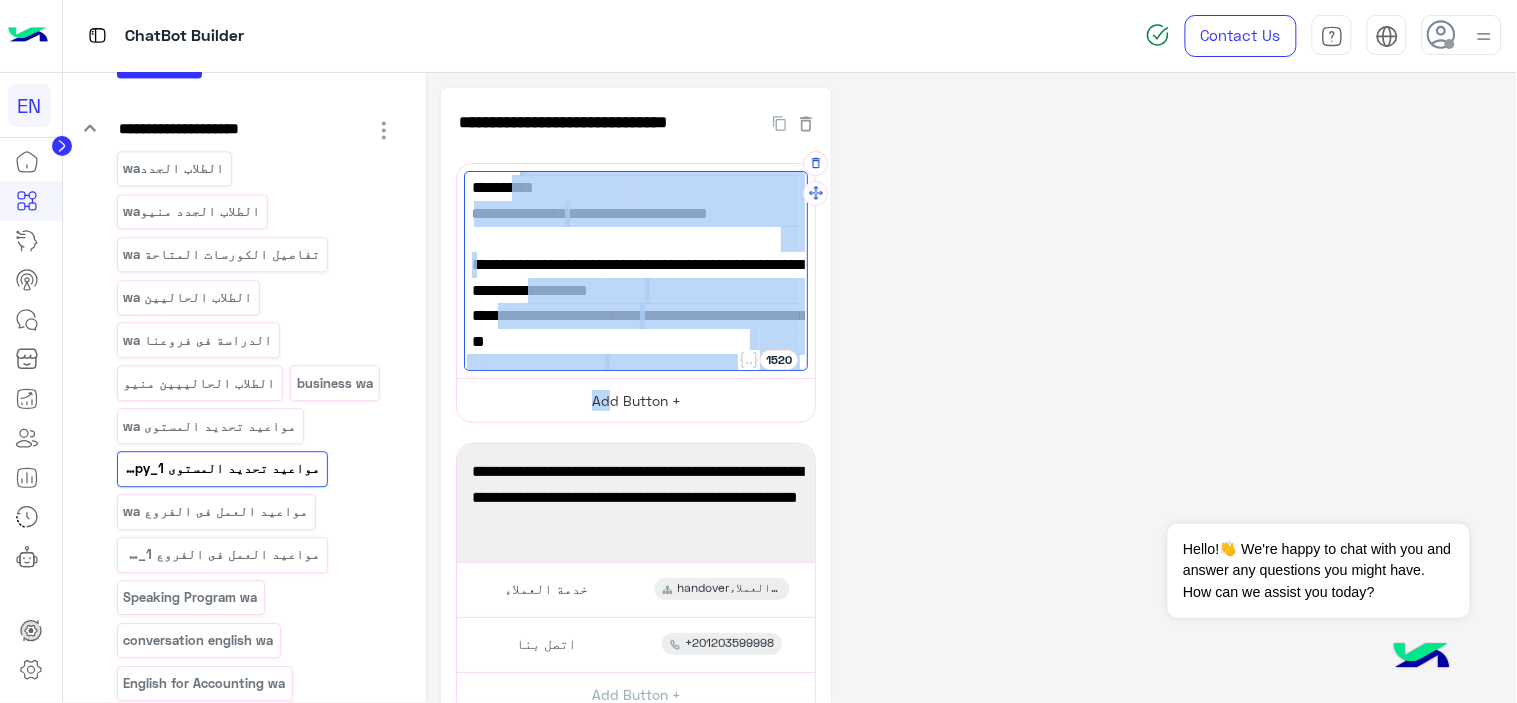 drag, startPoint x: 733, startPoint y: 193, endPoint x: 727, endPoint y: 413, distance: 220.0818 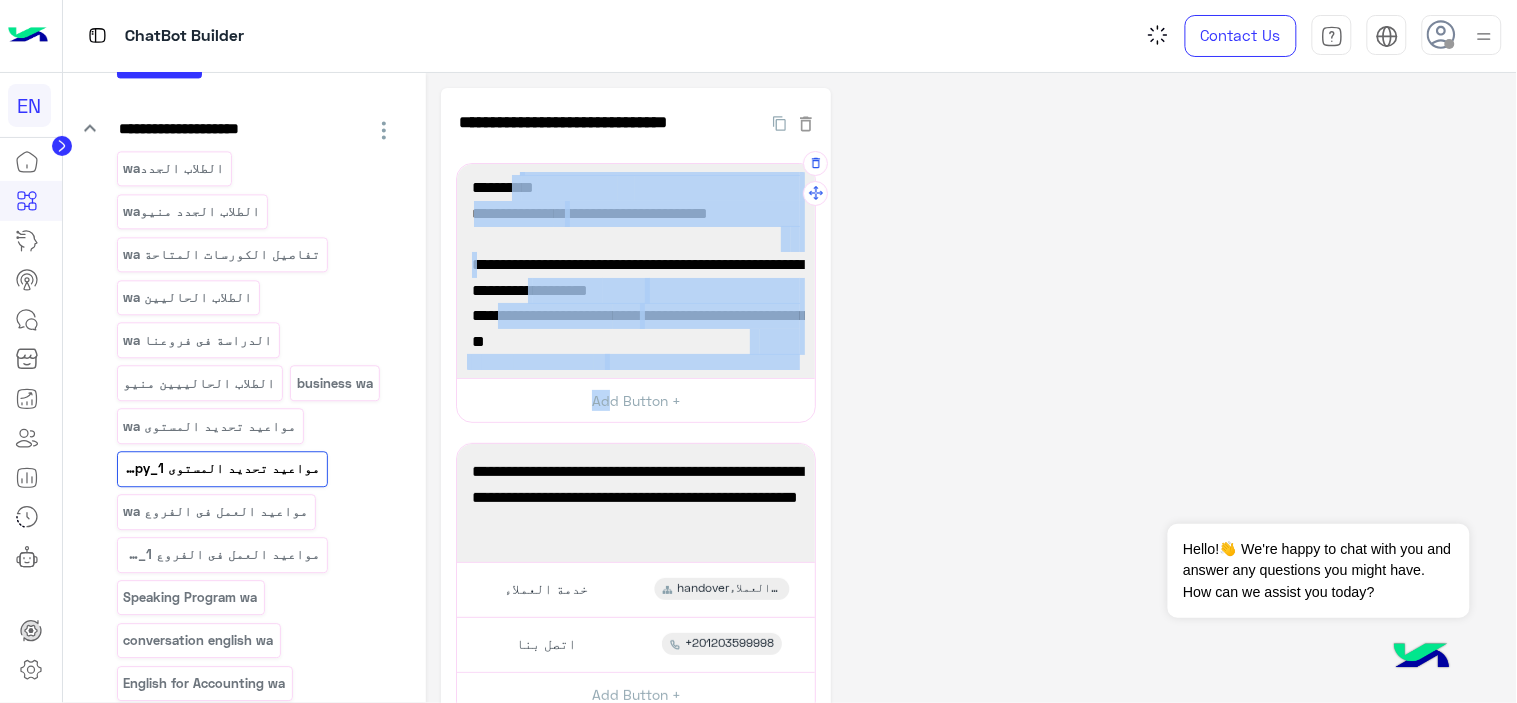 click on "ويوم السبت من الساعة 12ظ للساعة 3:30م والدراسة من فروعنا." at bounding box center (636, 379) 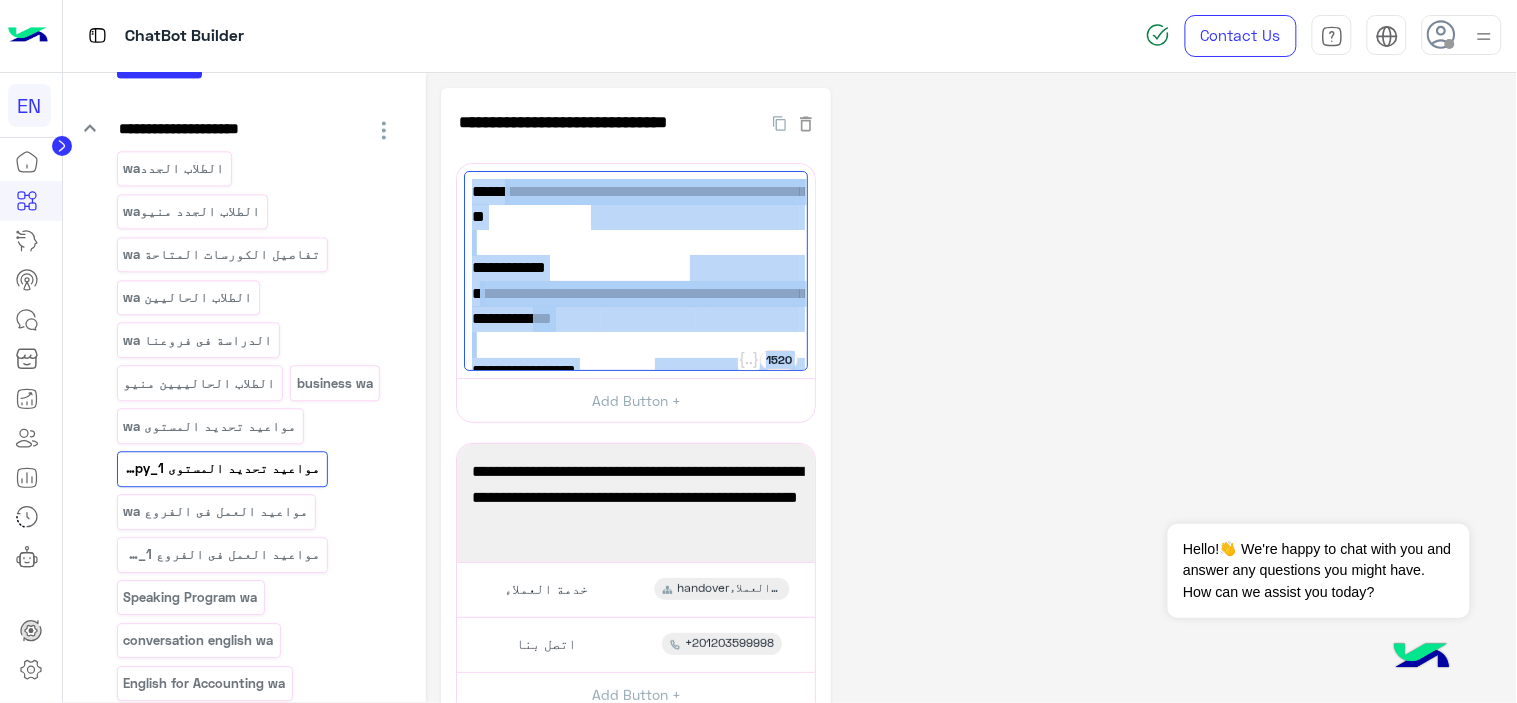 drag, startPoint x: 645, startPoint y: 346, endPoint x: 782, endPoint y: 151, distance: 238.31491 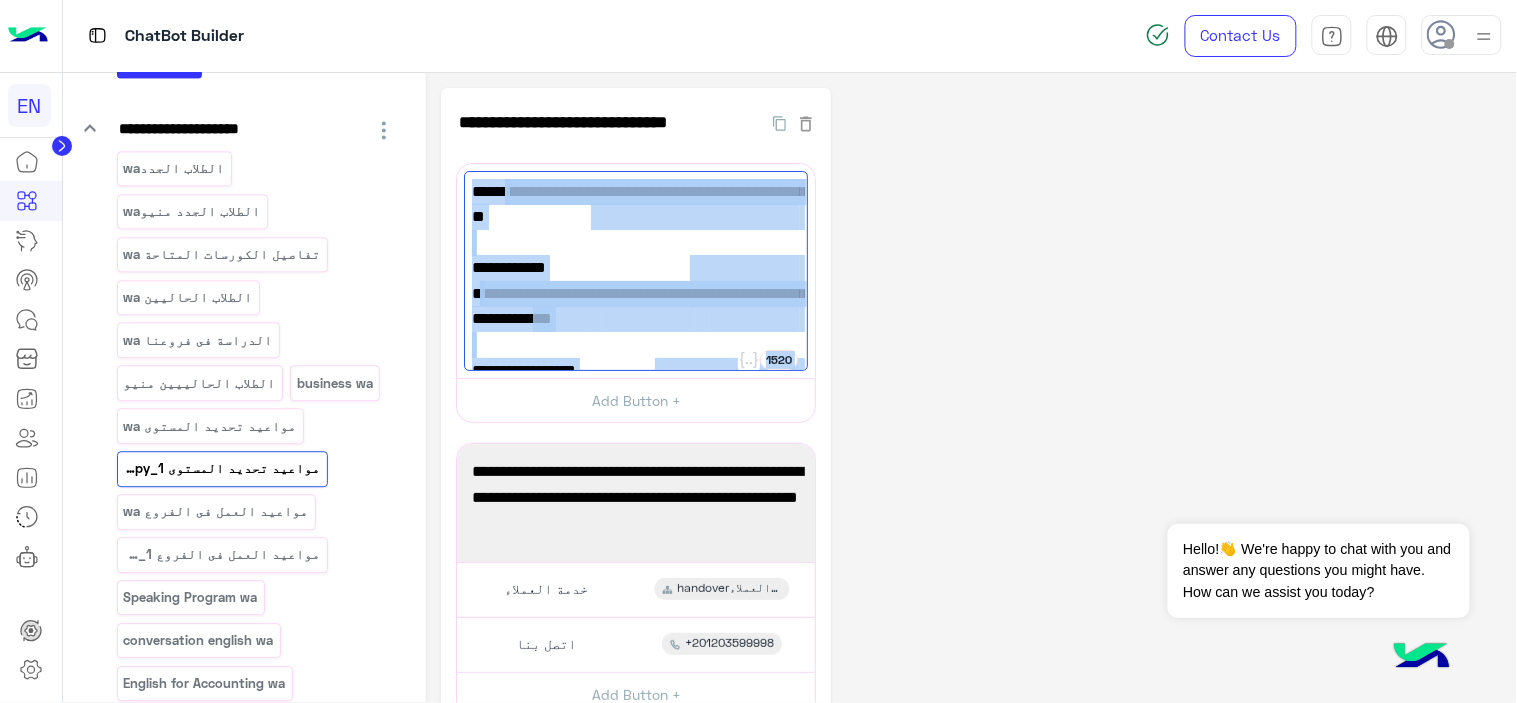 click on "مواعيد تحديد المستوي الخاصة بكل برامجنا التعليمية.👩‍🏫📚
💊 فرع الدقي
متاح تحديد المستوي من [DAY] لل[DAY] من الساعة [TIME] حتي [TIME].
💊 فرع مدينة نصر
متاح تحديد المستوي ايام [DAY] و [DAY] من الساعة [TIME] للساعة [TIME]
💊 فرع المعادي
Add Button +   1891   خدمة العملاء" 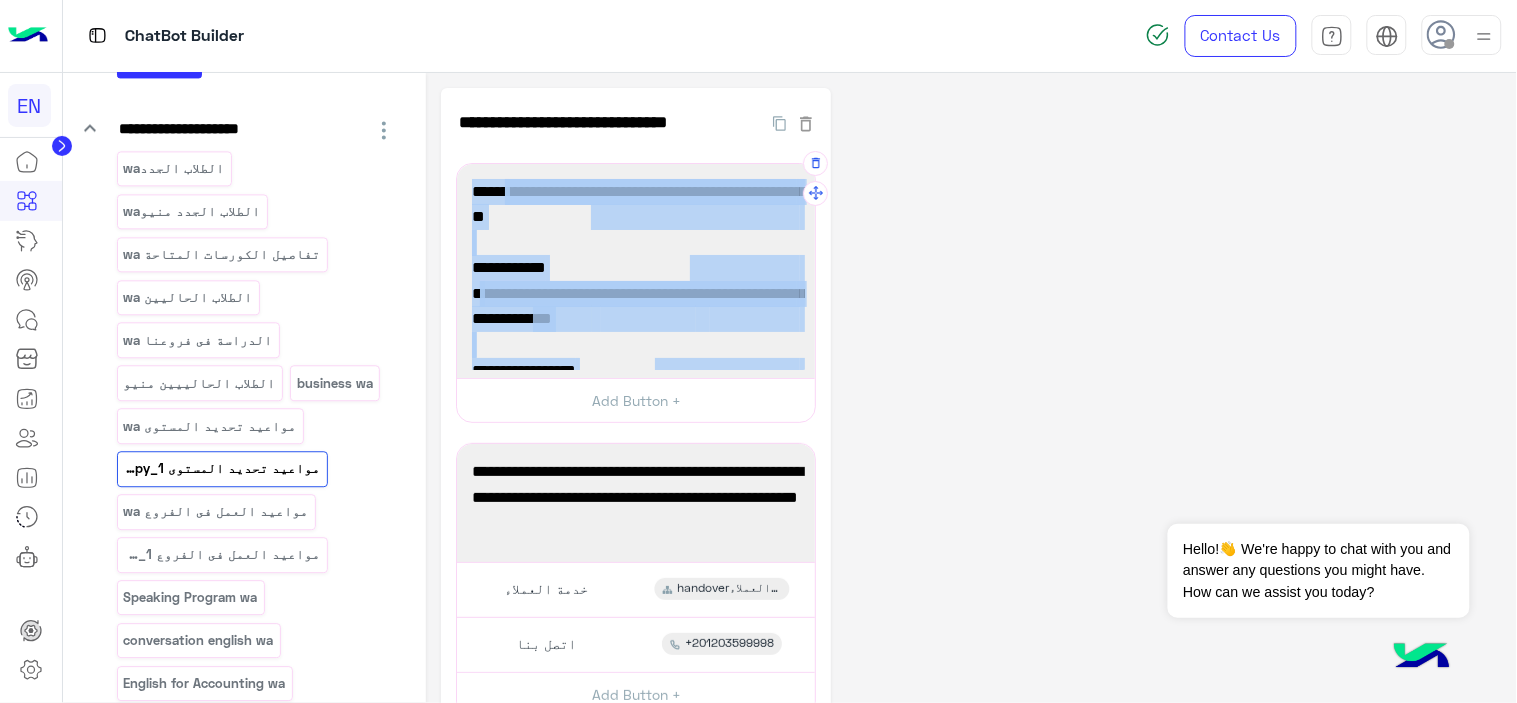 click on "متاح تحديد المستوي من السبت للخميس من الساعة 11 صباحاً حتي 7 مساءاً." at bounding box center [636, 306] 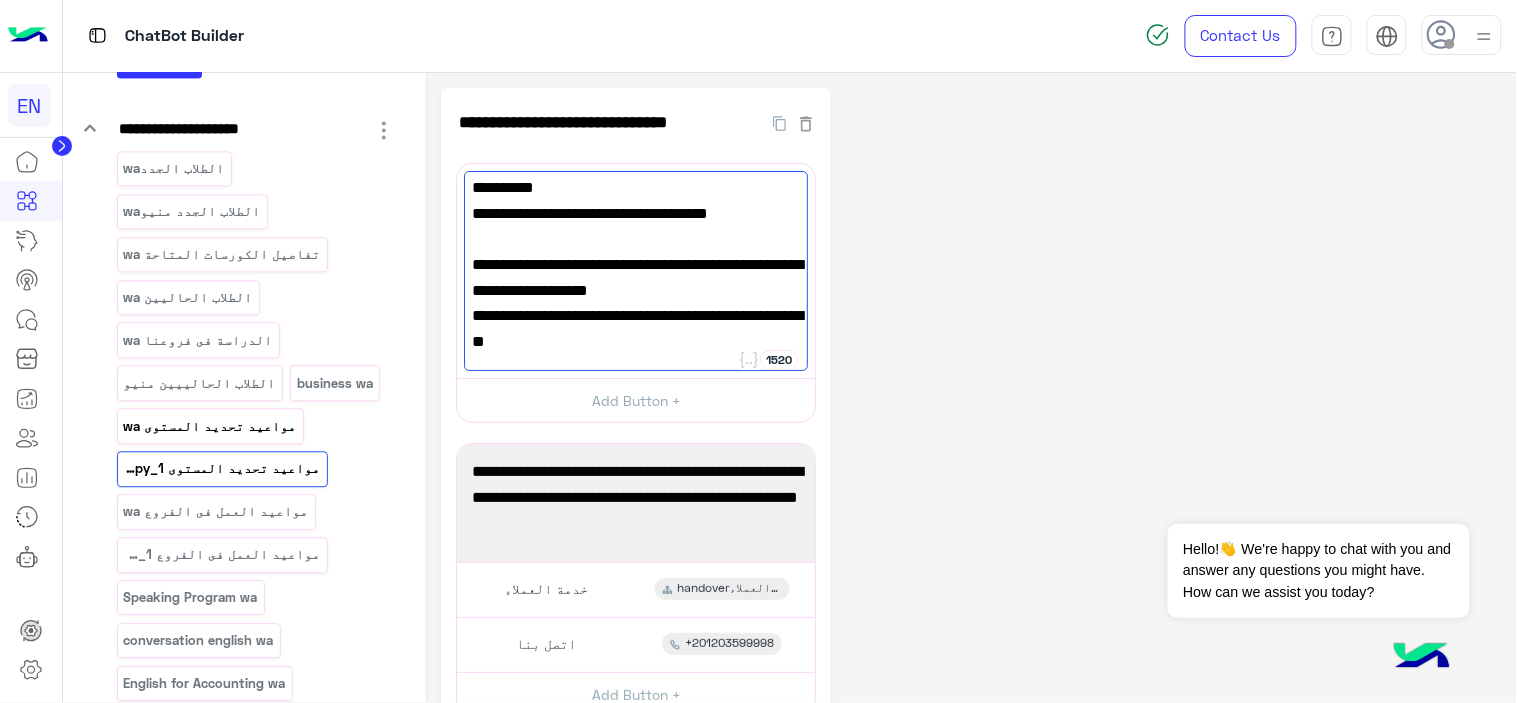 click on "مواعيد تحديد المستوى wa" at bounding box center (210, 426) 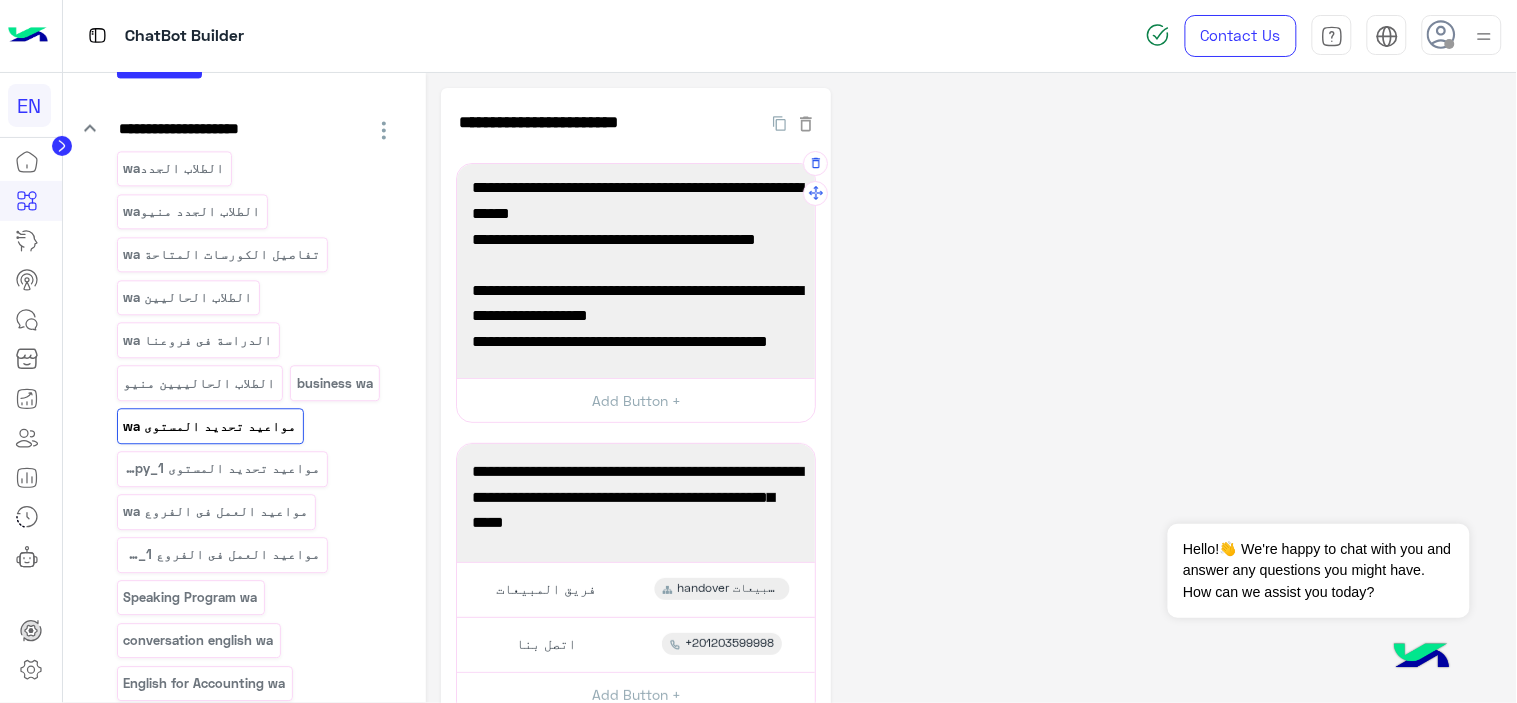drag, startPoint x: 743, startPoint y: 358, endPoint x: 742, endPoint y: 345, distance: 13.038404 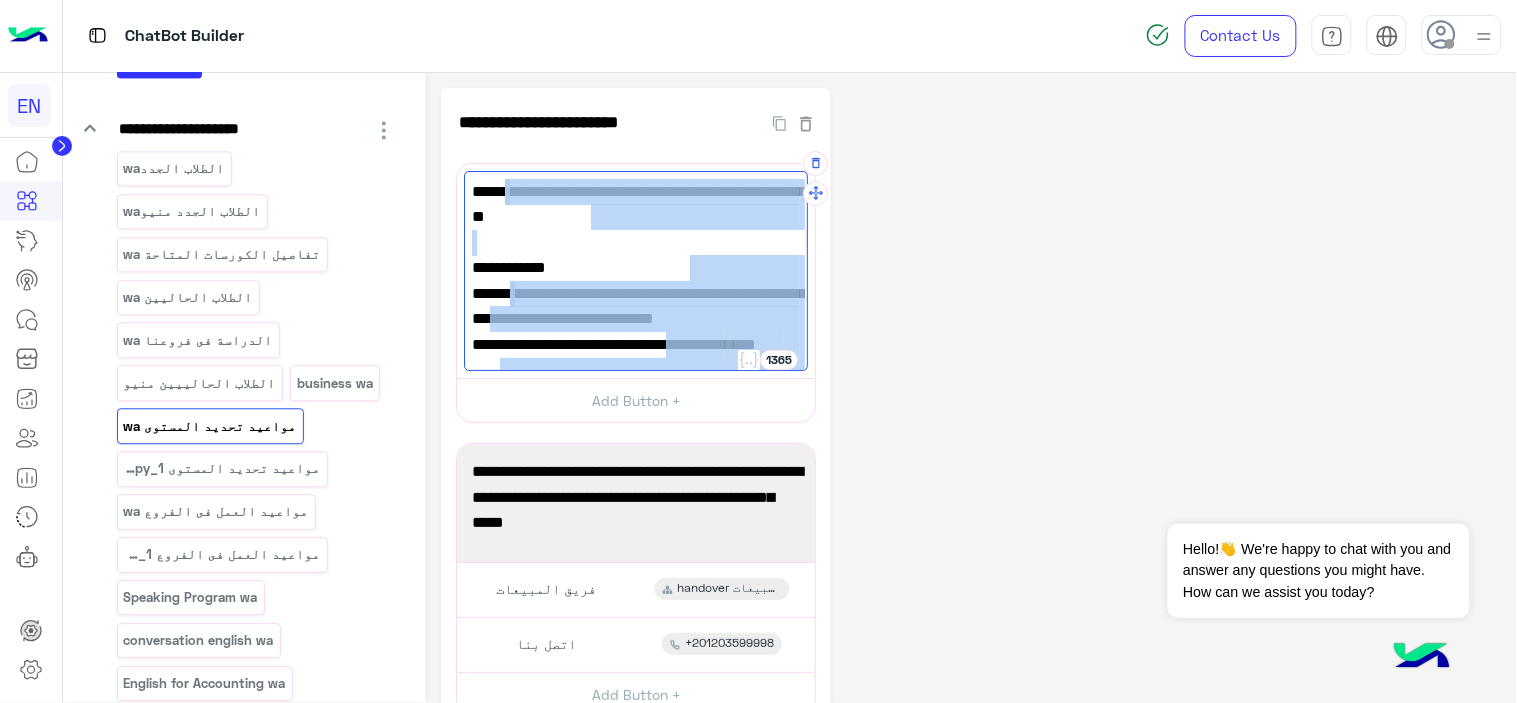 drag, startPoint x: 721, startPoint y: 337, endPoint x: 790, endPoint y: 194, distance: 158.77657 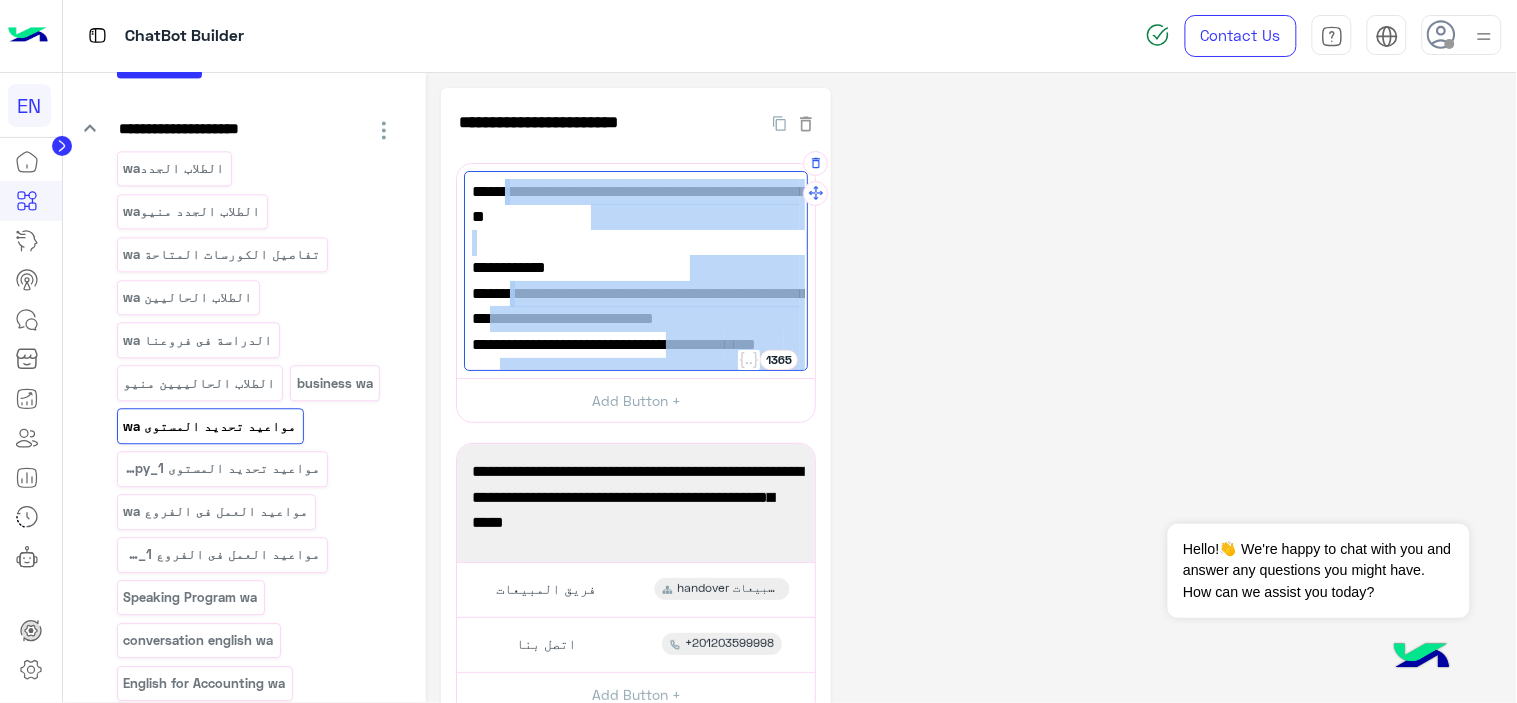 click on "مواعيد تحديد المستوي الخاصة بكل برامجنا التعليمية.👩‍🏫📚
💊 فرع الدقي
متاح تحديد المستوي ايام [DAY] و [DAY] و [DAY] و [DAY] من الساعة 12ظ حتي 9 مساءاً.
و ايام [DAY] و [DAY] من الساعة 2:30م حتي 9م.
💊 فرع مدينة نصر
متاح تحديد المستوي ايام[DAY] و [DAY] من الساعة 2:30م حتي 4:30م.
وأيام [DAY] و [DAY] من الساعة 2:30م حتي 6م.
وايام [DAY] و [DAY] من الساعة 5م حتي 6م.
💊 فرع المعادي
متاح تحديد المستوي ايام [DAY] و [DAY] من الساعة 12ظ حتي 1ظ.
و ايام [DAY] و [DAY] من الساعة 12ظ حتي 4:30م.
وأيام [DAY] و [DAY] و [DAY] من 12ظ حتي 3:30م." at bounding box center (636, 271) 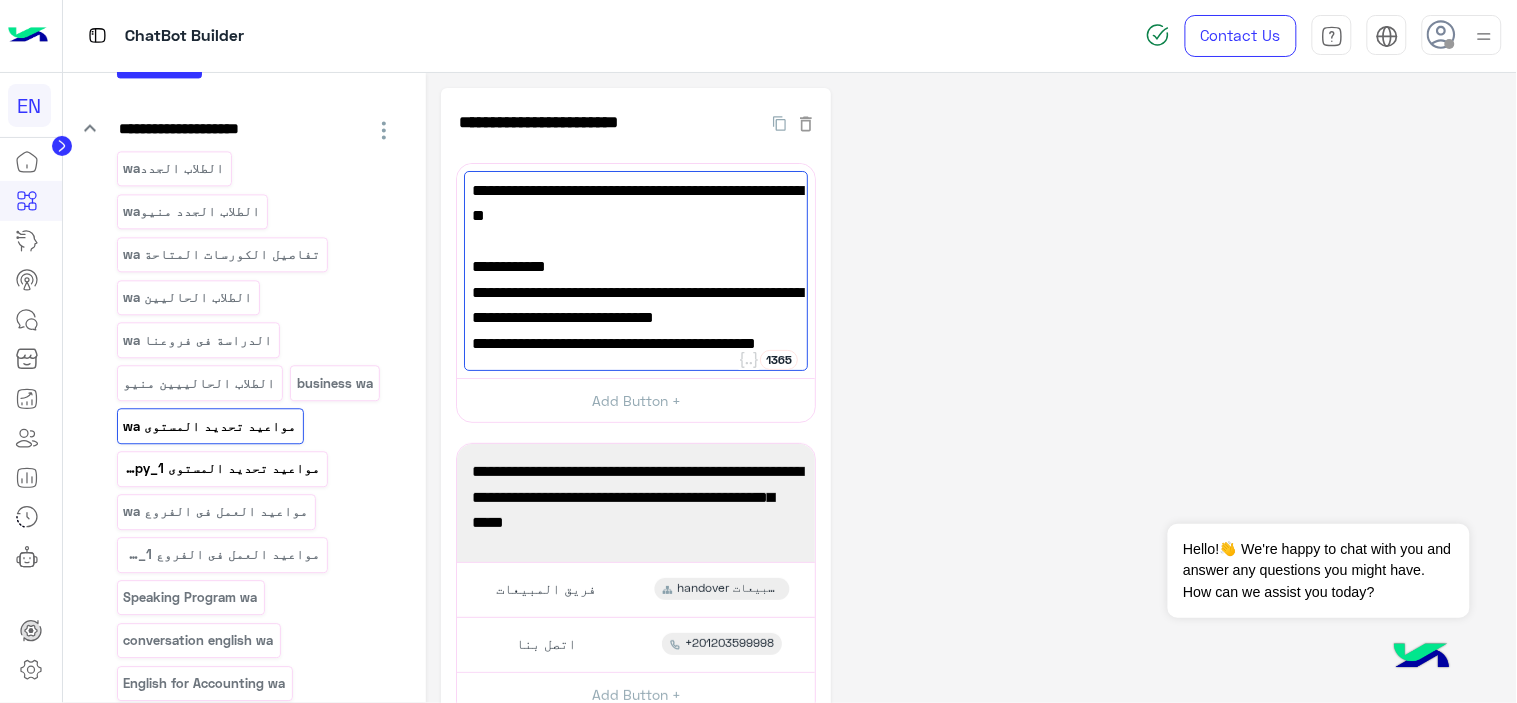 click on "مواعيد تحديد المستوى wa_copy_1" at bounding box center (222, 468) 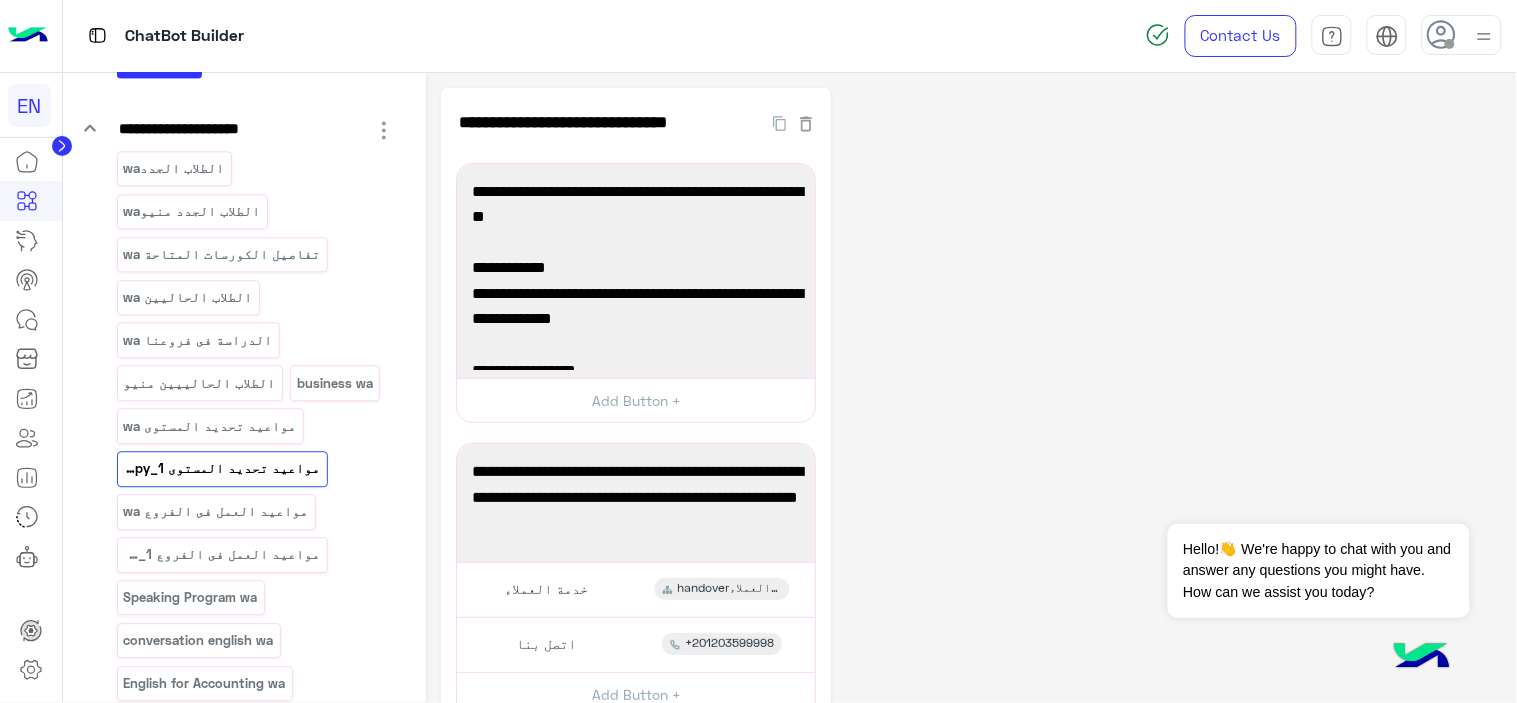 click on "متاح تحديد المستوي من السبت للخميس من الساعة 11 صباحاً حتي 7 مساءاً." at bounding box center (636, 306) 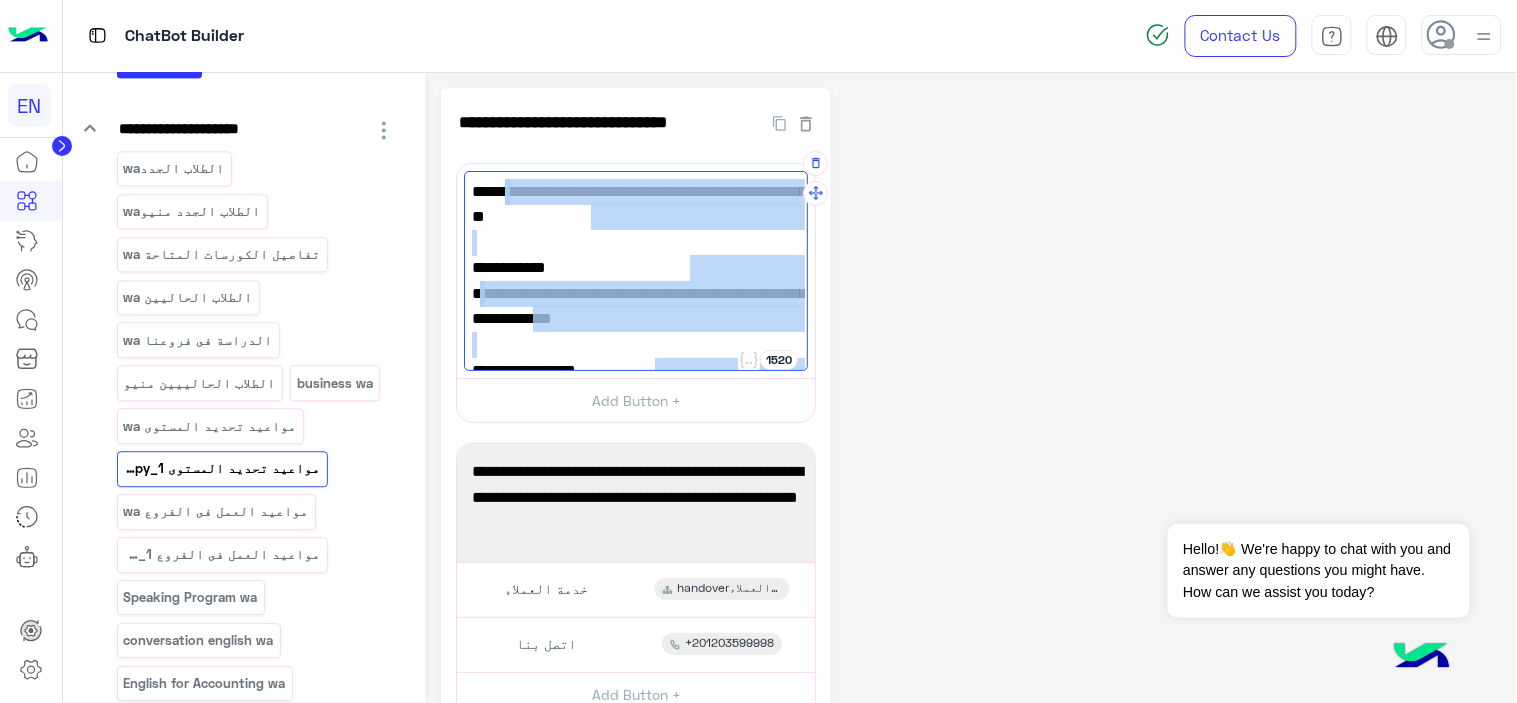 drag, startPoint x: 644, startPoint y: 334, endPoint x: 778, endPoint y: 171, distance: 211.00948 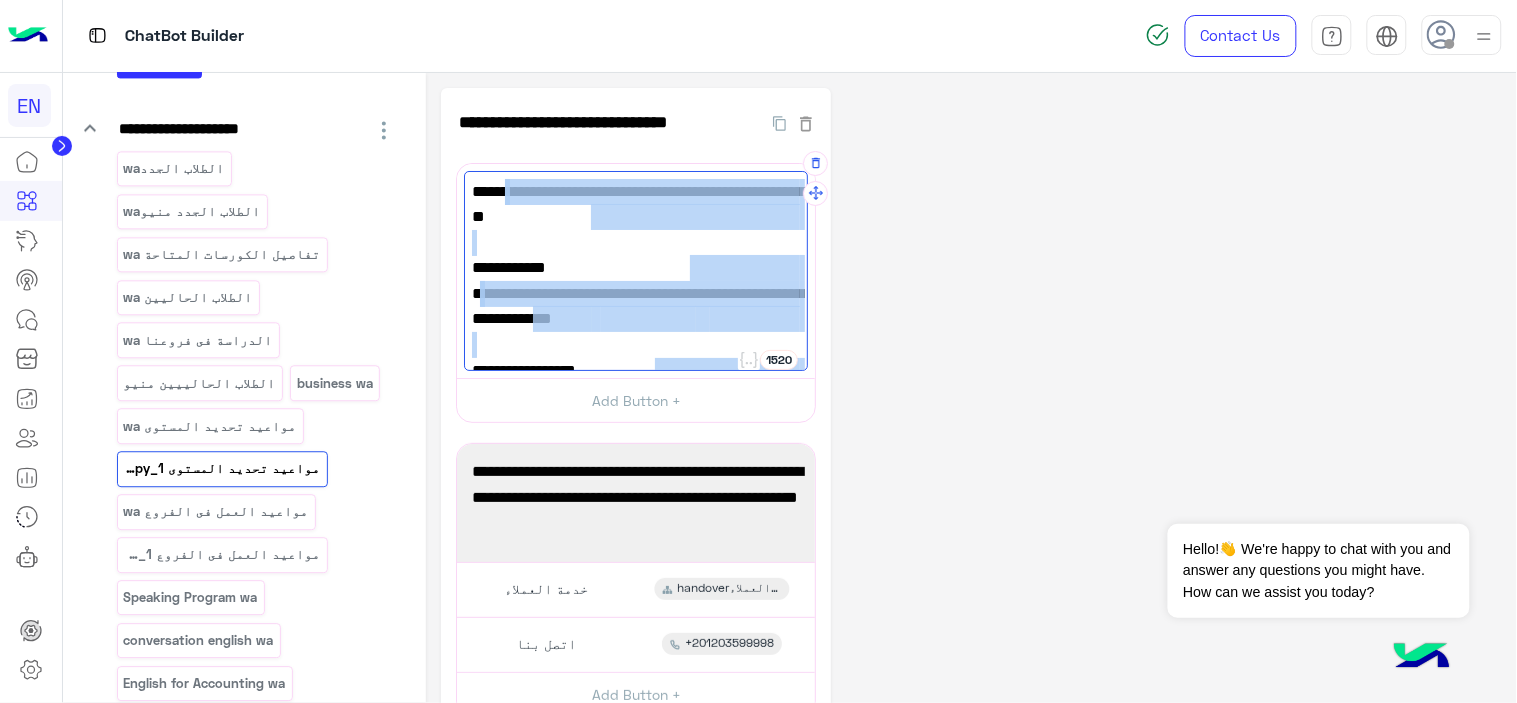 click on "مواعيد تحديد المستوي الخاصة بكل برامجنا التعليمية.👩‍🏫📚
💊 فرع الدقي
متاح تحديد المستوي من [DAY] لل[DAY] من الساعة 11 صباحاً حتي 7 مساءاً.
💊 فرع مدينة نصر
متاح تحديد المستوي ايام [DAY] و [DAY] من الساعة 3م للساعة 8م
💊 فرع المعادي
متاح تحديد المستوي ايام [DAY] و [DAY] من الساعة 10ص للساعة 12ظ
[DAY] و [DAY] من الساعة 12ظ للساعة 2ظ
💊ومتاح الاختبار Online من [DAY] لل[DAY] من الساعة 3:30م حتى الساعة 10:30م
و[DAY] من الساعة 12ظ للساعة 3:30م والدراسة من فروعنا." at bounding box center (636, 271) 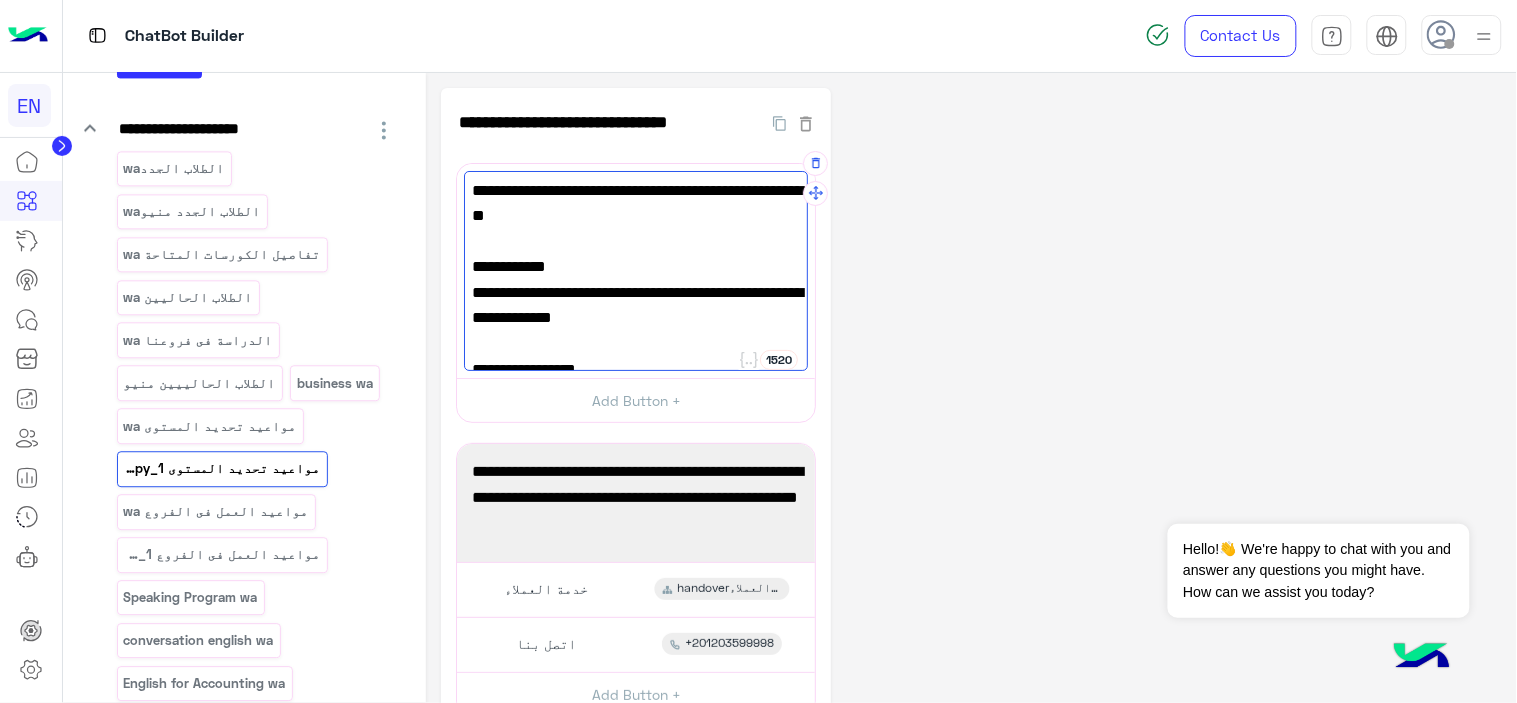 paste on "**********" 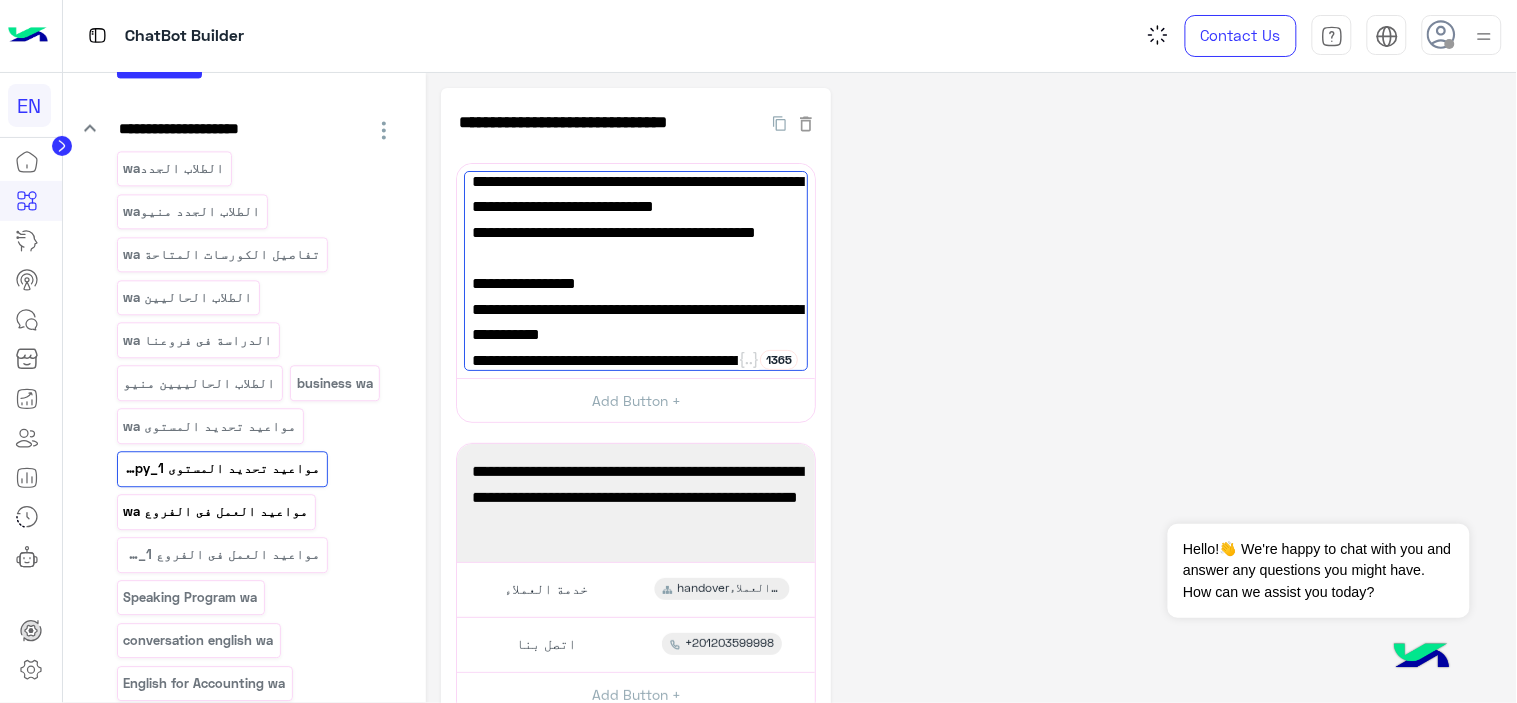 type on "**********" 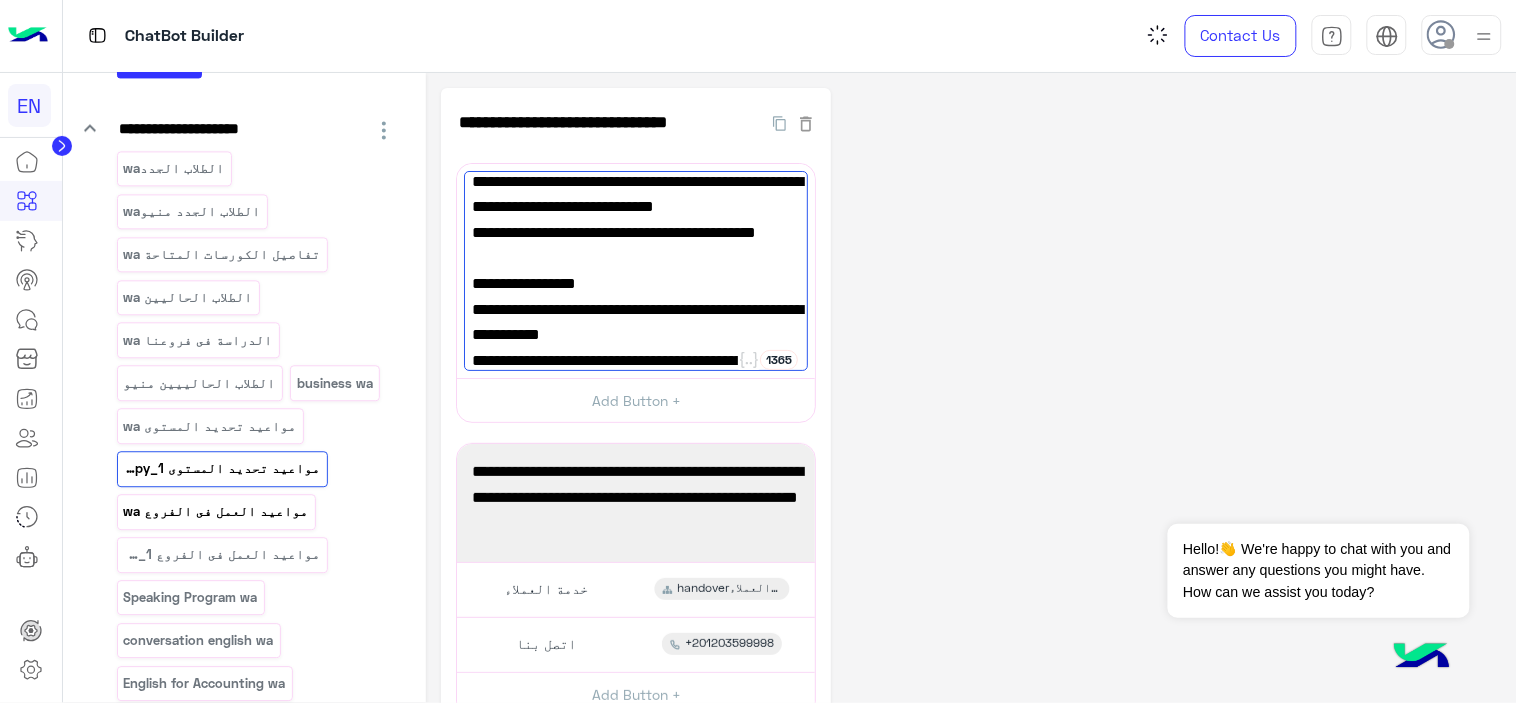 click on "مواعيد العمل فى الفروع wa" at bounding box center (216, 511) 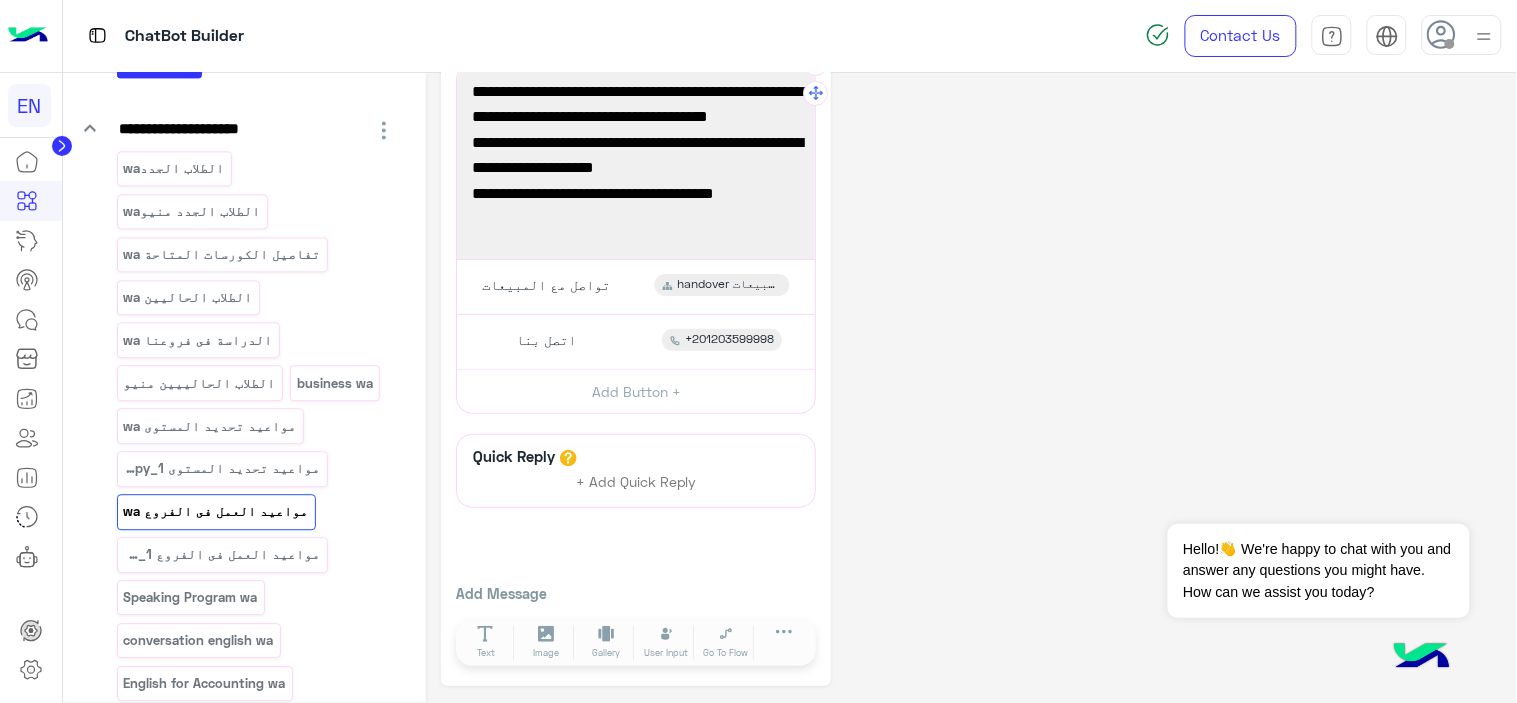 click on "وتعمل فروع الدقي ومدينه نصر من العاشرة صباحاً حتى السادسة مساءا يوم الجمعة." at bounding box center (636, 193) 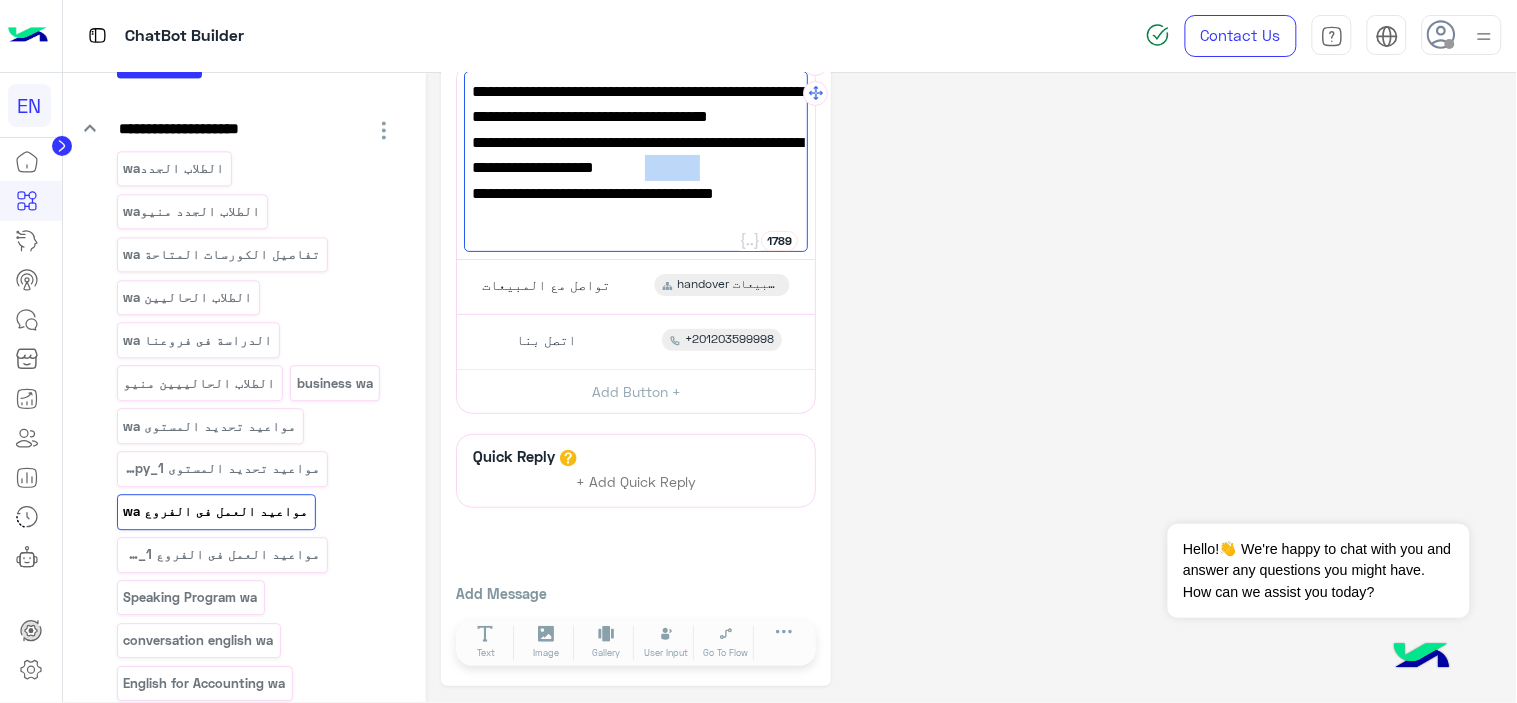 click on "وتعمل فروع الدقي ومدينه نصر من العاشرة صباحاً حتى السادسة مساءا يوم الجمعة." at bounding box center [636, 193] 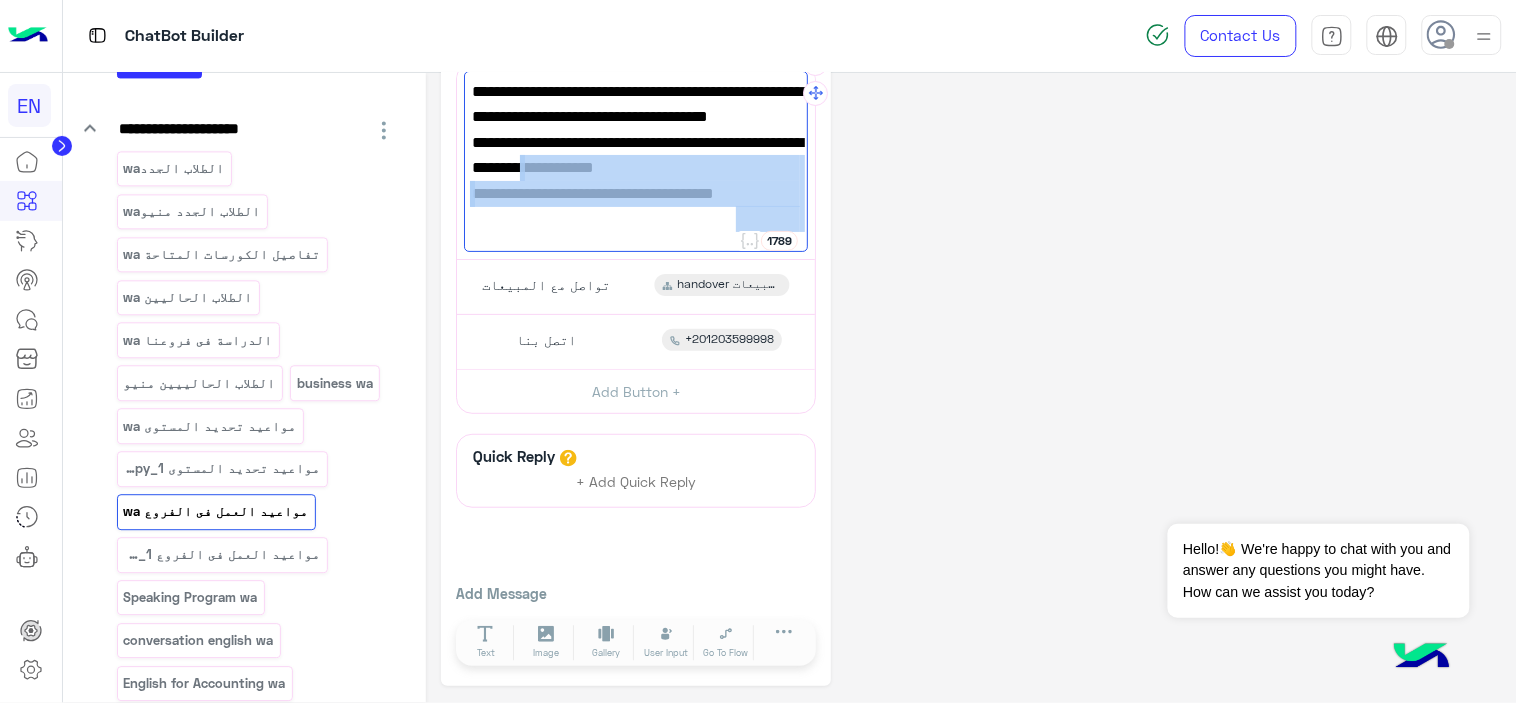click on "وتعمل فروع الدقي ومدينه نصر من العاشرة صباحاً حتى السادسة مساءا يوم الجمعة." at bounding box center [636, 193] 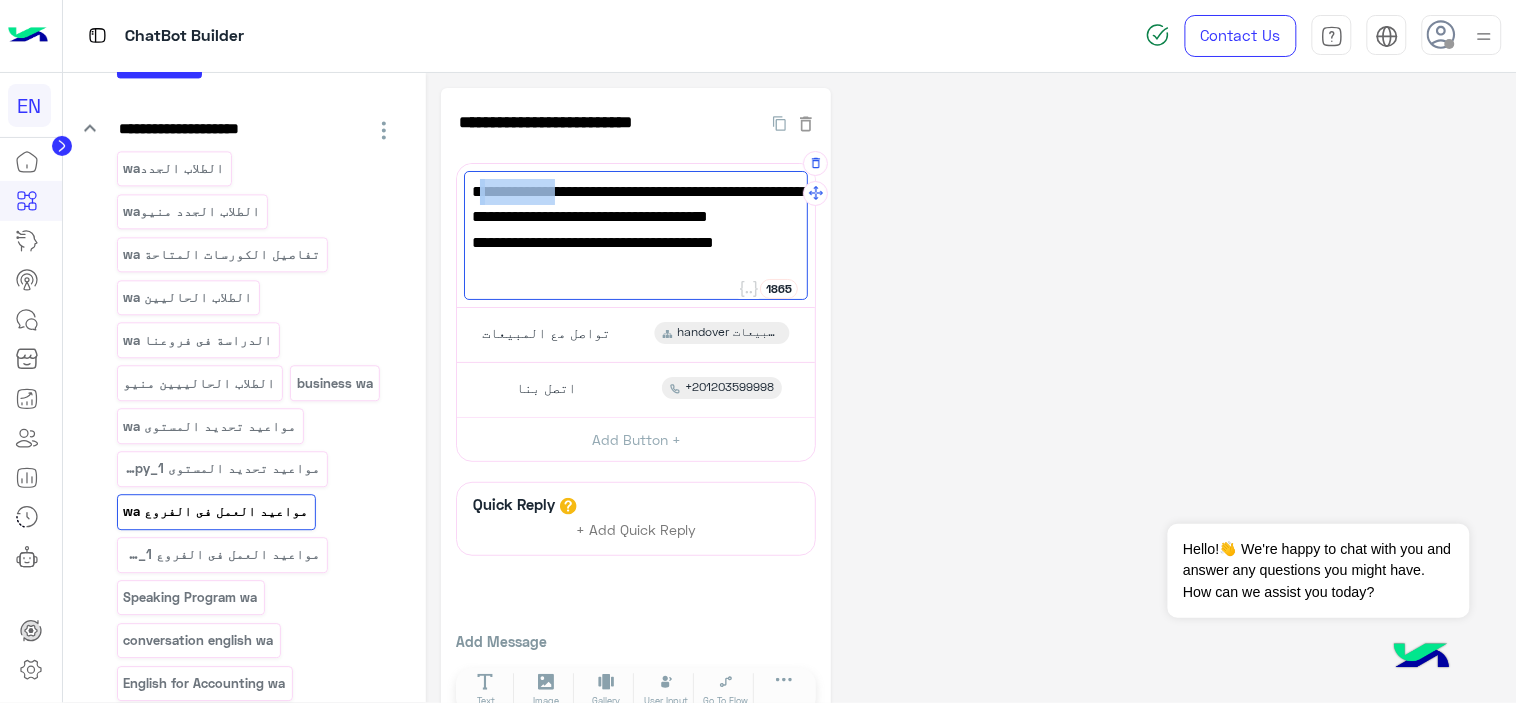 drag, startPoint x: 547, startPoint y: 190, endPoint x: 602, endPoint y: 197, distance: 55.443665 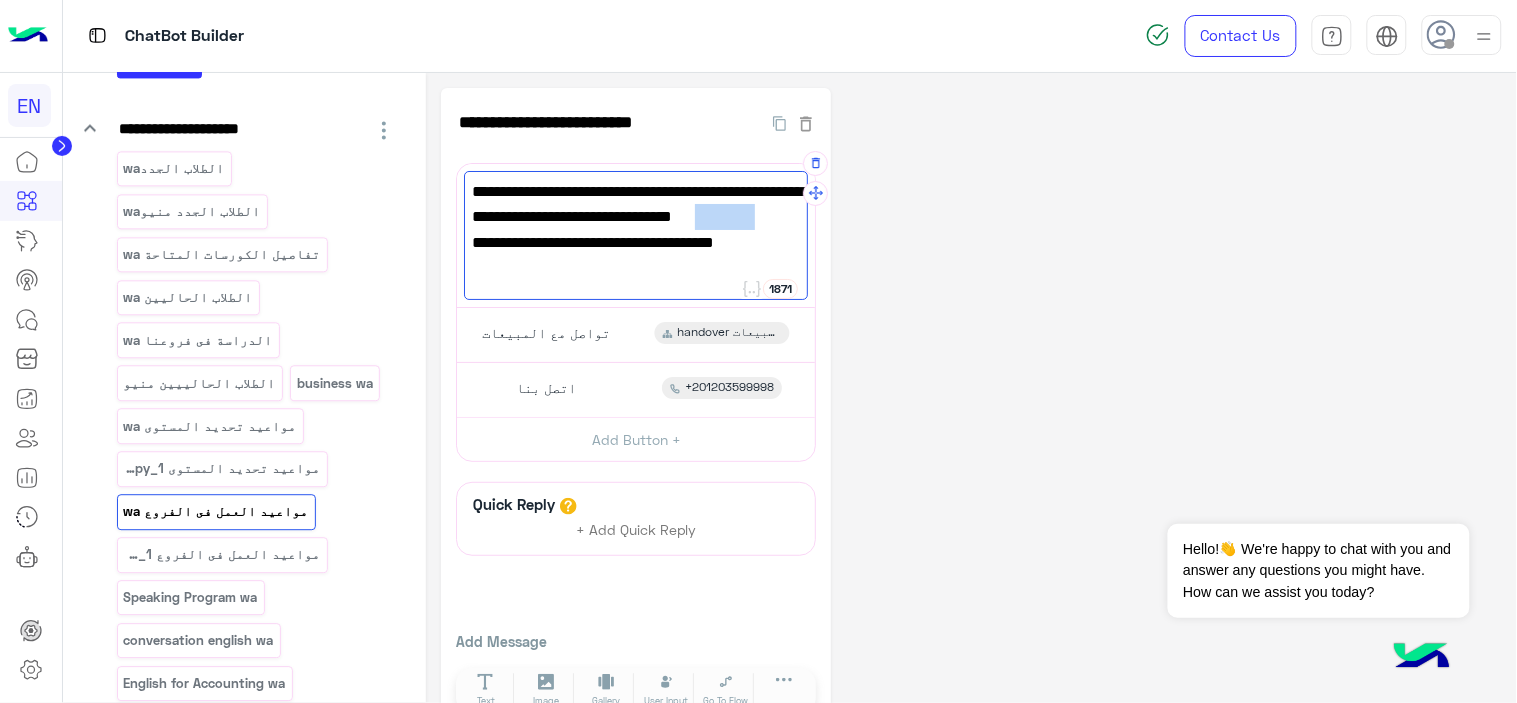 drag, startPoint x: 747, startPoint y: 220, endPoint x: 797, endPoint y: 220, distance: 50 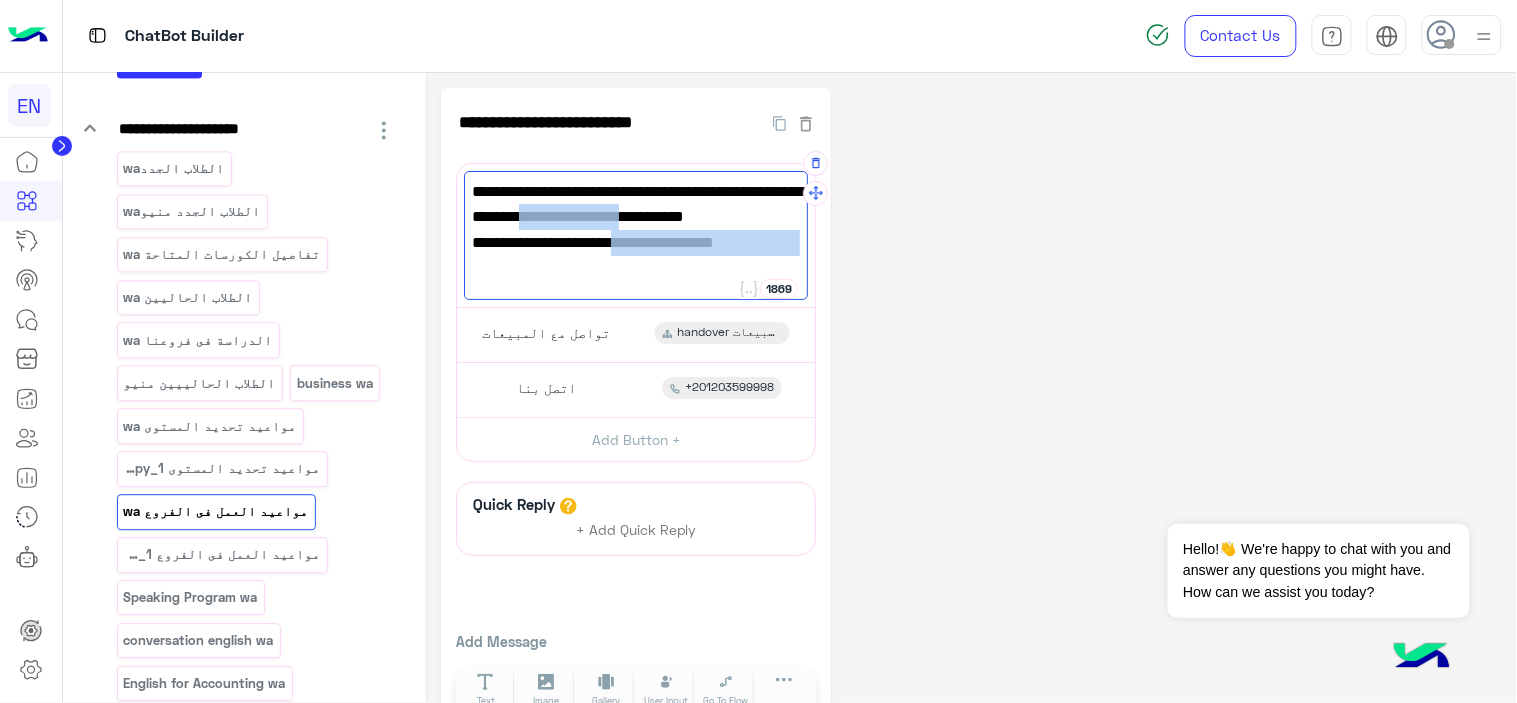 drag, startPoint x: 727, startPoint y: 245, endPoint x: 677, endPoint y: 220, distance: 55.9017 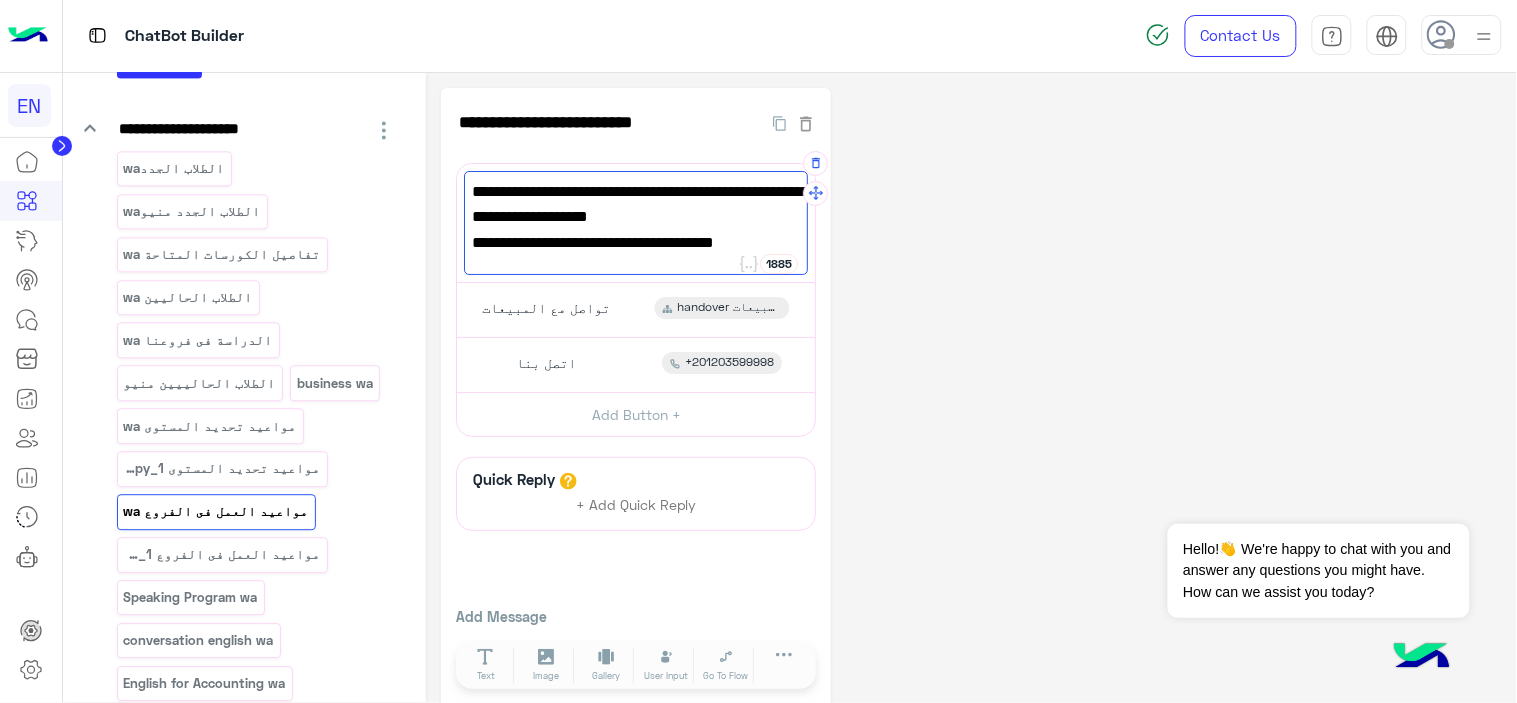 type on "**********" 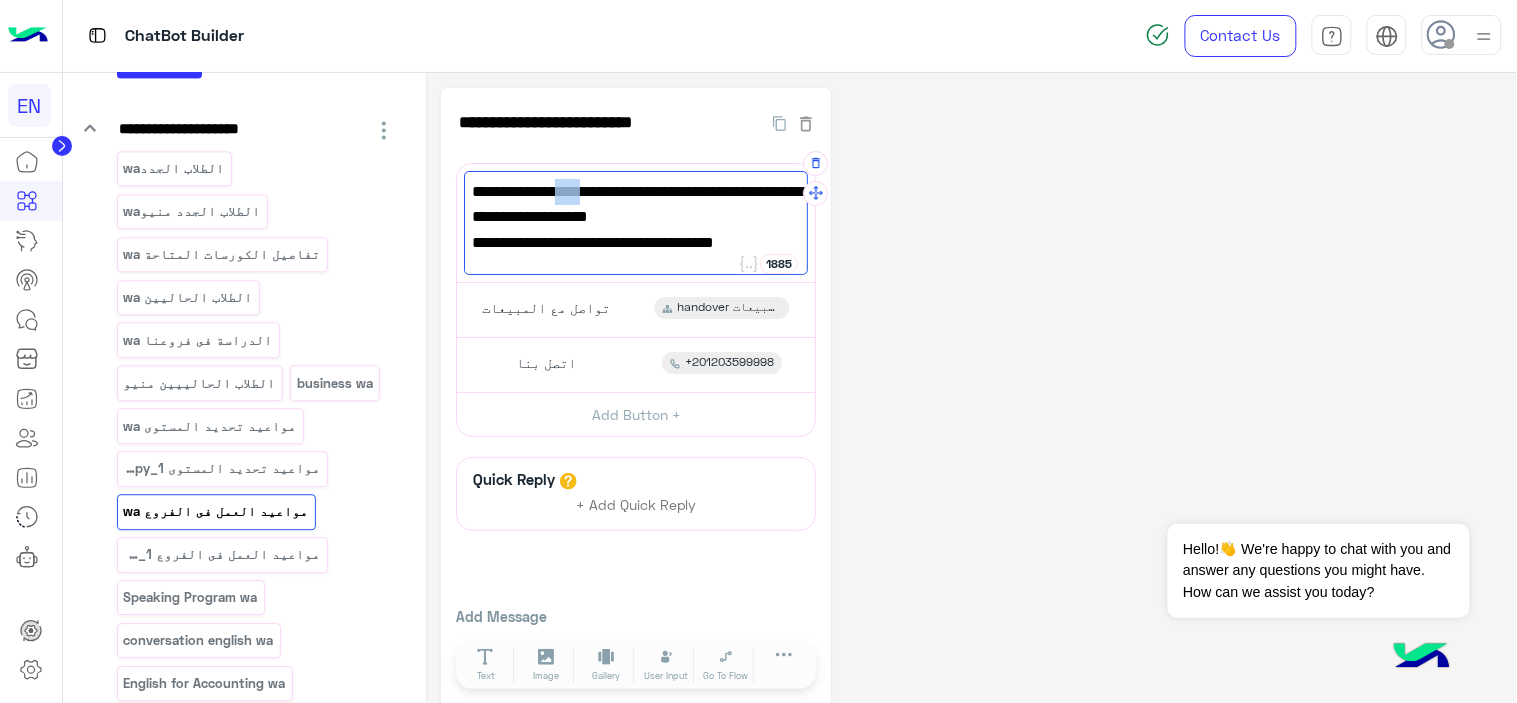 click on "مواعيد عمل الفروع يوميا من 9 صباحاً حتى الساعة 10 مساءاً ماعدا يوم الجمعة." at bounding box center [636, 217] 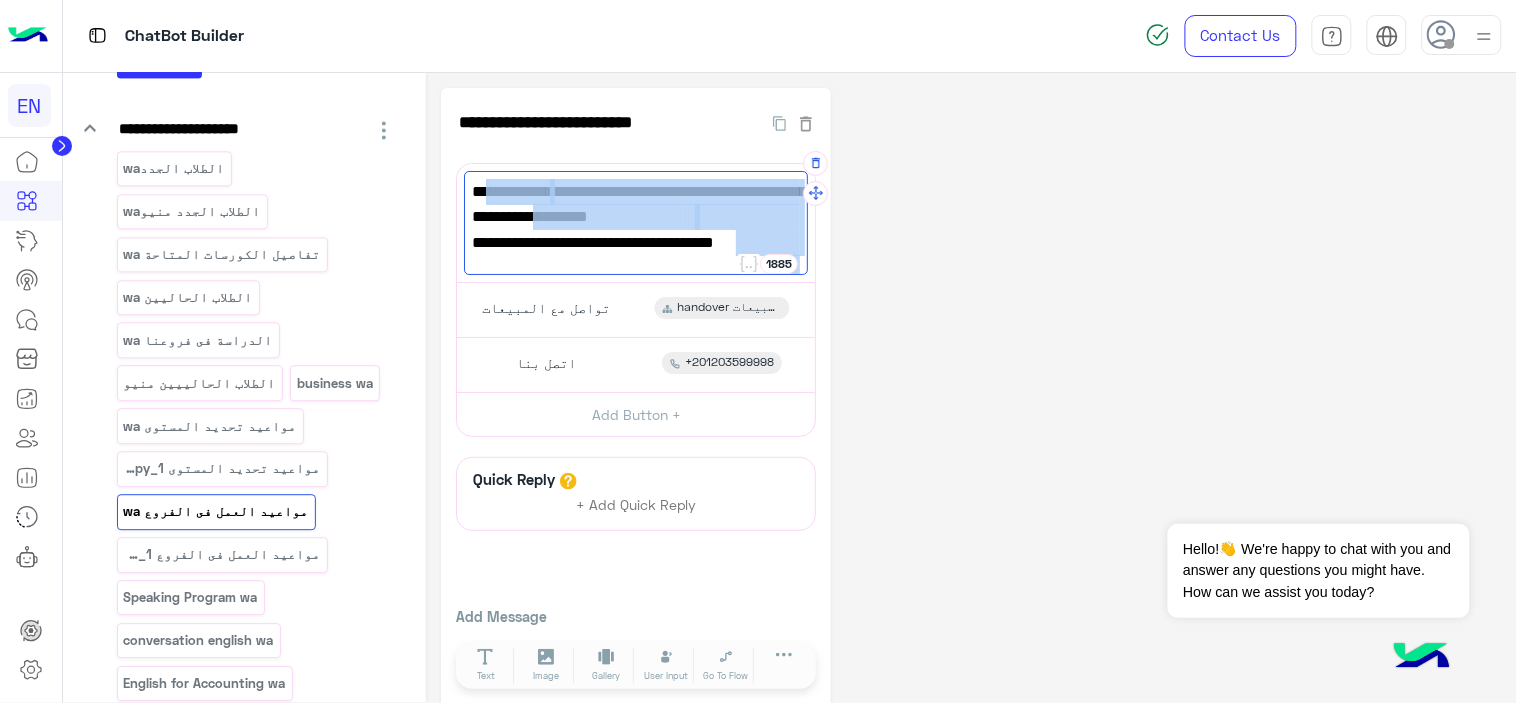 drag, startPoint x: 627, startPoint y: 192, endPoint x: 548, endPoint y: 252, distance: 99.20181 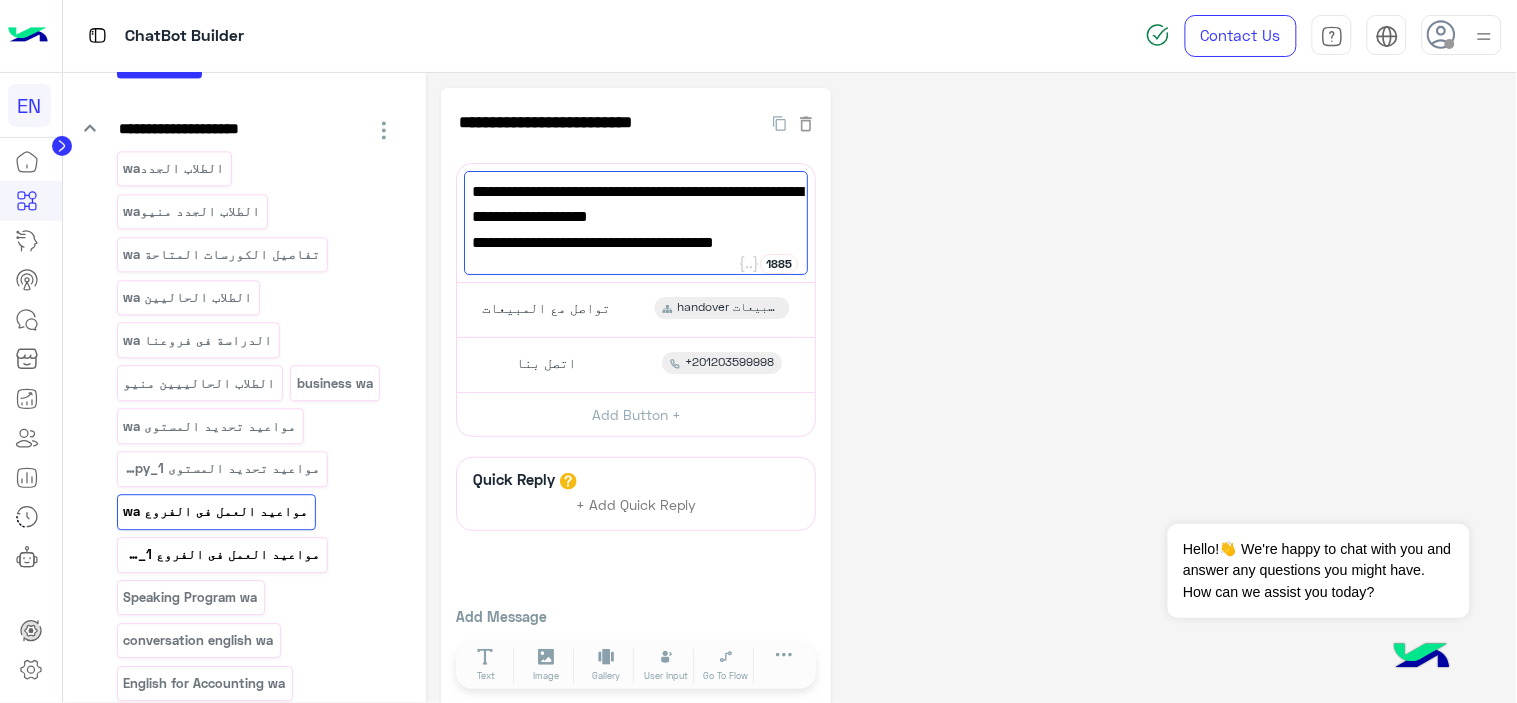 click on "مواعيد العمل فى الفروع wa_copy_1" at bounding box center [222, 554] 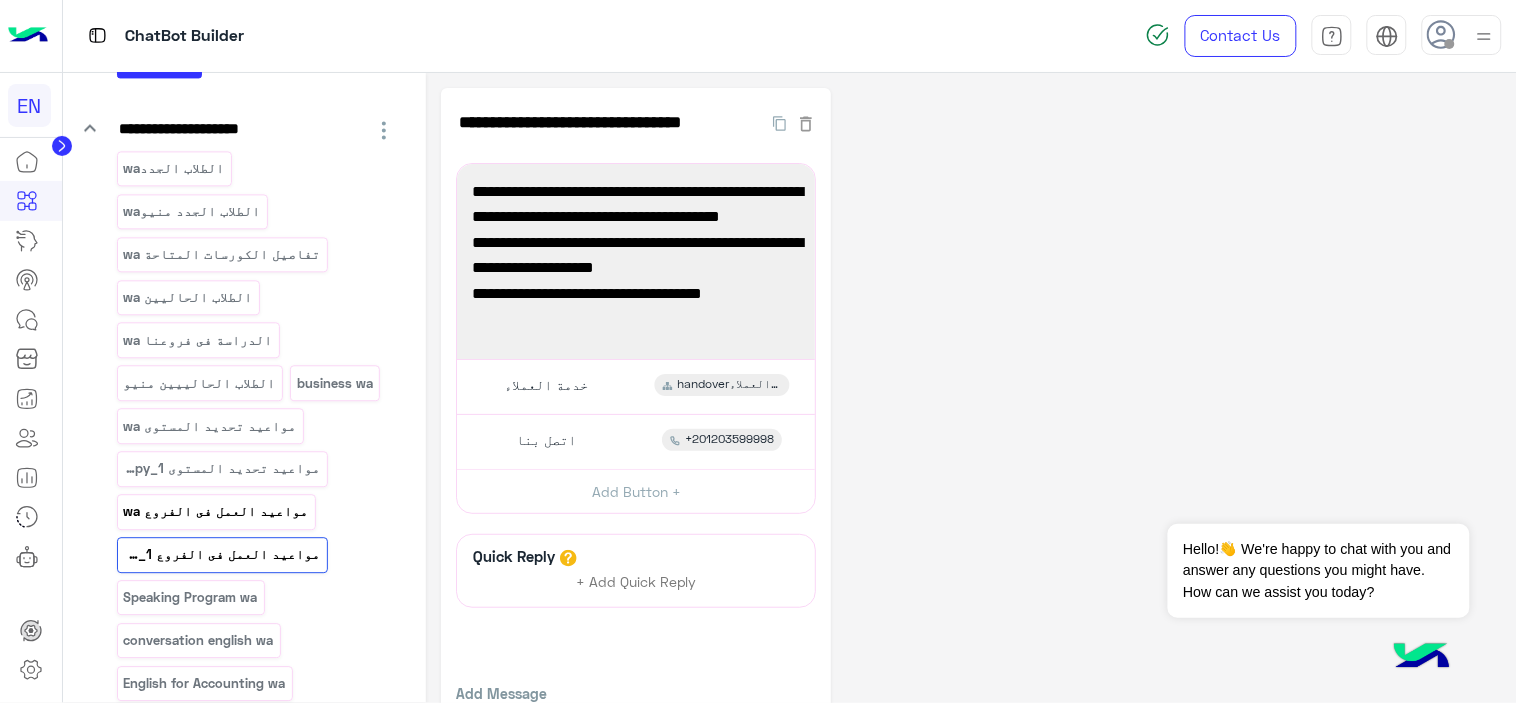 click on "مواعيد العمل فى الفروع wa" at bounding box center (216, 511) 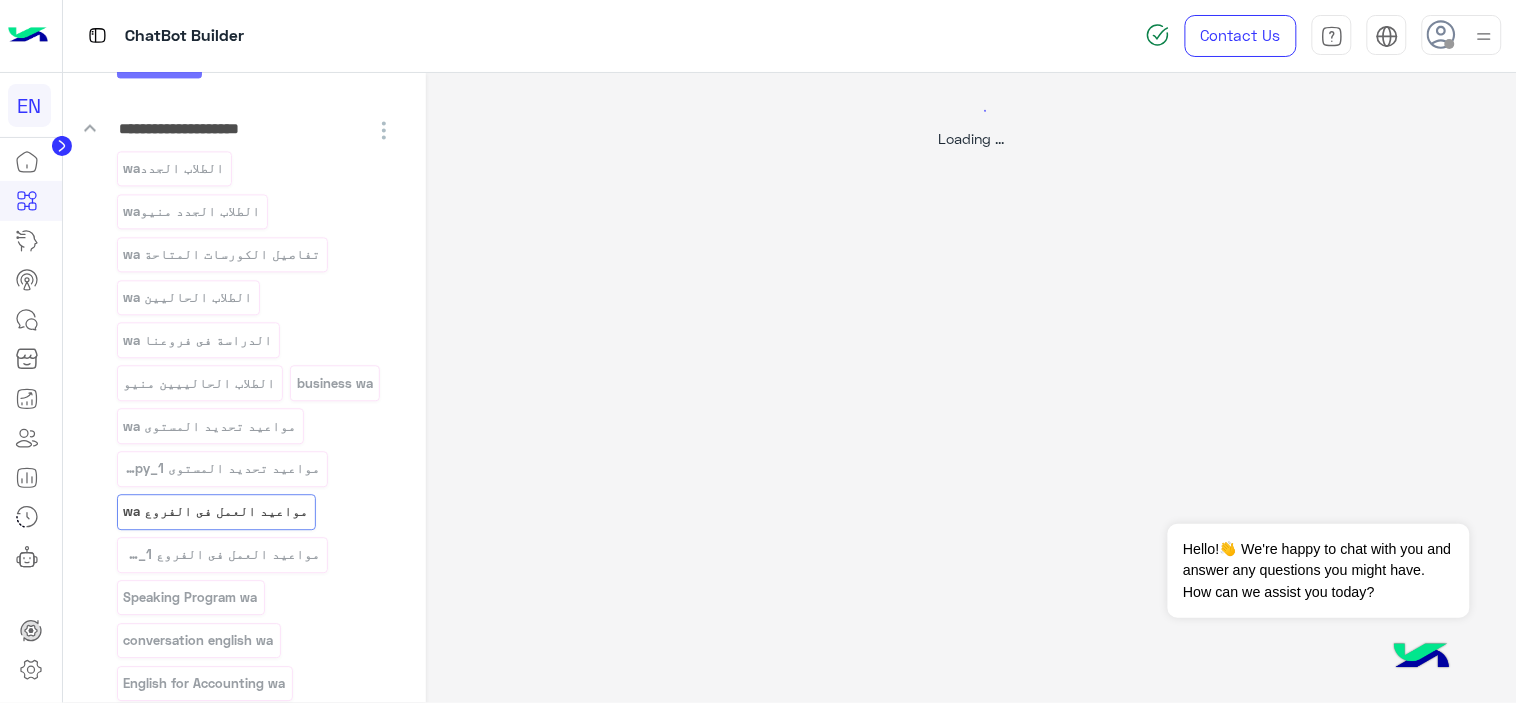 click on "Loading ..." 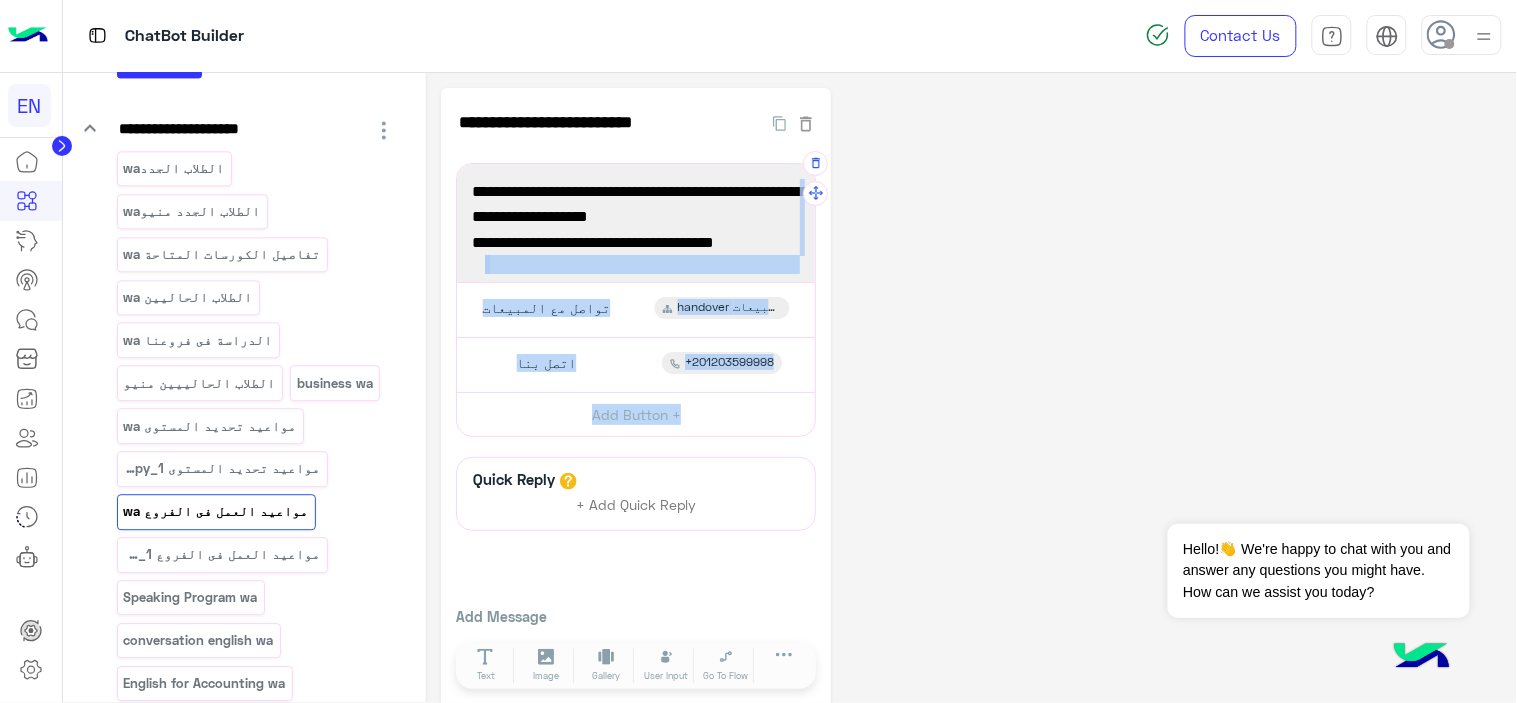 drag, startPoint x: 537, startPoint y: 218, endPoint x: 806, endPoint y: 181, distance: 271.53268 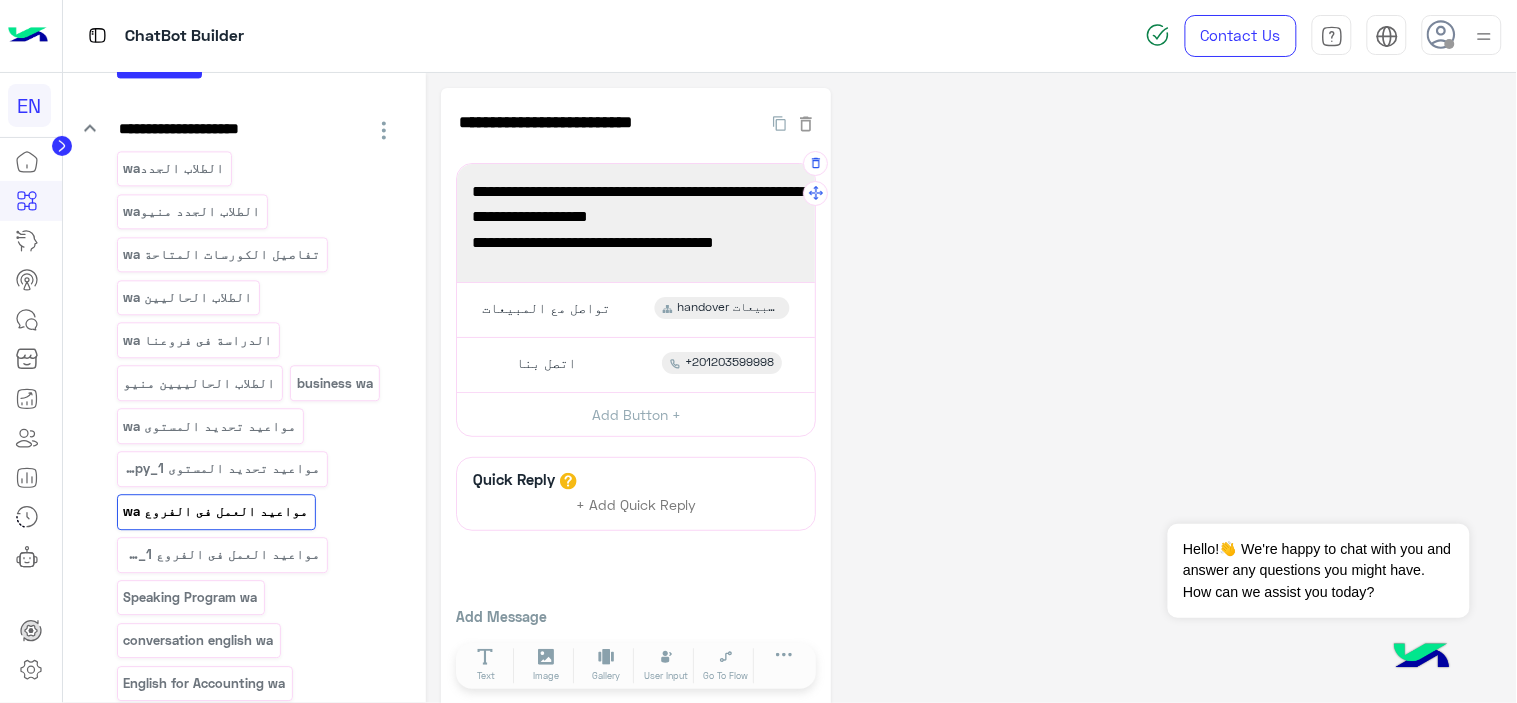 click on "مواعيد عمل الفروع يوميا من 9 صباحاً حتى الساعة 10 مساءاً ماعدا يوم الجمعة." at bounding box center [636, 217] 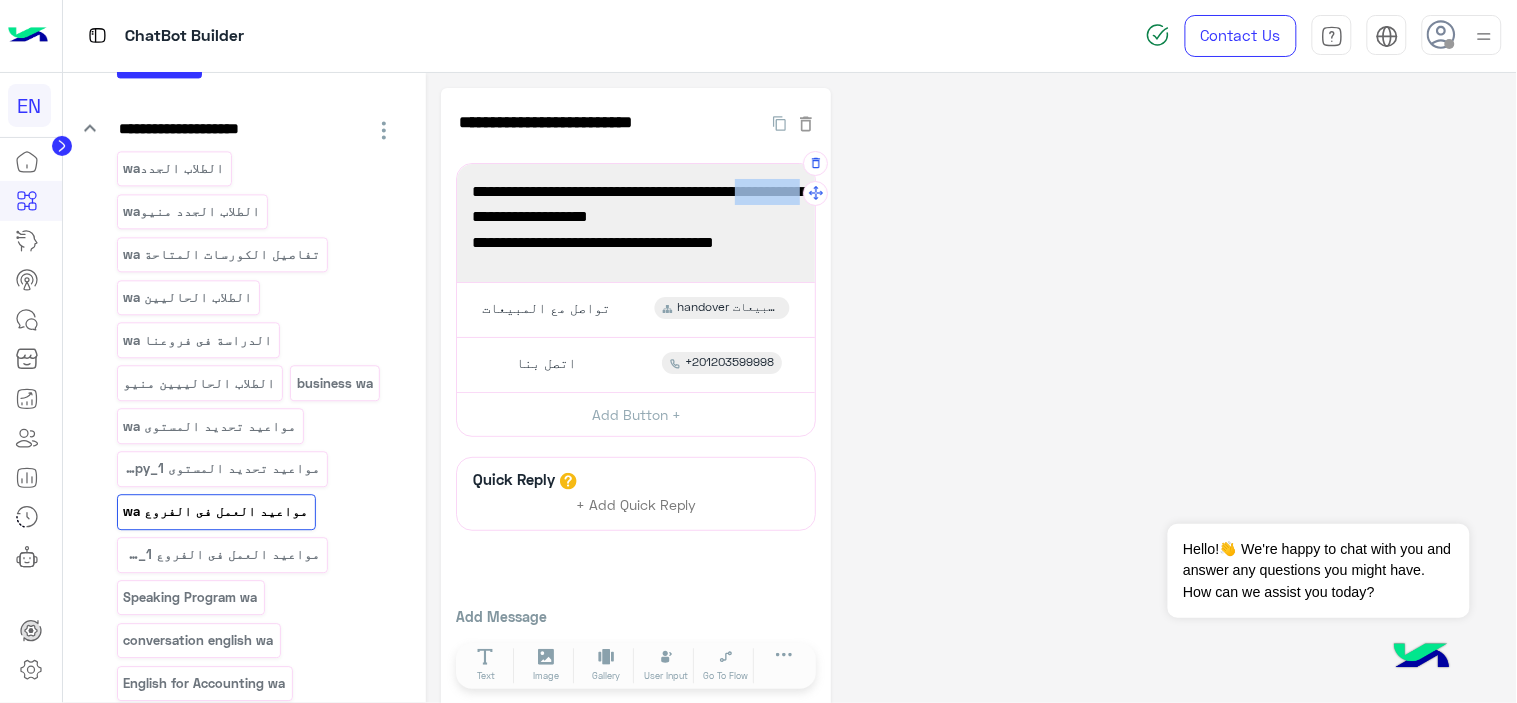 click on "مواعيد عمل الفروع يوميا من 9 صباحاً حتى الساعة 10 مساءاً ماعدا يوم الجمعة." at bounding box center [636, 217] 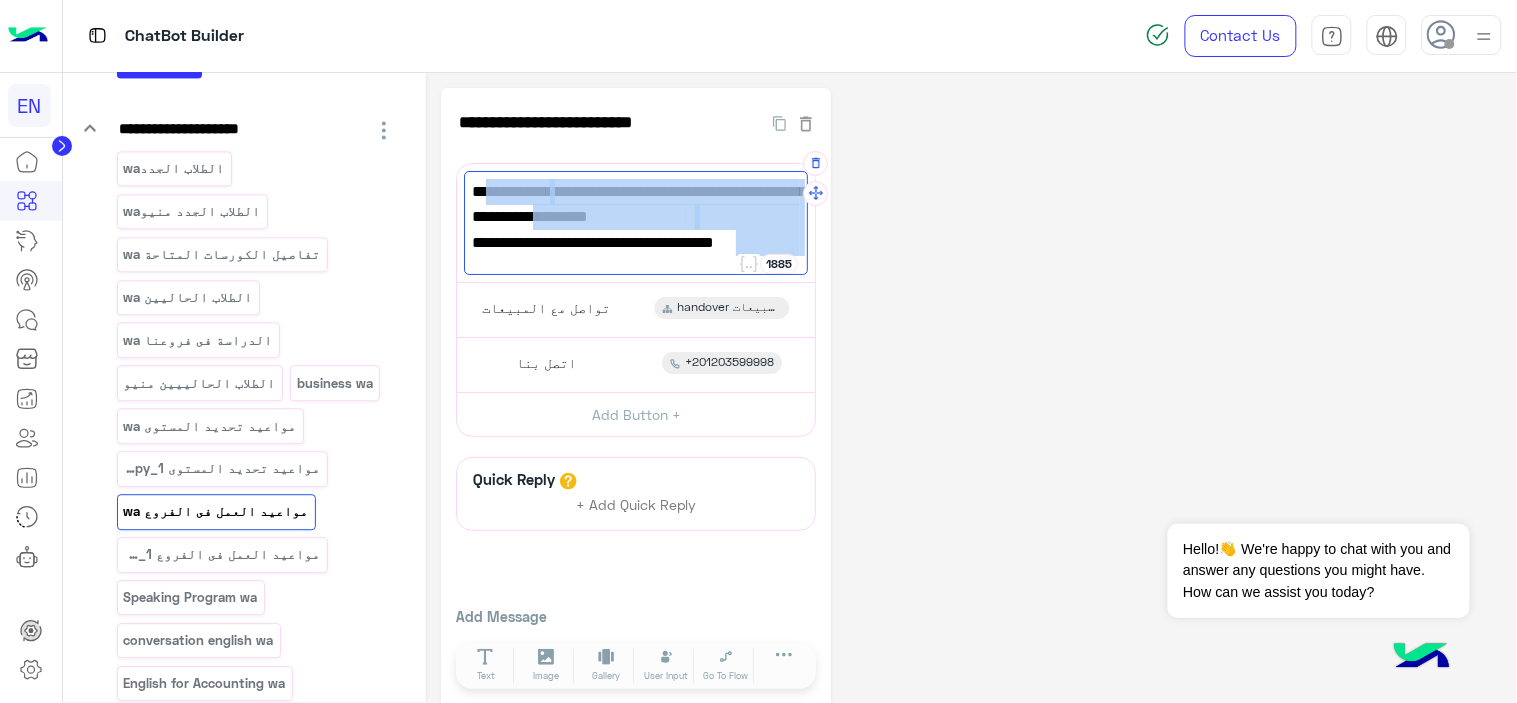 drag, startPoint x: 774, startPoint y: 185, endPoint x: 774, endPoint y: 203, distance: 18 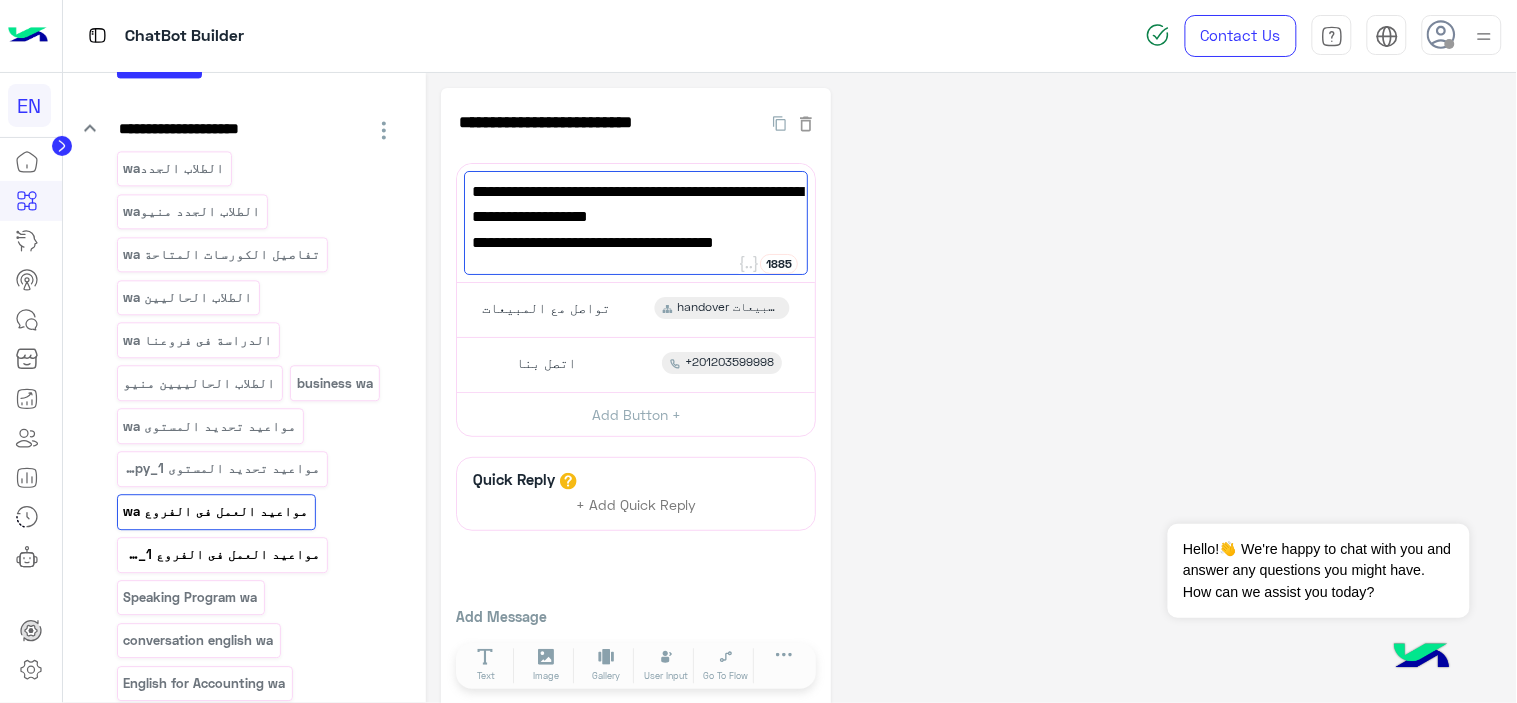 click on "مواعيد العمل فى الفروع wa_copy_1" at bounding box center (222, 554) 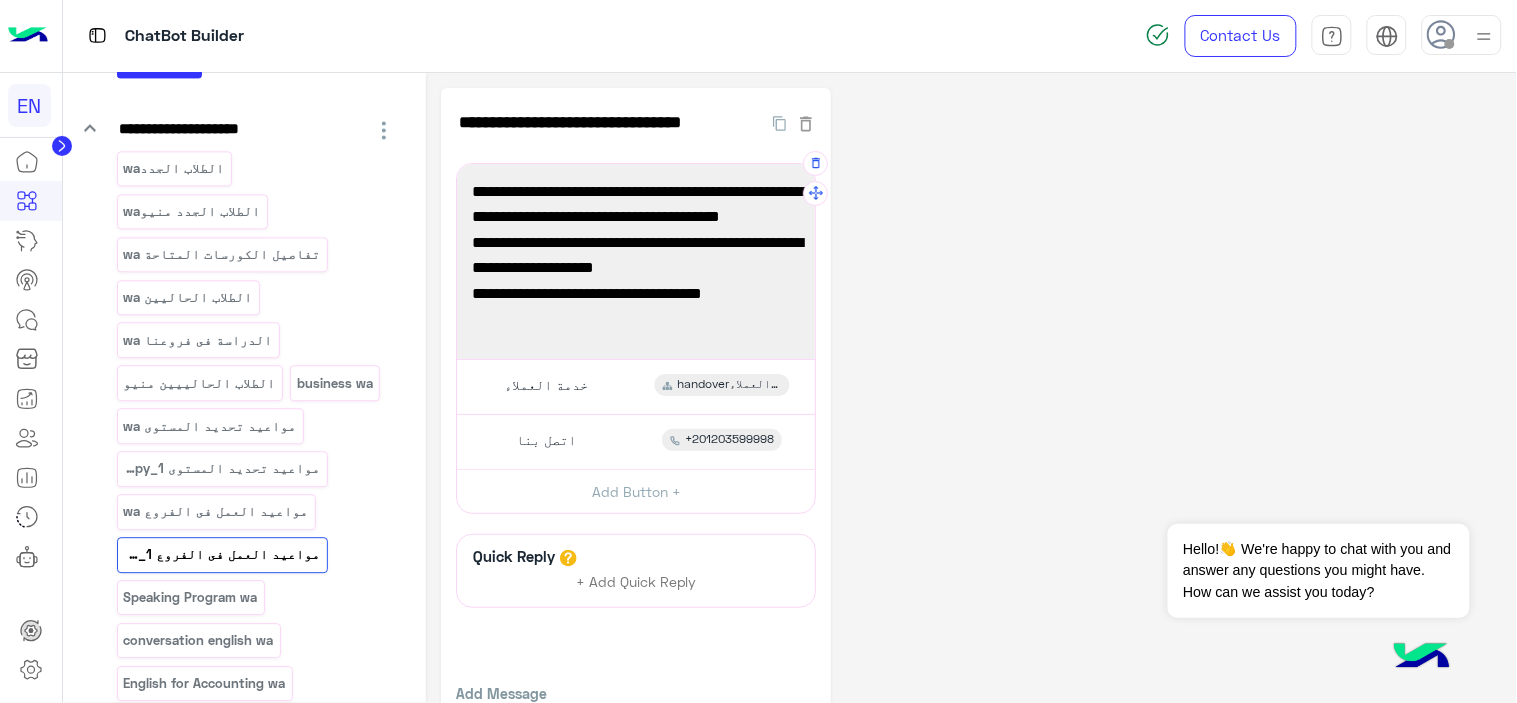 click on "مواعيد عمل الفروع يوميا من التاسعة صباحاً حتى التاسعة مساءاً. يوم الجمعة أجازة في فرع والمعادي." at bounding box center (636, 217) 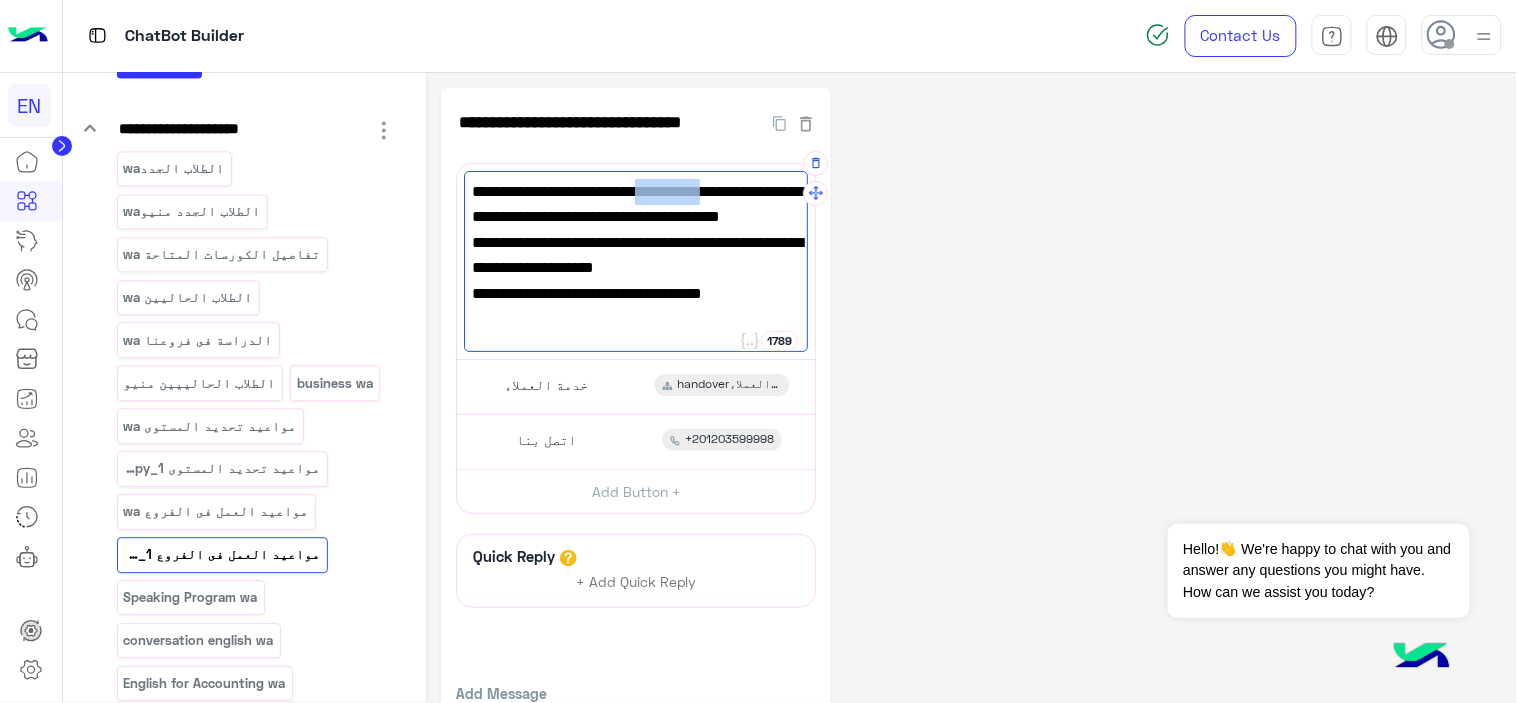 click on "مواعيد عمل الفروع يوميا من التاسعة صباحاً حتى التاسعة مساءاً. يوم الجمعة أجازة في فرع والمعادي." at bounding box center [636, 217] 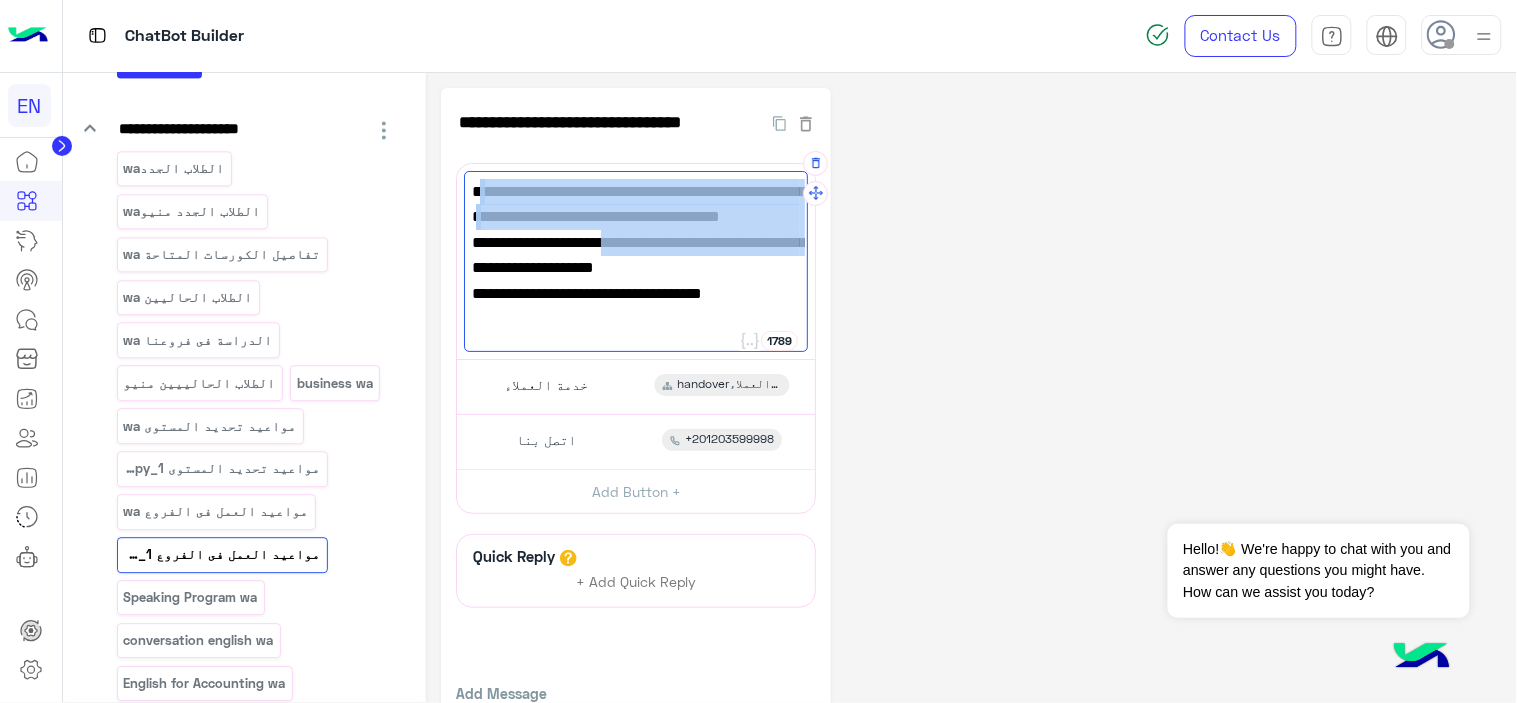 click on "مواعيد عمل الفروع يوميا من التاسعة صباحاً حتى التاسعة مساءاً. يوم الجمعة أجازة في فرع والمعادي." at bounding box center [636, 217] 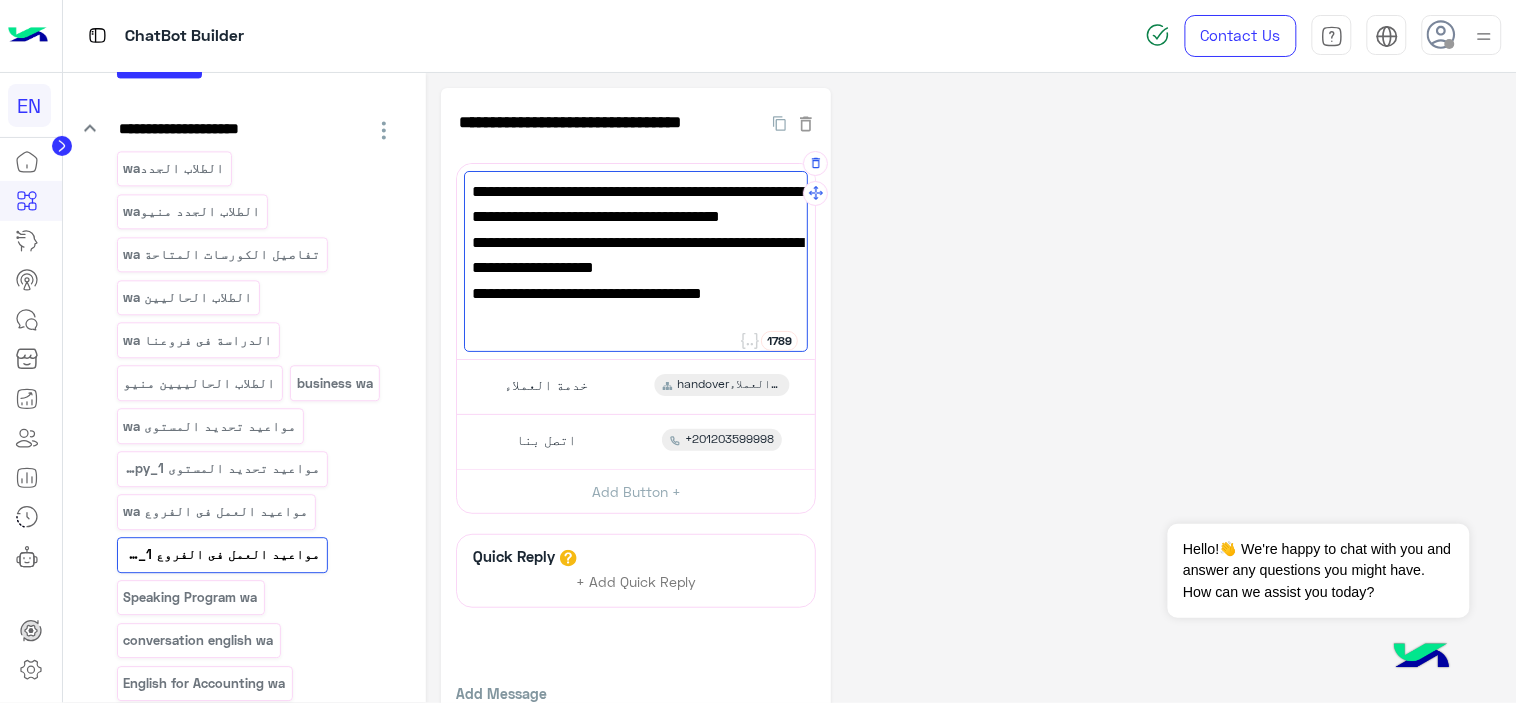 paste 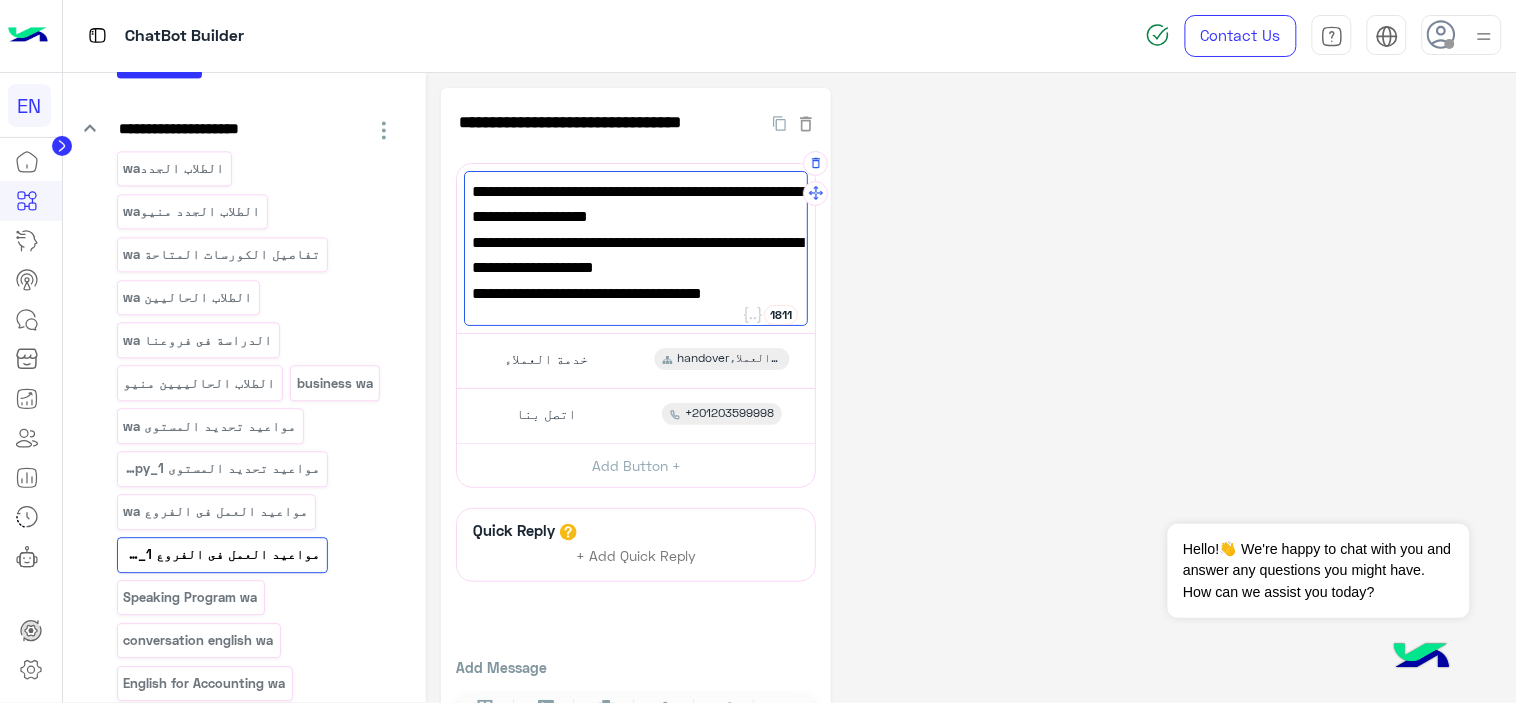 click on "وتعمل فروع الدقي ومدينه نصر من العاشرة صباحاً حتى السادسة مساءا يوم الجمعة." at bounding box center (636, 293) 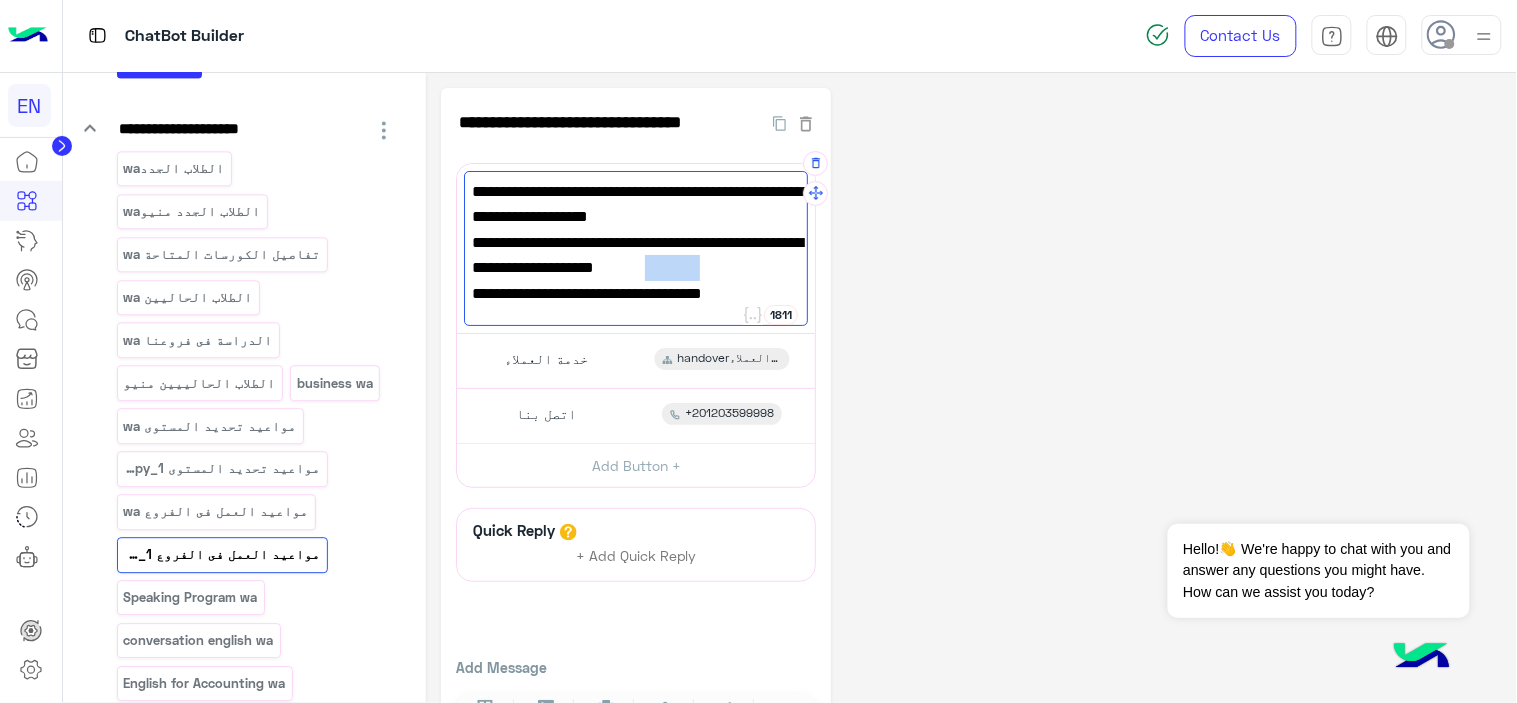 click on "وتعمل فروع الدقي ومدينه نصر من العاشرة صباحاً حتى السادسة مساءا يوم الجمعة." at bounding box center (636, 293) 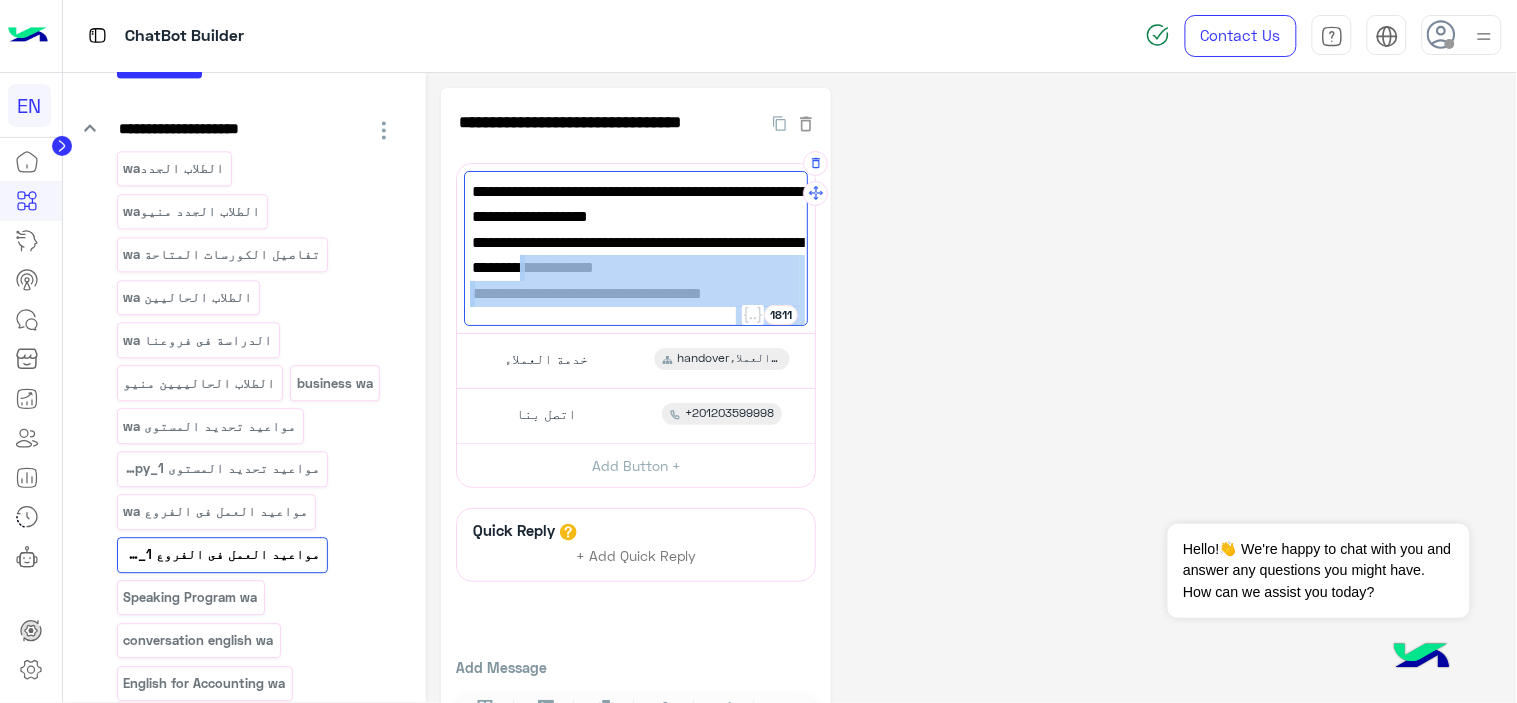 click on "وتعمل فروع الدقي ومدينه نصر من العاشرة صباحاً حتى السادسة مساءا يوم الجمعة." at bounding box center [636, 293] 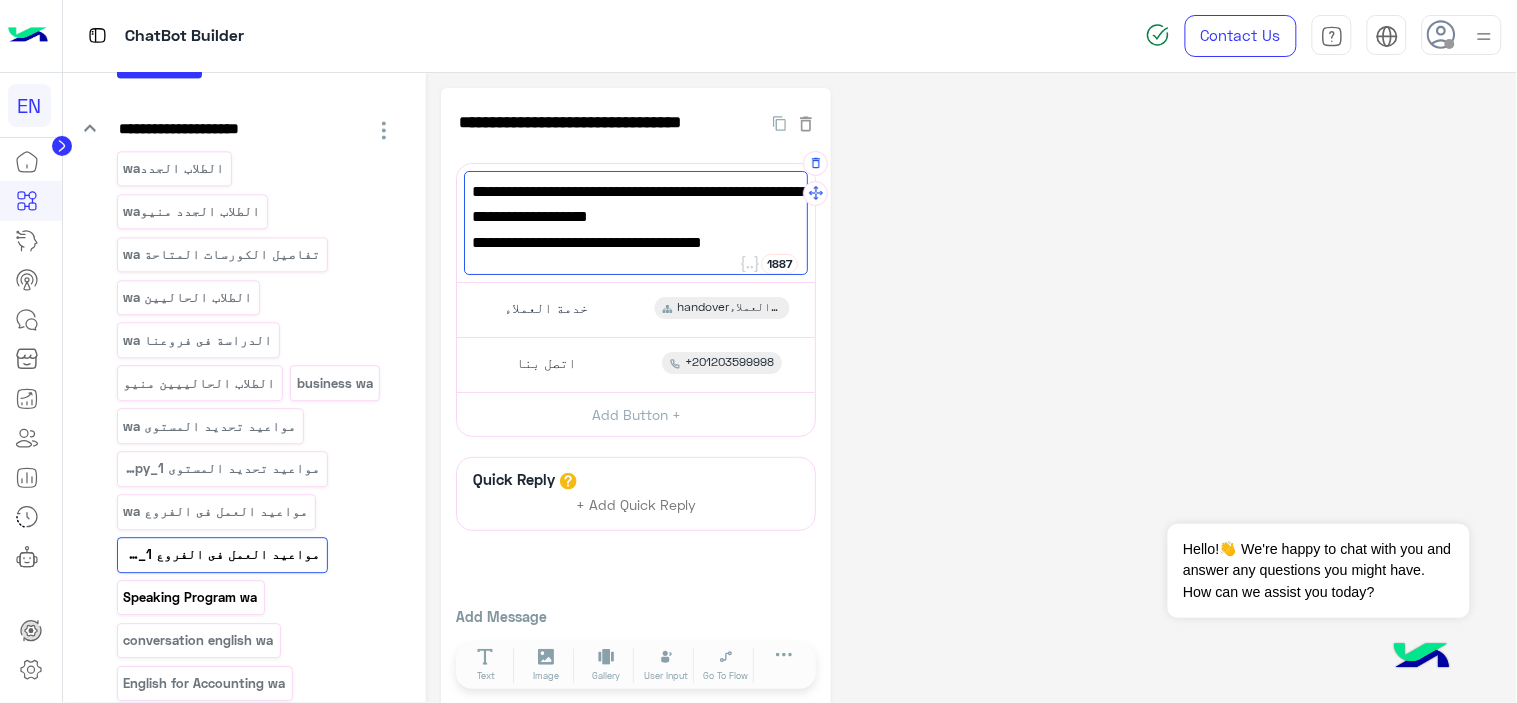 type on "**********" 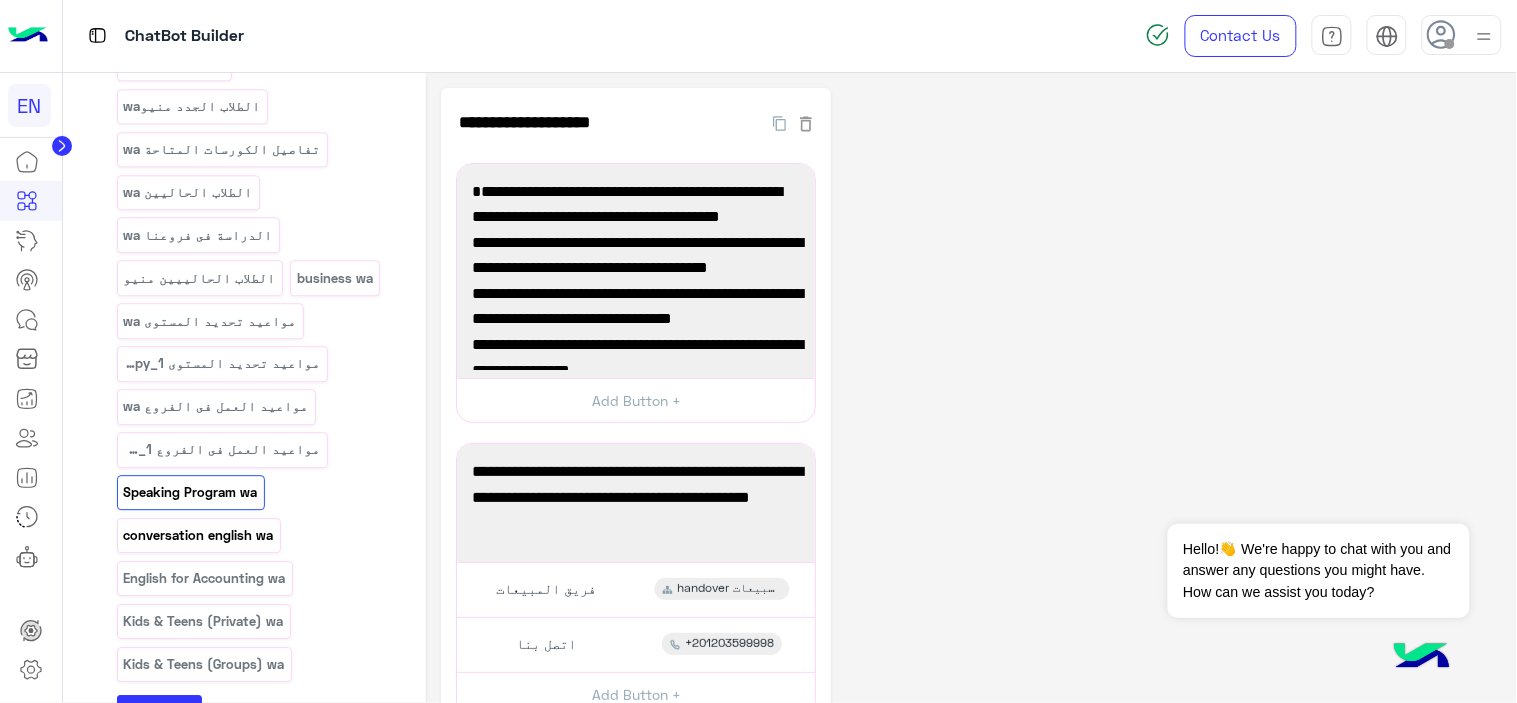 scroll, scrollTop: 1222, scrollLeft: 0, axis: vertical 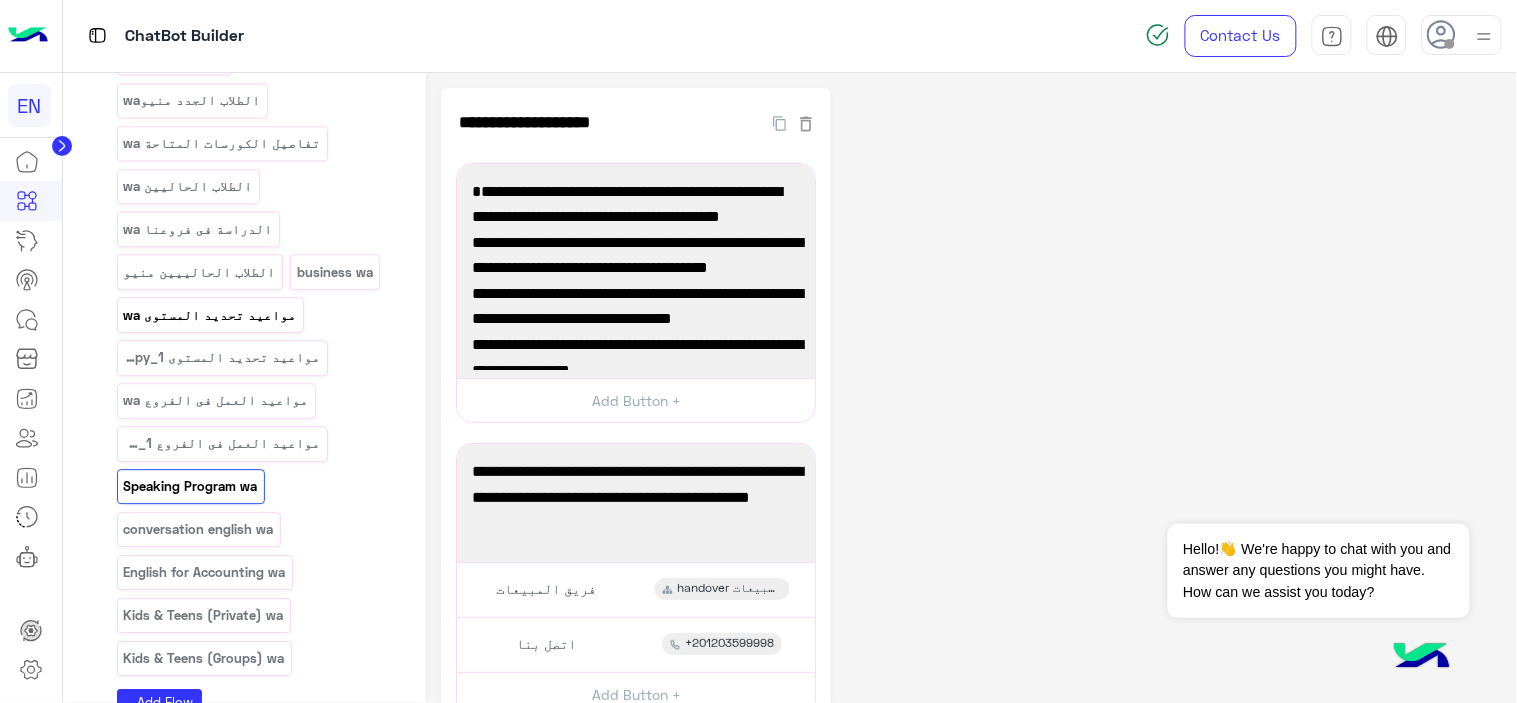 click on "مواعيد تحديد المستوى wa" at bounding box center (210, 315) 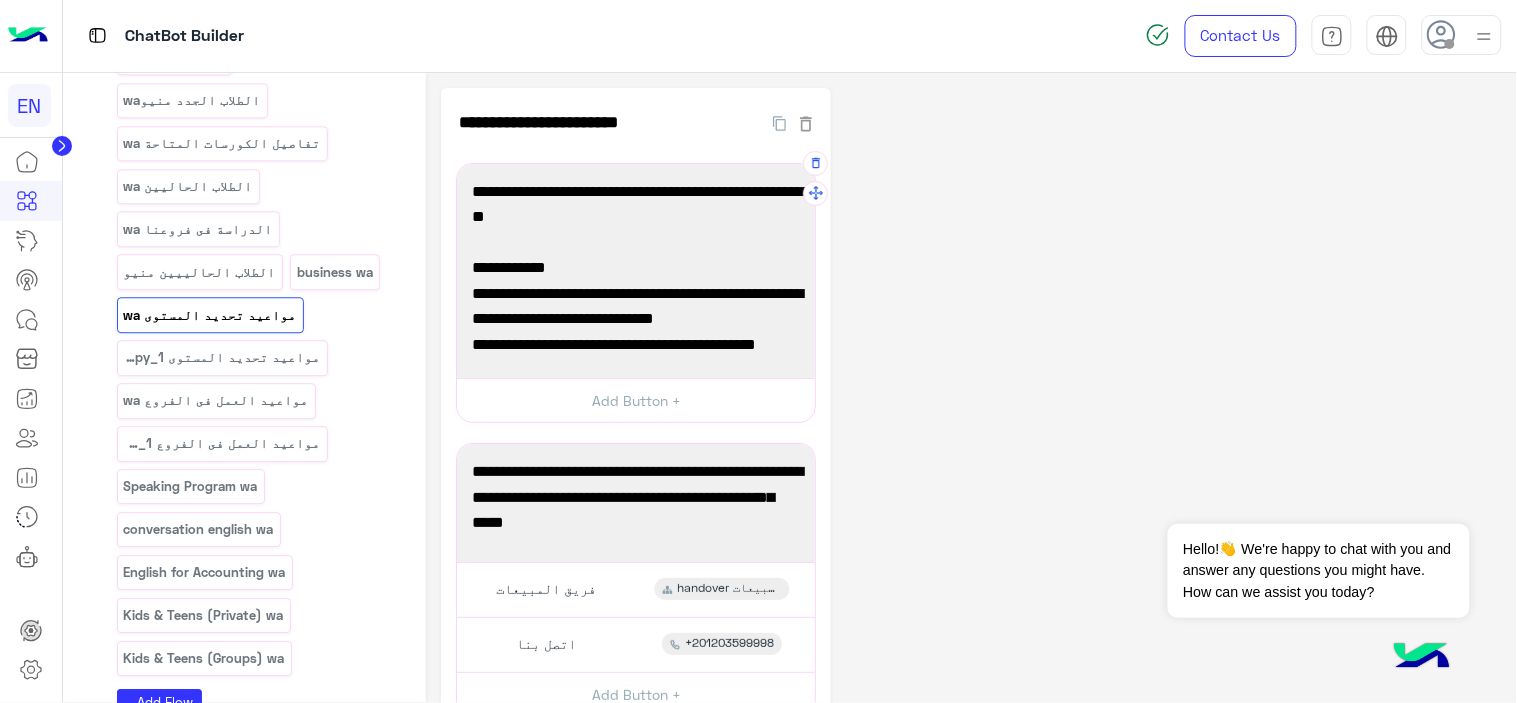 scroll, scrollTop: 295, scrollLeft: 0, axis: vertical 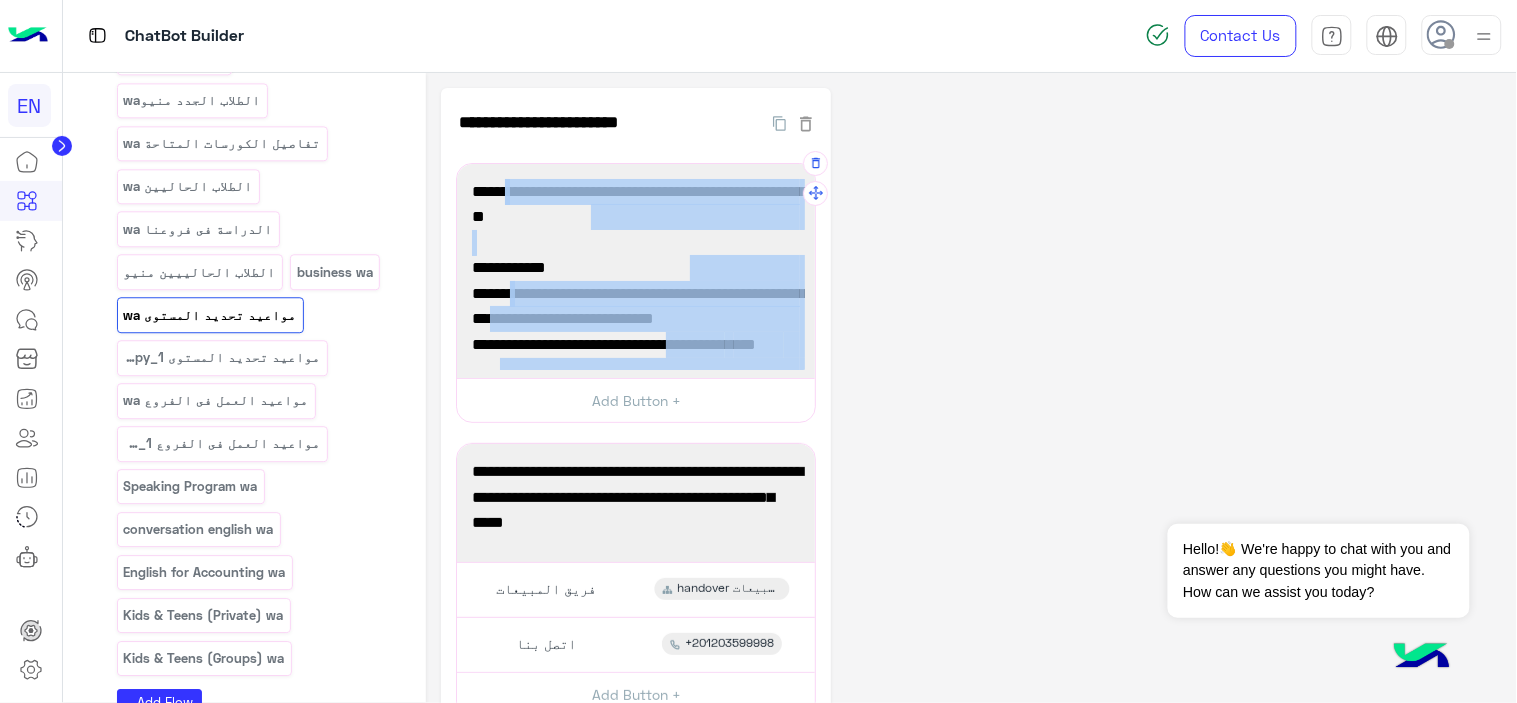 drag, startPoint x: 727, startPoint y: 336, endPoint x: 788, endPoint y: 188, distance: 160.07811 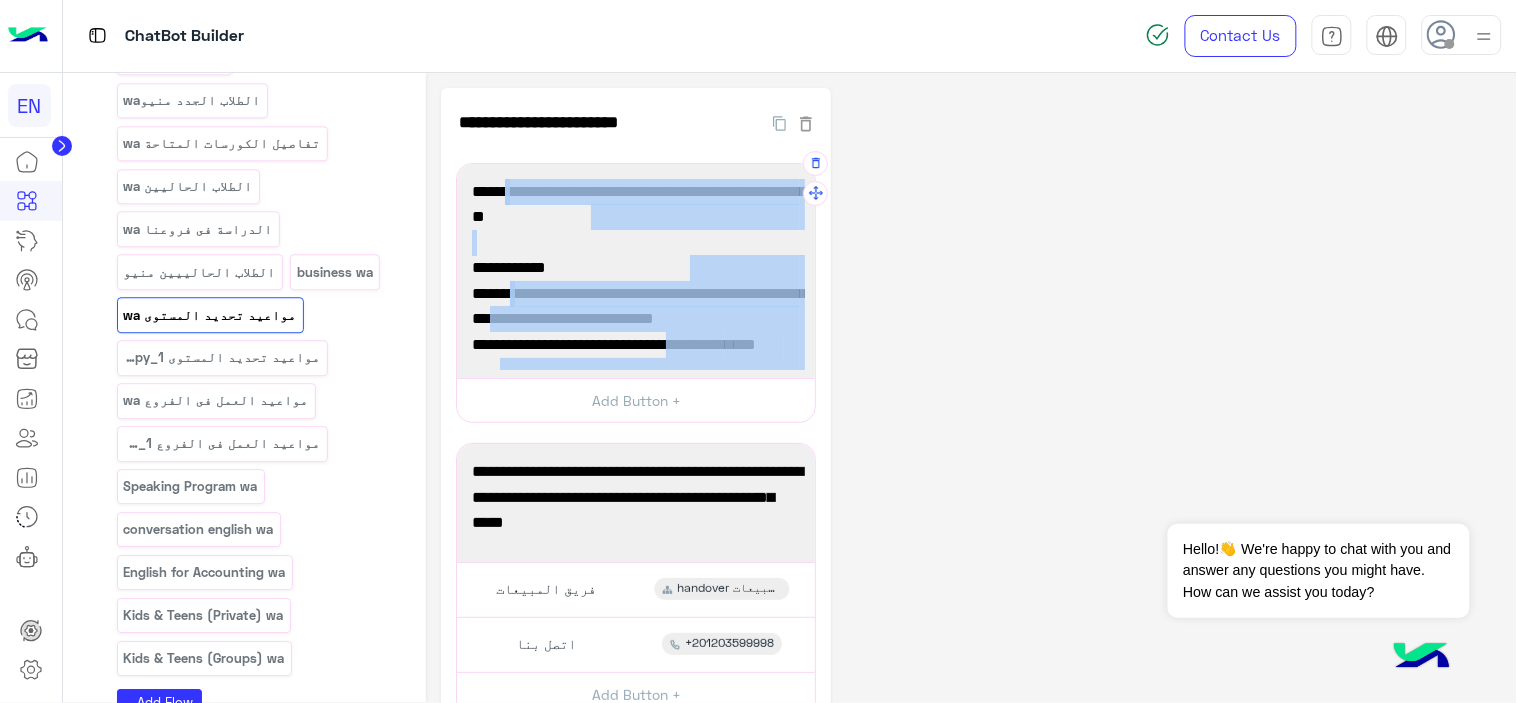 click on "مواعيد تحديد المستوي الخاصة بكل برامجنا التعليمية.👩‍🏫📚
💊 فرع الدقي
متاح تحديد المستوي ايام [DAY] و [DAY] و [DAY] و [DAY] من الساعة 12ظ حتي 9 مساءاً.
و ايام [DAY] و [DAY] من الساعة 2:30م حتي 9م.
💊 فرع مدينة نصر
متاح تحديد المستوي ايام[DAY] و [DAY] من الساعة 2:30م حتي 4:30م.
وأيام [DAY] و [DAY] من الساعة 2:30م حتي 6م.
وايام [DAY] و [DAY] من الساعة 5م حتي 6م.
💊 فرع المعادي
متاح تحديد المستوي ايام [DAY] و [DAY] من الساعة 12ظ حتي 1ظ.
و ايام [DAY] و [DAY] من الساعة 12ظ حتي 4:30م.
وأيام [DAY] و [DAY] و [DAY] من 12ظ حتي 3:30م." at bounding box center (636, 271) 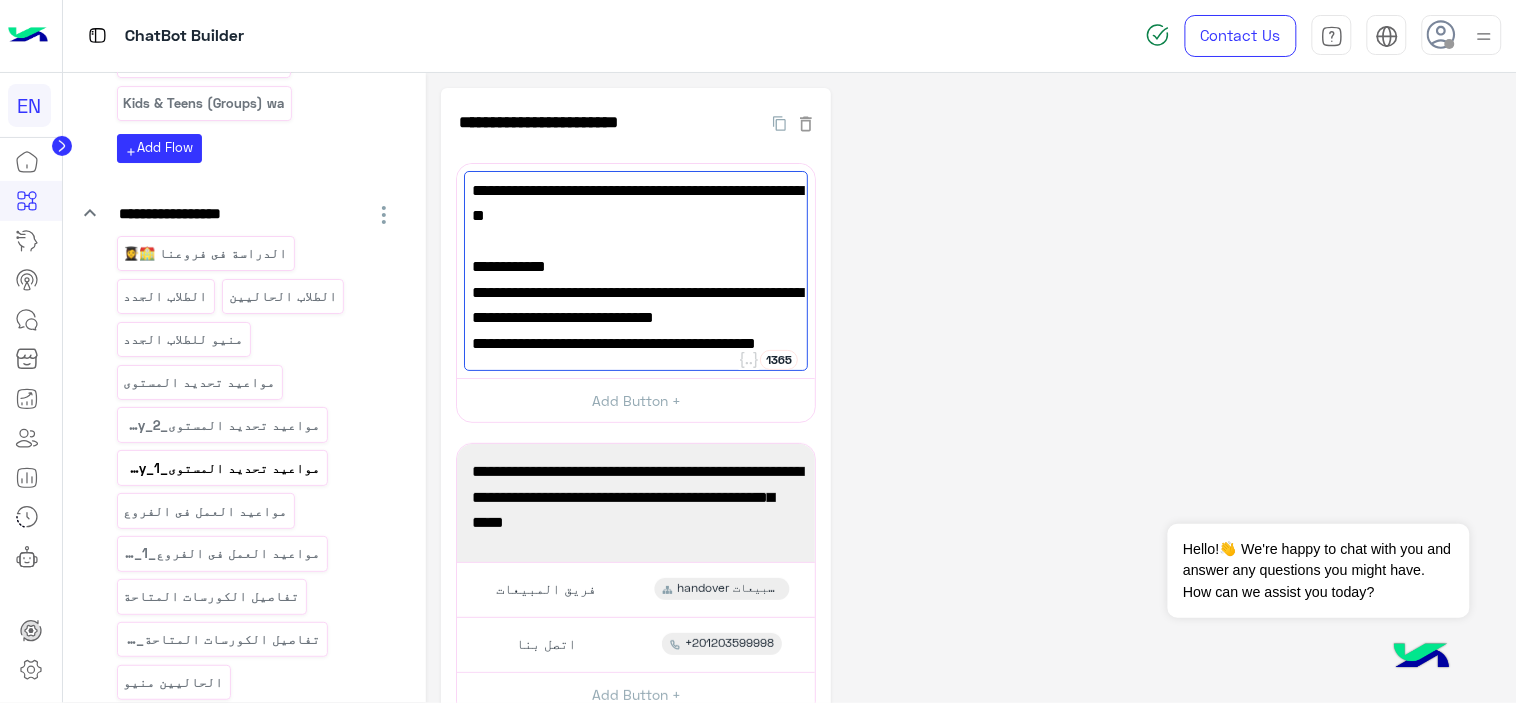 click on "مواعيد تحديد المستوى_copy_1" at bounding box center (222, 468) 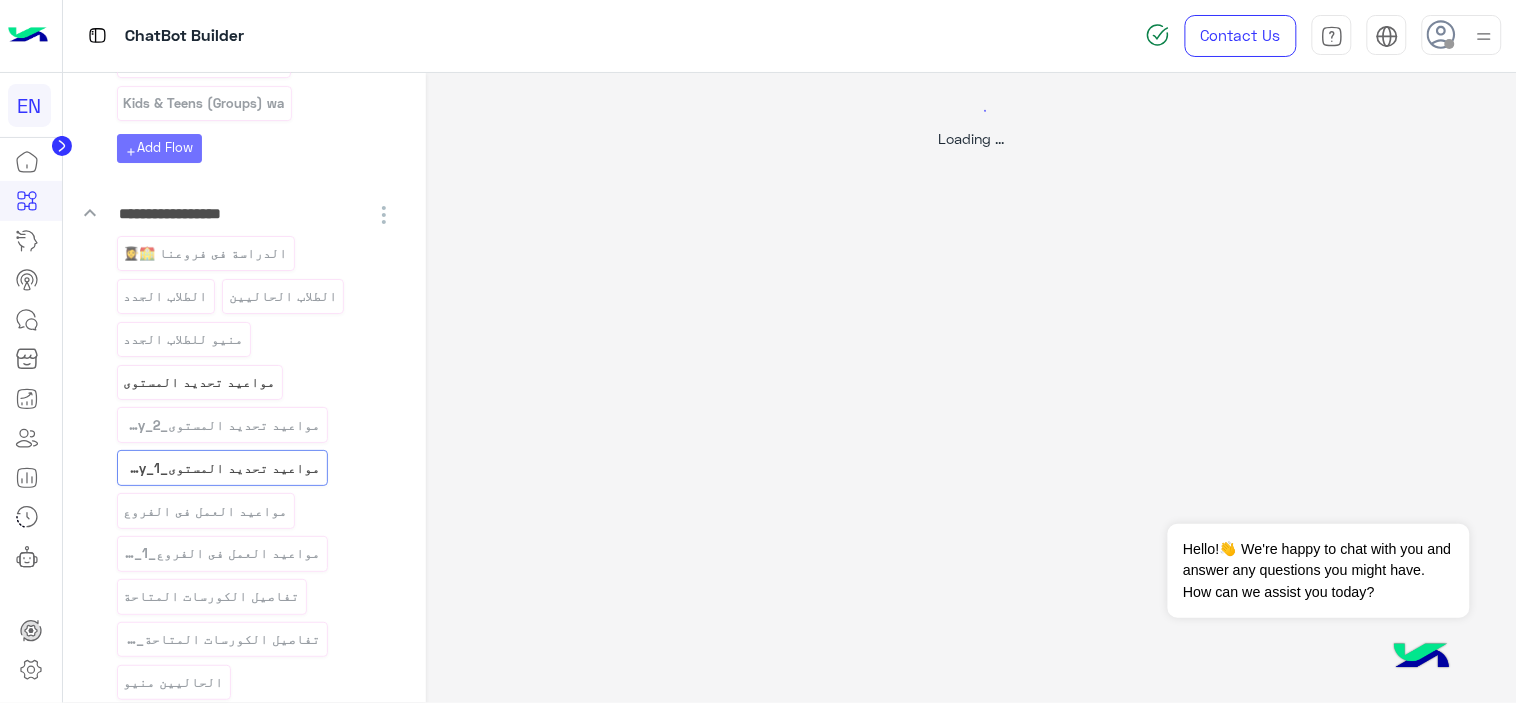 select on "*" 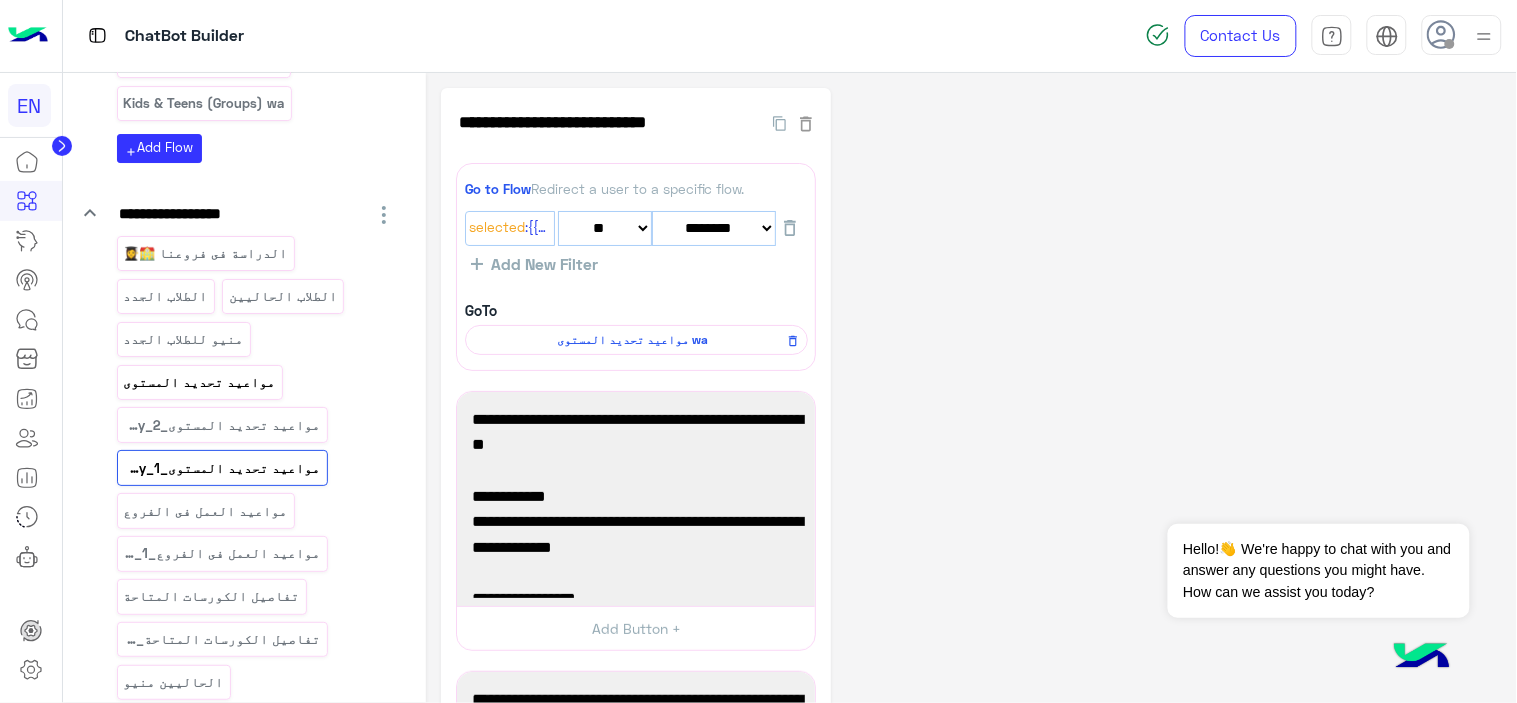 click on "مواعيد تحديد المستوى" at bounding box center (199, 382) 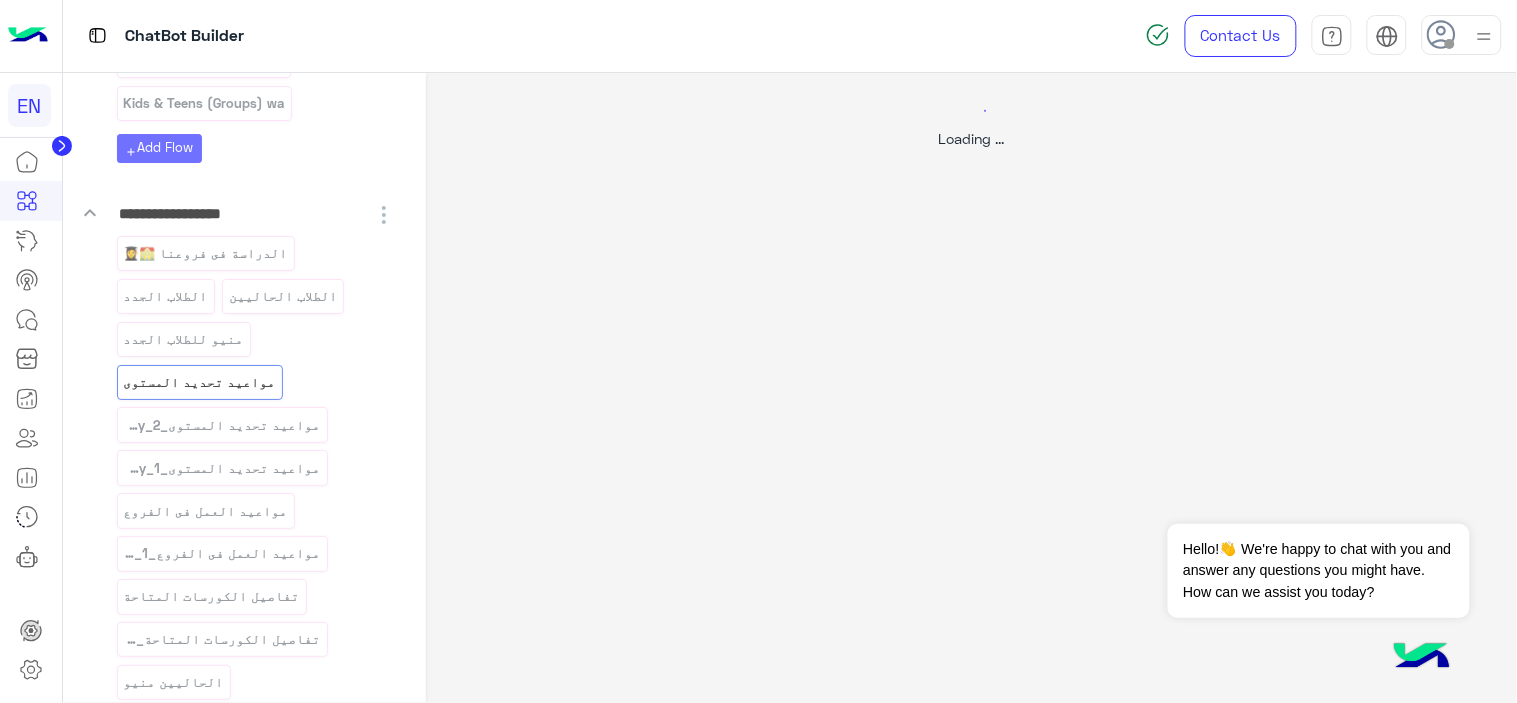 select on "*" 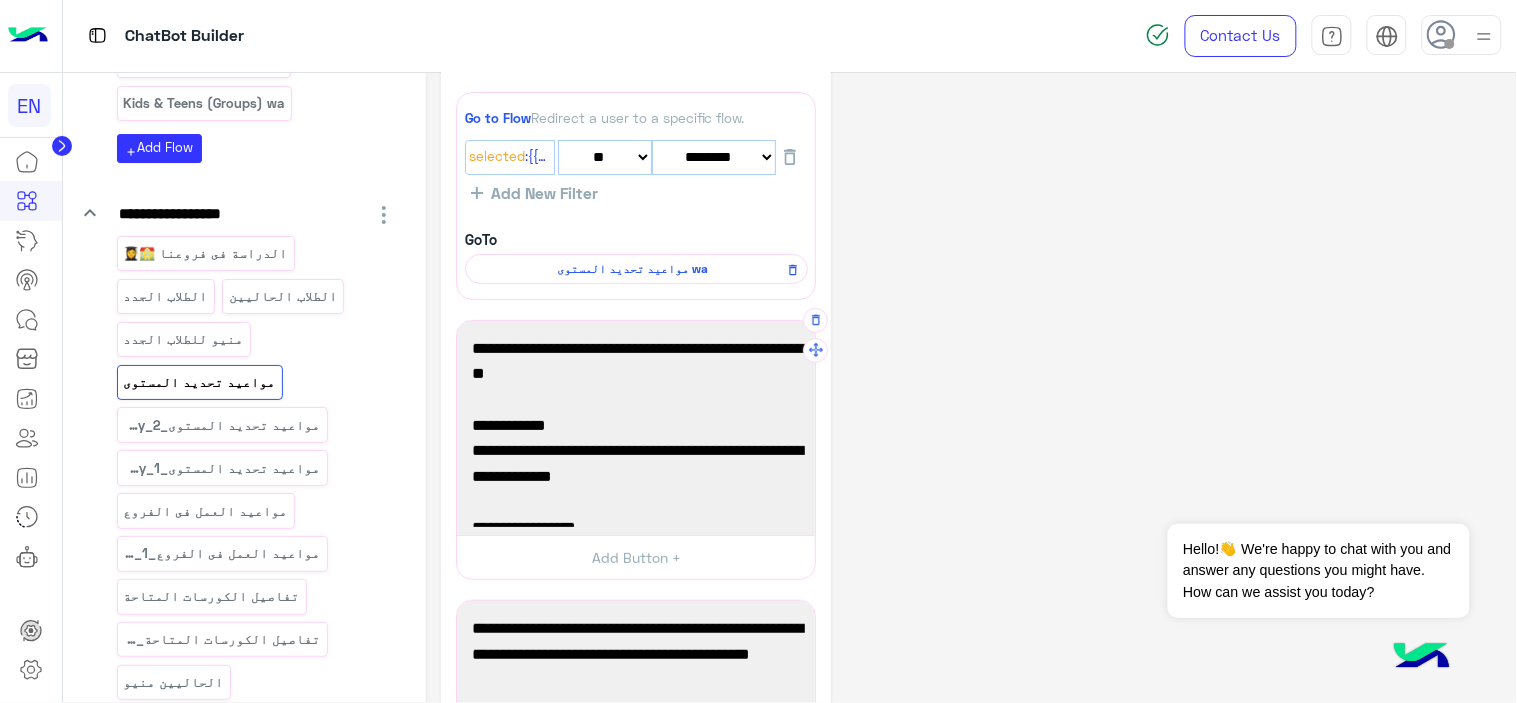 drag, startPoint x: 641, startPoint y: 240, endPoint x: 788, endPoint y: 83, distance: 215.07674 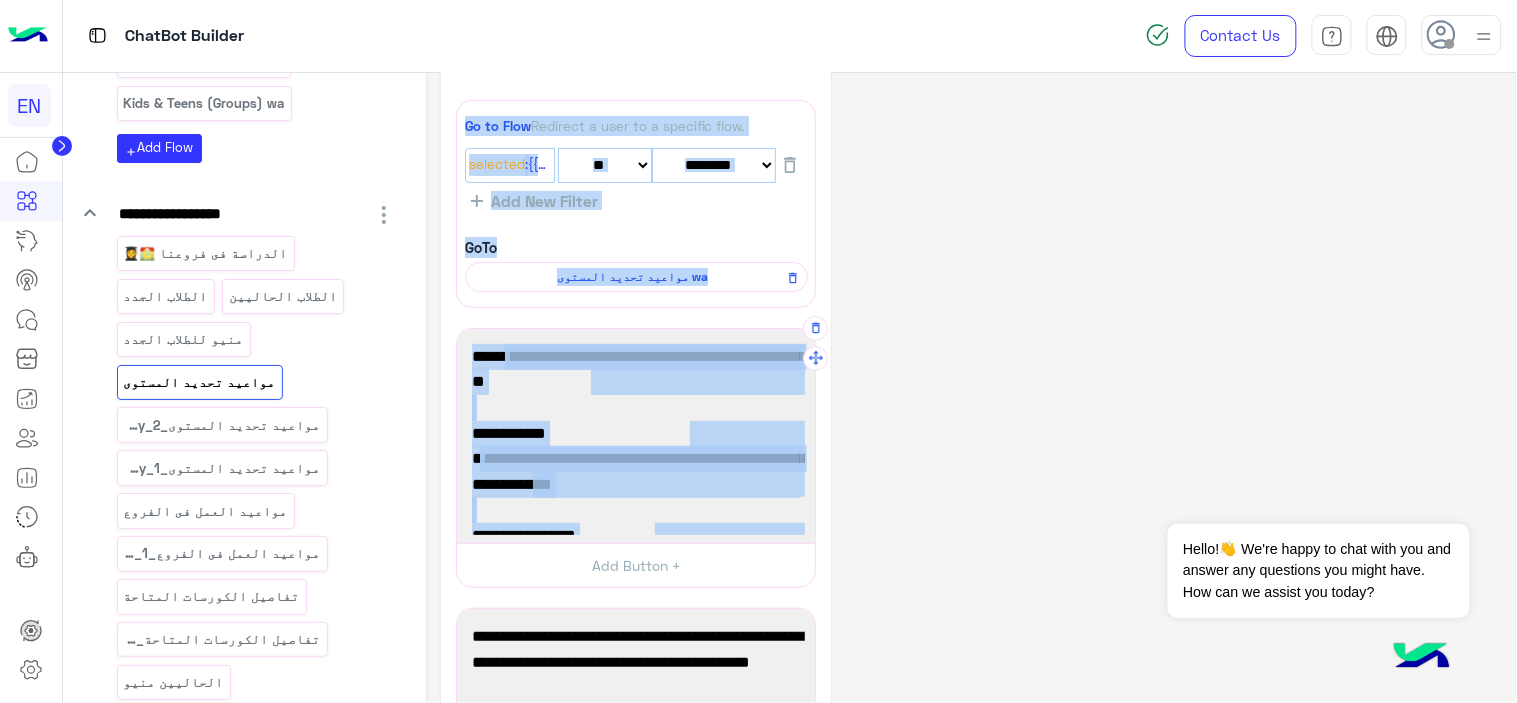 click on "مواعيد تحديد المستوي الخاصة بكل برامجنا التعليمية.👩‍🏫📚
💊 فرع الدقي
متاح تحديد المستوي من [DAY] لل[DAY] من الساعة 11 صباحاً حتي 7 مساءاً.
💊 فرع مدينة نصر
متاح تحديد المستوي ايام [DAY] و [DAY] من الساعة 3م للساعة 8م
💊 فرع المعادي
متاح تحديد المستوي ايام [DAY] و [DAY] من الساعة 10ص للساعة 12ظ
[DAY] و [DAY] من الساعة 12ظ للساعة 2ظ
💊ومتاح الاختبار Online من [DAY] لل[DAY] من الساعة 3:30م حتى الساعة 10:30م
و[DAY] من الساعة 12ظ للساعة 3:30م والدراسة من فروعنا.
مواعيد تحديد المستوي الخاصة بكل برامجنا التعليمية.👩‍🏫📚
💊 فرع الدقي" at bounding box center [636, 436] 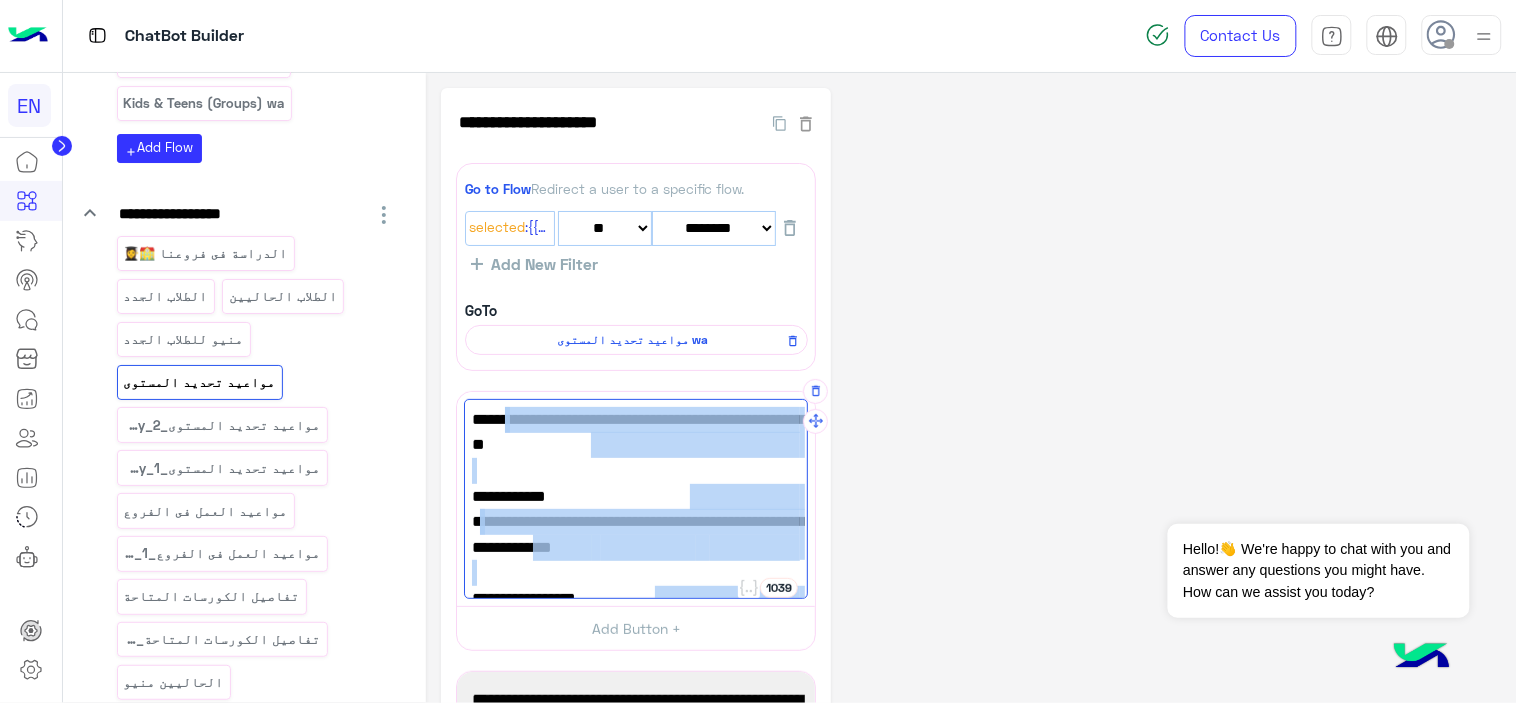 drag, startPoint x: 652, startPoint y: 508, endPoint x: 786, endPoint y: 401, distance: 171.47887 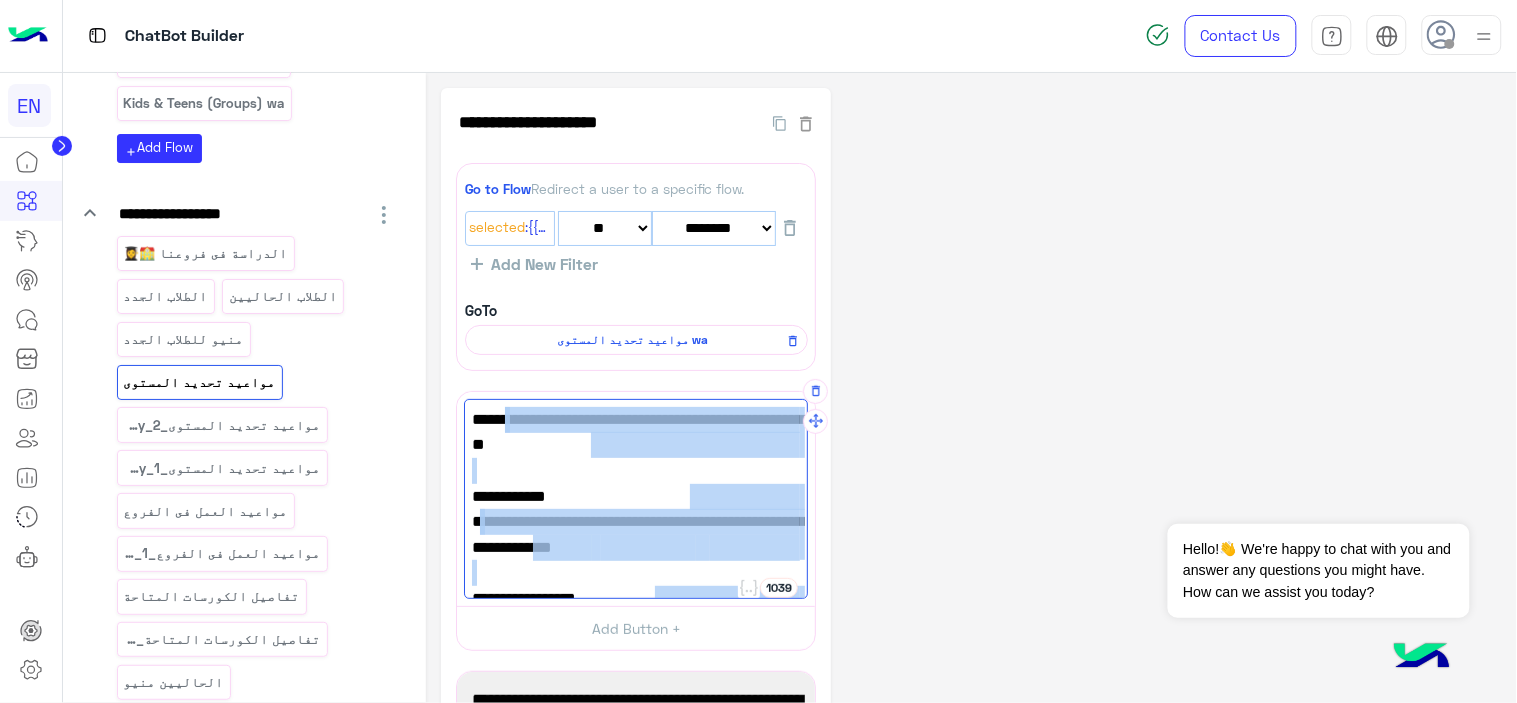 click on "مواعيد تحديد المستوي الخاصة بكل برامجنا التعليمية.👩‍🏫📚
💊 فرع الدقي
متاح تحديد المستوي من [DAY] لل[DAY] من الساعة 11 صباحاً حتي 7 مساءاً.
💊 فرع مدينة نصر
متاح تحديد المستوي ايام [DAY] و [DAY] من الساعة 3م للساعة 8م
💊 فرع المعادي
متاح تحديد المستوي ايام [DAY] و [DAY] من الساعة 10ص للساعة 12ظ
[DAY] و [DAY] من الساعة 12ظ للساعة 2ظ
💊ومتاح الاختبار Online من [DAY] لل[DAY] من الساعة 3:30م حتى الساعة 10:30م
و[DAY] من الساعة 12ظ للساعة 3:30م والدراسة من فروعنا.
مواعيد تحديد المستوي الخاصة بكل برامجنا التعليمية.👩‍🏫📚
💊 فرع الدقي" at bounding box center (636, 499) 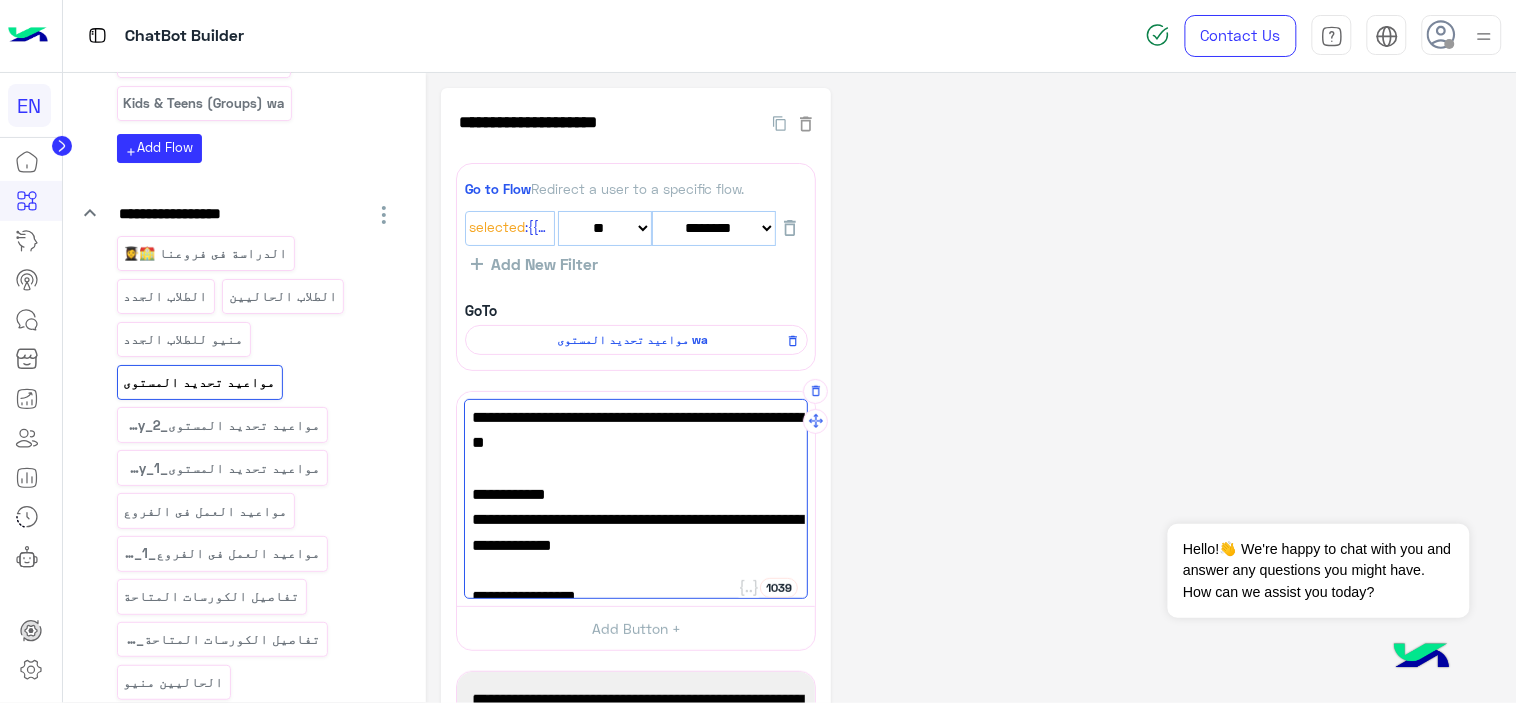 paste on "**********" 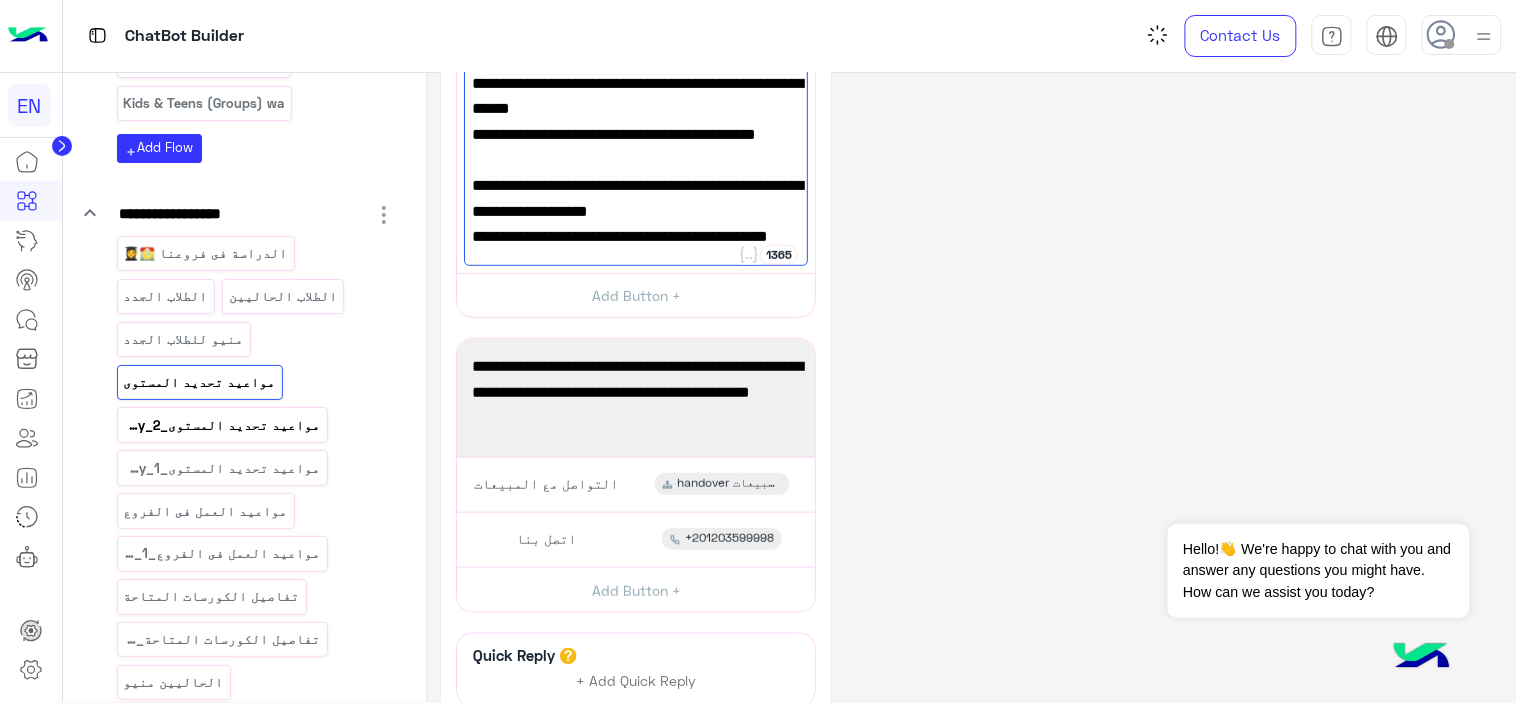 type on "**********" 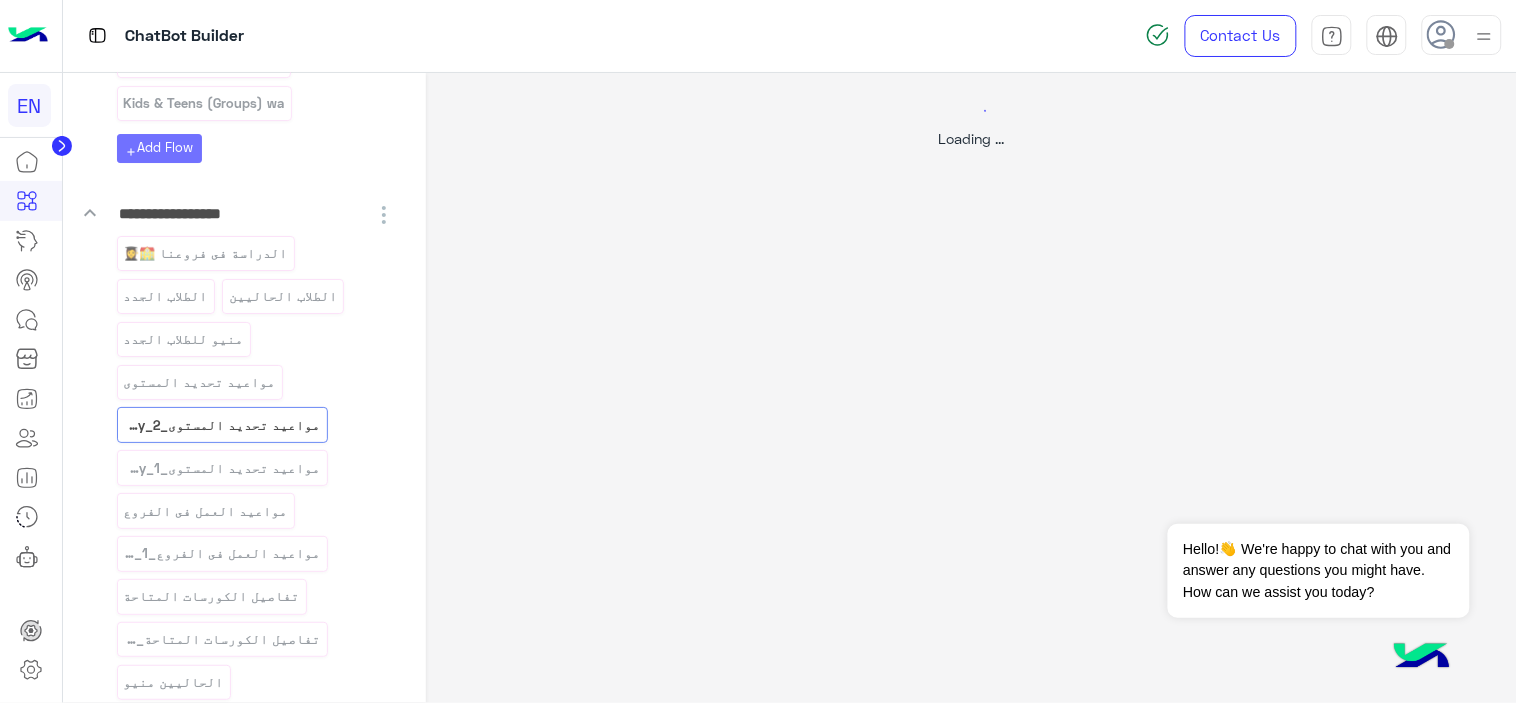 select on "*" 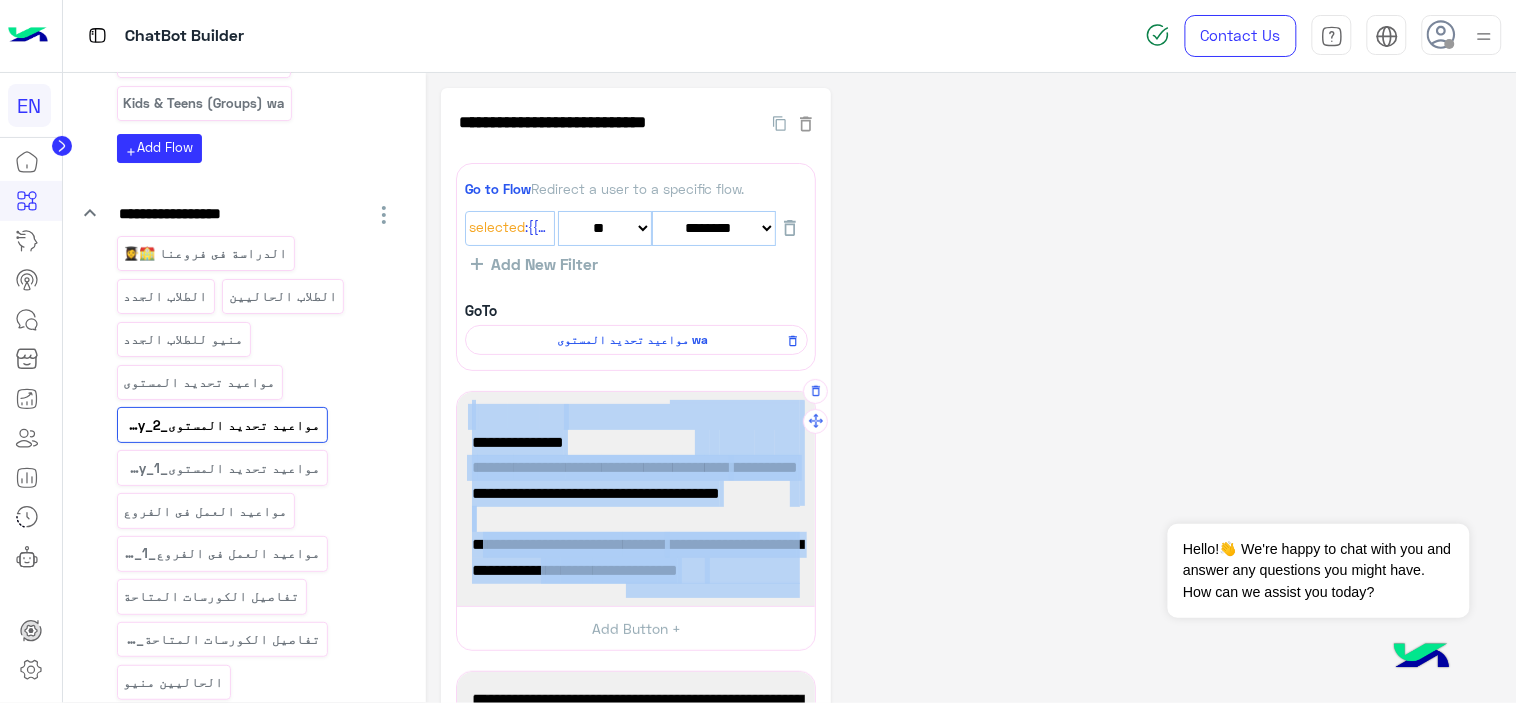 drag, startPoint x: 798, startPoint y: 563, endPoint x: 812, endPoint y: 462, distance: 101.96568 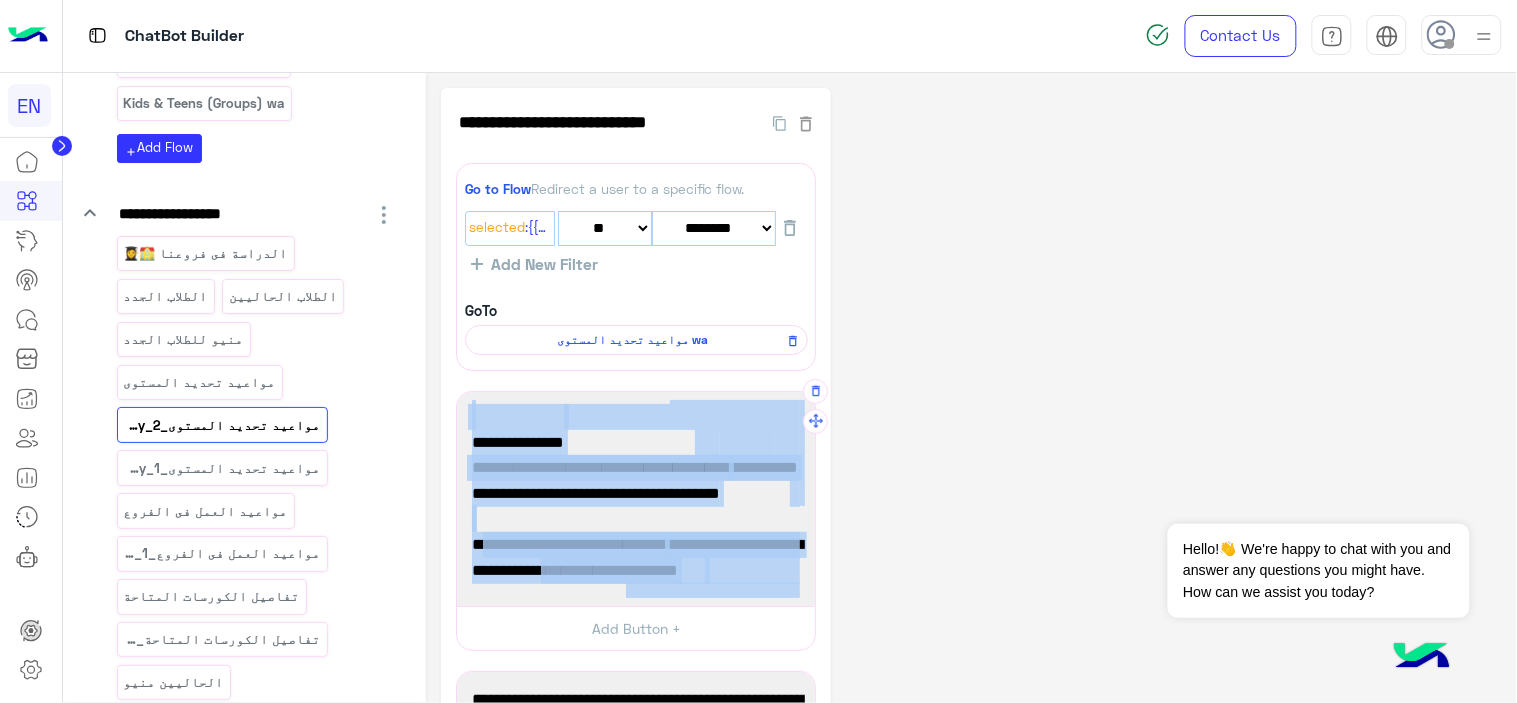 click on "ومتاح الاختبار Online من الاحد للخميس من الساعة 3:30 ع للساعة 9:30 م والدراسة من فروعنا." at bounding box center (636, 570) 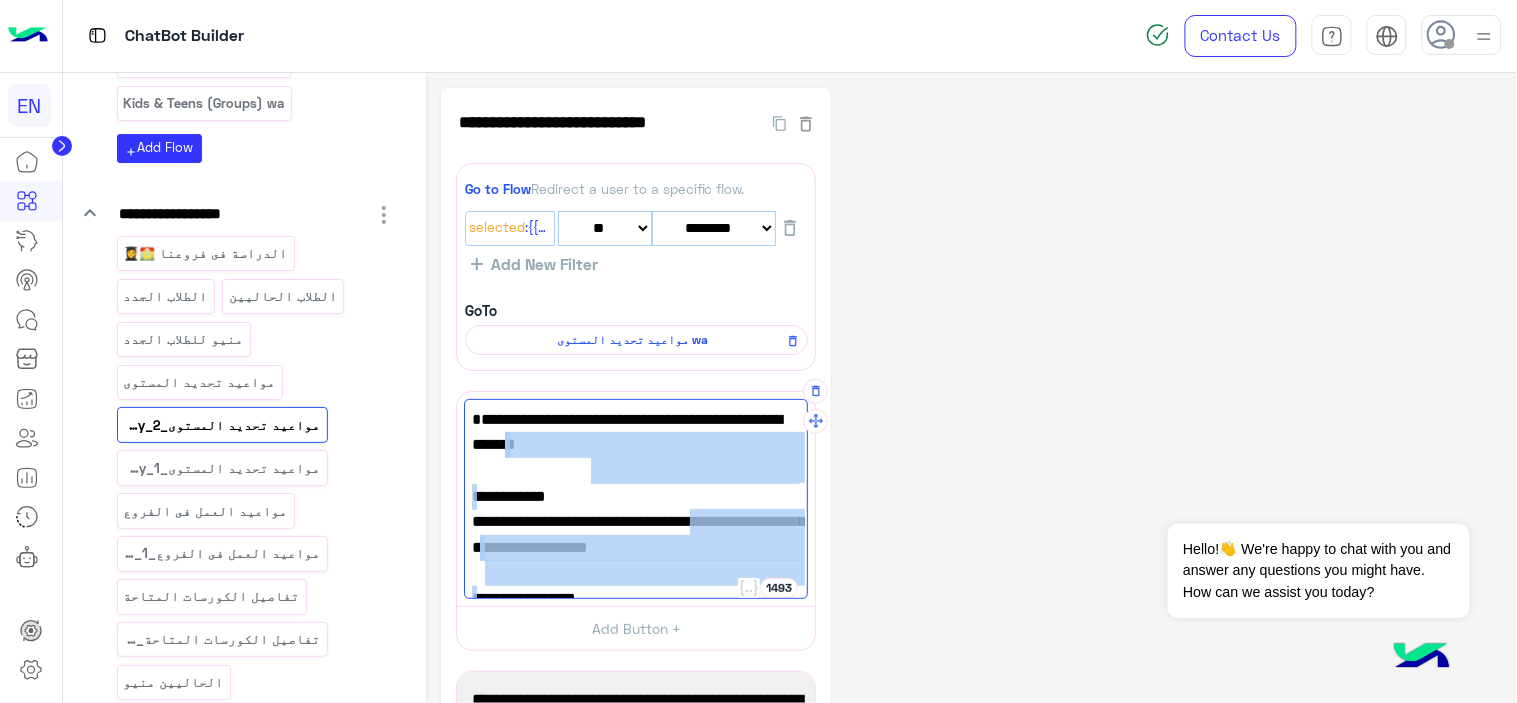 drag, startPoint x: 678, startPoint y: 558, endPoint x: 792, endPoint y: 450, distance: 157.03503 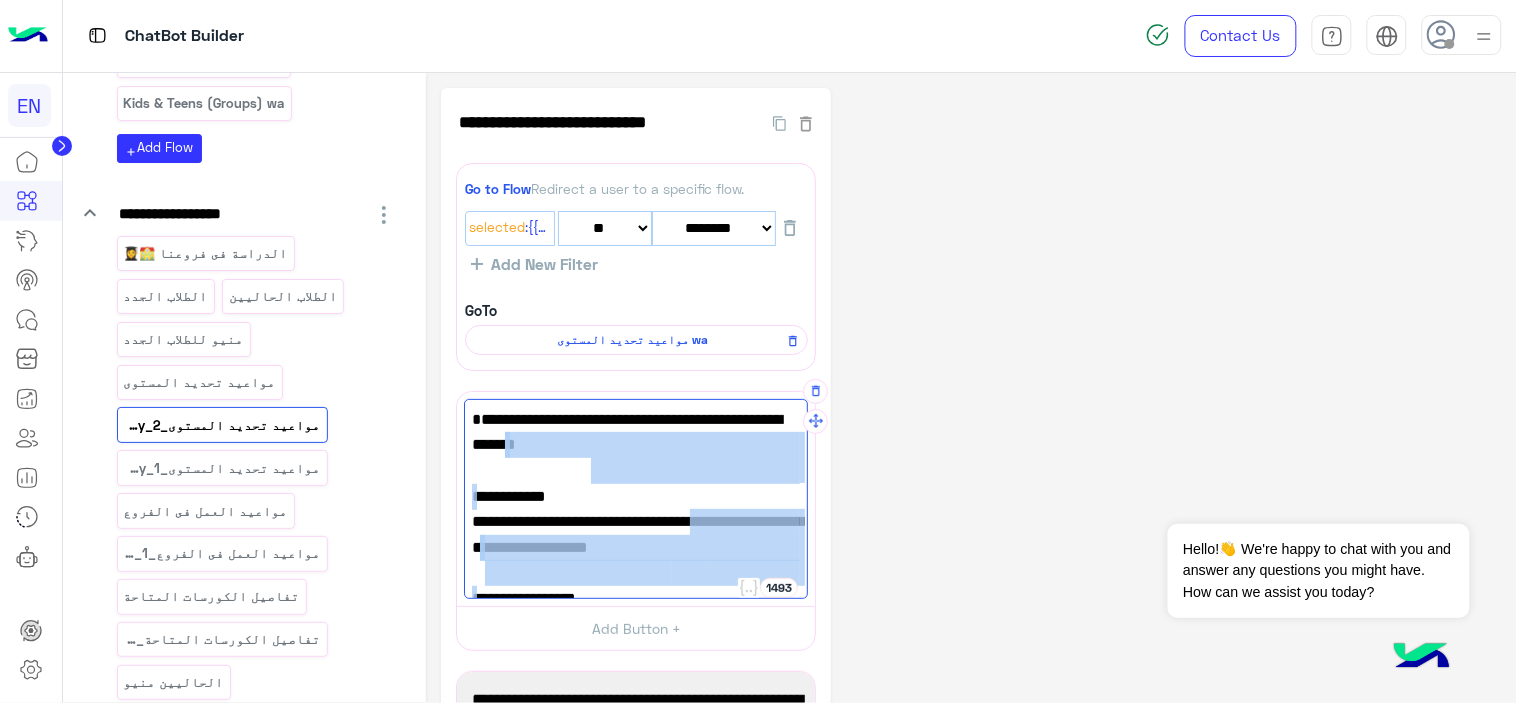 click on "مواعيد تحديد المستوي الخاصة بكل برامجنا التعليمية.👩‍🏫📚
💊 فرع الدقي
متاح تحديد المستوي من السبت للخميس من الساعة 11:00 صباحاً حتي 7:00 مساءاً.
💊 فرع مدينة نصر
متاح تحديد المستوي ايام الاحد و الثلاثاء و الأربعاء من الساعة ٢:٣٠ ع للساعة ٦:٣٠ م
ايام الاثنين و الخميس من الساعة ٢:٣٠ ع للساعة ٩ م
💊 فرع المعادي
متاح تحديد المستوي  ايام الأحد والأربعاء من ١٢ ظ ل ٤ م
و ايام الاثنين والخميس من ١٢ ظ ل  ٢:٣٠ ع
ومتاح الاختبار Online من الاحد للخميس من الساعة 3:30 ع للساعة 9:30 م والدراسة من فروعنا." at bounding box center (636, 499) 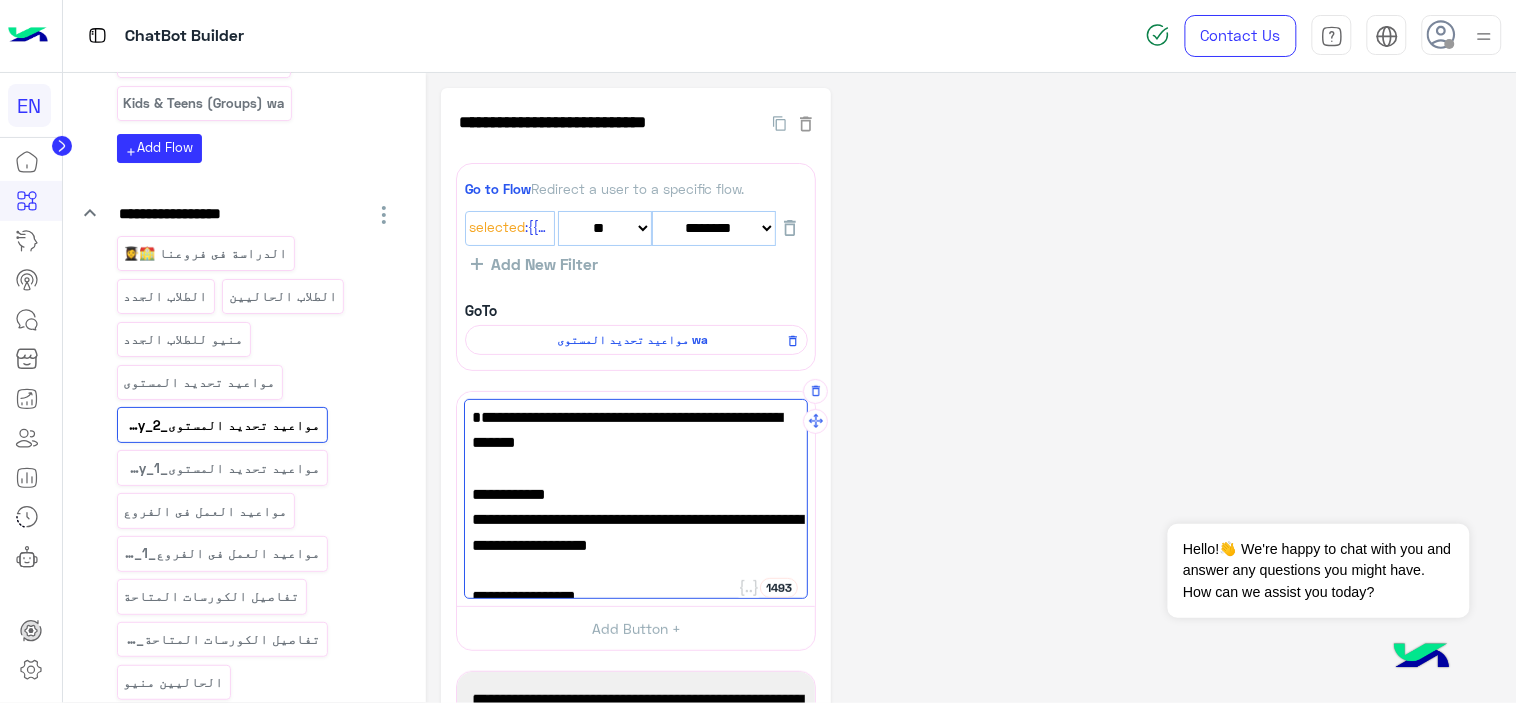 paste on "**********" 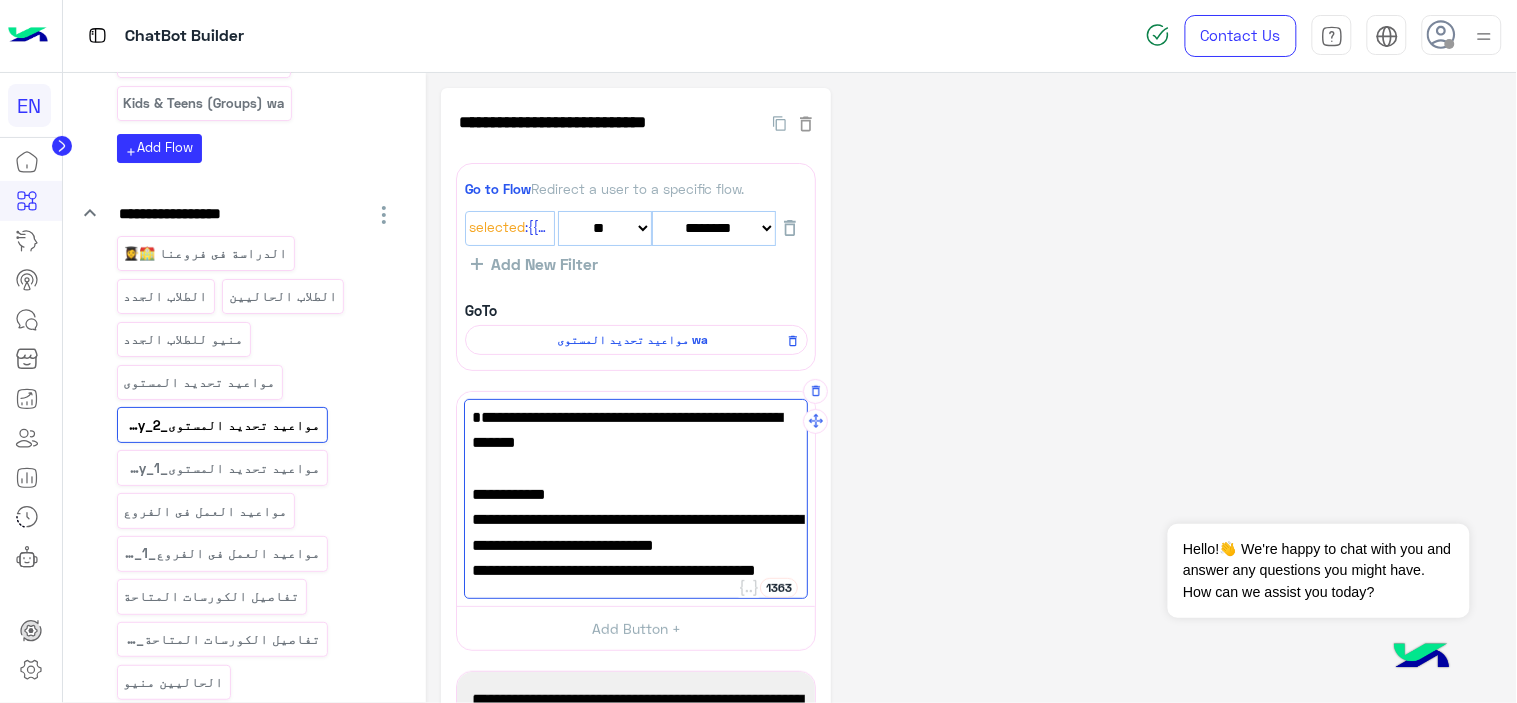 click on "مواعيد تحديد المستوي الخاصة بكل برامجنا التعليمية.👩‍🏫📚" at bounding box center [636, 455] 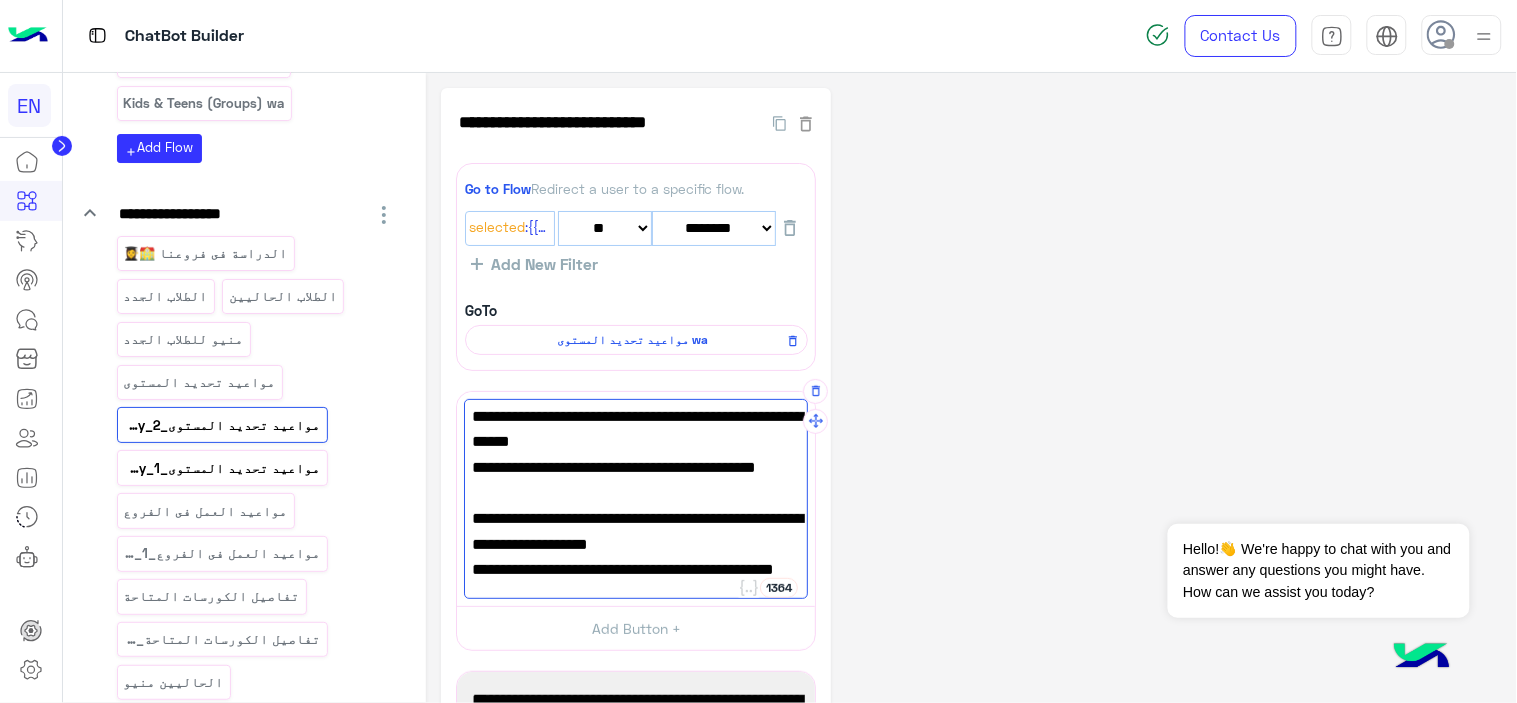 type on "**********" 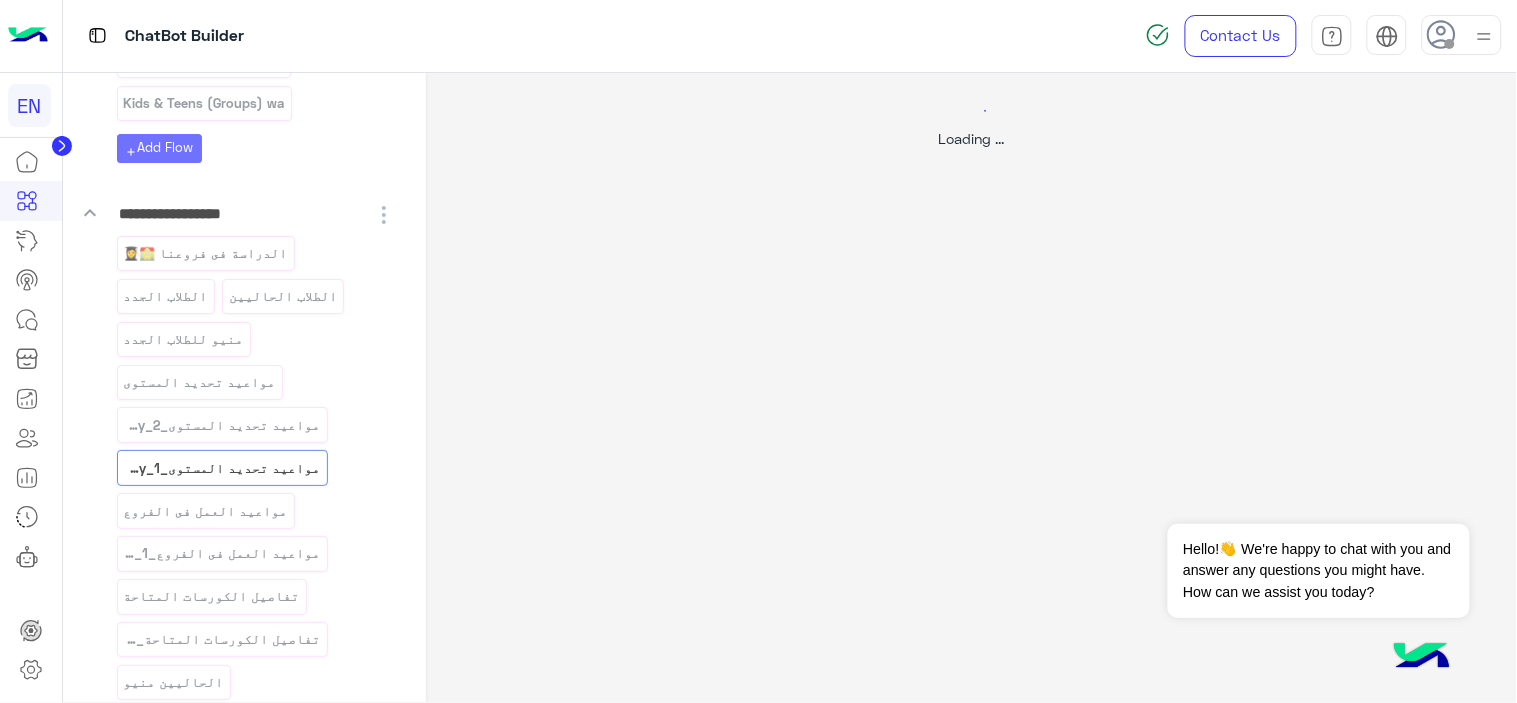 select on "*" 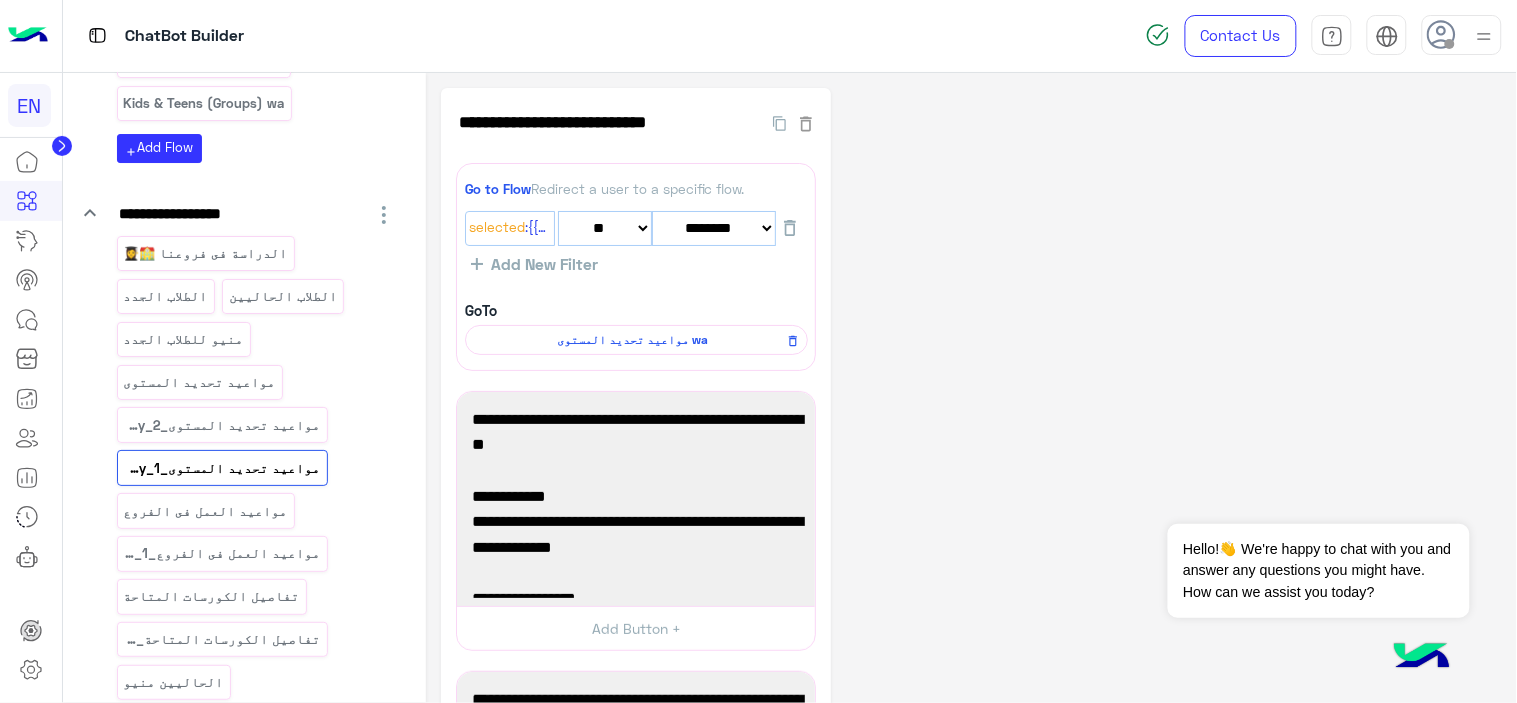 click on "**********" 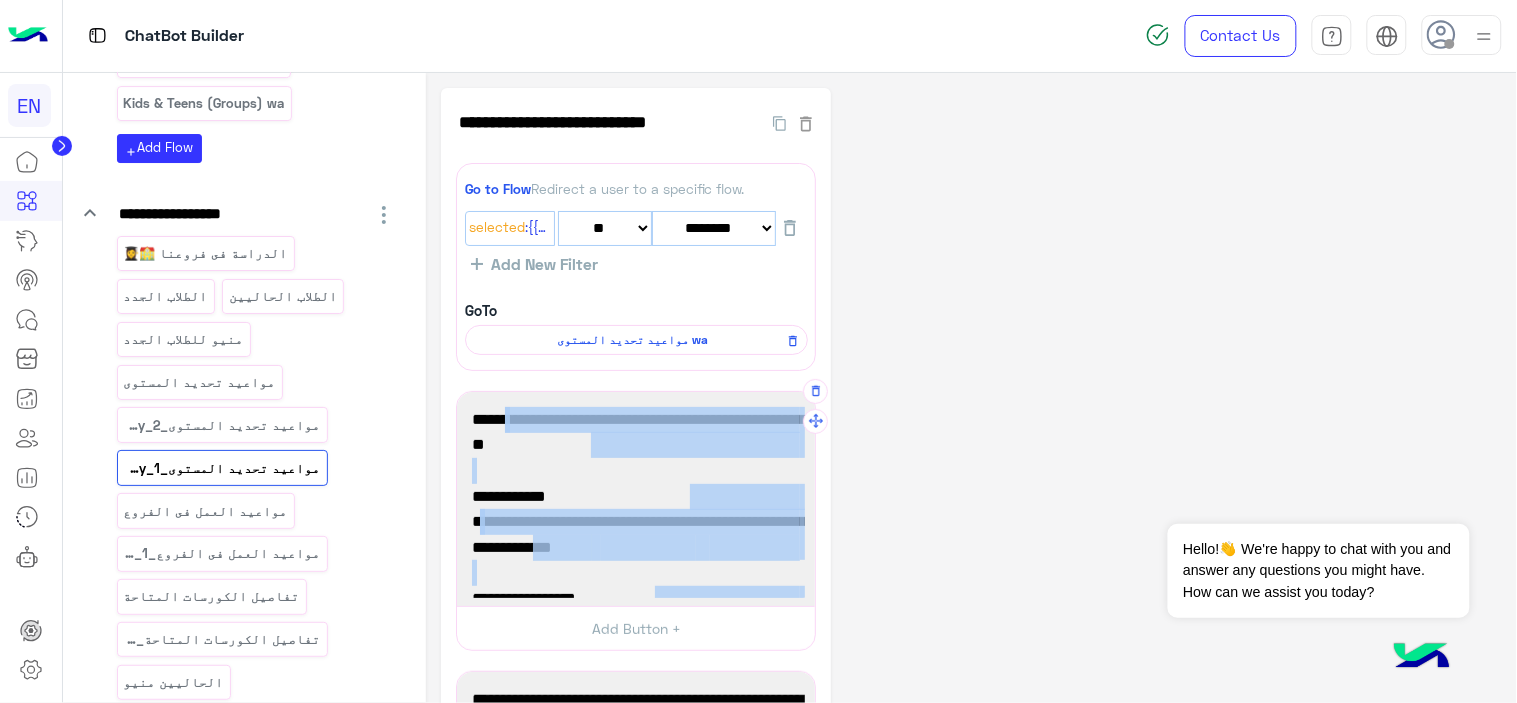 drag, startPoint x: 498, startPoint y: 590, endPoint x: 792, endPoint y: 426, distance: 336.6482 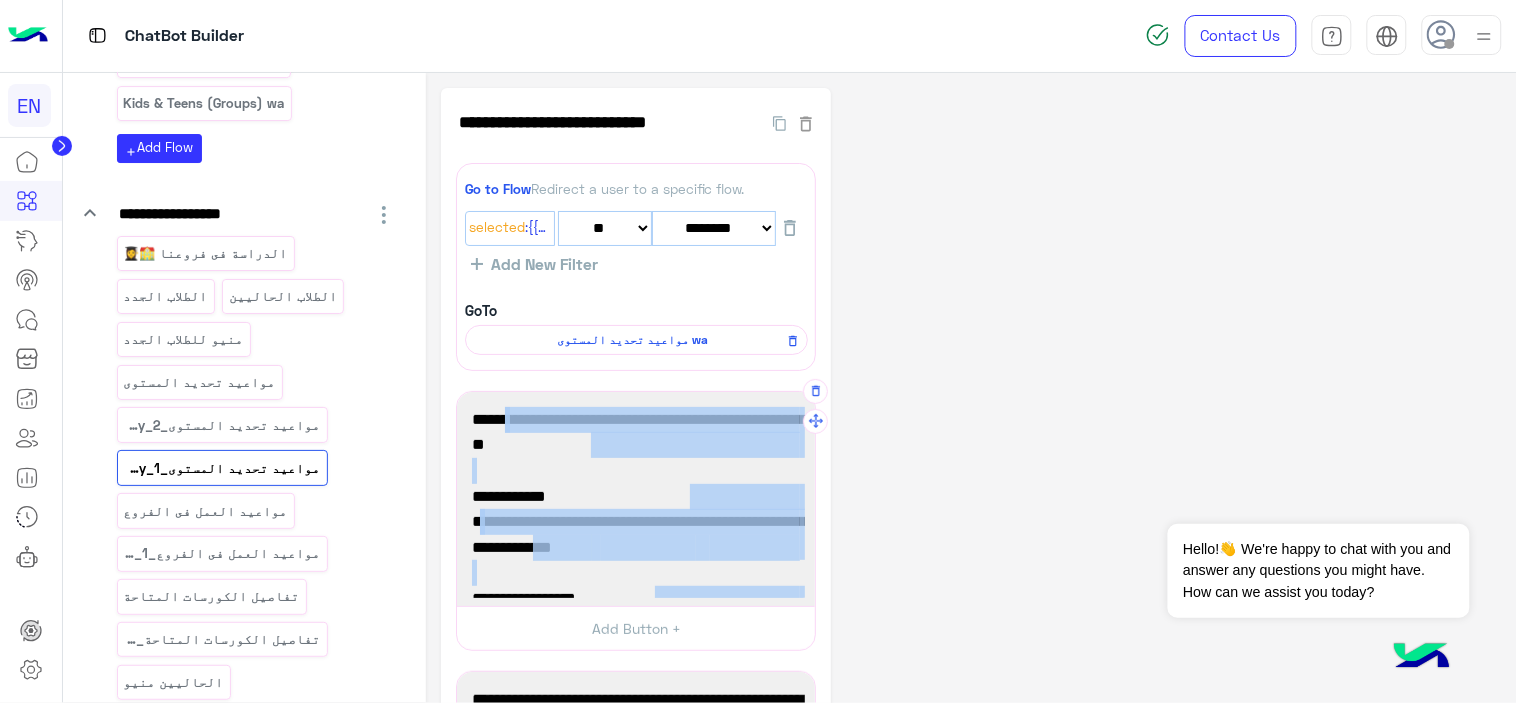 click on "مواعيد تحديد المستوي الخاصة بكل برامجنا التعليمية.👩‍🏫📚
💊 فرع الدقي
متاح تحديد المستوي من السبت للخميس من الساعة 11 صباحاً حتي 7 مساءاً.
💊 فرع مدينة نصر
متاح تحديد المستوي ايام الاحد و الاربعاء من الساعة 3م للساعة 8م
💊 فرع المعادي
متاح تحديد المستوي ايام الاحد و الاربعاء من الساعة 10ص للساعة 12ظ
الاثنين والخميس من الساعة 12ظ للساعة 2ظ
💊ومتاح الاختبار Online من الاحد للخميس من الساعة 3:30م حتى الساعة 10:30م
ويوم السبت من الساعة 12ظ للساعة 3:30م والدراسة من فروعنا.
مواعيد تحديد المستوي الخاصة بكل برامجنا التعليمية.👩‍🏫📚
💊 فرع الدقي
[CITY]" at bounding box center [636, 499] 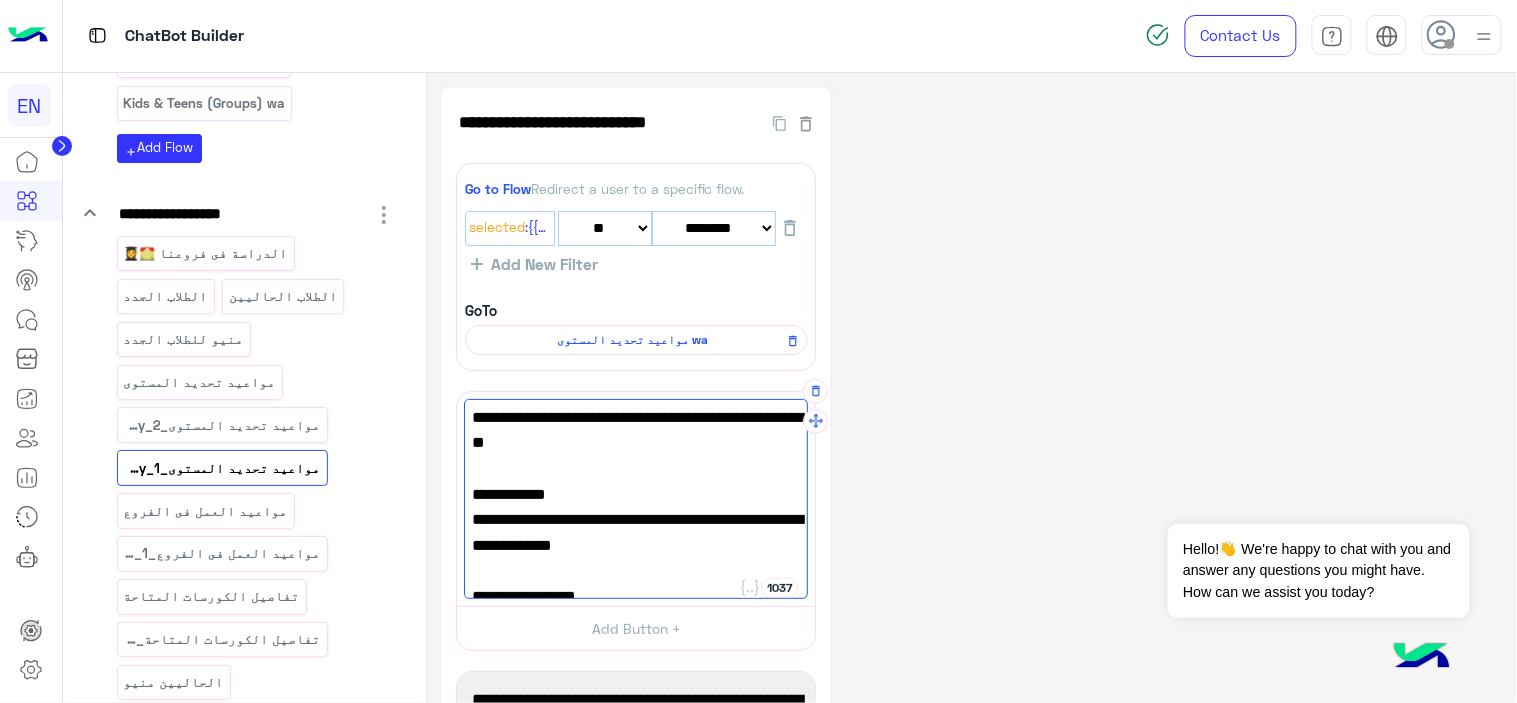 paste on "**********" 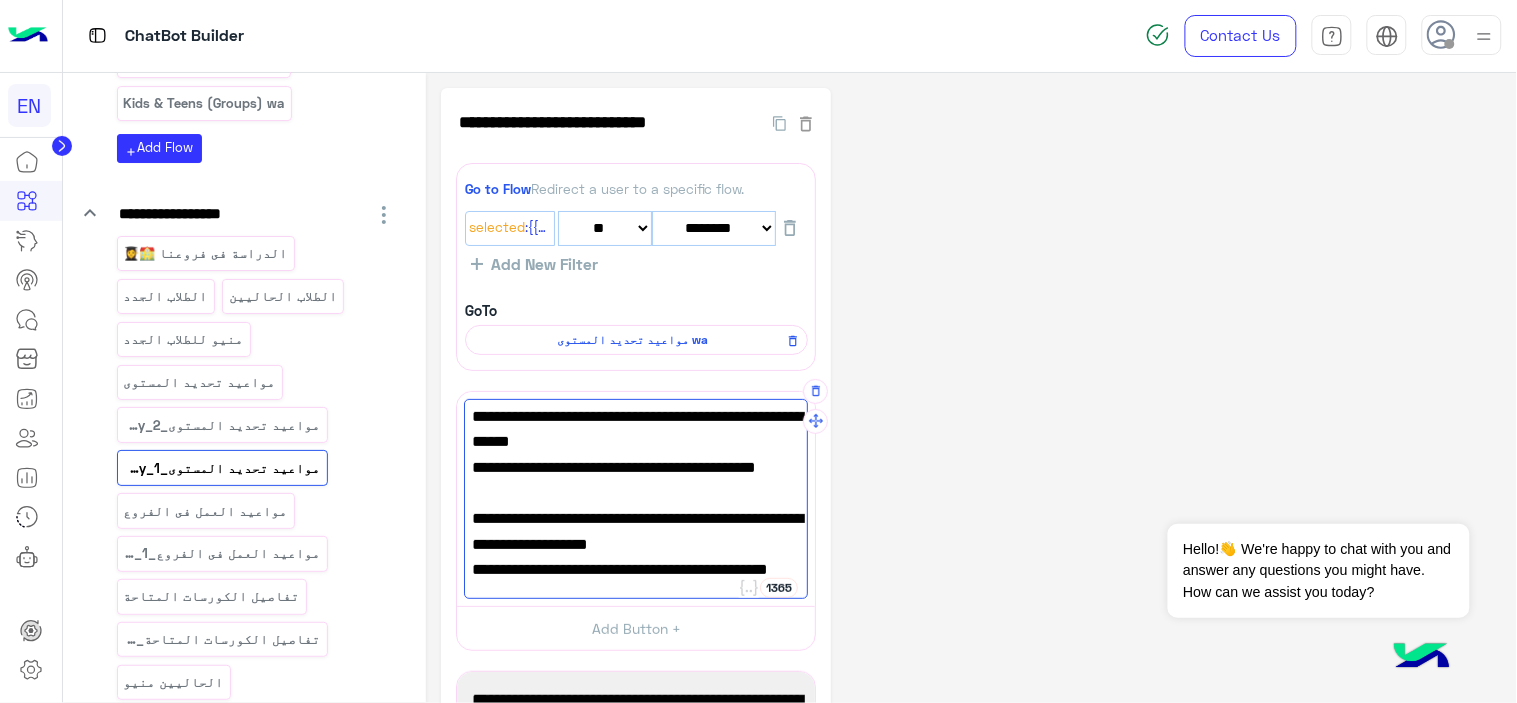 type on "**********" 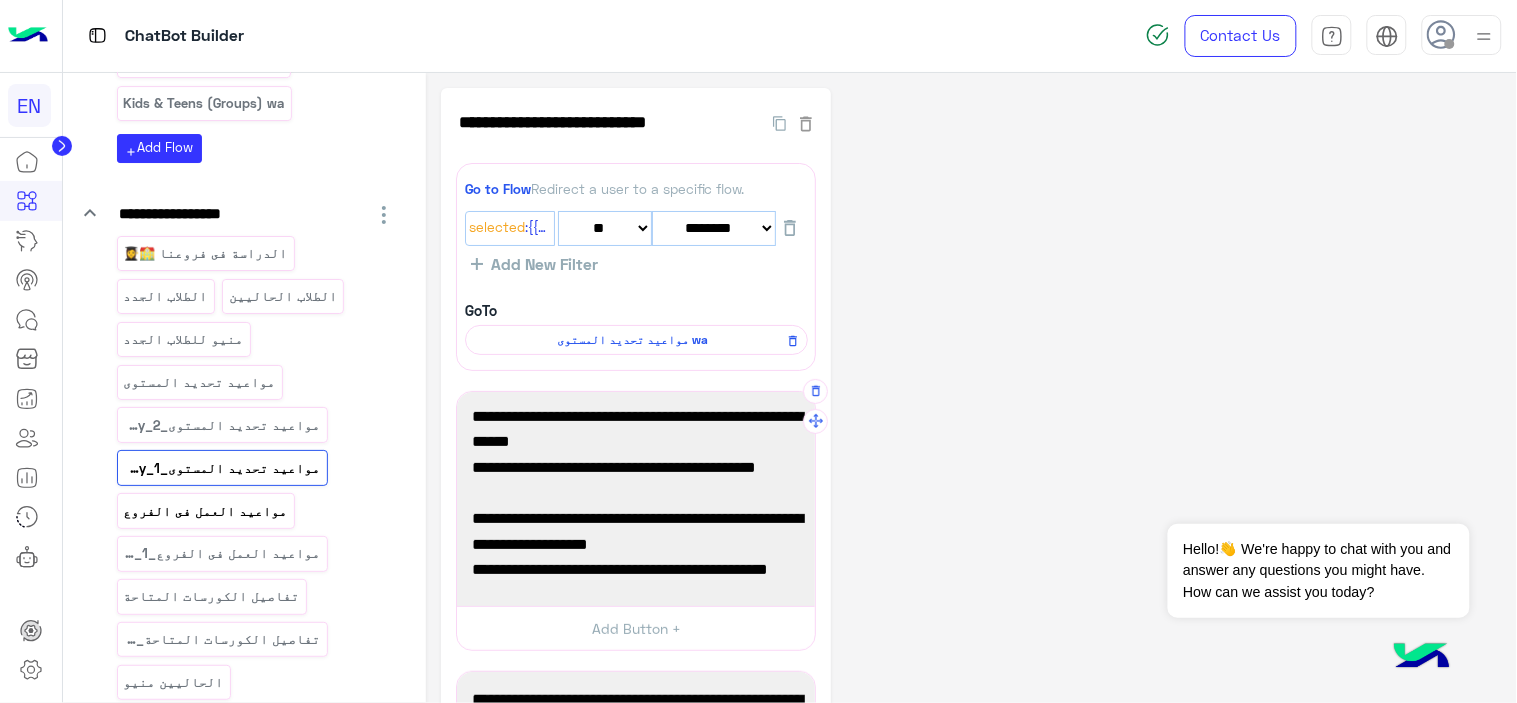 click on "مواعيد العمل فى الفروع" at bounding box center [205, 511] 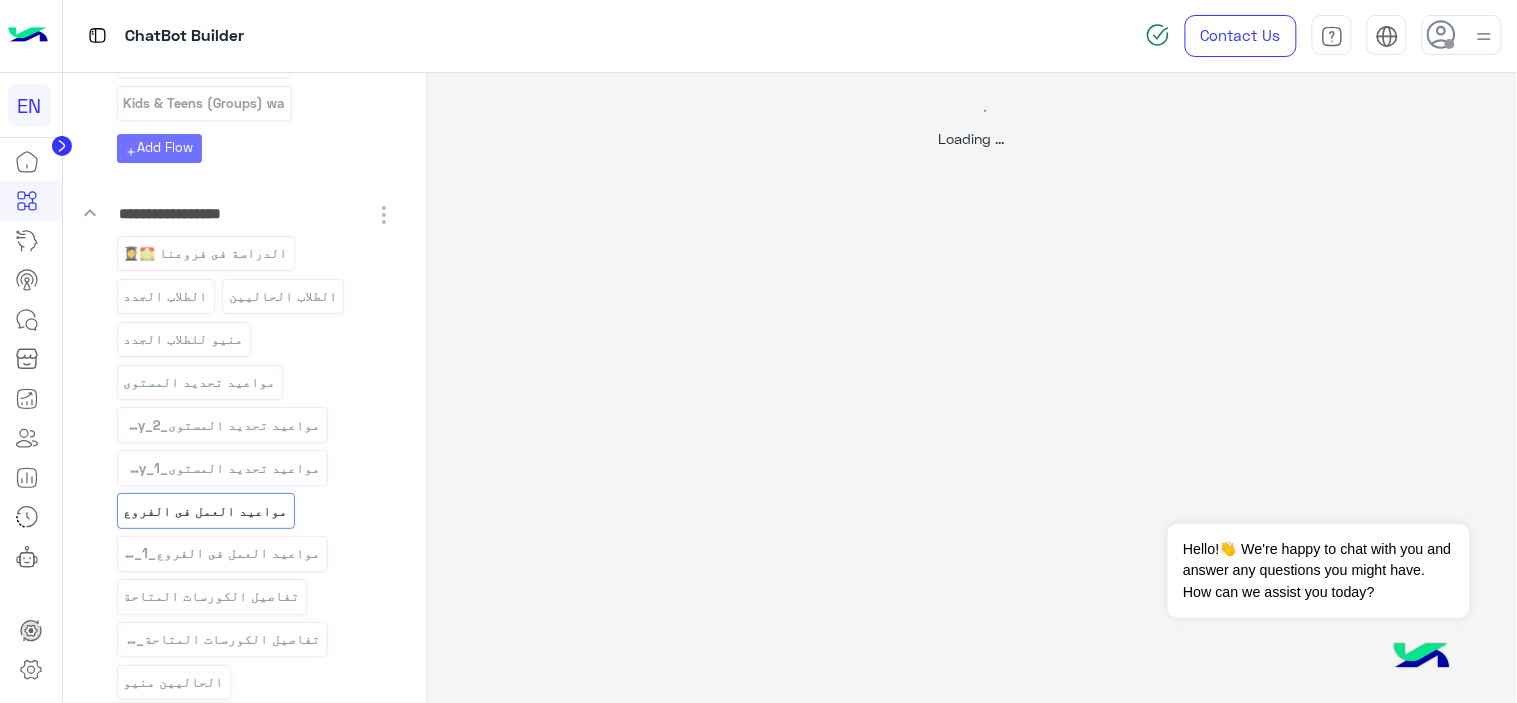 select on "*" 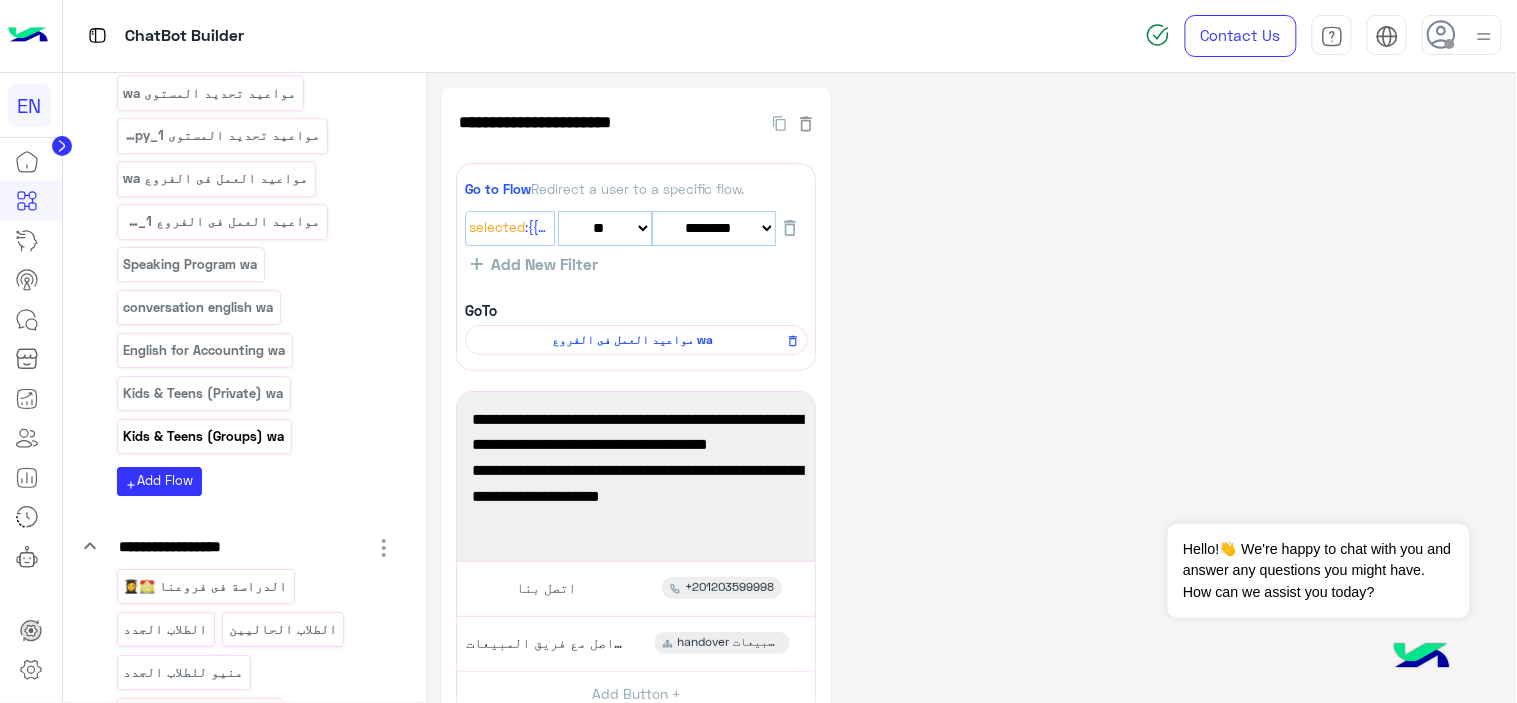 click on "Kids & Teens (Groups) wa" at bounding box center (204, 436) 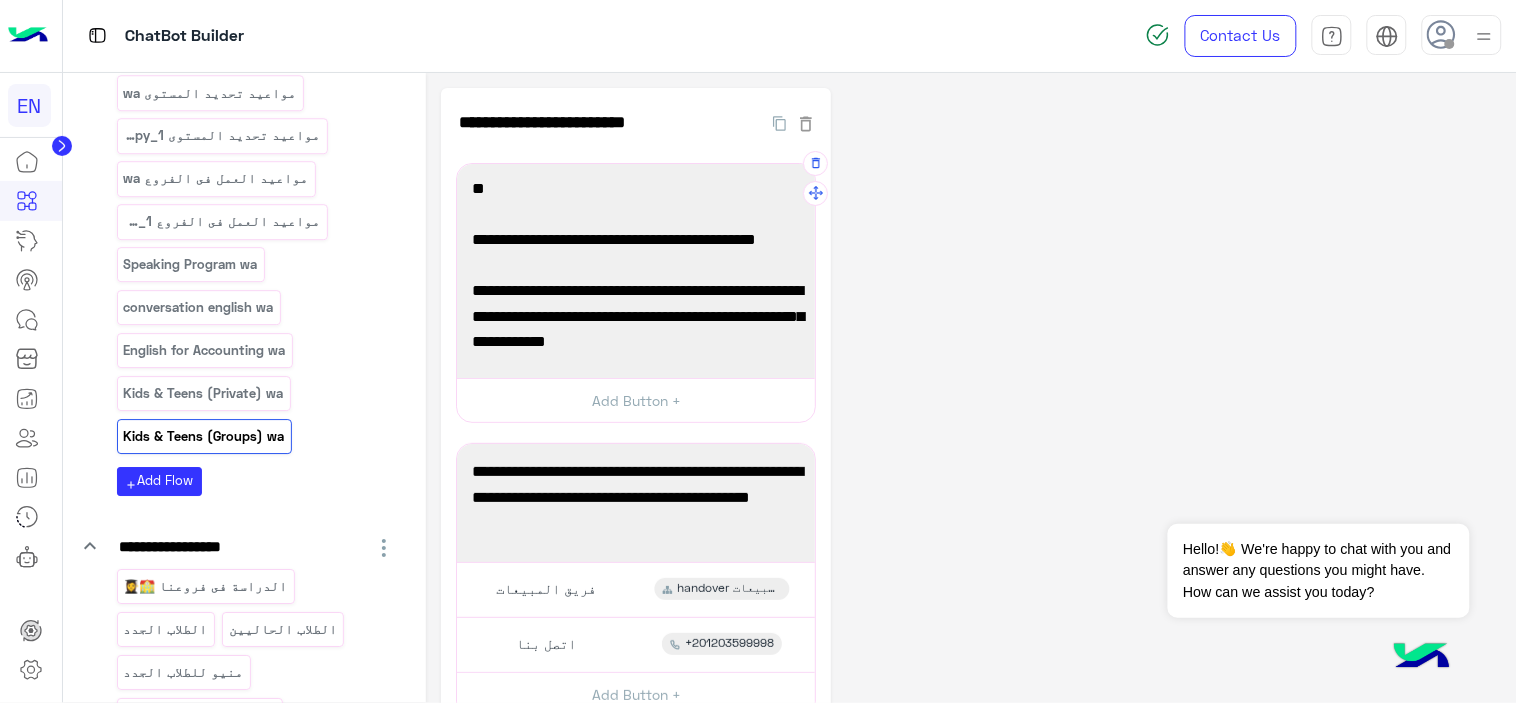 click on "قيمة الاشتراك 1900 جنيه + 100 جنيه تحديد مستوي." at bounding box center (636, 363) 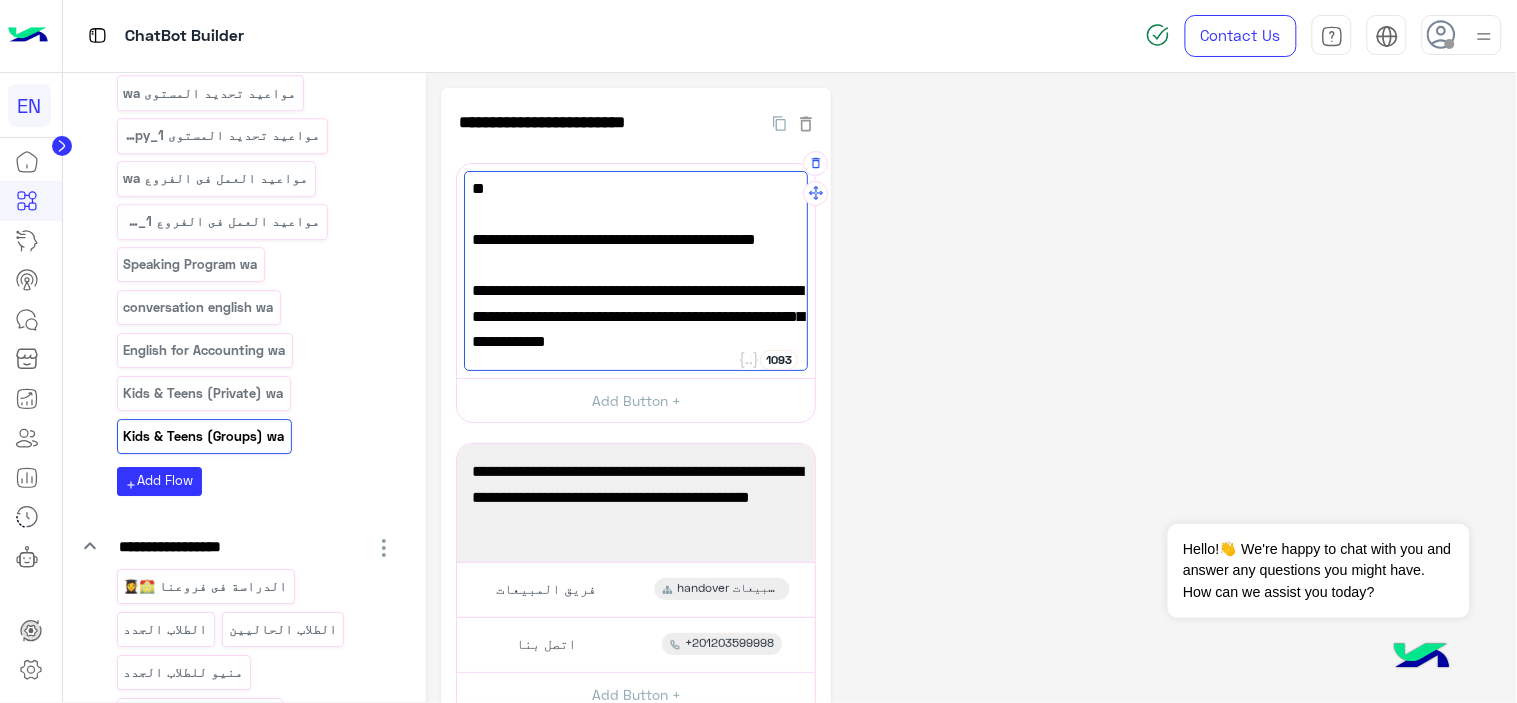 click on "قيمة الاشتراك 1900 جنيه + 100 جنيه تحديد مستوي." at bounding box center [636, 363] 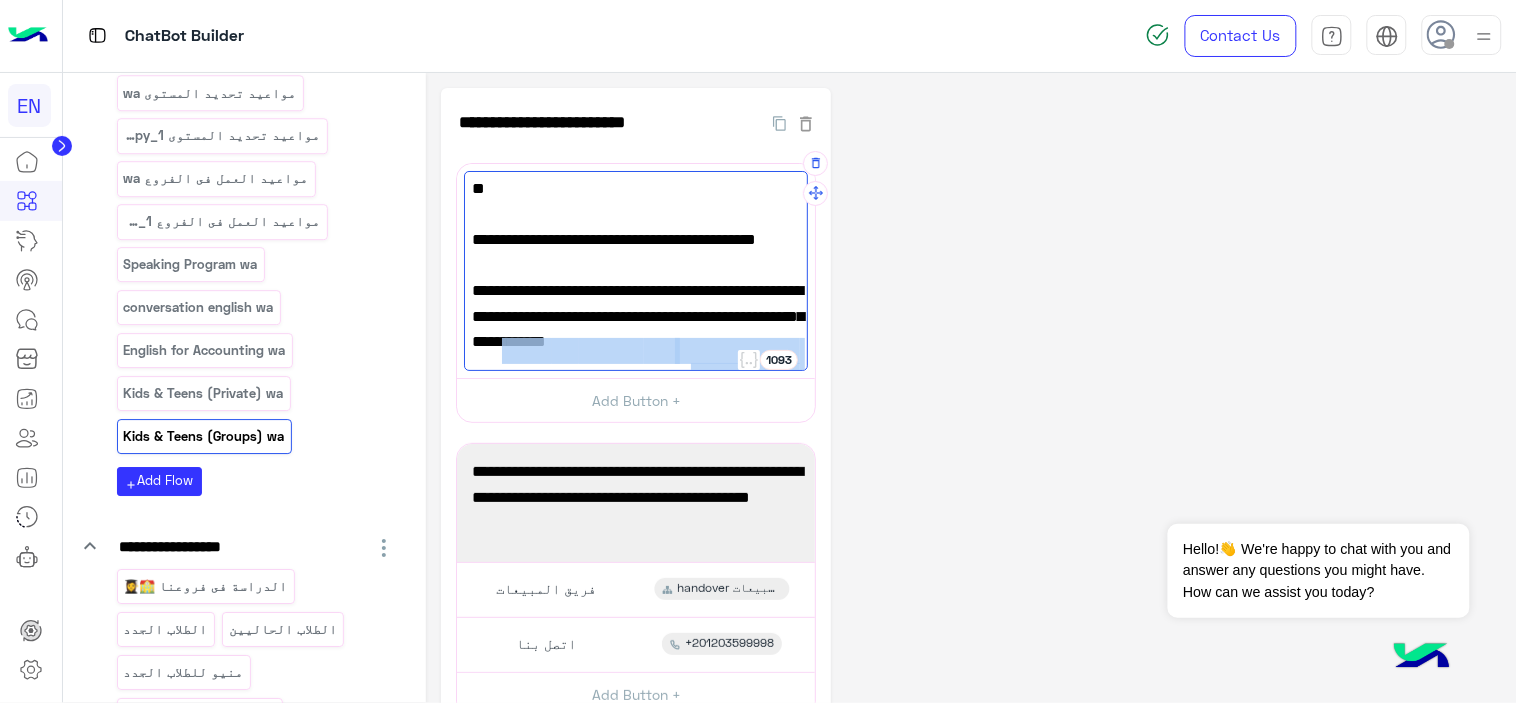 click on "قيمة الاشتراك 1900 جنيه + 100 جنيه تحديد مستوي." at bounding box center (636, 363) 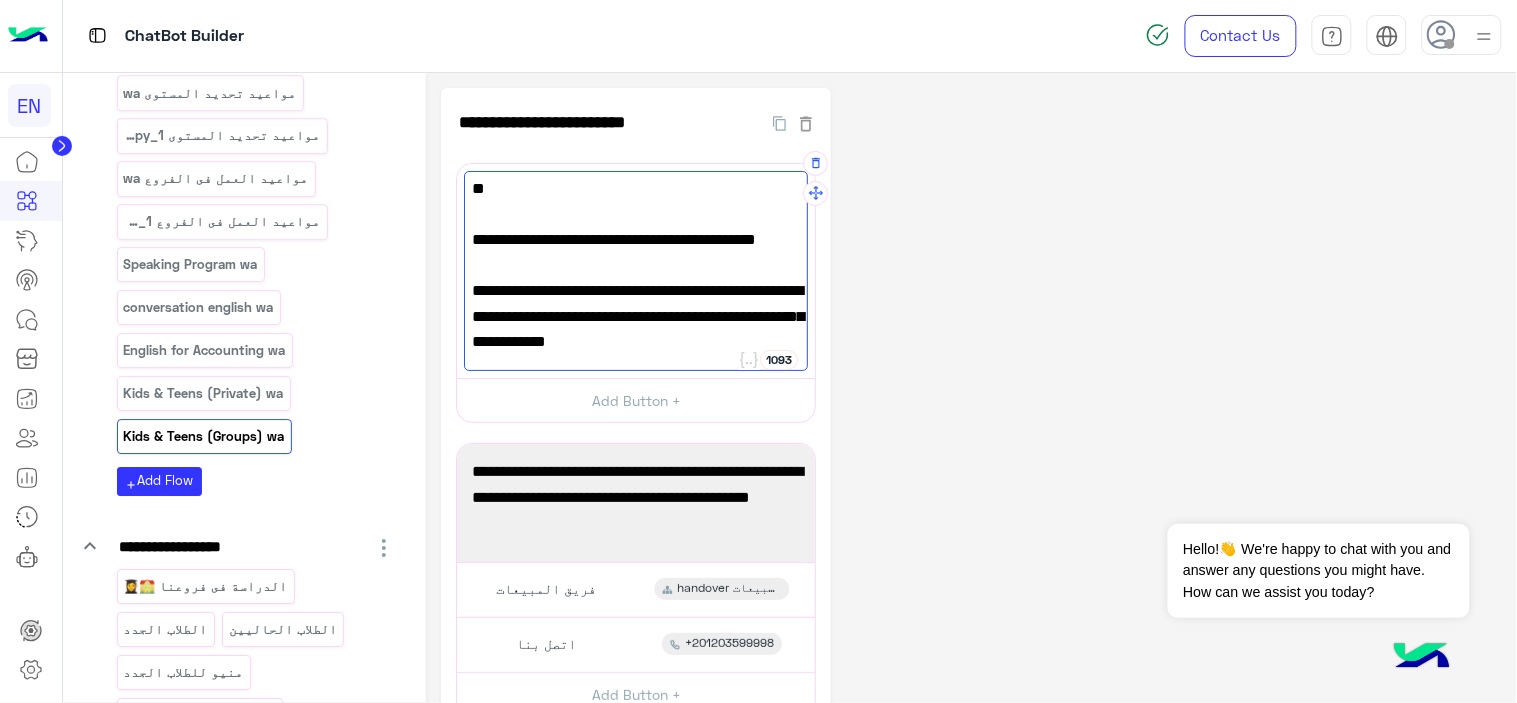 click on "قيمة الاشتراك 1900 جنيه + 100 جنيه تحديد مستوي." at bounding box center (636, 363) 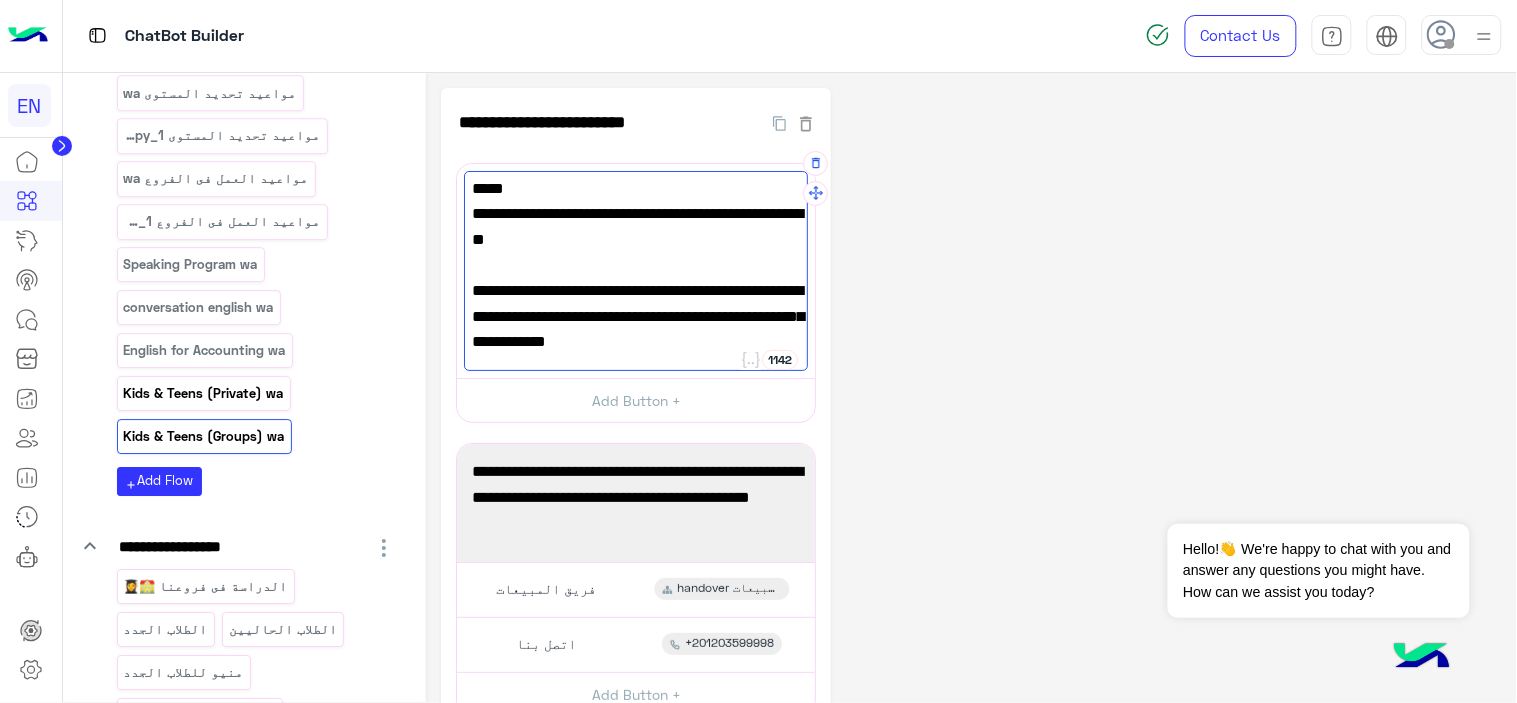 type on "**********" 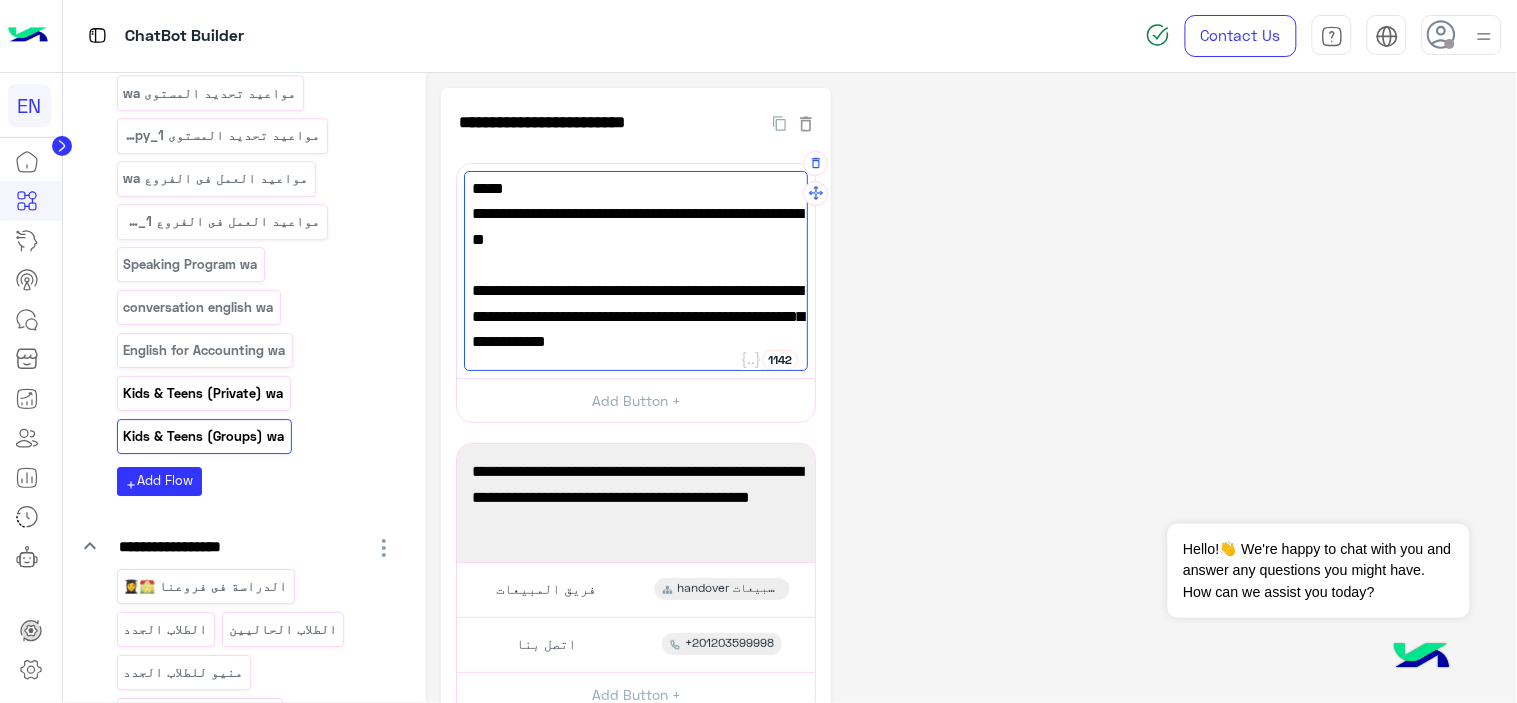 click on "Kids & Teens (Private) wa" at bounding box center [203, 393] 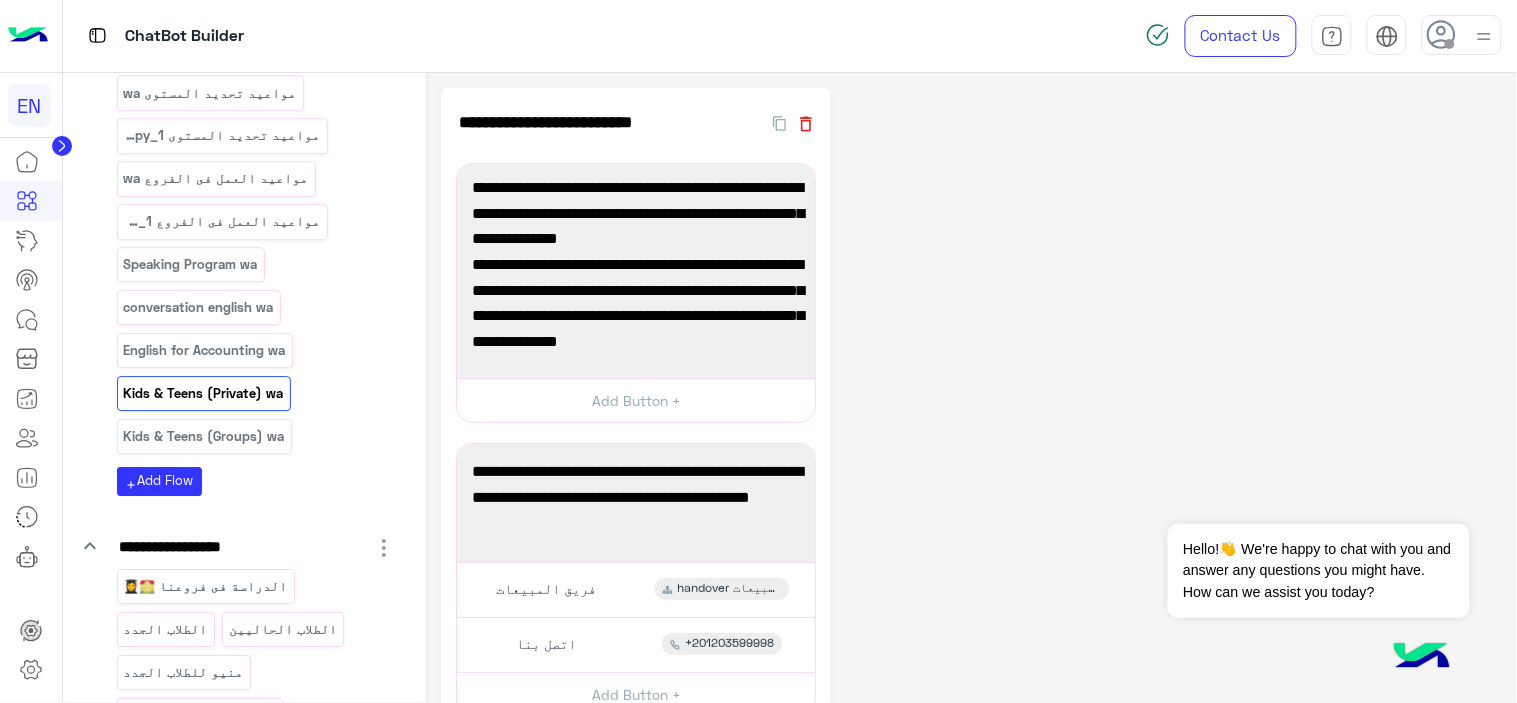 click 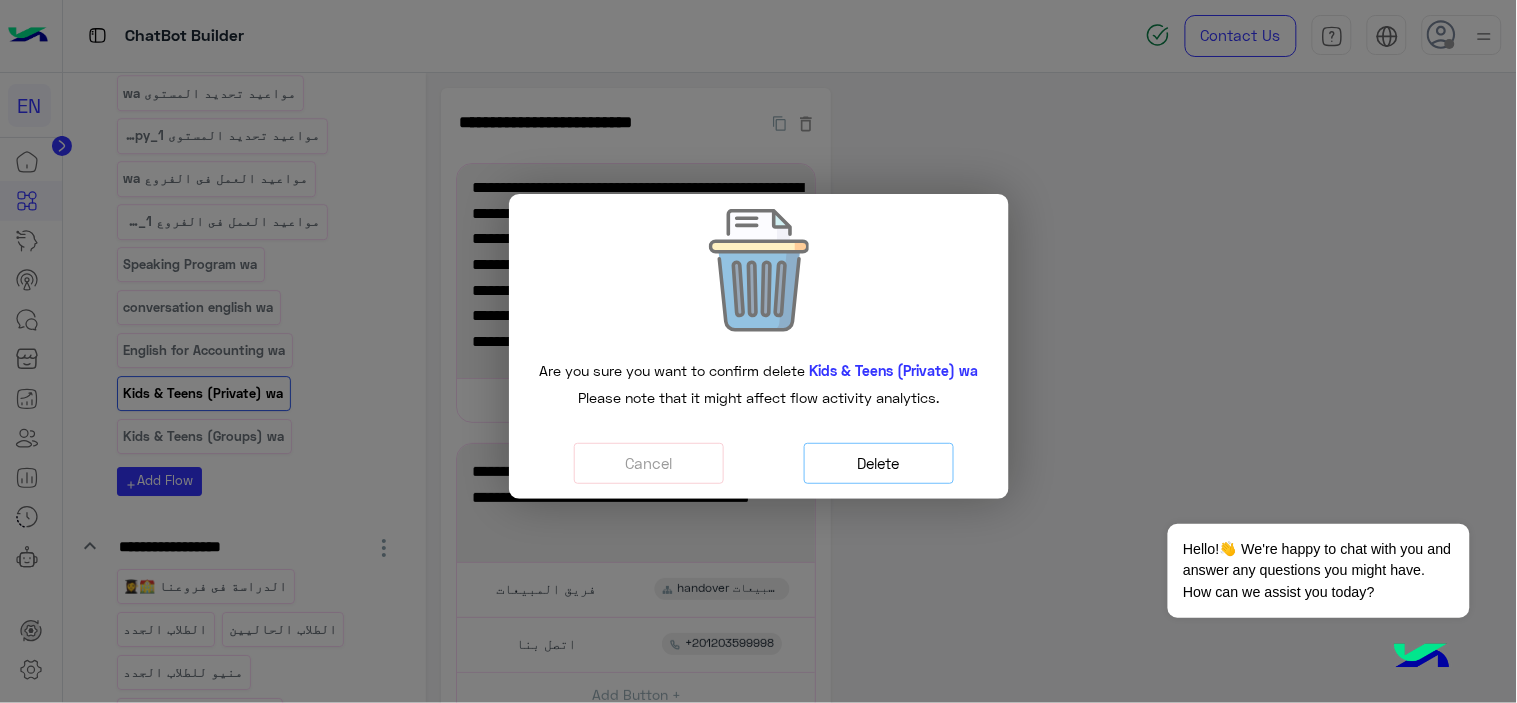 click on "Delete" 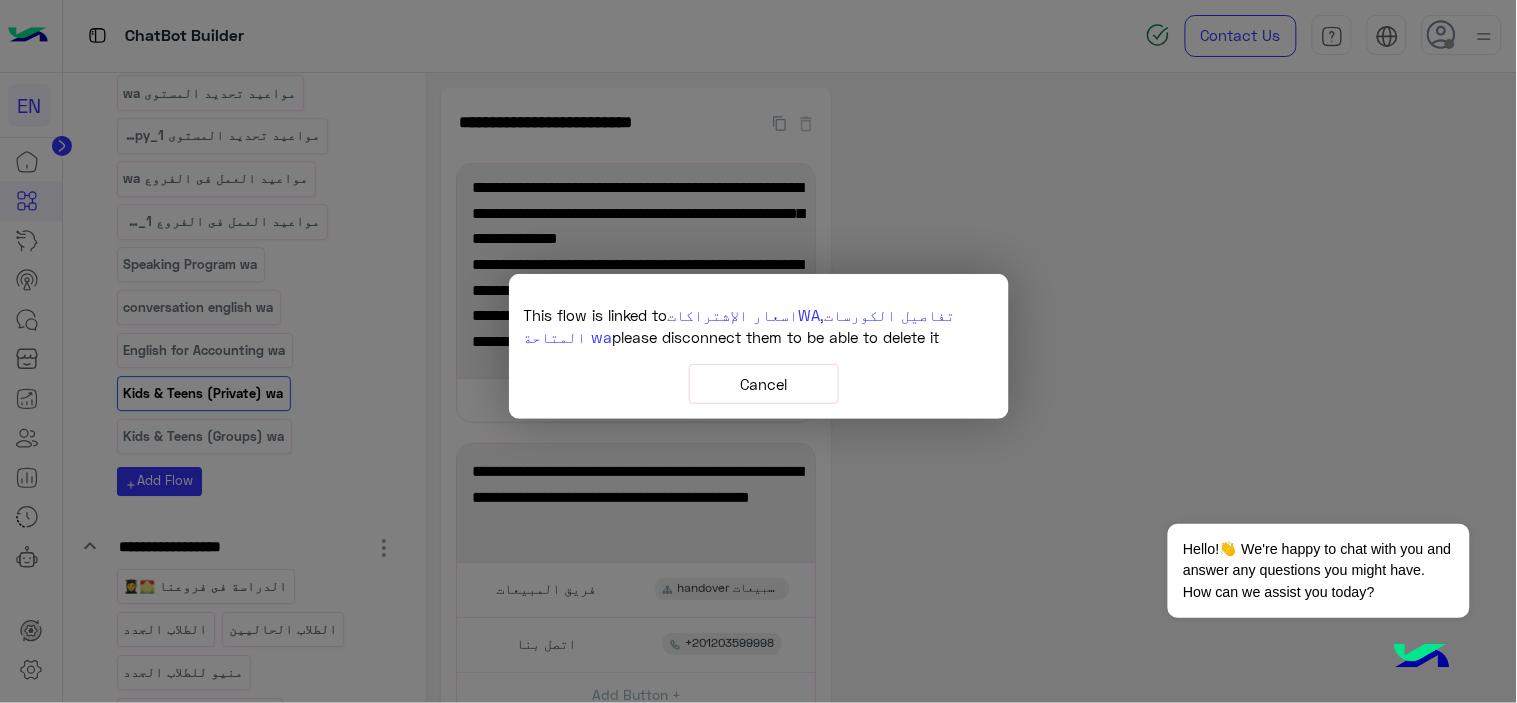 click on "Cancel" 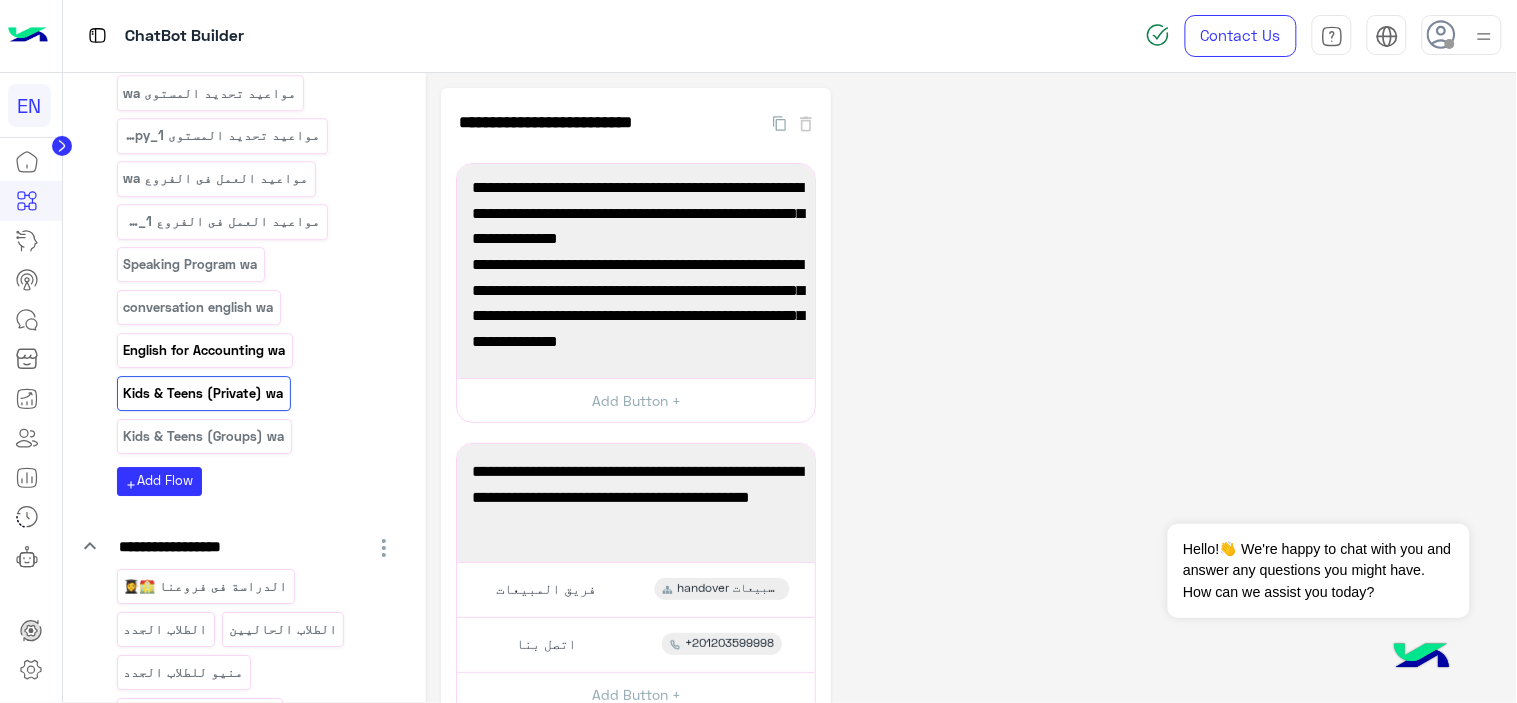 click on "English for Accounting wa" at bounding box center [204, 350] 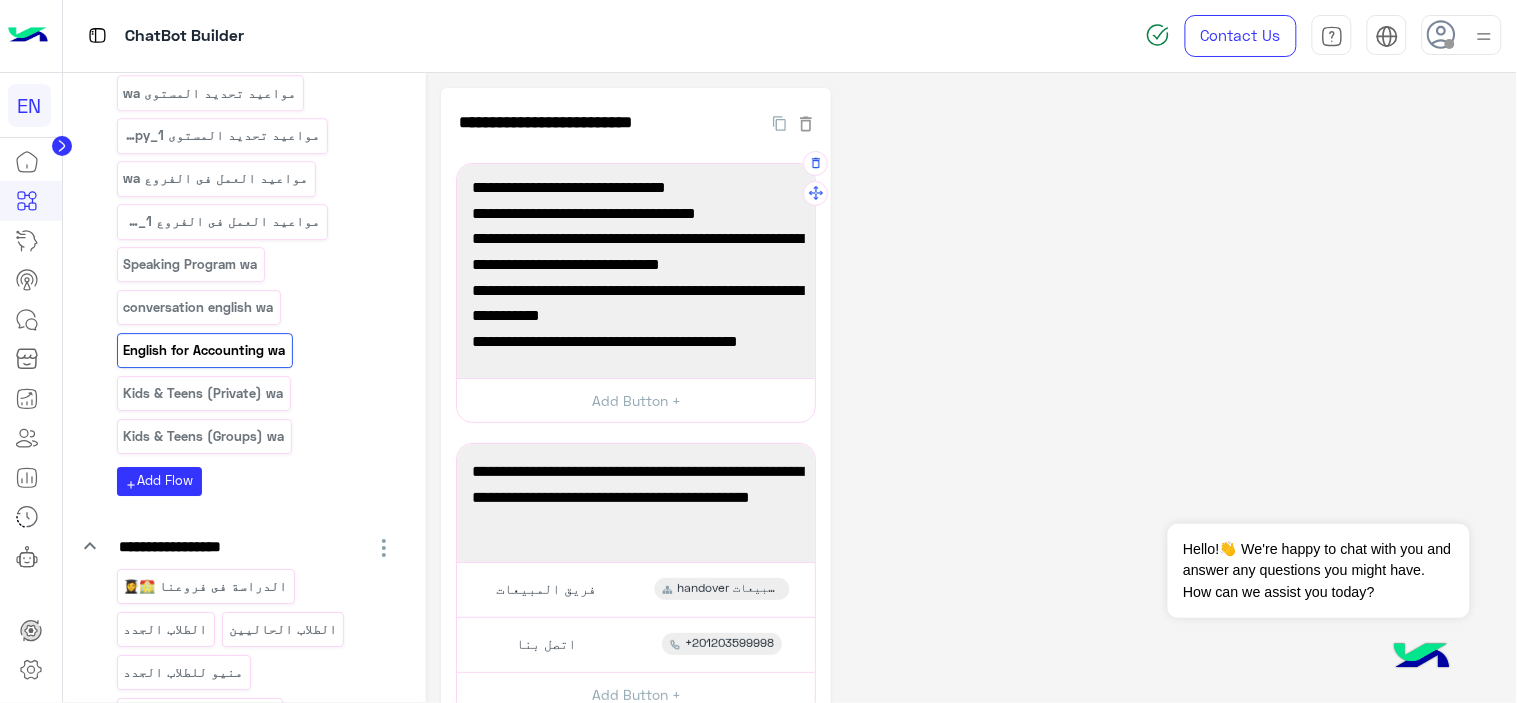click on "قيمة الاشتراك 1500 جنيه + تحديد مستوي مجاني." at bounding box center (636, 405) 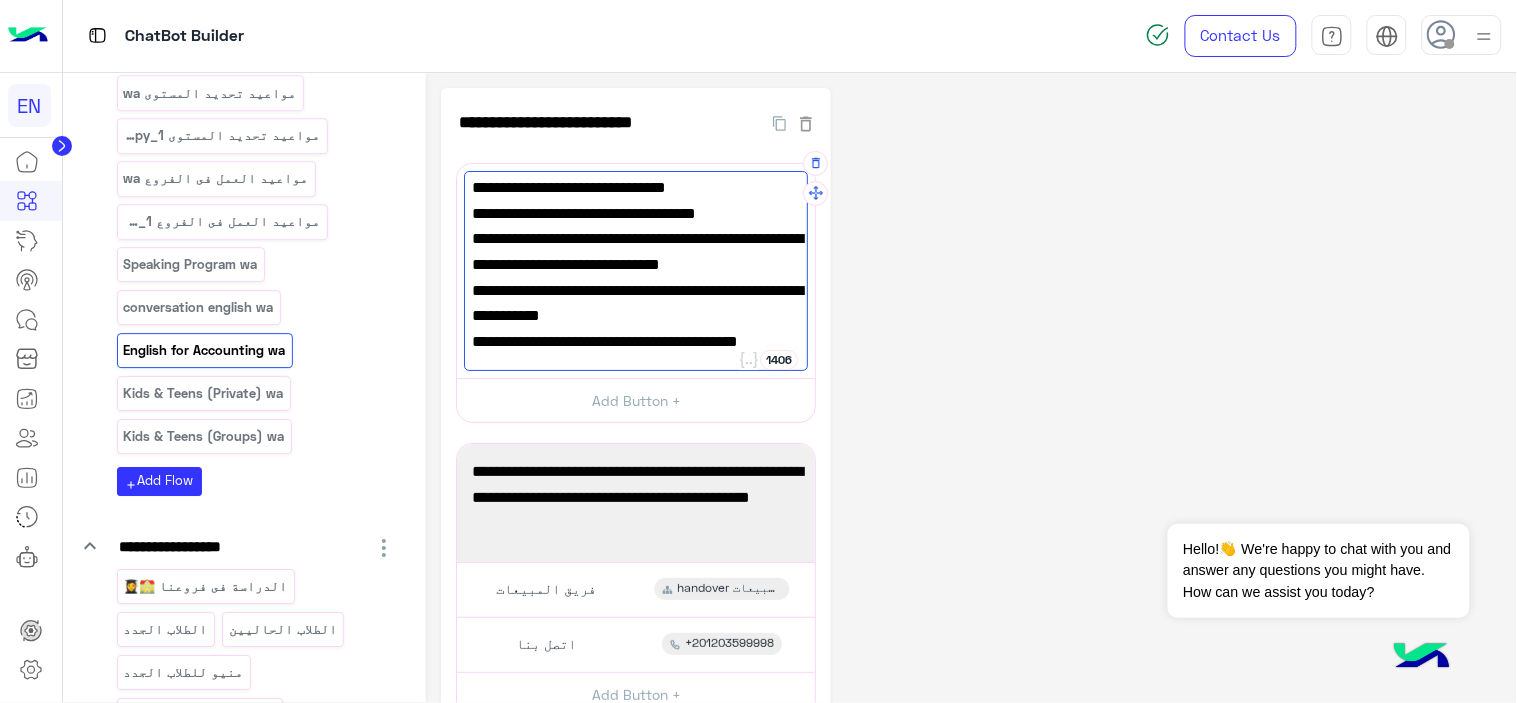 click on "قيمة الاشتراك 1500 جنيه + تحديد مستوي مجاني." at bounding box center [636, 405] 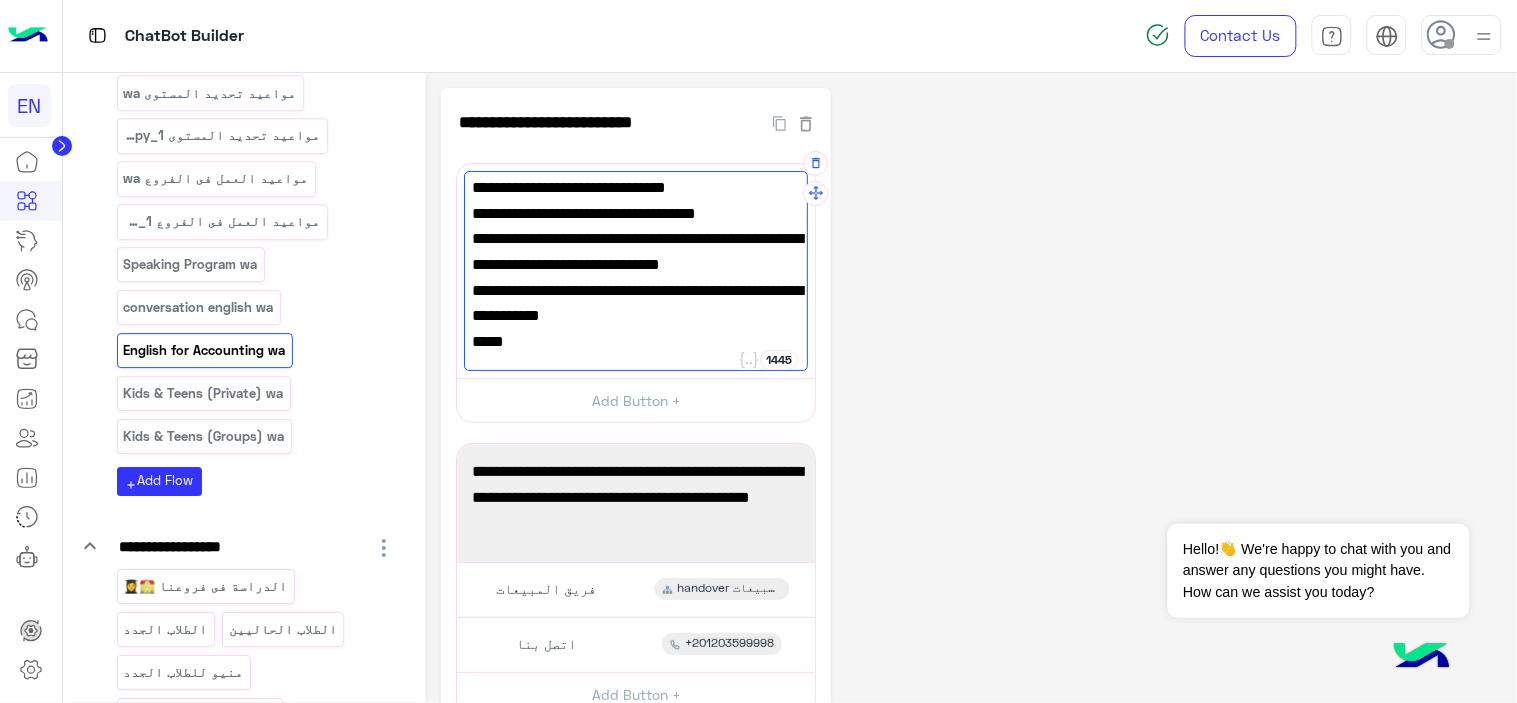 click on "جاني." at bounding box center (636, 418) 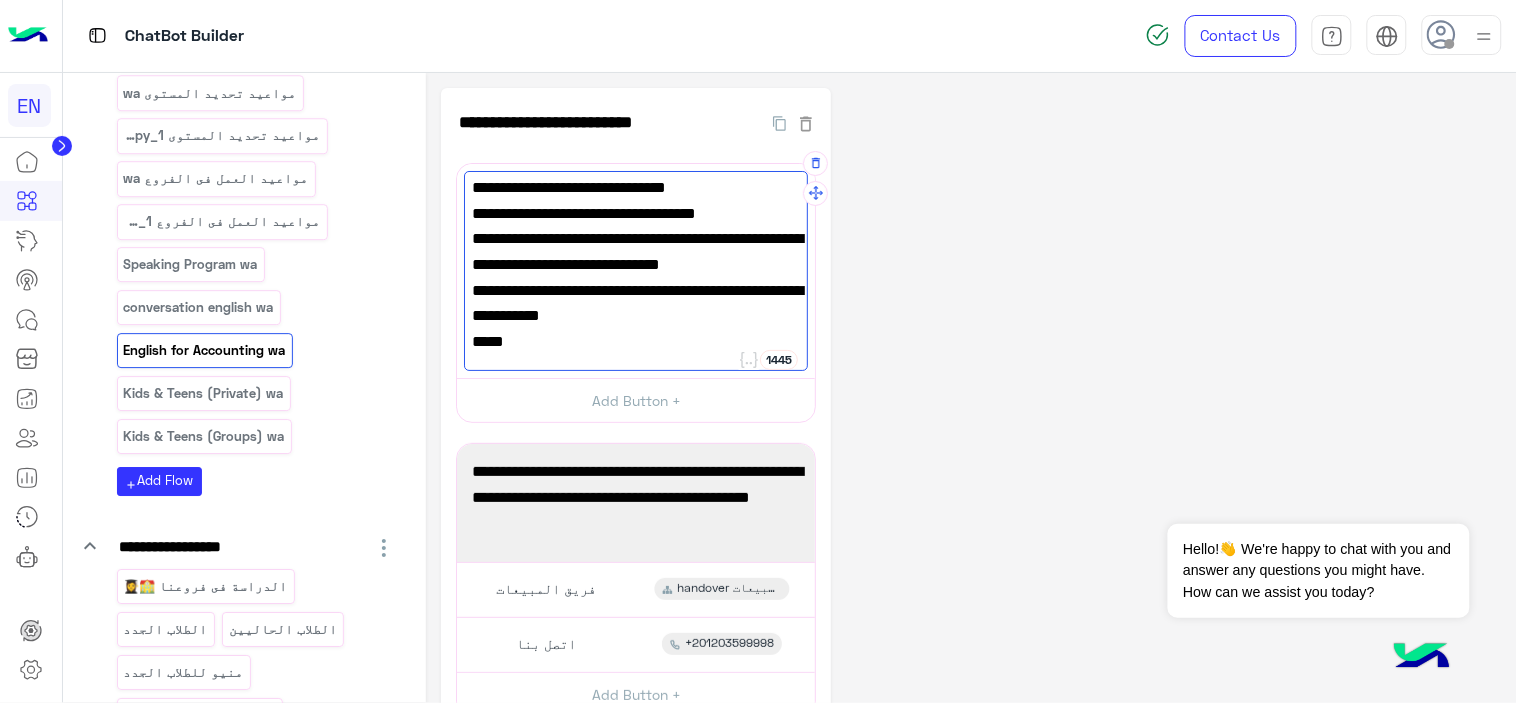 click on "جاني." at bounding box center (636, 418) 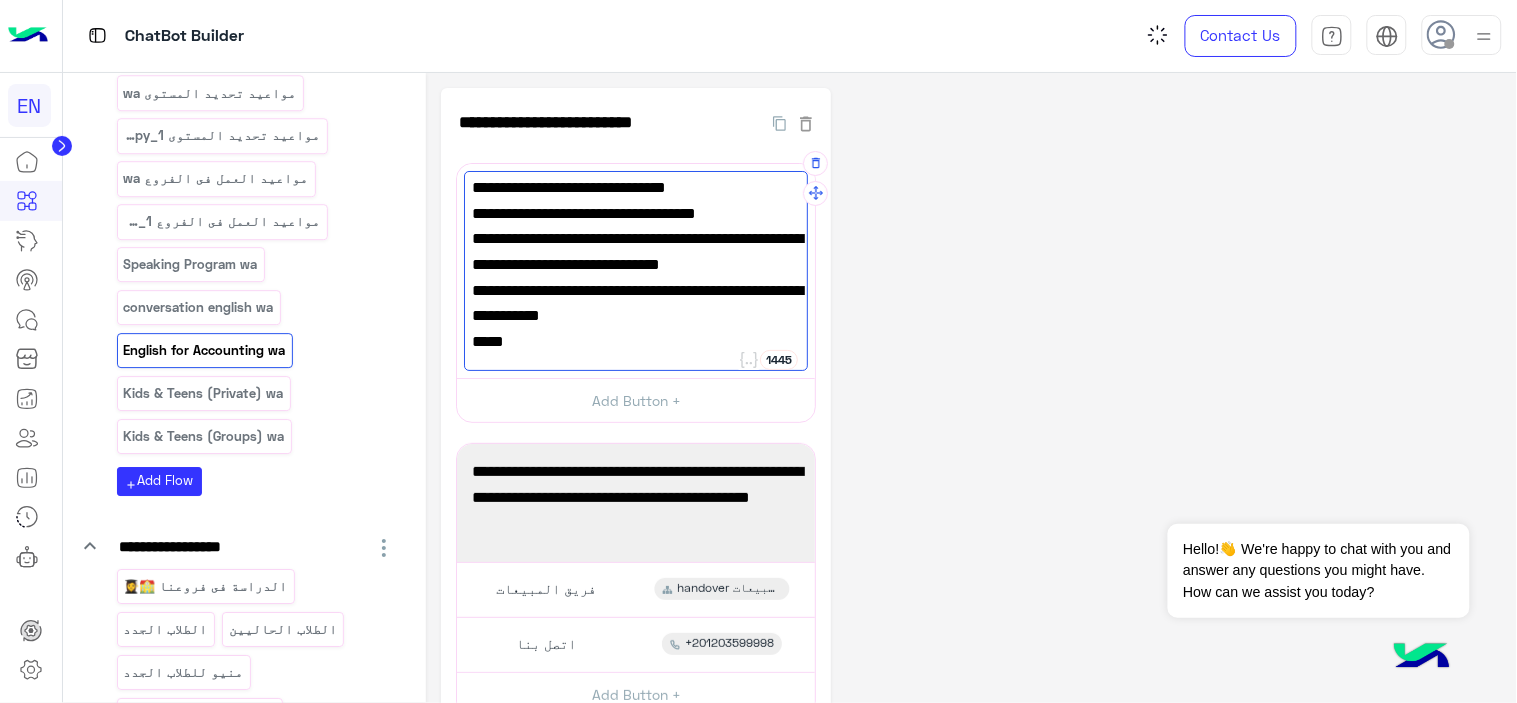 drag, startPoint x: 744, startPoint y: 342, endPoint x: 793, endPoint y: 341, distance: 49.010204 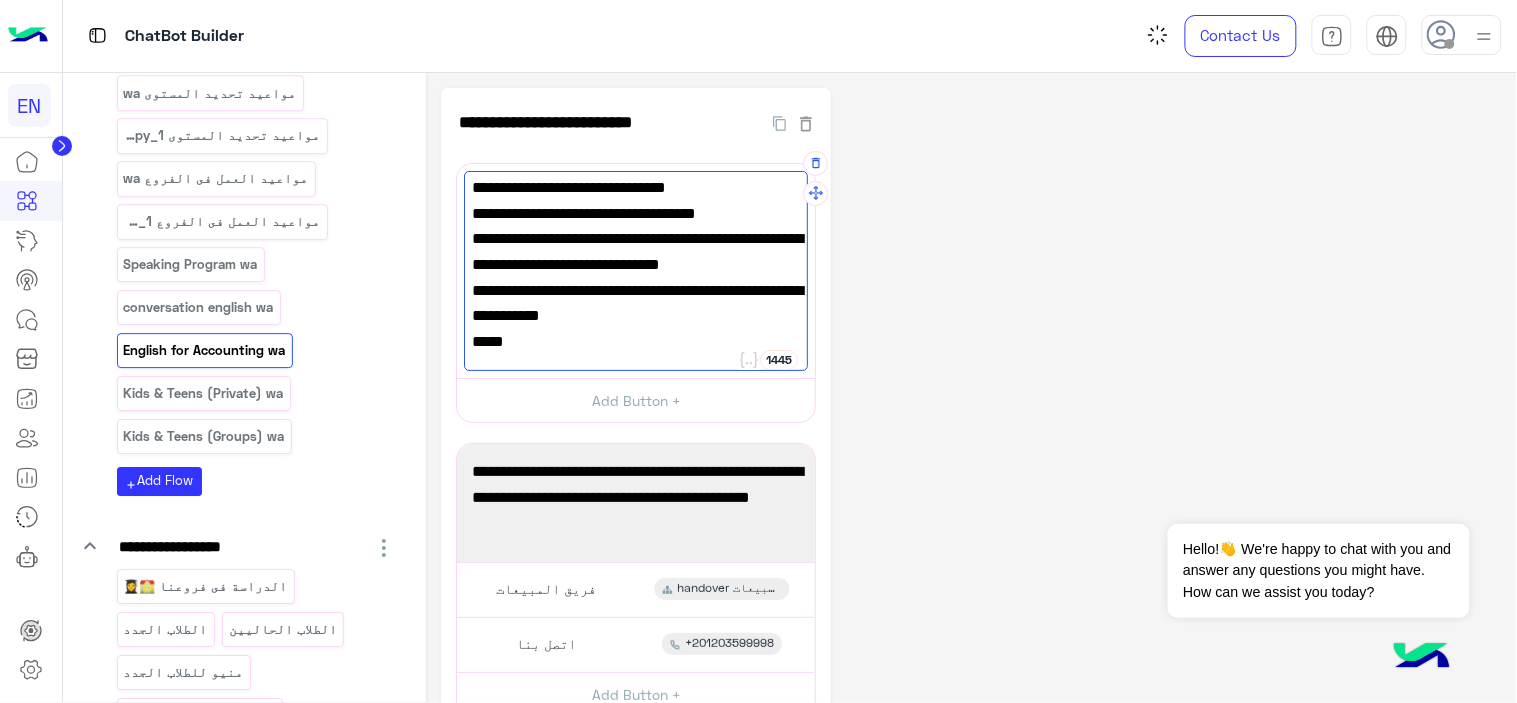 click on "جاني." at bounding box center (636, 418) 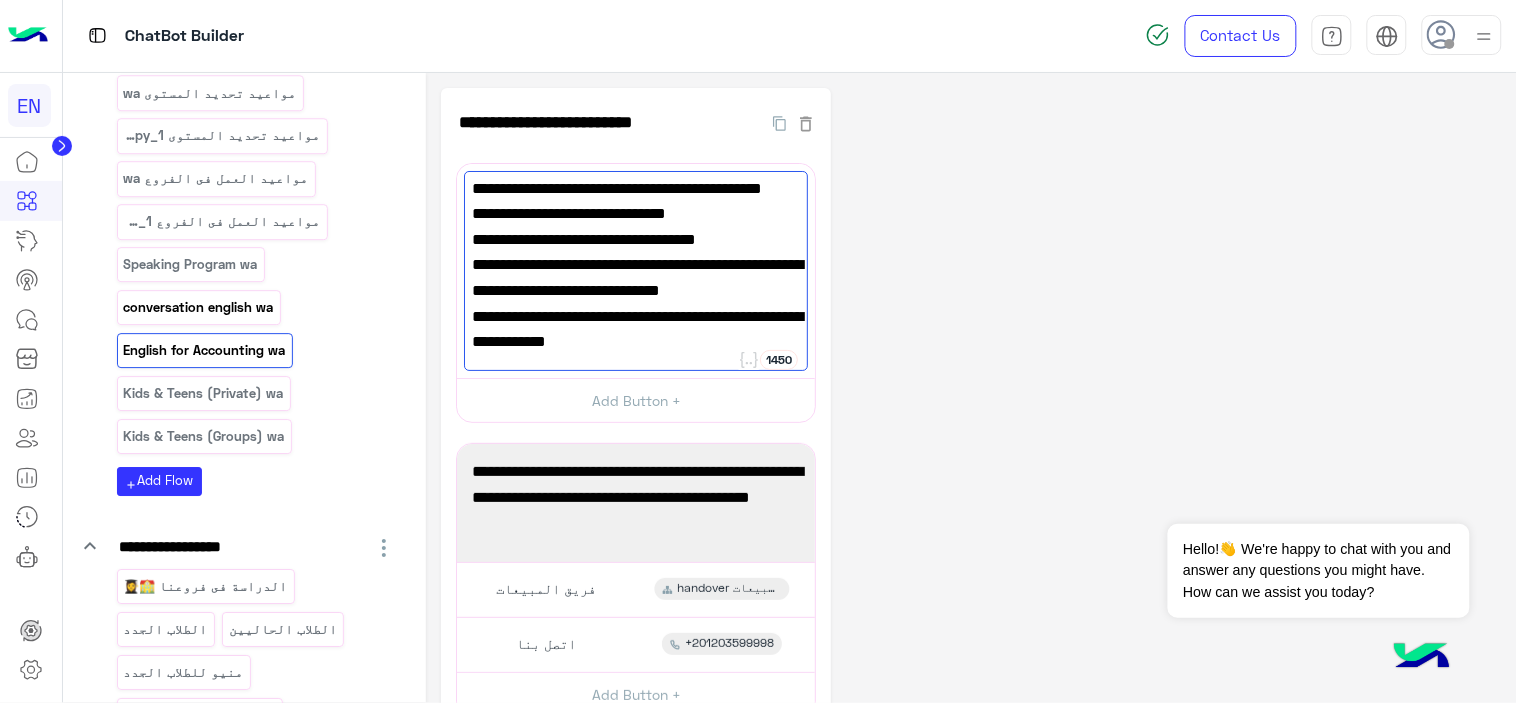 type on "**********" 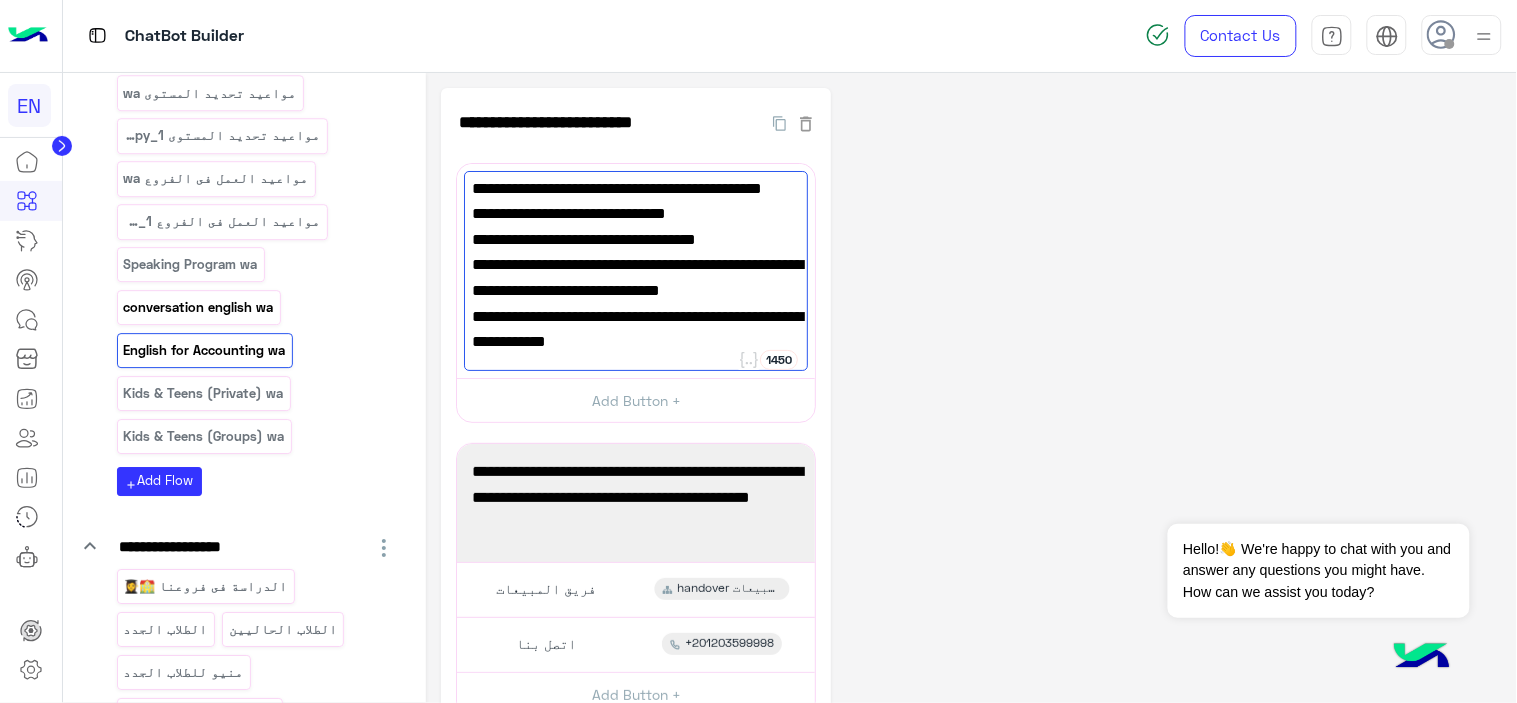 click on "conversation english wa" at bounding box center (198, 307) 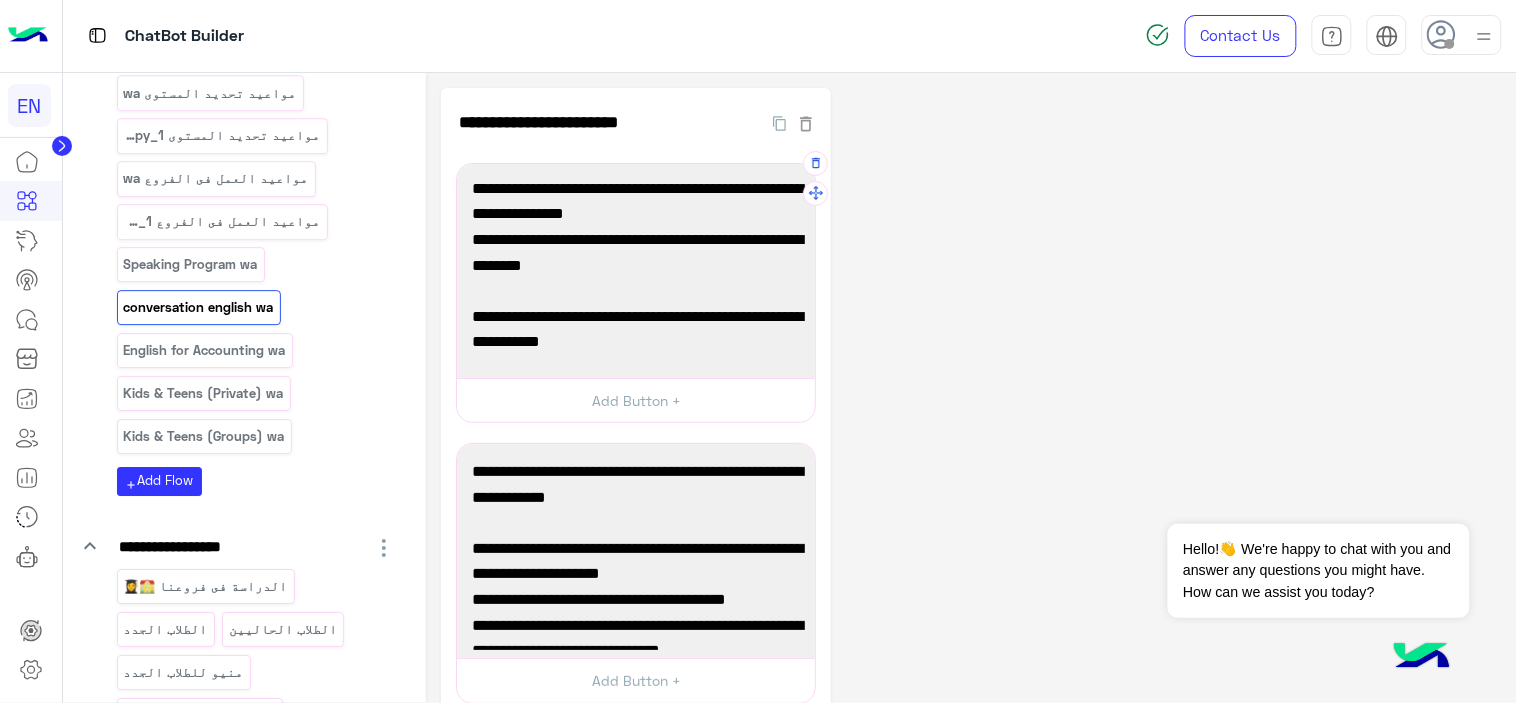 click on "قيمة االشتراك 1500 جنيه + 100 جنيه تحديد مستوي يتم دفعها مرة واحدة" at bounding box center [636, 380] 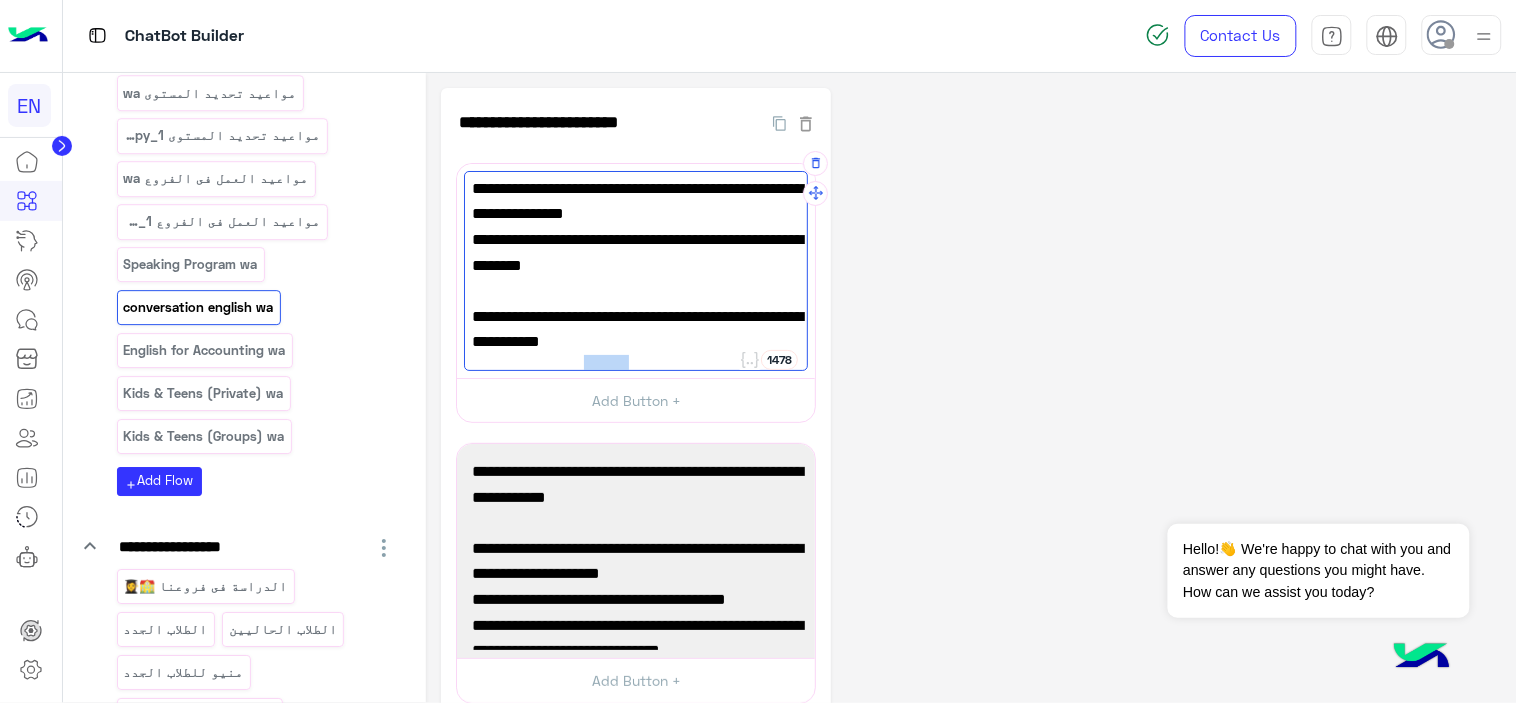 click on "قيمة االشتراك 1500 جنيه + 100 جنيه تحديد مستوي يتم دفعها مرة واحدة" at bounding box center [636, 380] 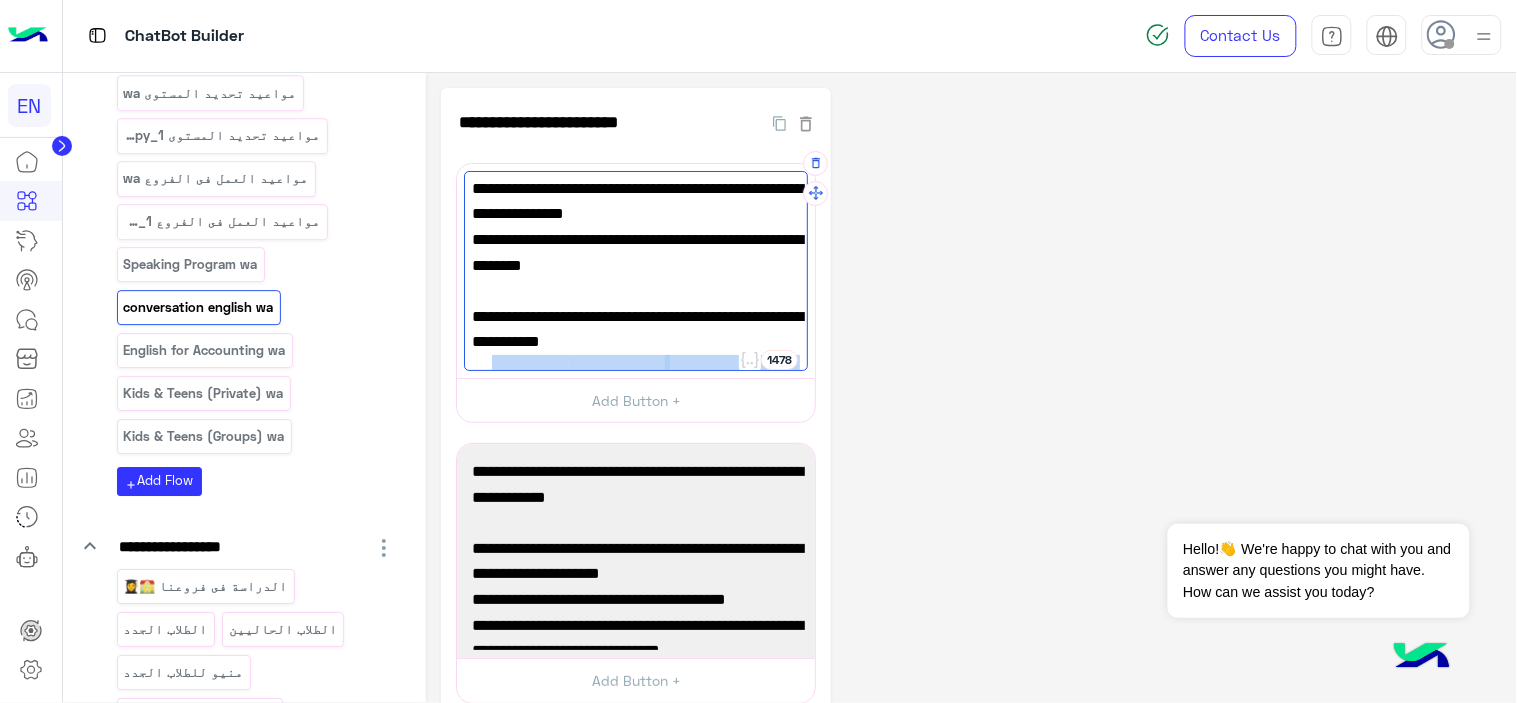 click on "قيمة االشتراك 1500 جنيه + 100 جنيه تحديد مستوي يتم دفعها مرة واحدة" at bounding box center (636, 380) 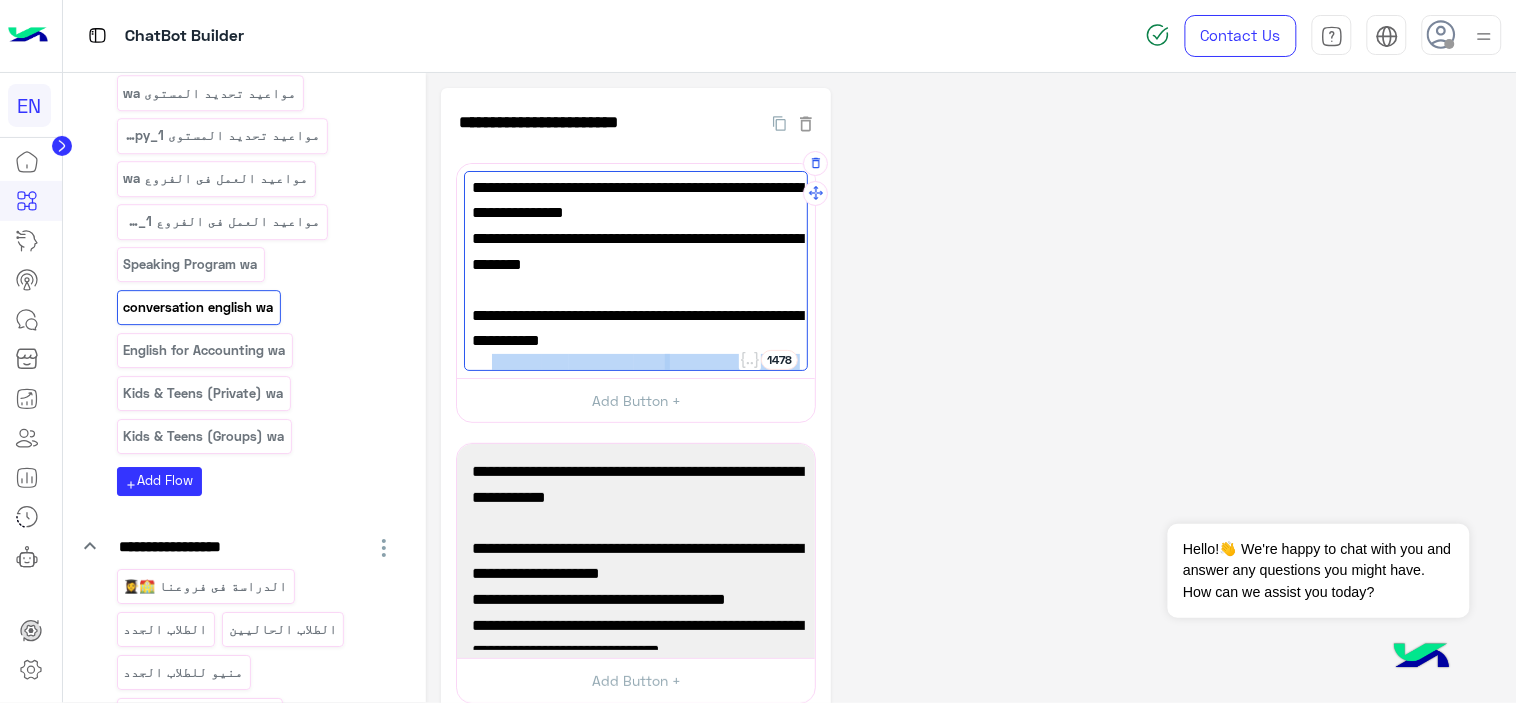drag, startPoint x: 635, startPoint y: 318, endPoint x: 635, endPoint y: 350, distance: 32 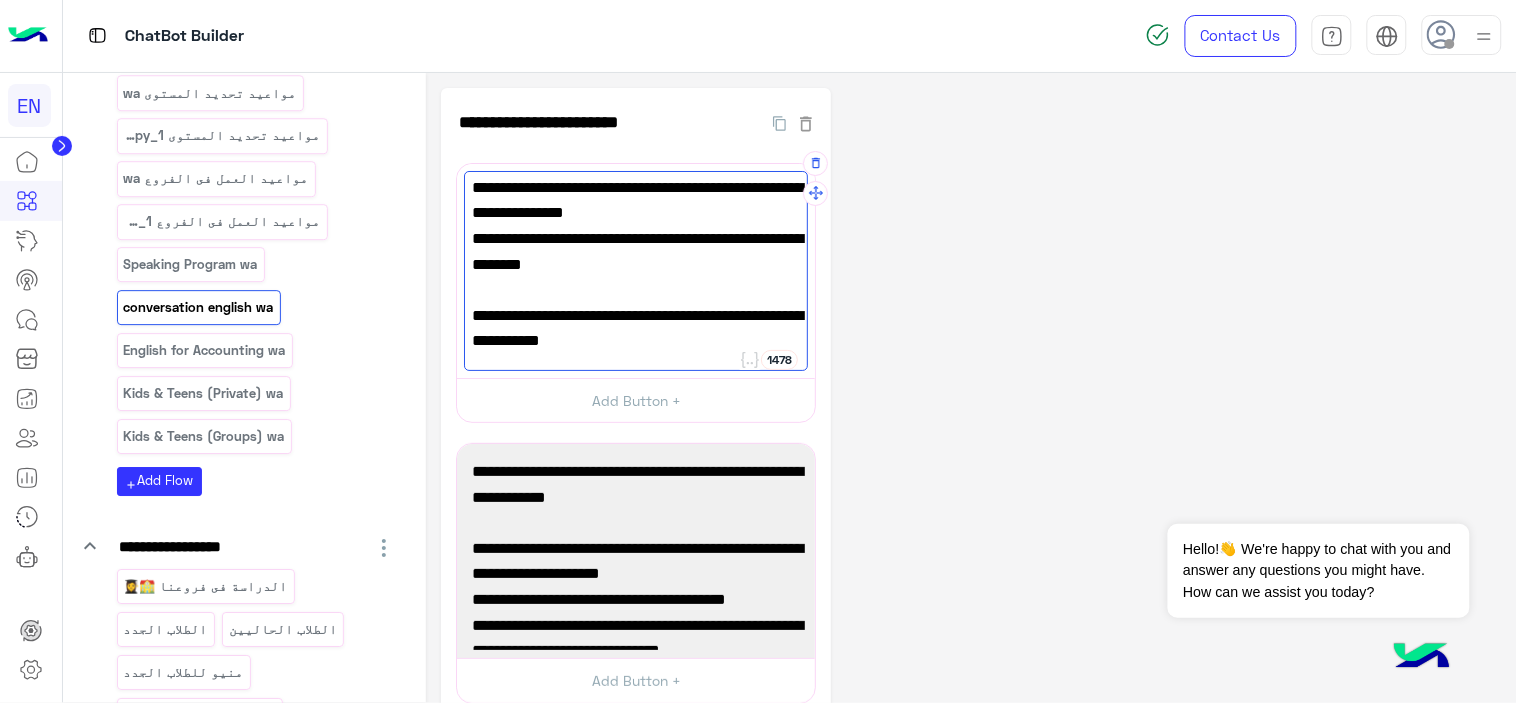 click on "قيمة االشتراك 1500 جنيه + 100 جنيه تحديد مستوي يتم دفعها مرة واحدة" at bounding box center [636, 379] 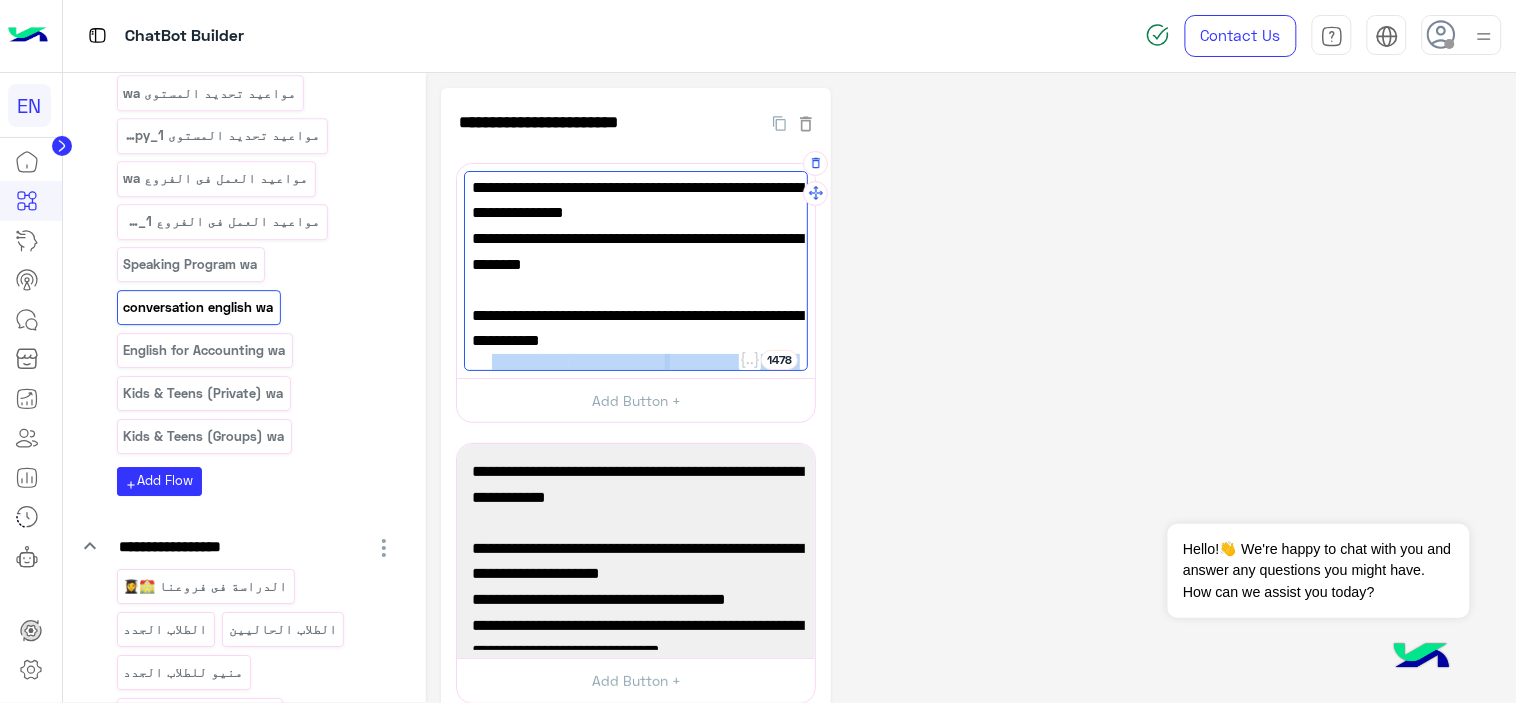 drag, startPoint x: 635, startPoint y: 350, endPoint x: 707, endPoint y: 333, distance: 73.97973 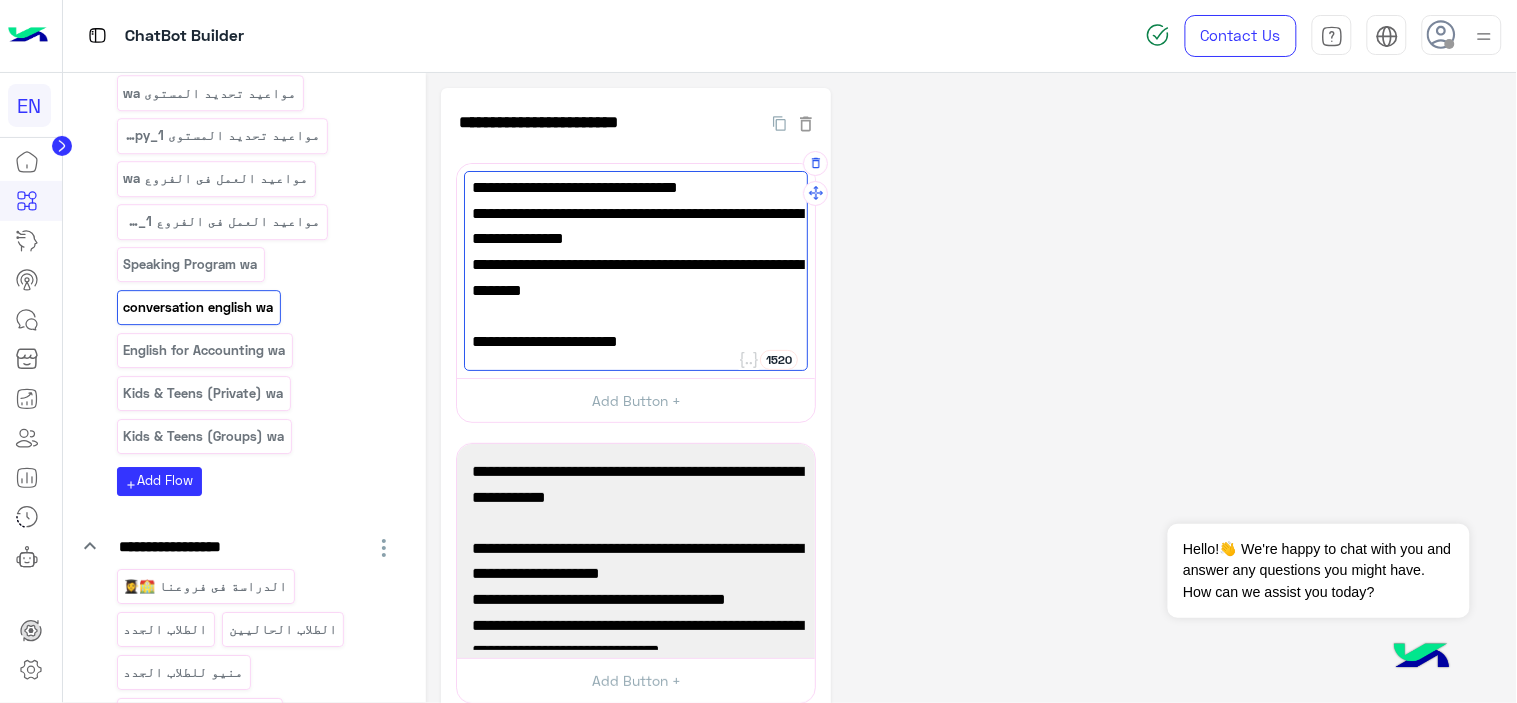 click on "ستوي يتم دفعها مرة واحدة" at bounding box center (636, 393) 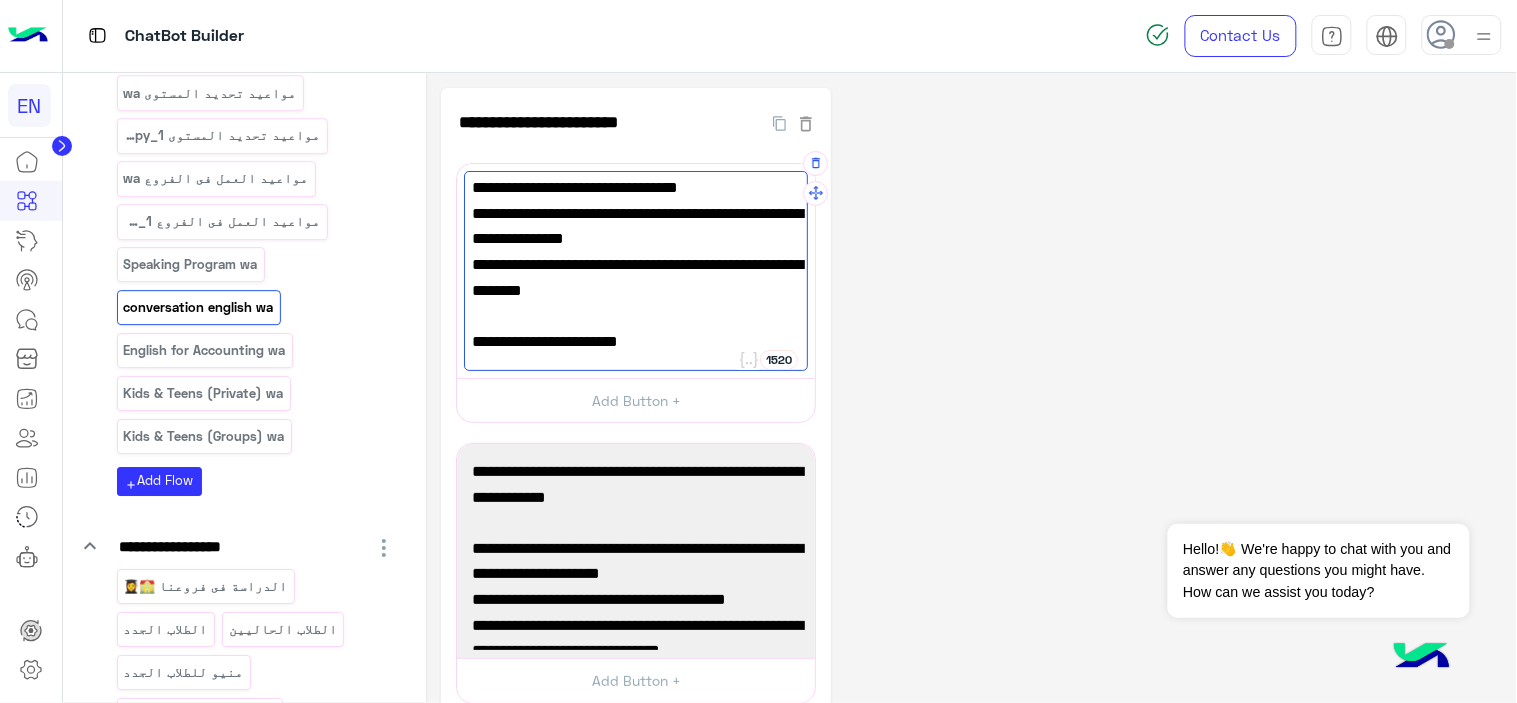 click on "ستوي يتم دفعها مرة واحدة" at bounding box center (636, 393) 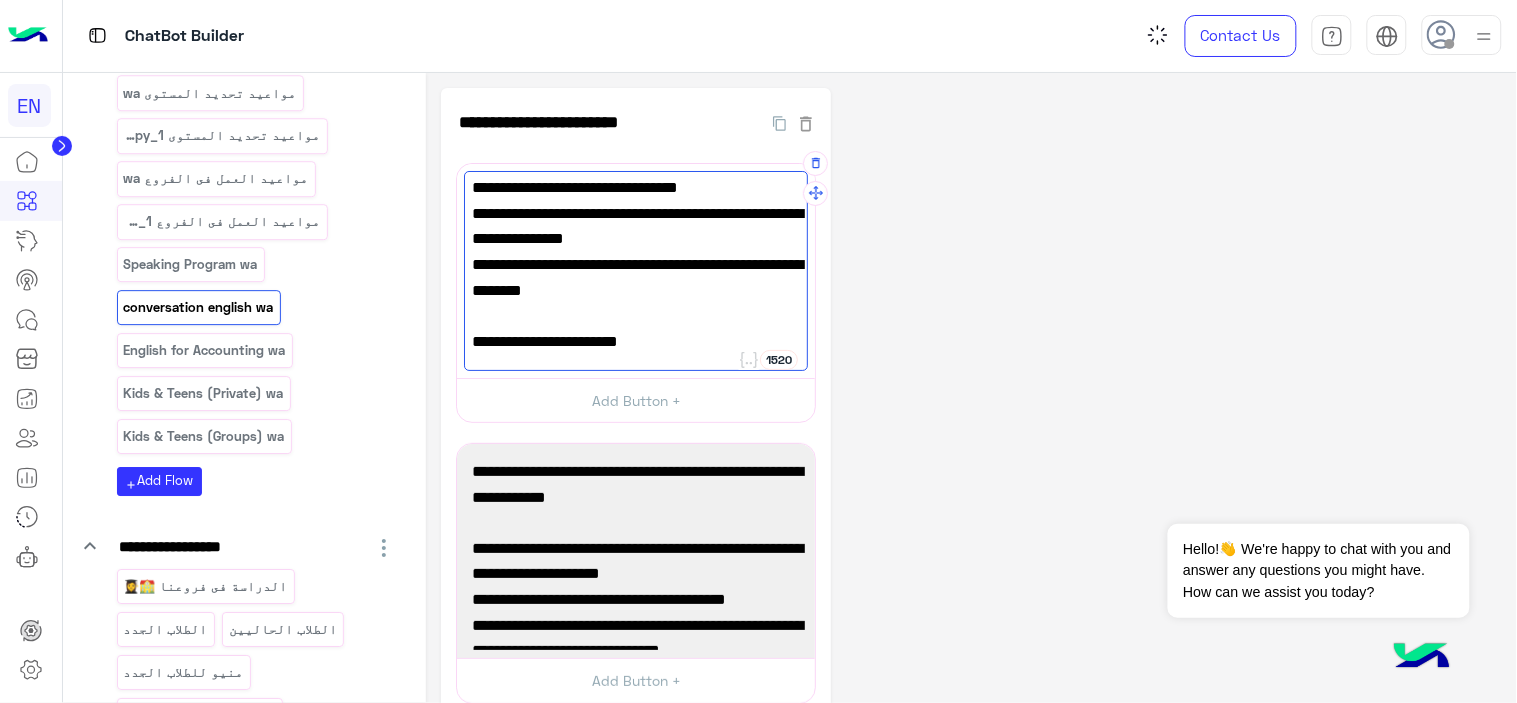 drag, startPoint x: 595, startPoint y: 328, endPoint x: 791, endPoint y: 342, distance: 196.49936 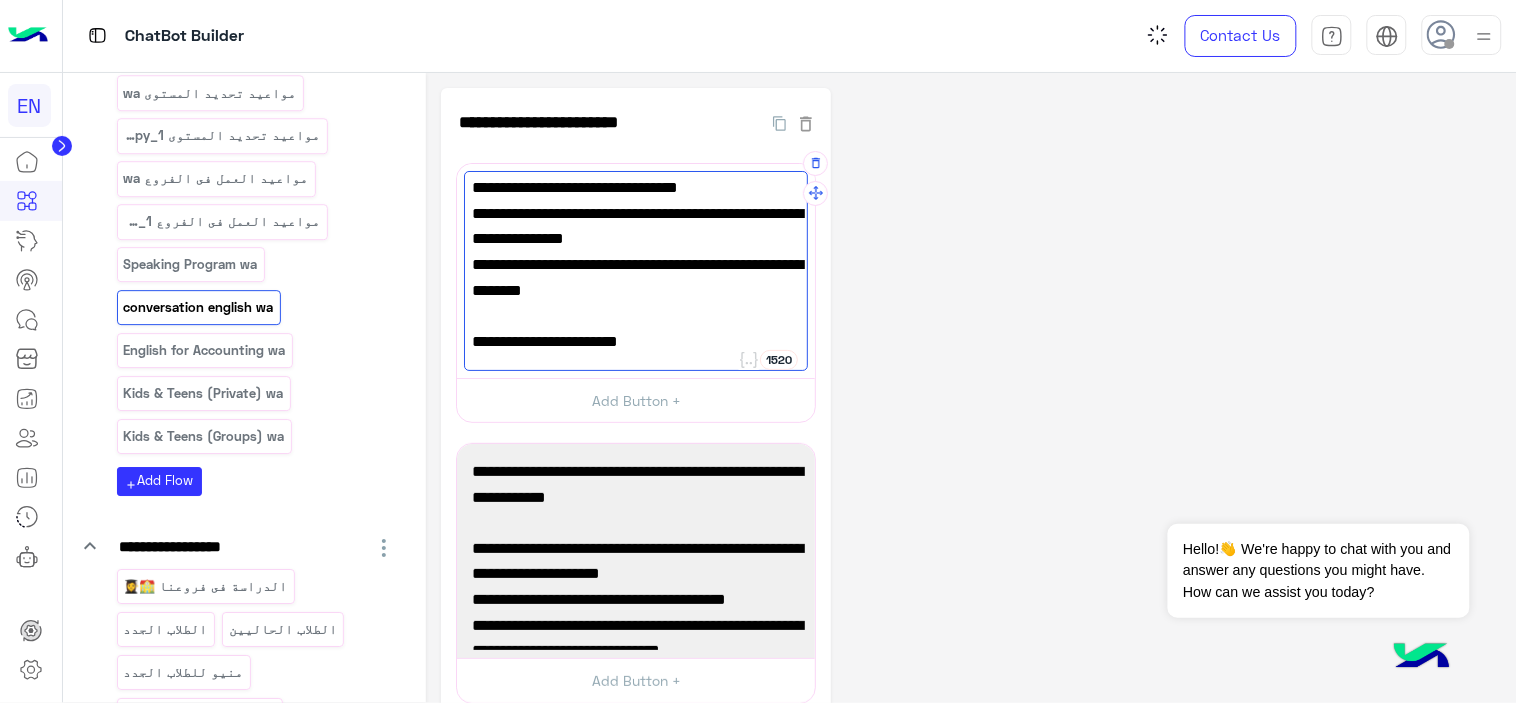 click on "ستوي يتم دفعها مرة واحدة" at bounding box center (636, 393) 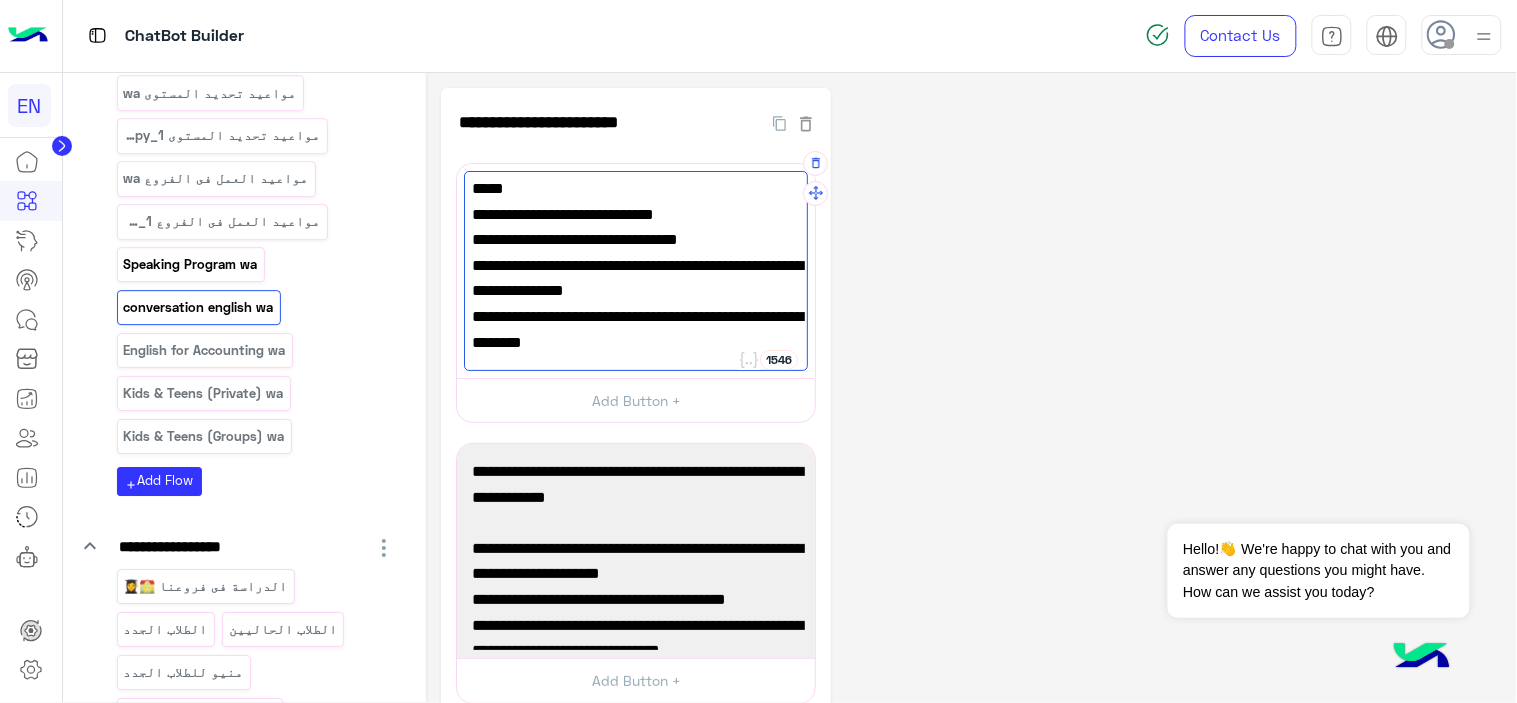 type on "**********" 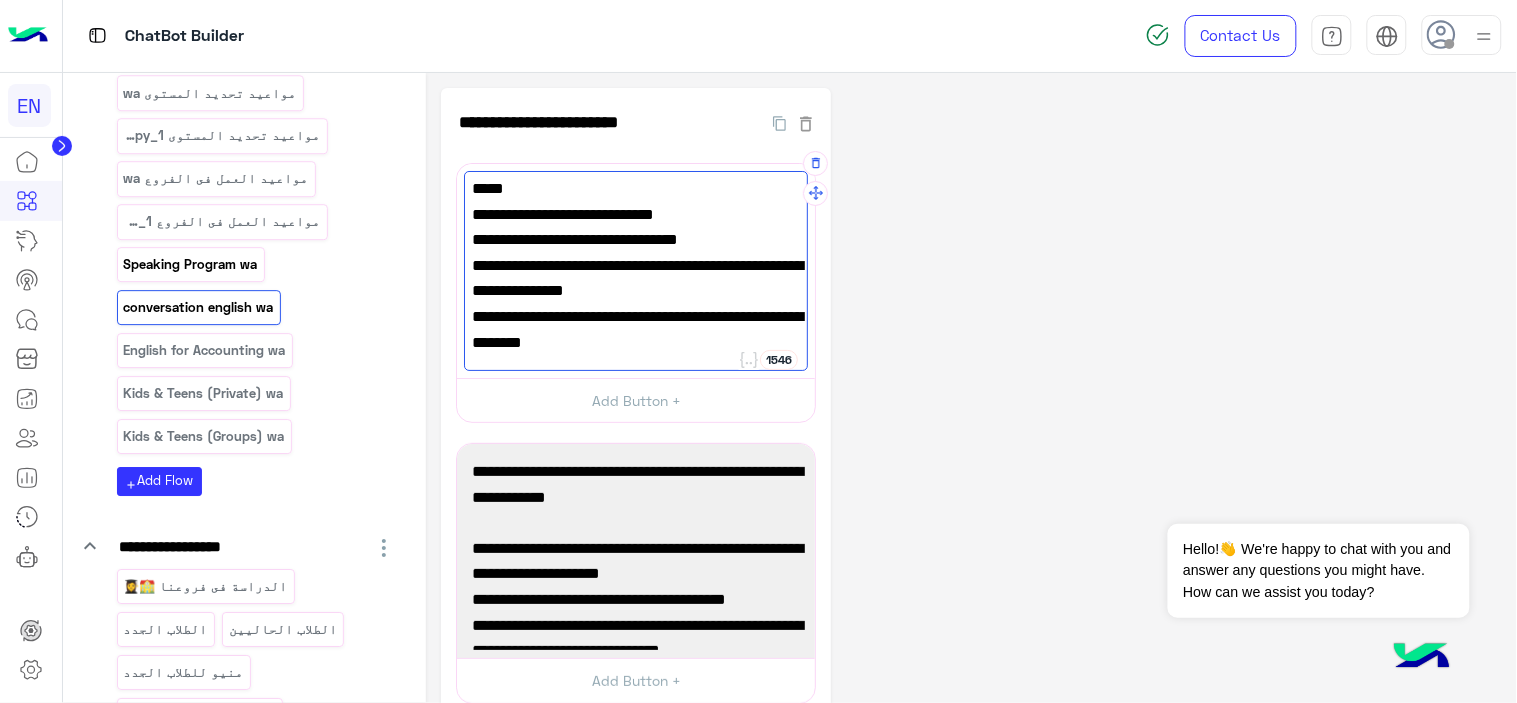 click on "Speaking Program wa" at bounding box center (190, 264) 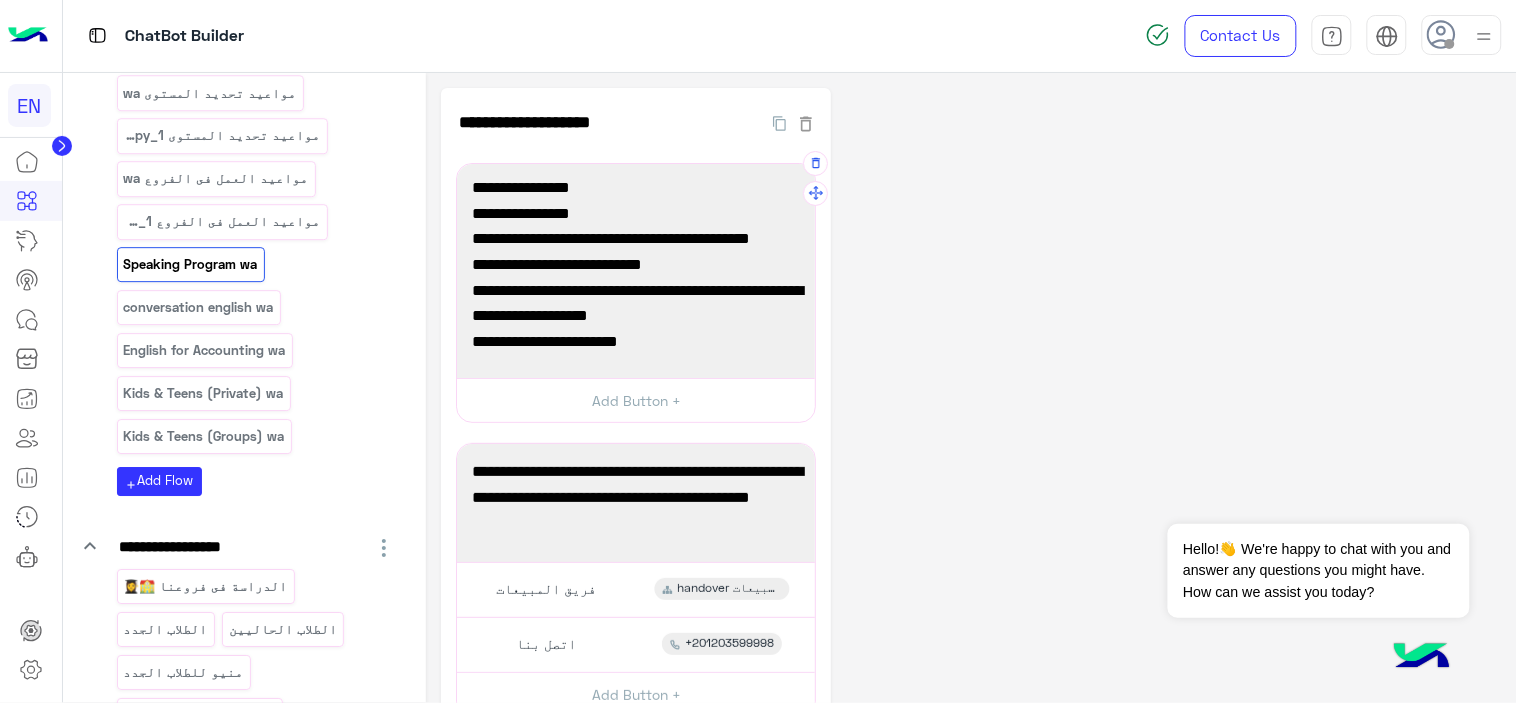 click on "سعر المستوي [PRICE] [CURRENCY] + [PRICE] [CURRENCY] تحديد مستوي." at bounding box center (636, 414) 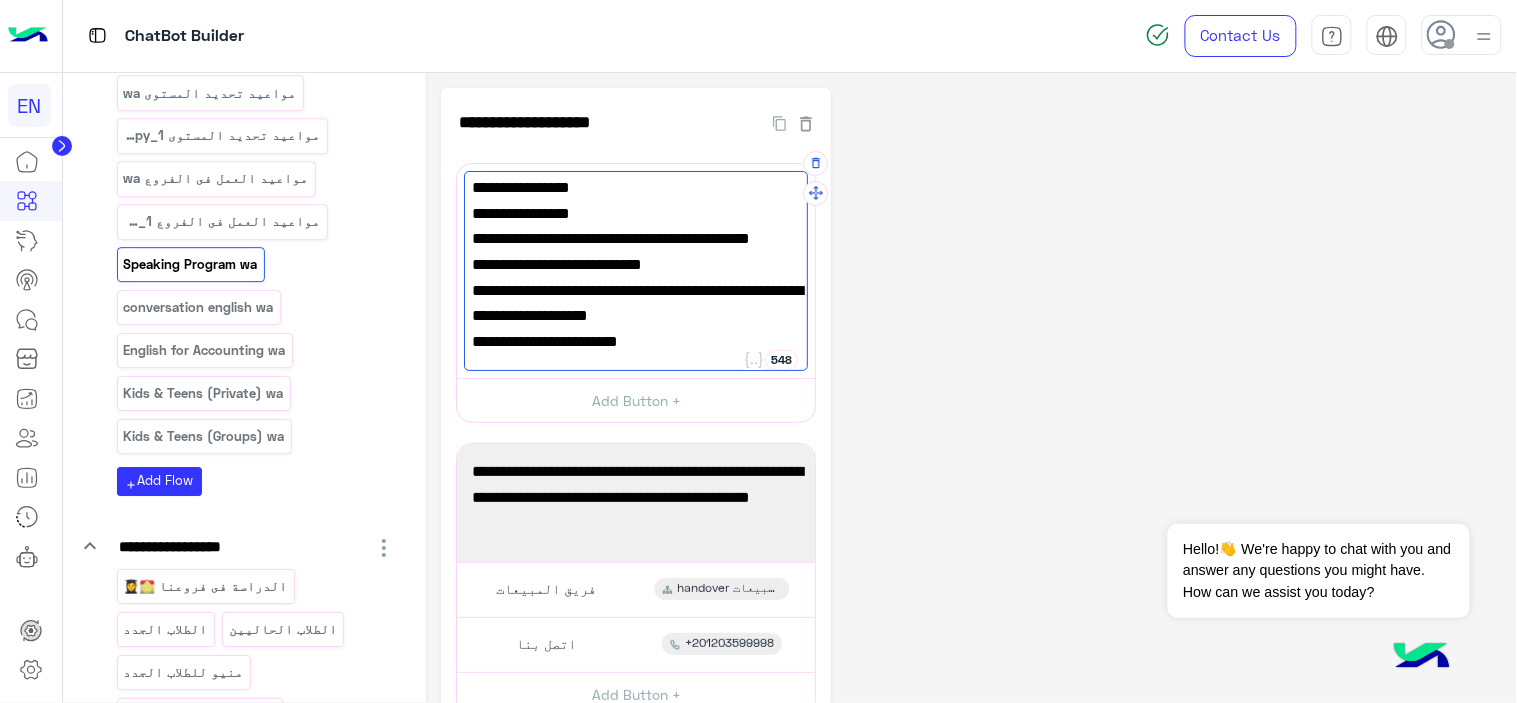 click on "سعر المستوي [PRICE] [CURRENCY] + [PRICE] [CURRENCY] تحديد مستوي." at bounding box center [636, 414] 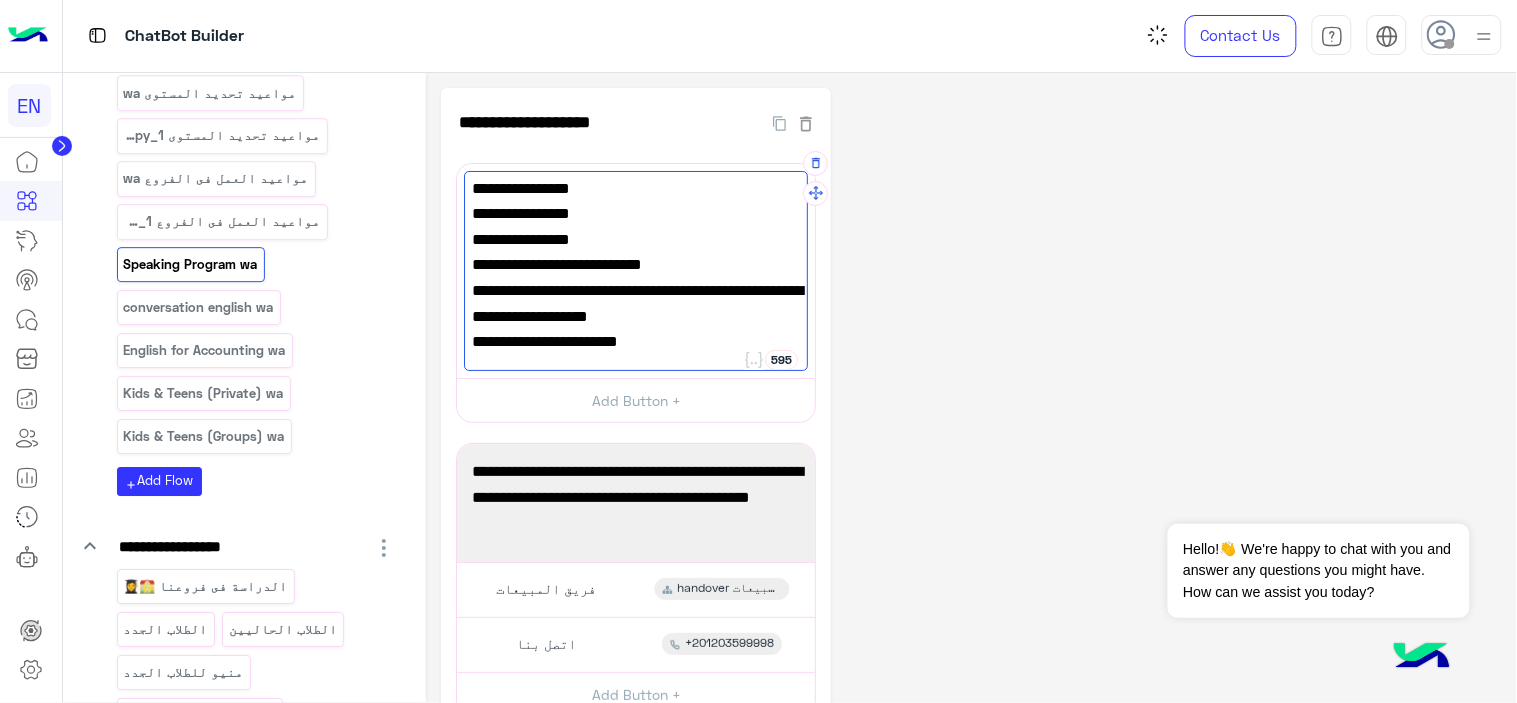 type on "**********" 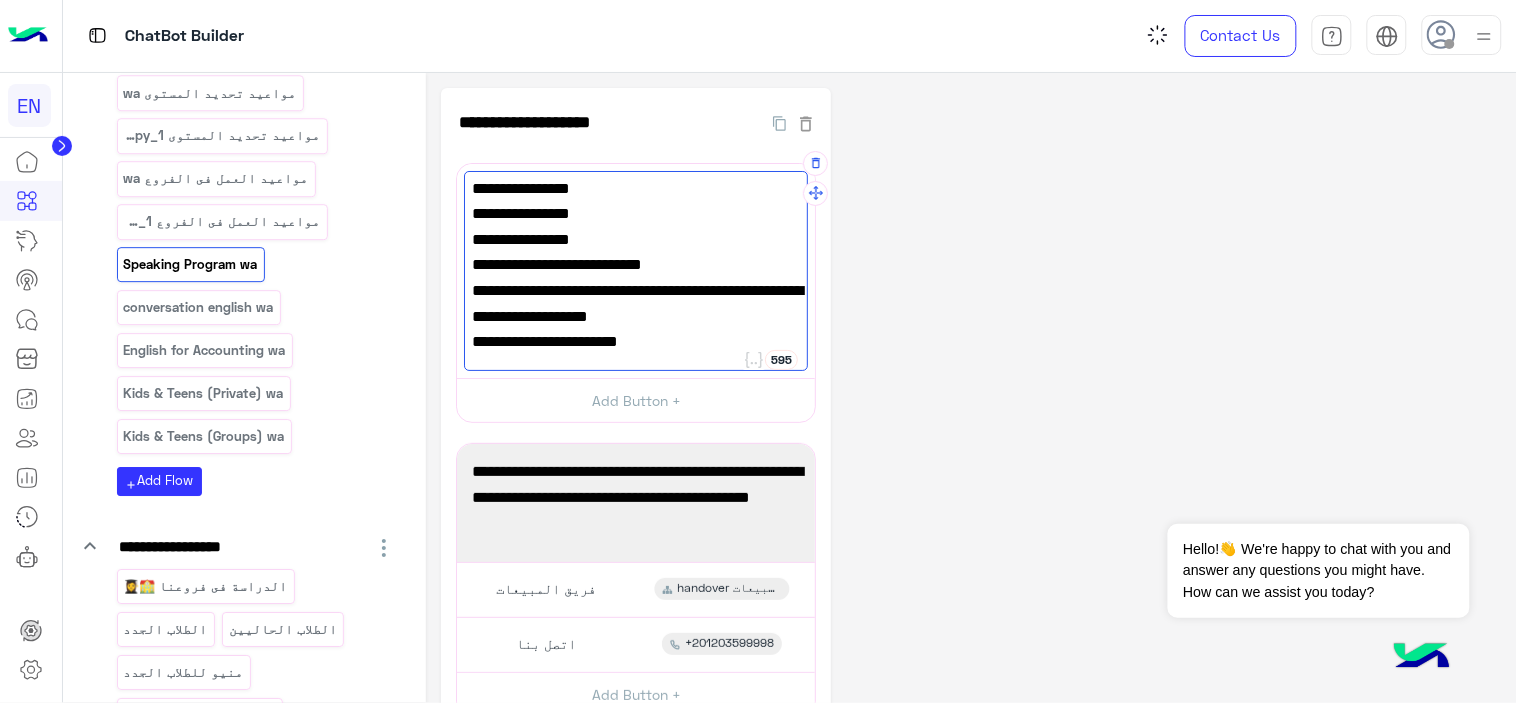 click on "الطلاب الجددwa   الطلاب الجدد منيوwa   تفاصيل الكورسات المتاحة wa   الطلاب الحاليين wa   الدراسة فى فروعنا wa   الطلاب الحالييين منيو   business wa   مواعيد تحديد المستوى wa   مواعيد تحديد المستوى wa_copy_1   مواعيد العمل فى الفروع wa   مواعيد العمل فى الفروع wa_copy_1   Speaking Program wa   conversation english wa   English for Accounting wa   Kids & Teens (Private) wa   Kids & Teens (Groups) wa  add  Add Flow" at bounding box center (257, 157) 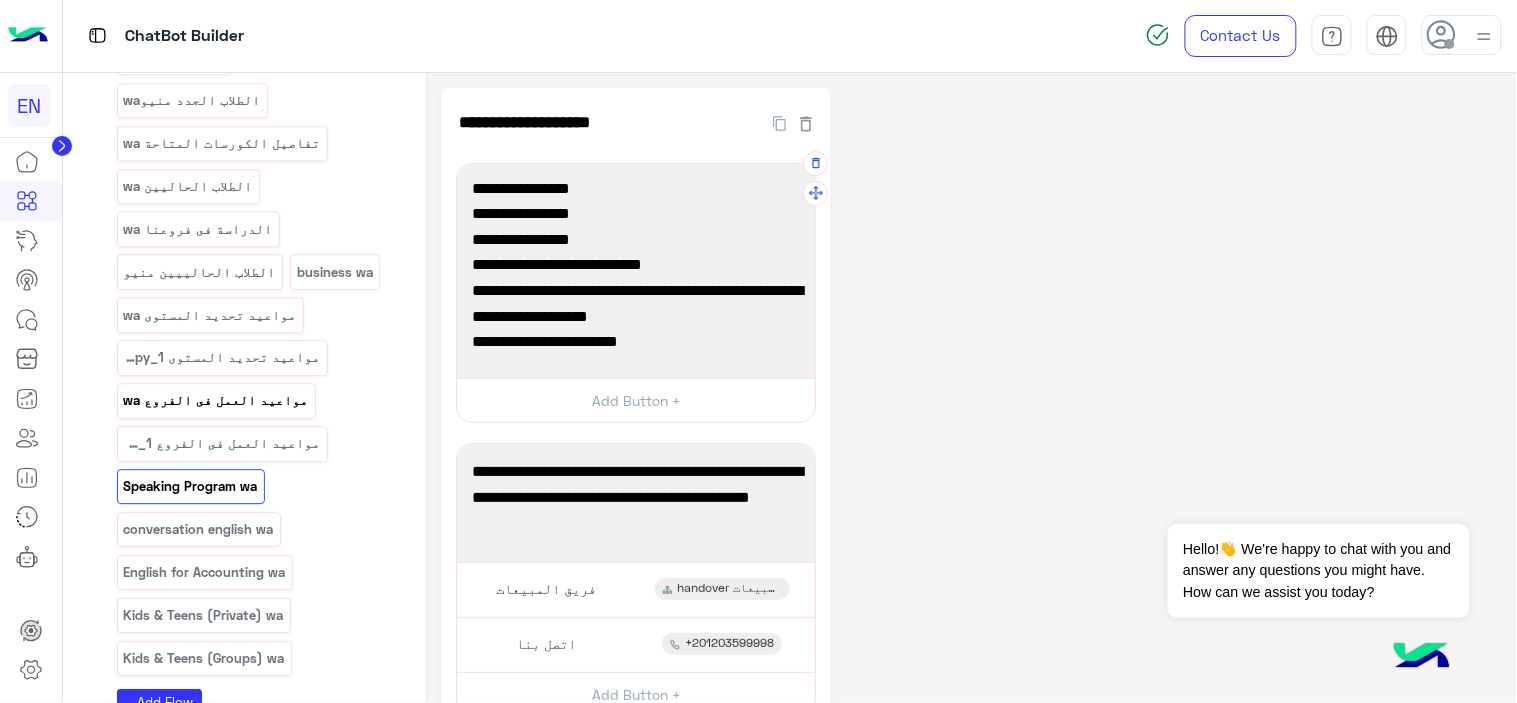 click on "مواعيد العمل فى الفروع wa" at bounding box center [216, 400] 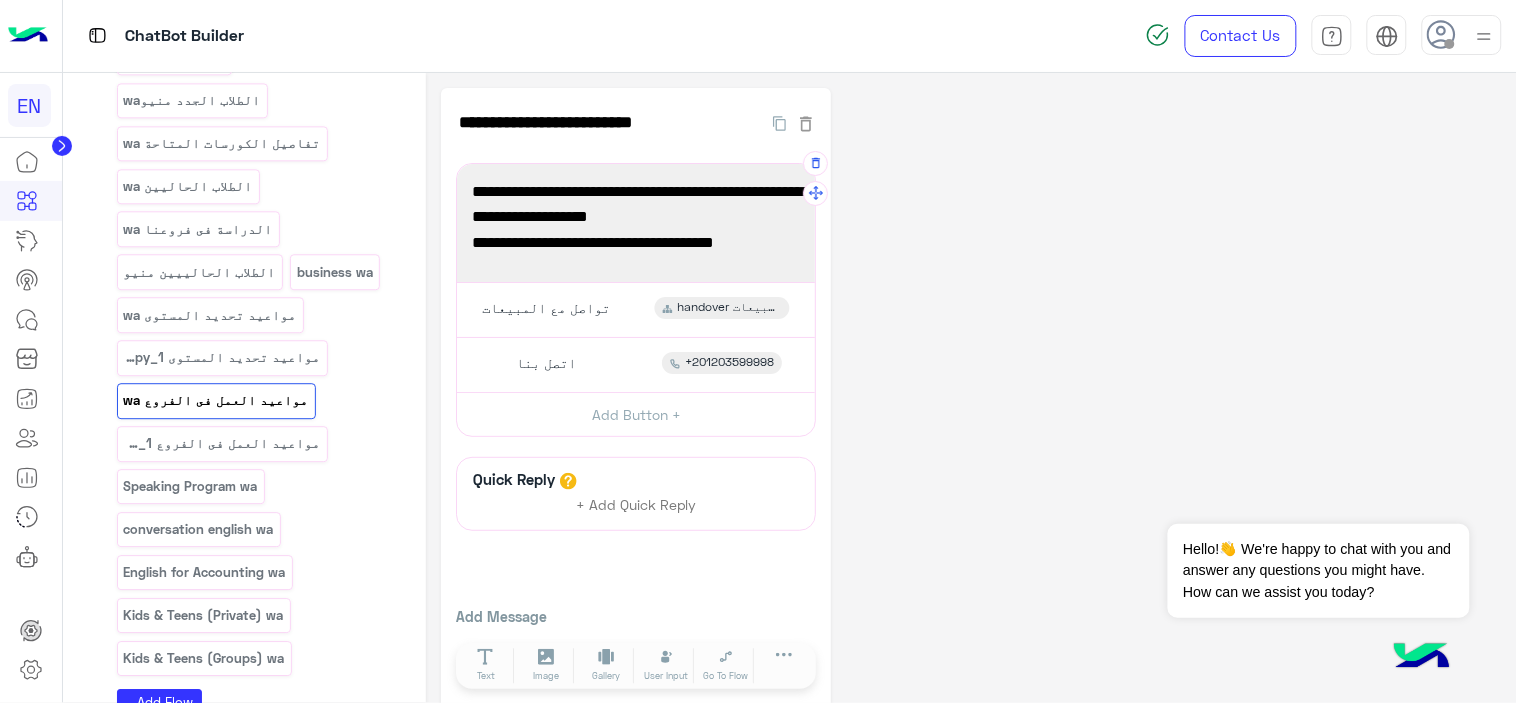 click on "مواعيد عمل الفروع يوميا من 9 صباحاً حتى الساعة 10 مساءاً ماعدا يوم الجمعة." at bounding box center (636, 217) 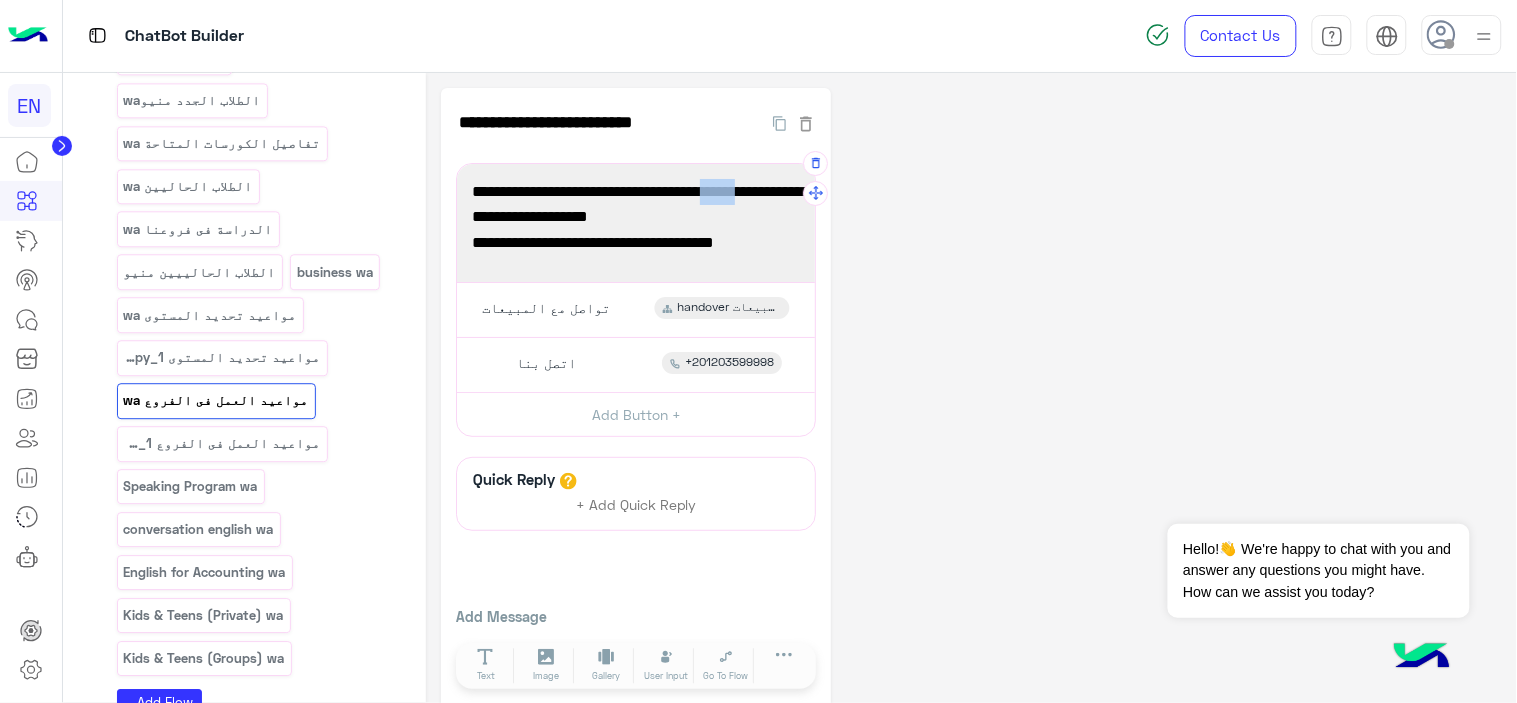 click on "مواعيد عمل الفروع يوميا من 9 صباحاً حتى الساعة 10 مساءاً ماعدا يوم الجمعة." at bounding box center (636, 217) 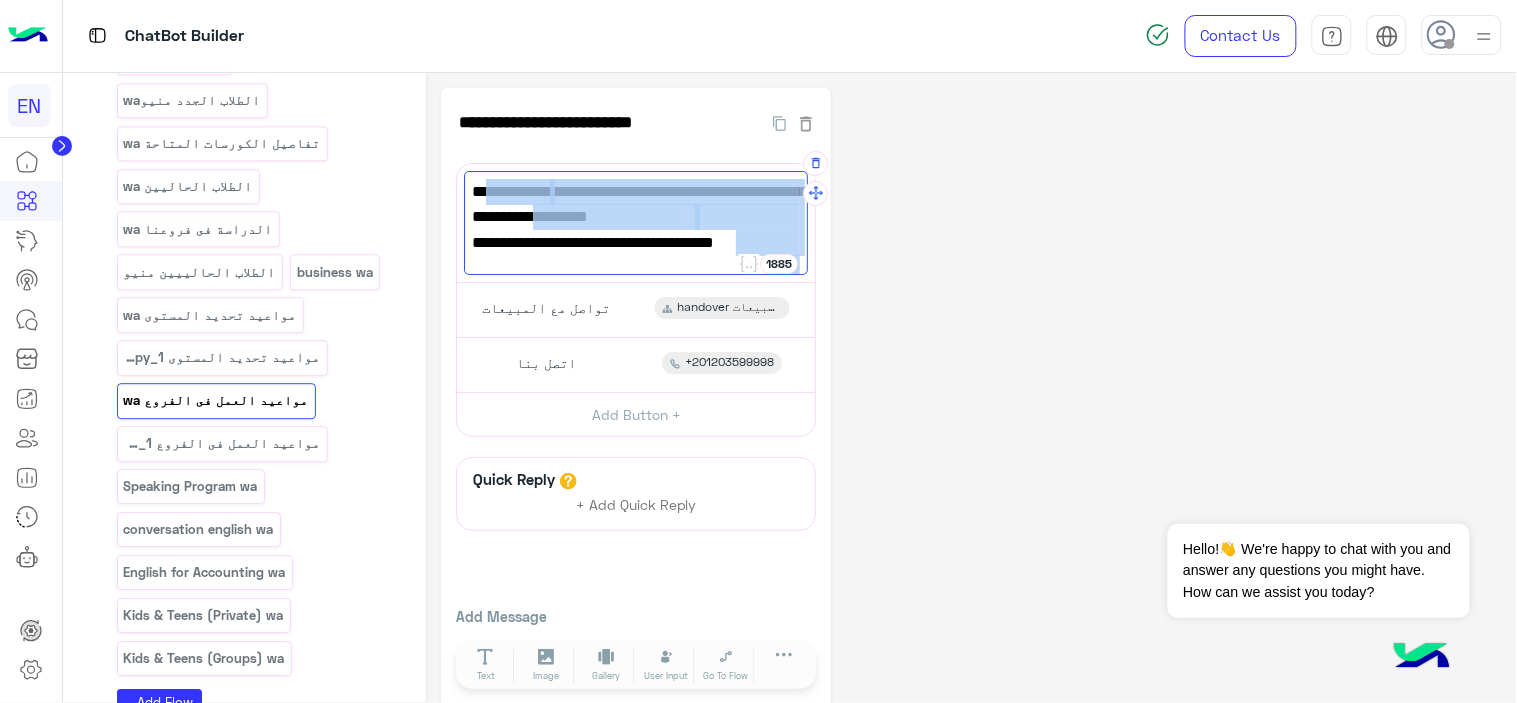 drag, startPoint x: 744, startPoint y: 188, endPoint x: 593, endPoint y: 253, distance: 164.39586 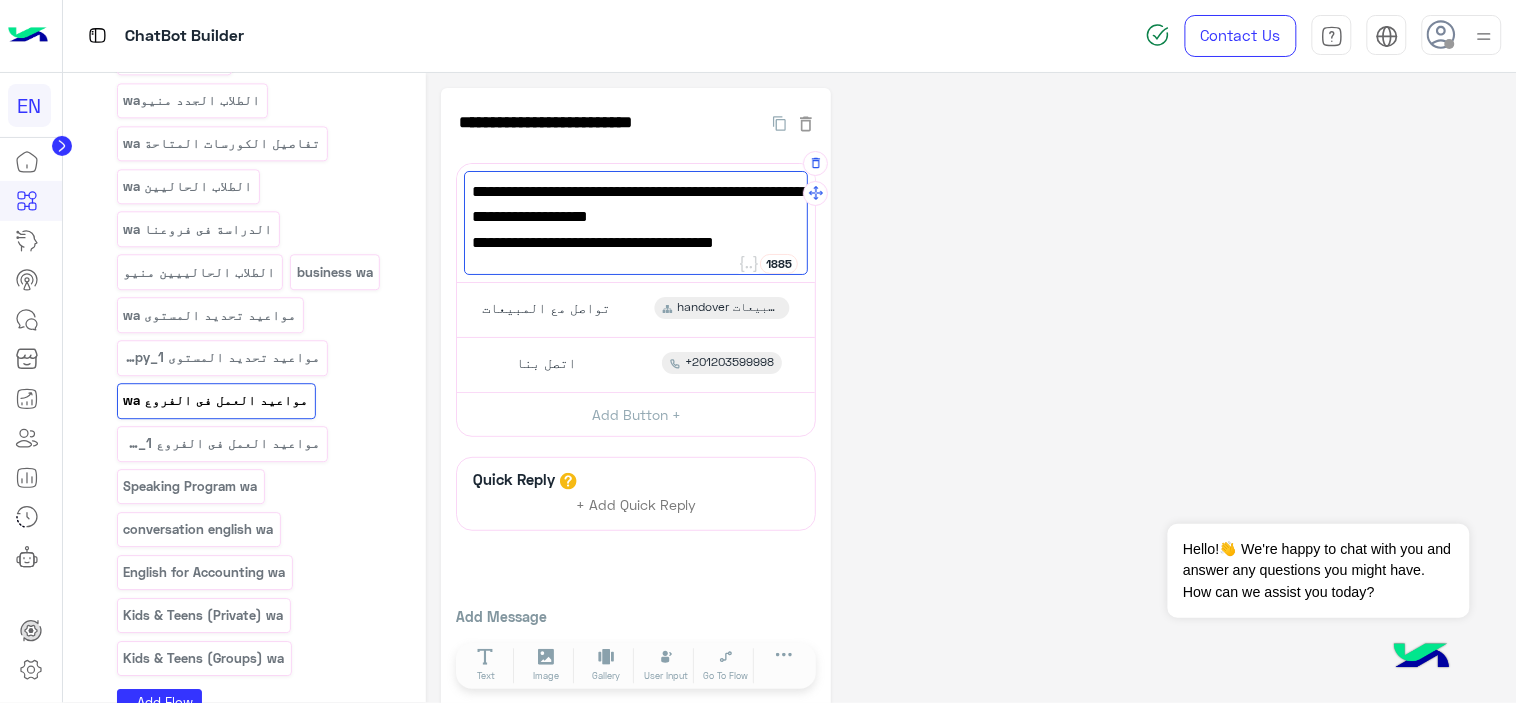click on "مواعيد عمل الفروع يوميا من 9 صباحاً حتى الساعة 10 مساءاً ماعدا يوم الجمعة." at bounding box center [636, 217] 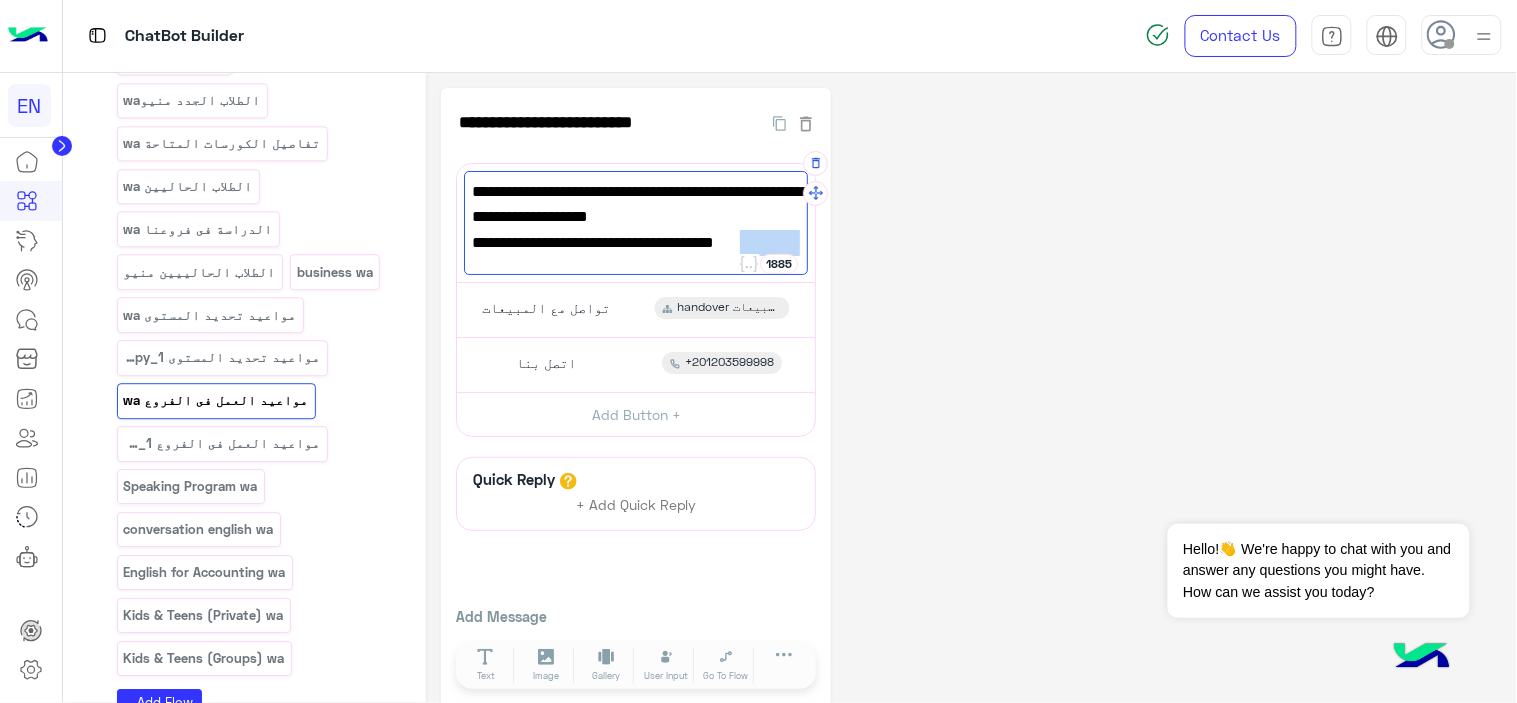 click on "مواعيد عمل الفروع يوميا من 9 صباحاً حتى الساعة 10 مساءاً ماعدا يوم الجمعة." at bounding box center [636, 217] 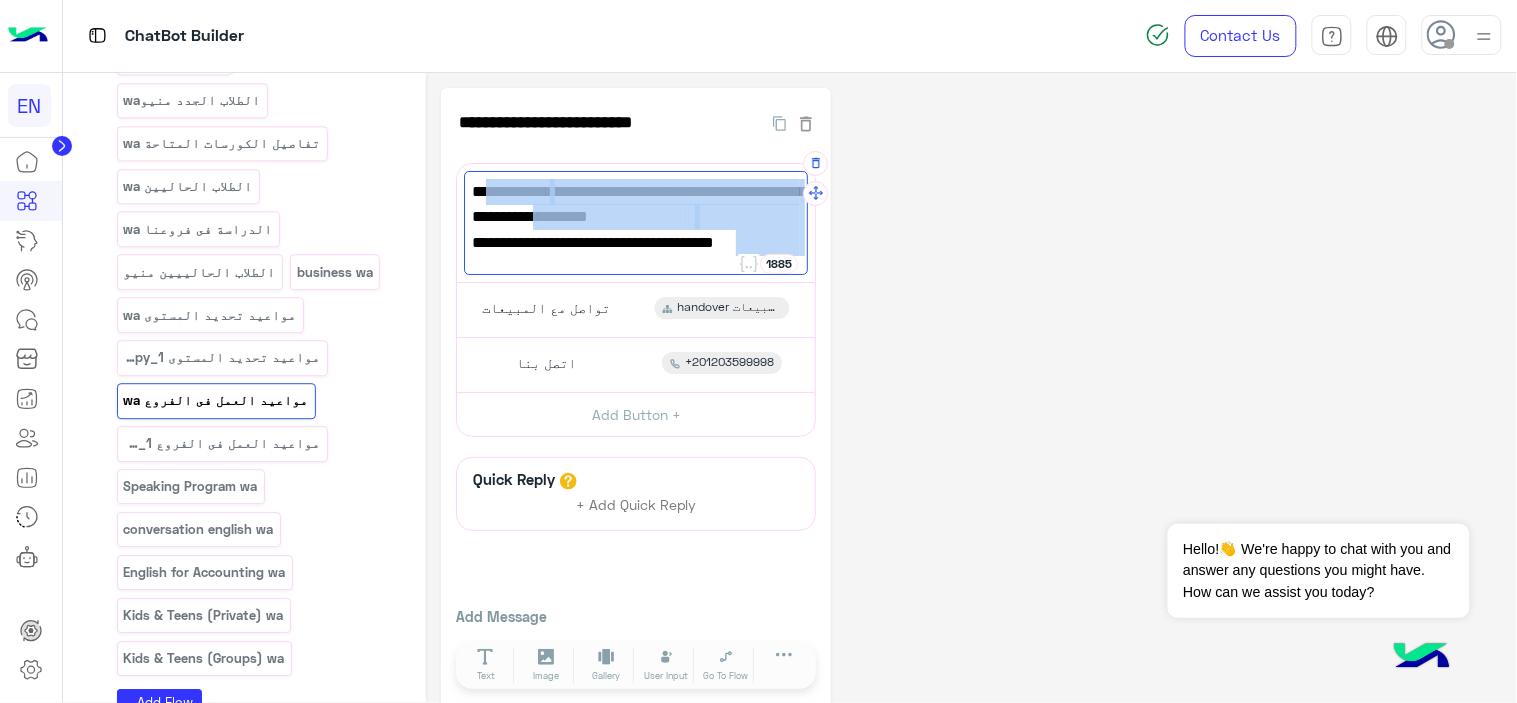 click on "مواعيد عمل الفروع يوميا من 9 صباحاً حتى الساعة 10 مساءاً ماعدا يوم الجمعة." at bounding box center (636, 217) 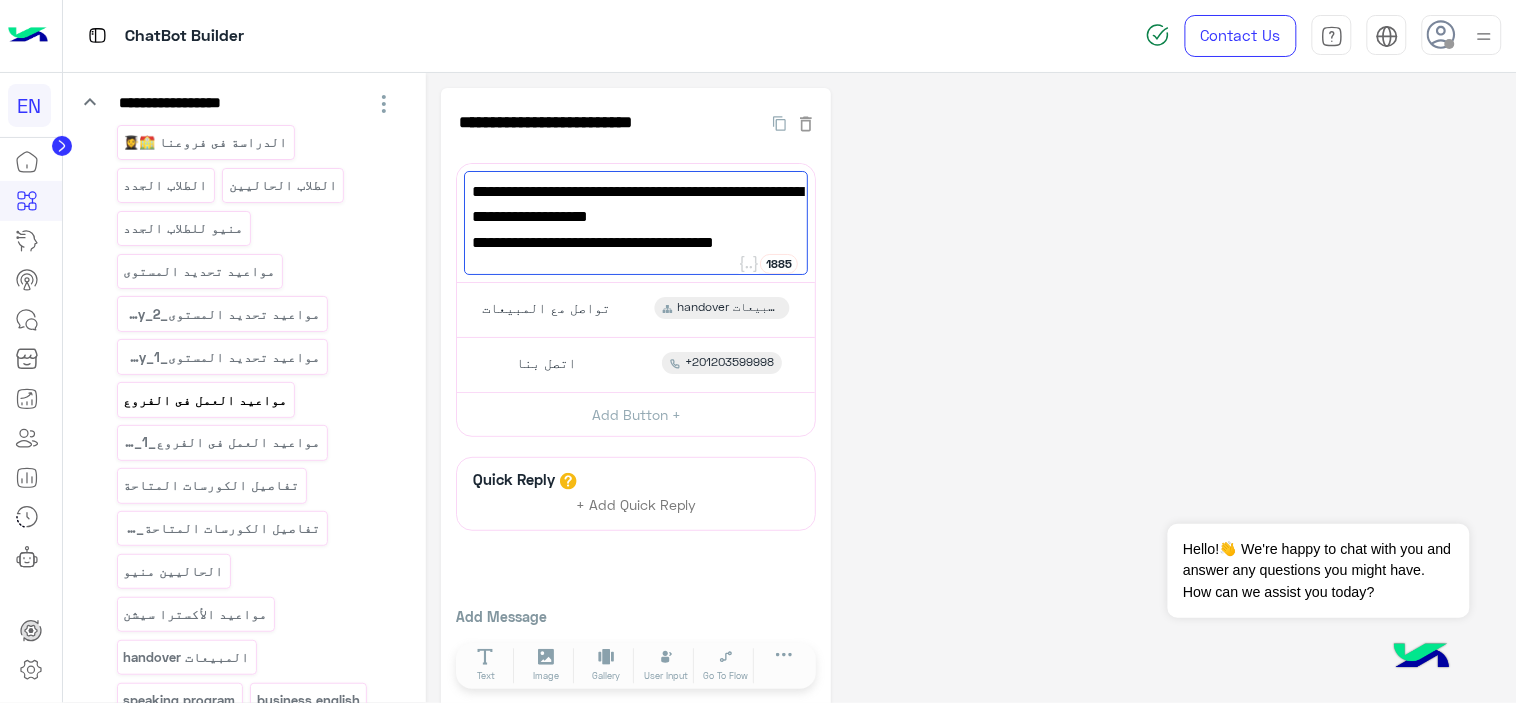 click on "مواعيد العمل فى الفروع" at bounding box center [205, 400] 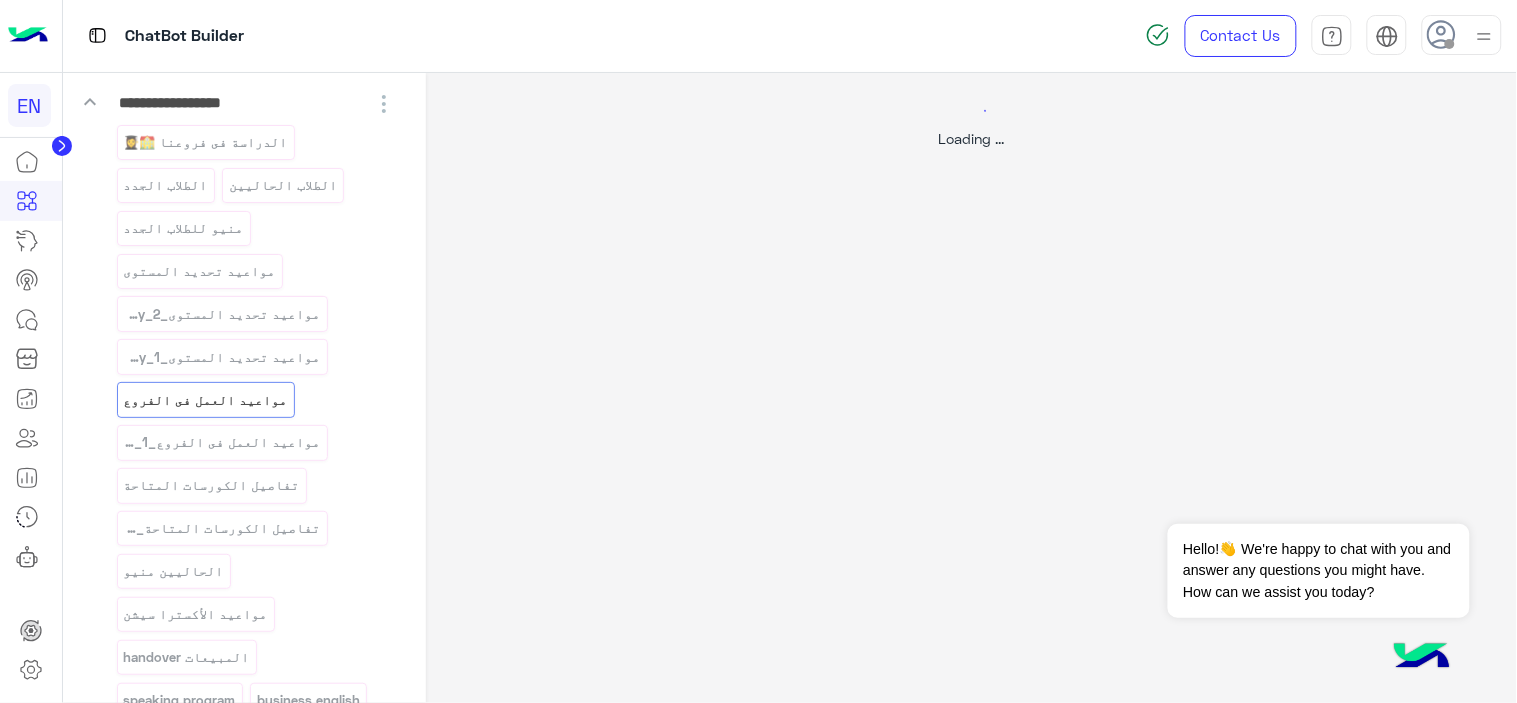 select on "*" 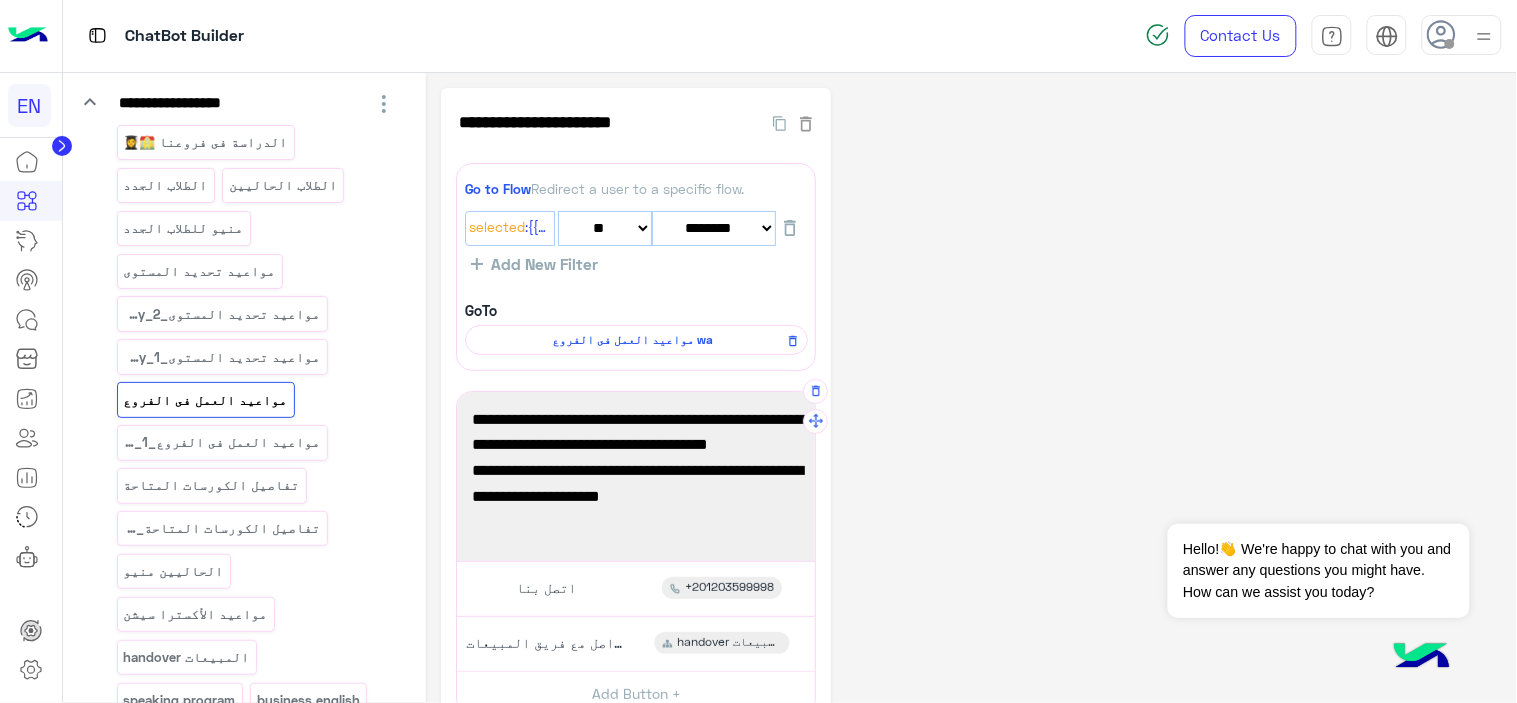 click on "مواعيد عمل الفروع يوميا من التاسعة صباحاً حتى التاسعة مساءاً. يوم الجمعة أجازة في فرع المعادي." at bounding box center (636, 445) 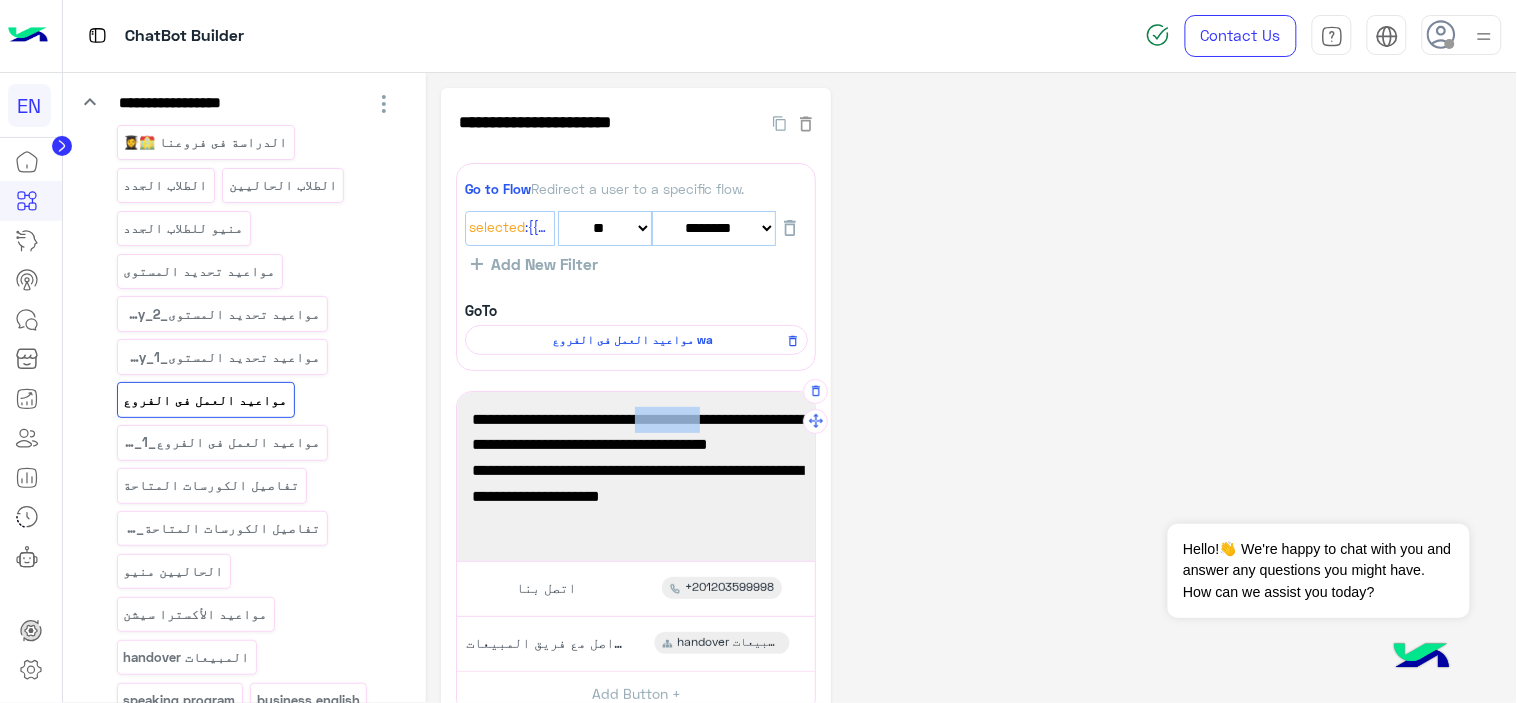 click on "مواعيد عمل الفروع يوميا من التاسعة صباحاً حتى التاسعة مساءاً. يوم الجمعة أجازة في فرع المعادي." at bounding box center [636, 445] 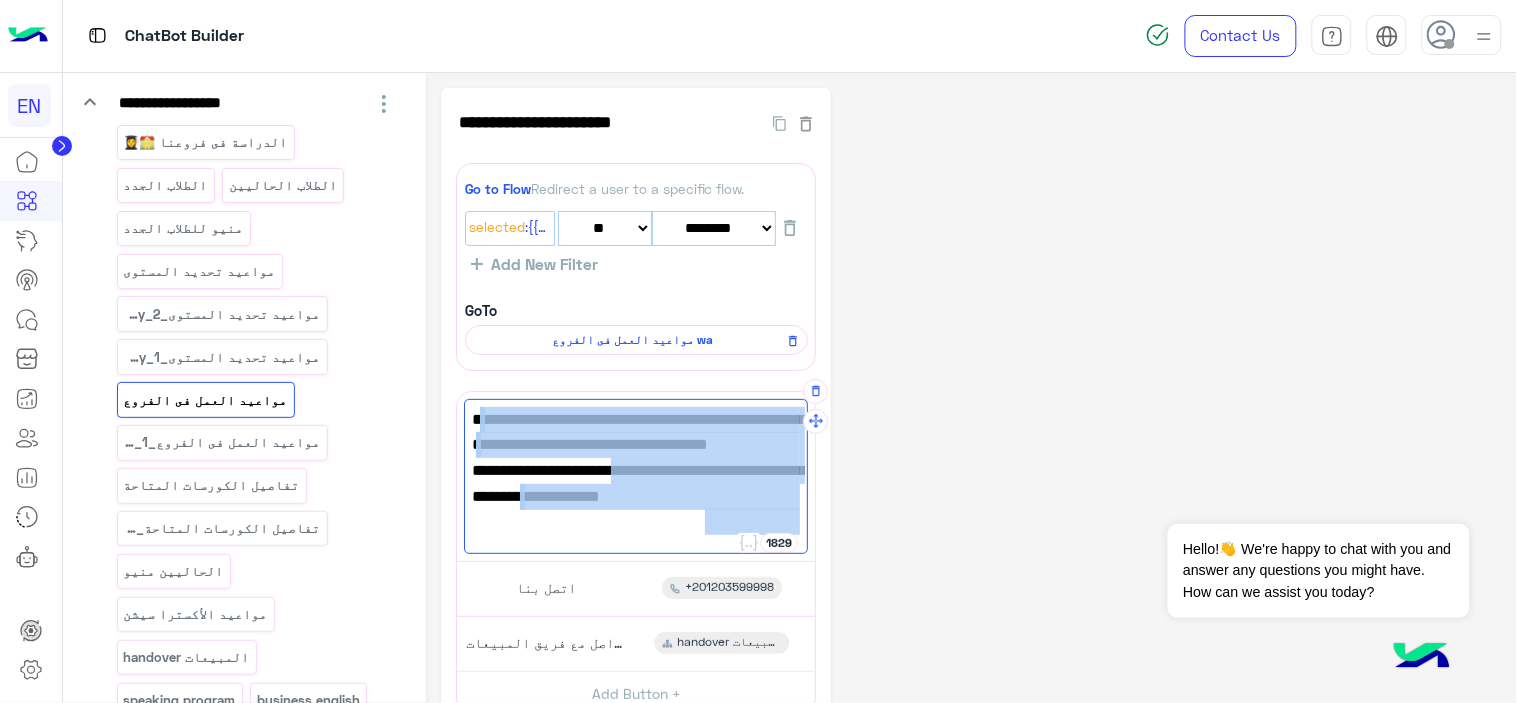 drag, startPoint x: 678, startPoint y: 417, endPoint x: 522, endPoint y: 531, distance: 193.2149 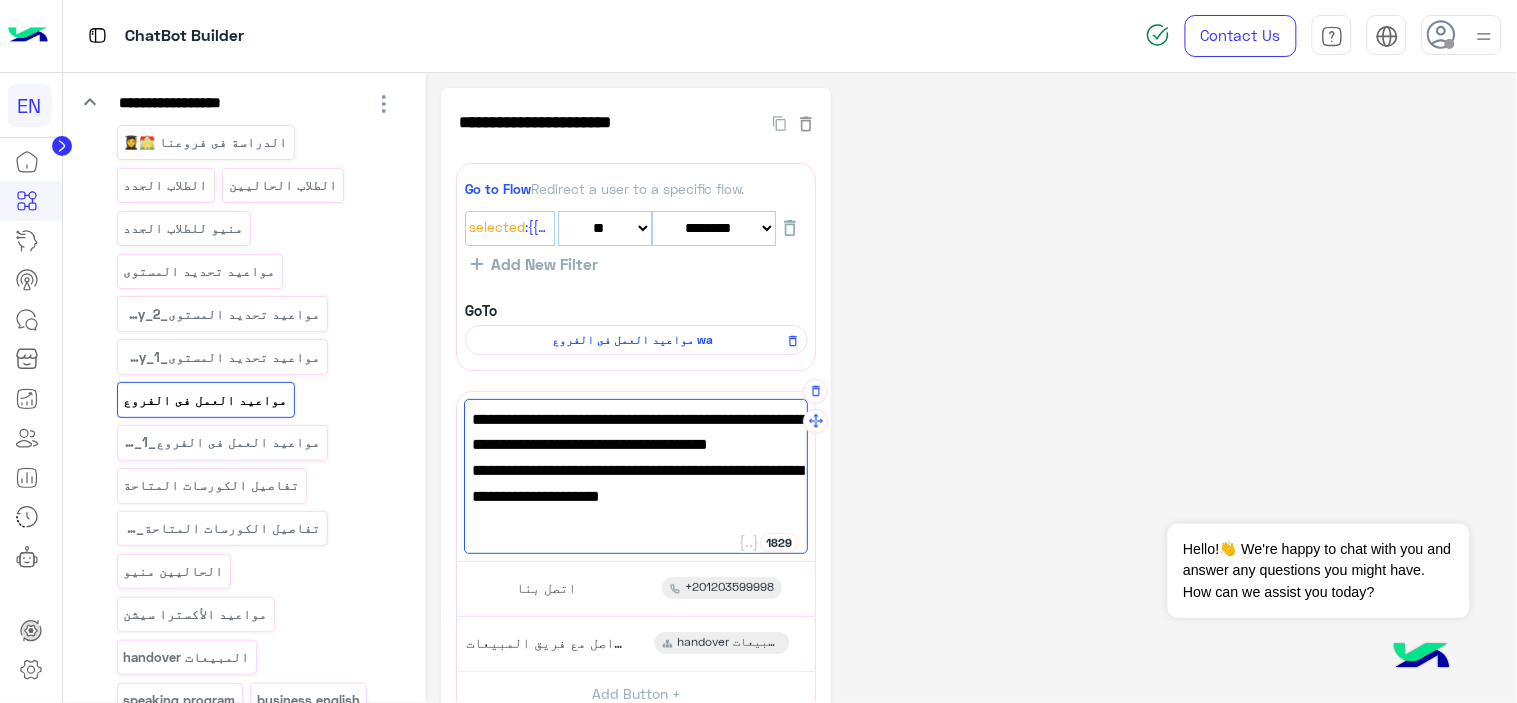 click on "وتعمل فروع الدقي ومدينه نصر من العاشرة صباحاً حتى السادسة مساءا يوم الجمعة." at bounding box center [636, 522] 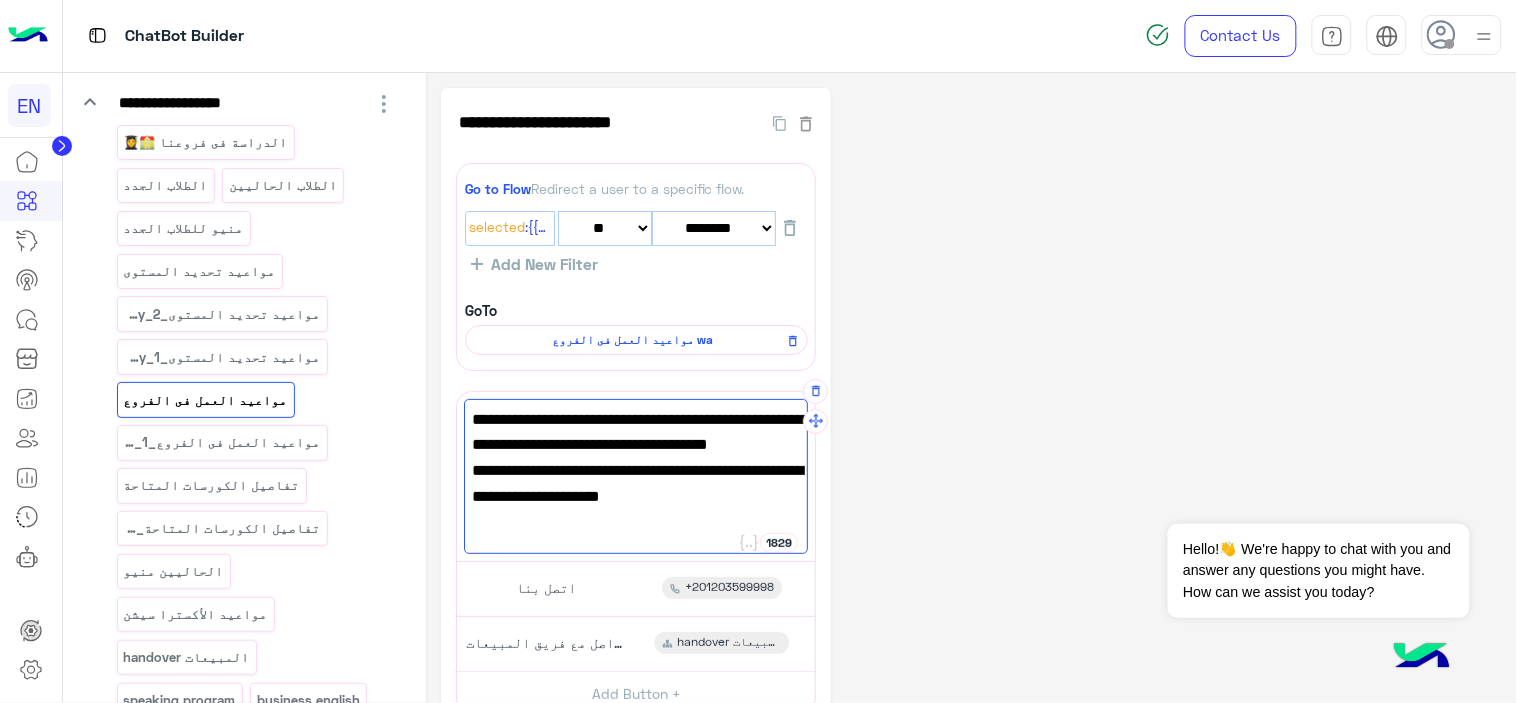 drag, startPoint x: 515, startPoint y: 525, endPoint x: 801, endPoint y: 413, distance: 307.14816 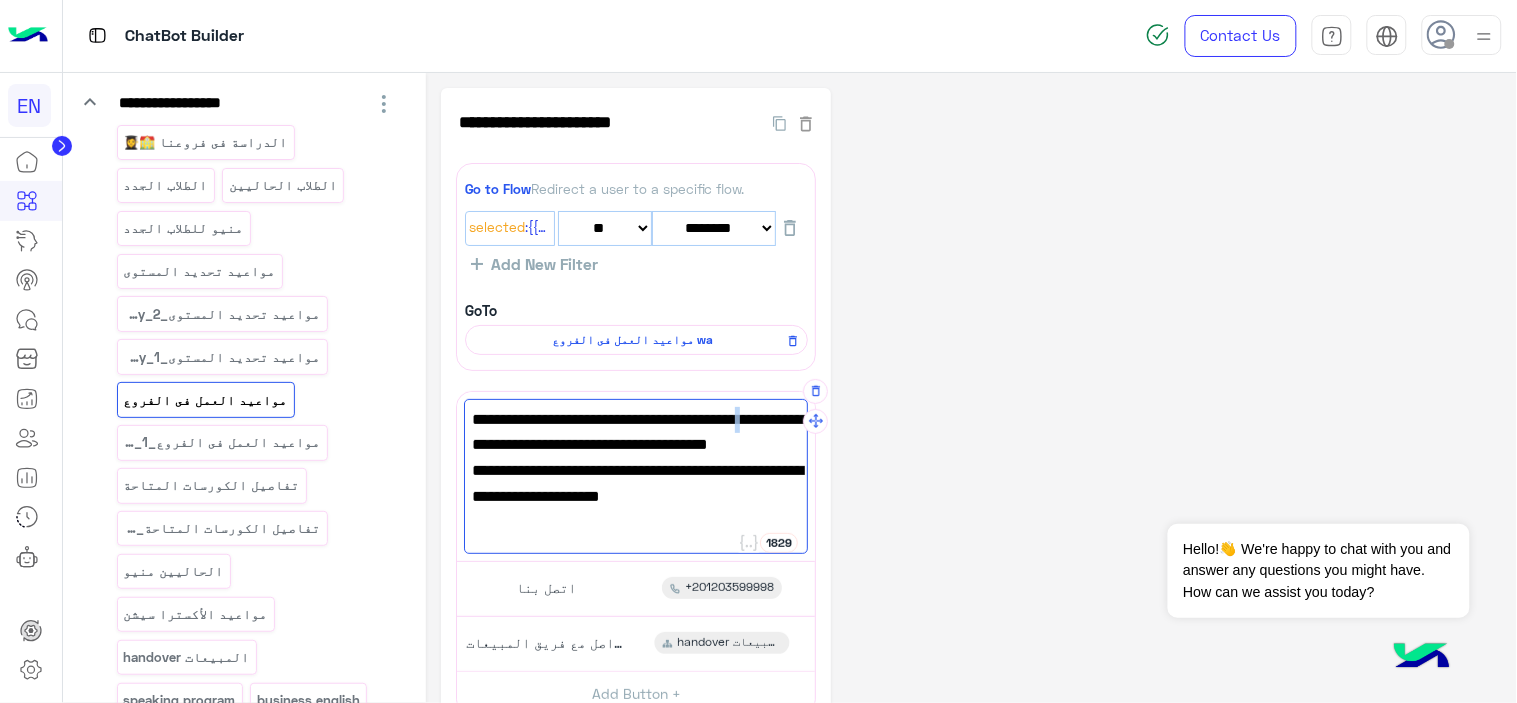 click on "مواعيد عمل الفروع يوميا من التاسعة صباحاً حتى التاسعة مساءاً. يوم الجمعة أجازة في فرع المعادي." at bounding box center (636, 445) 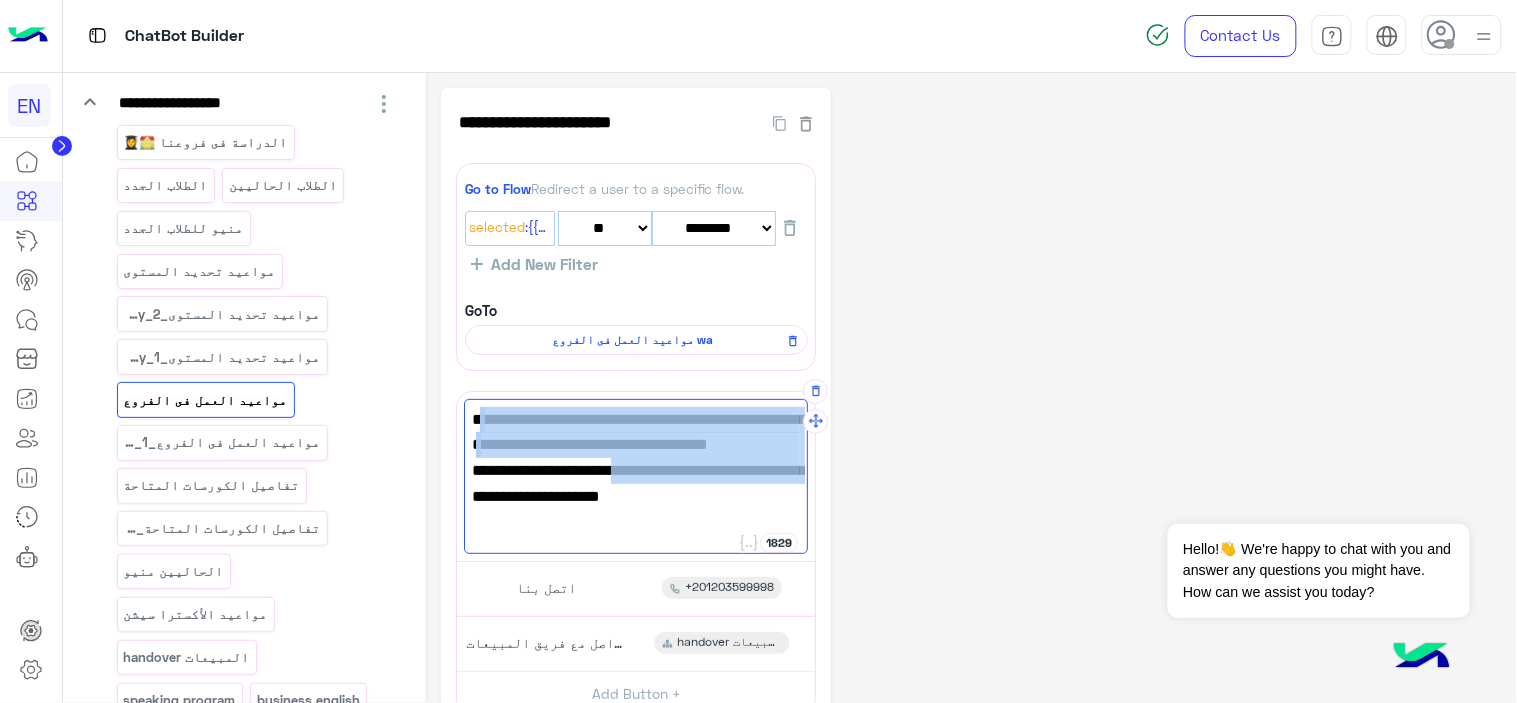 click on "مواعيد عمل الفروع يوميا من التاسعة صباحاً حتى التاسعة مساءاً. يوم الجمعة أجازة في فرع المعادي." at bounding box center (636, 445) 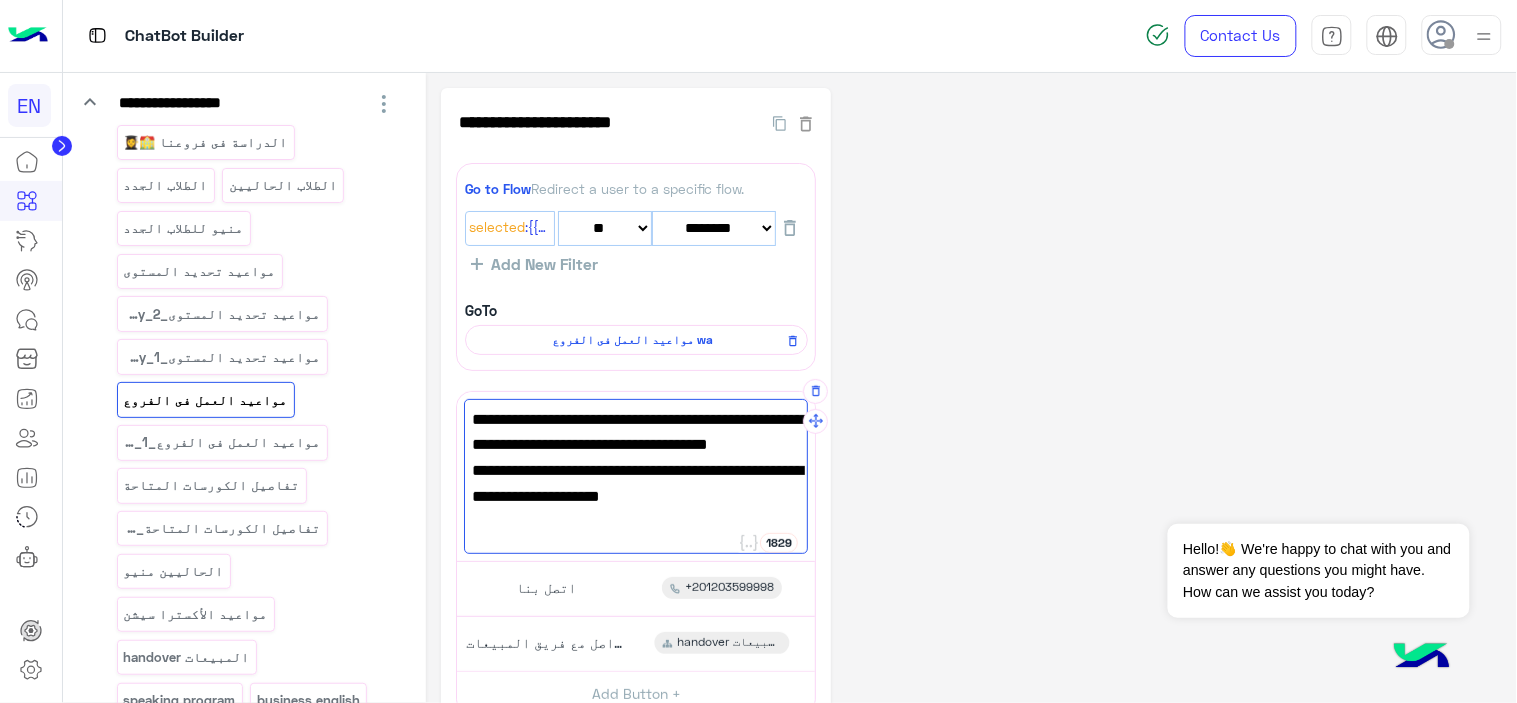 paste 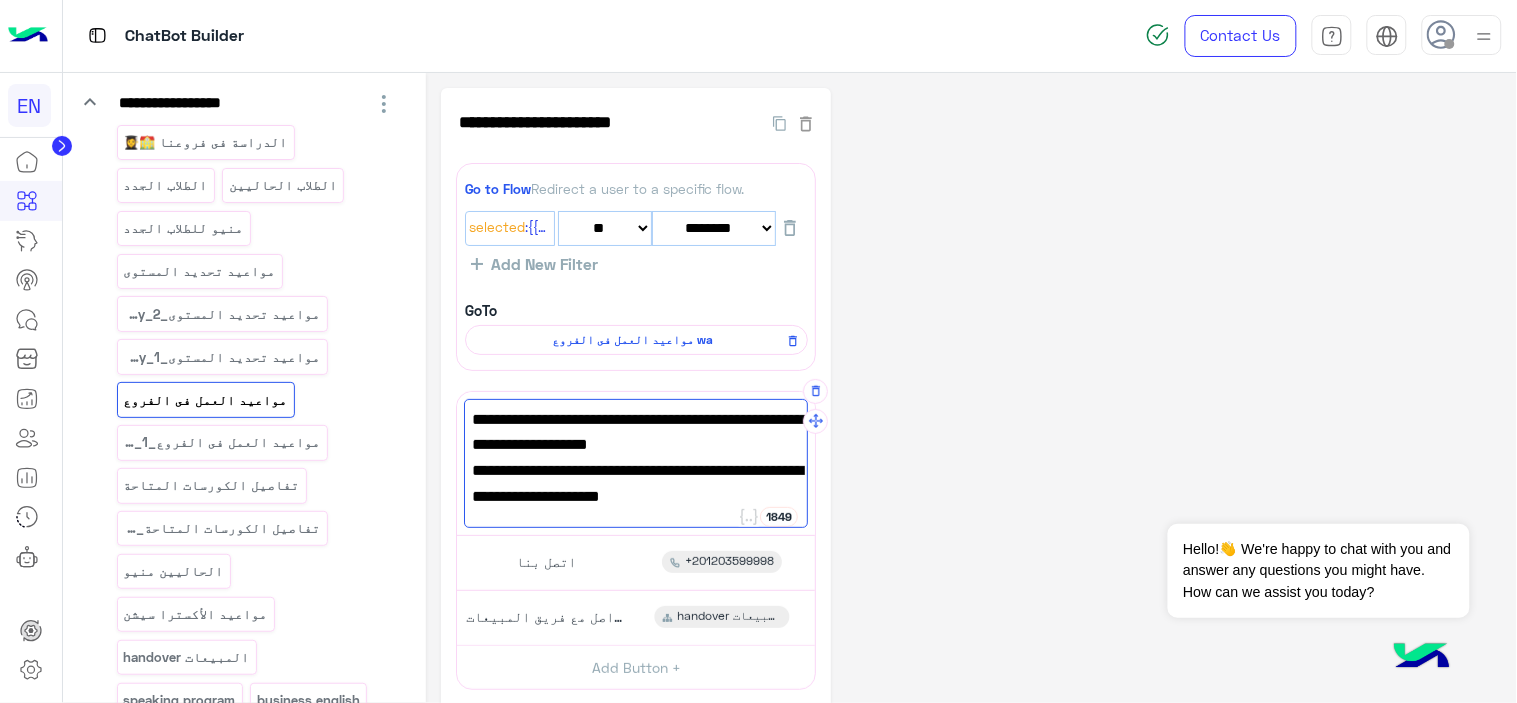 click on "وتعمل فروع الدقي ومدينه نصر من العاشرة صباحاً حتى السادسة مساءا يوم الجمعة." at bounding box center [636, 522] 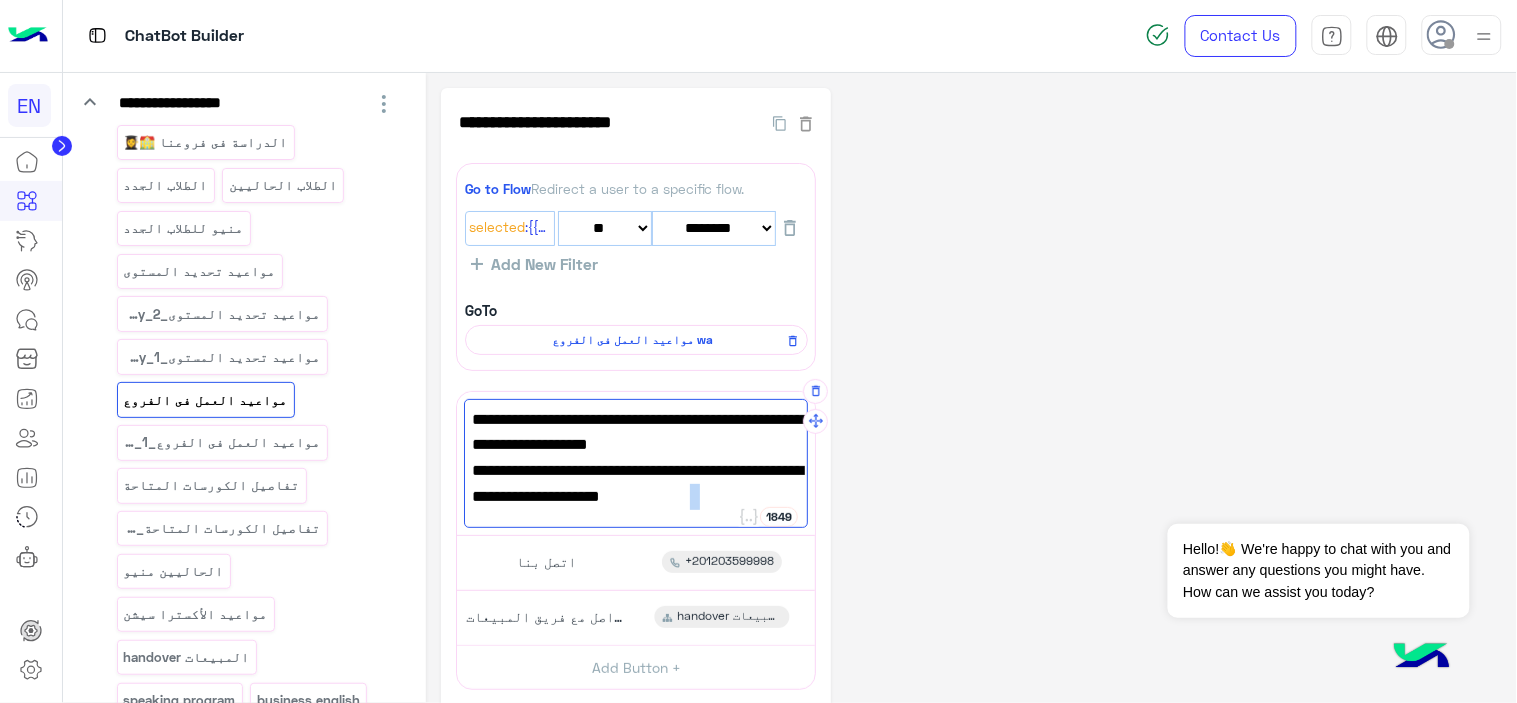 click on "وتعمل فروع الدقي ومدينه نصر من العاشرة صباحاً حتى السادسة مساءا يوم الجمعة." at bounding box center (636, 522) 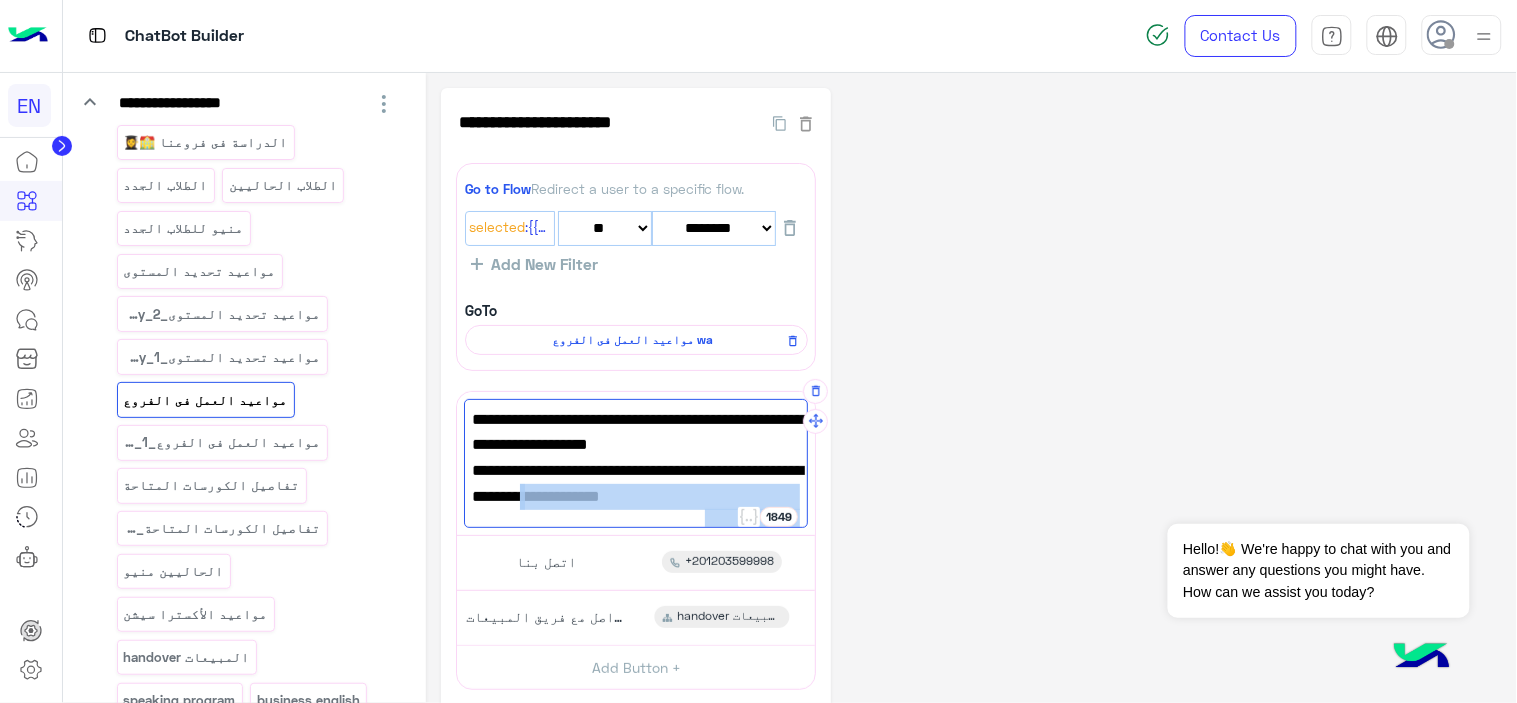 click on "وتعمل فروع الدقي ومدينه نصر من العاشرة صباحاً حتى السادسة مساءا يوم الجمعة." at bounding box center (636, 522) 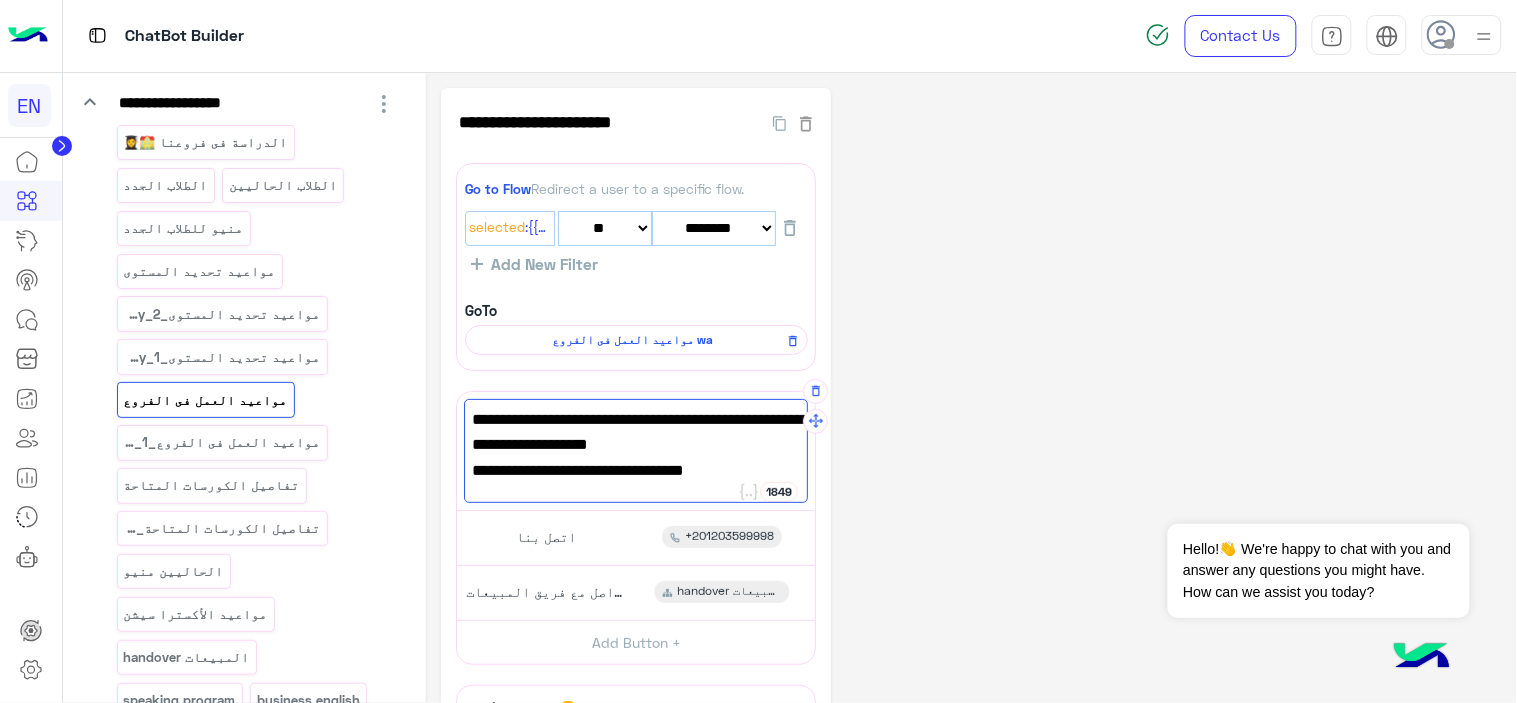 click on "باحاً حتى [TIME] [DAY]." at bounding box center [636, 497] 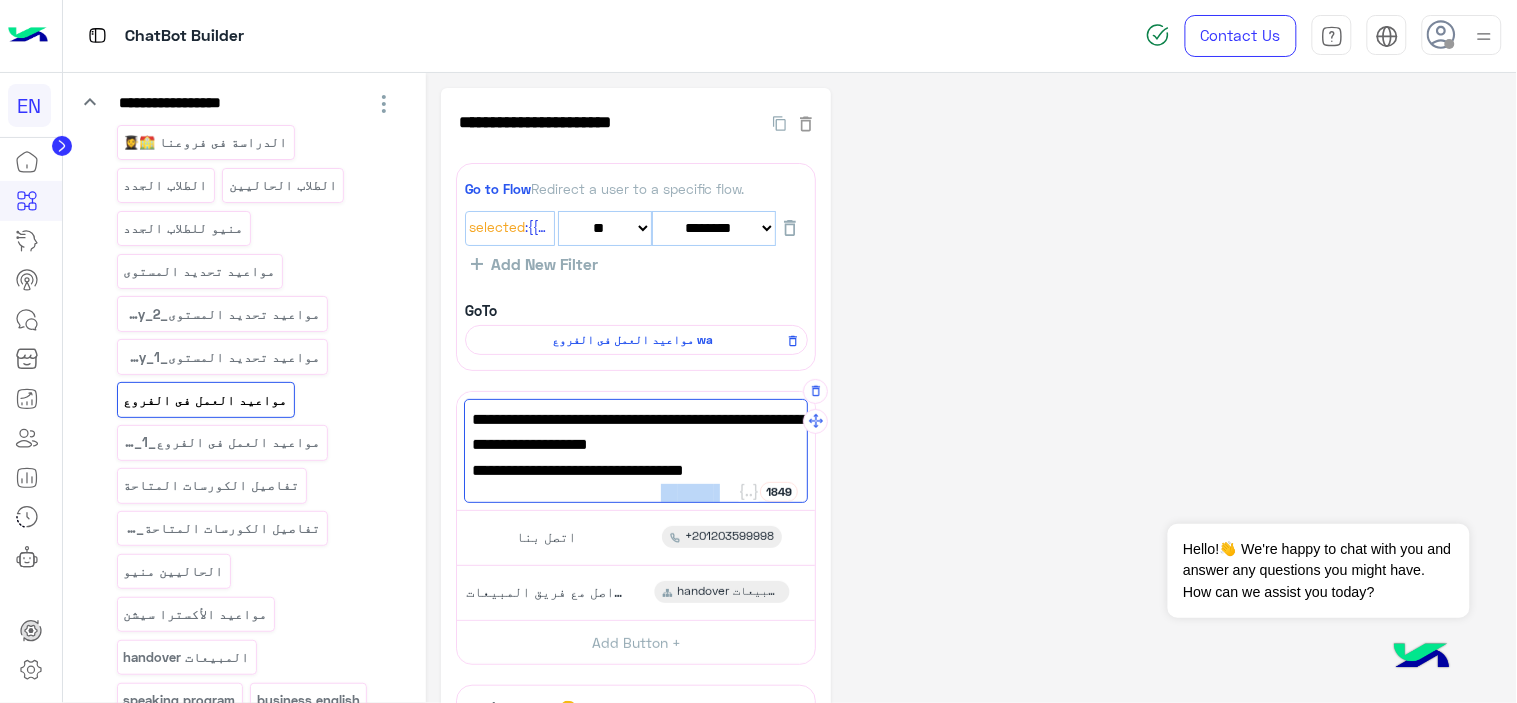 click on "باحاً حتى [TIME] [DAY]." at bounding box center [636, 497] 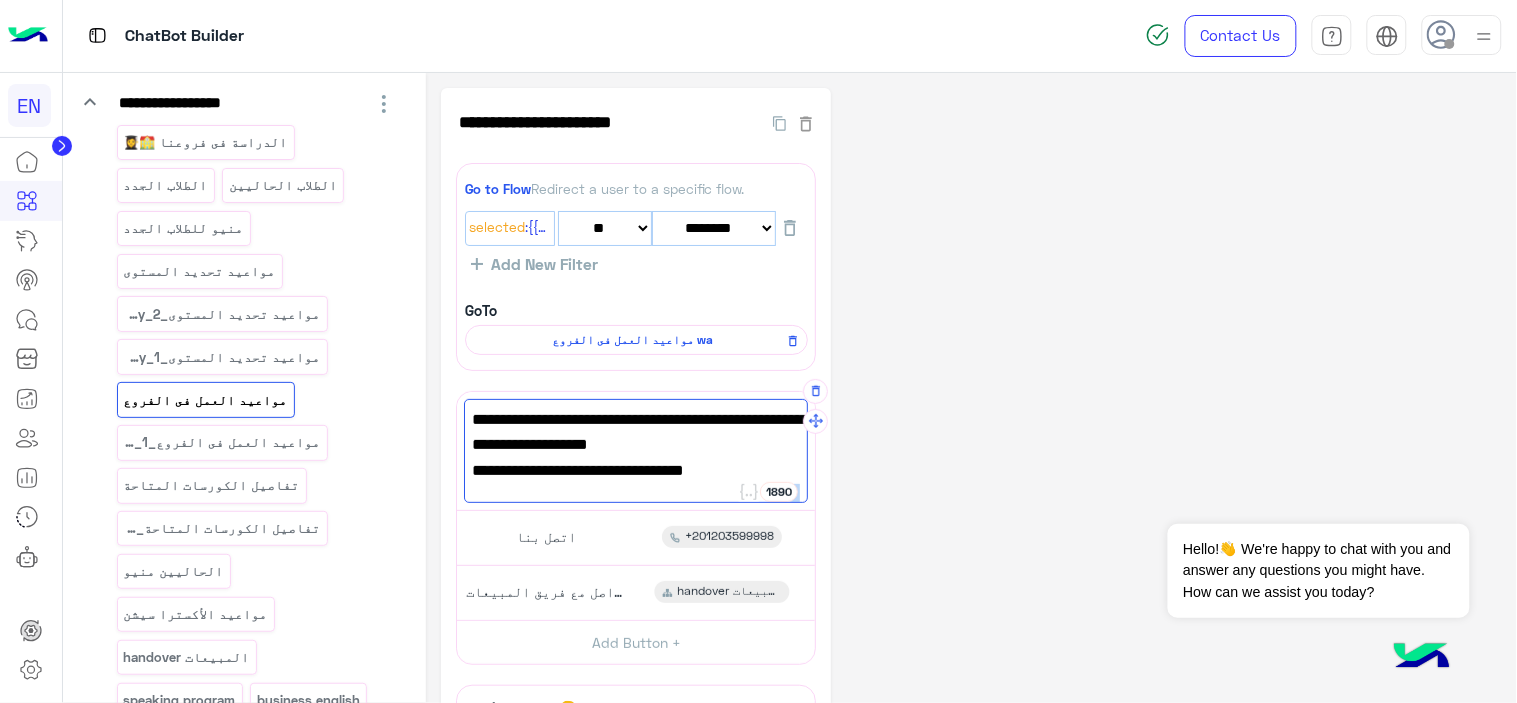 click on "باحاً حتى [TIME] [DAY]." at bounding box center (636, 497) 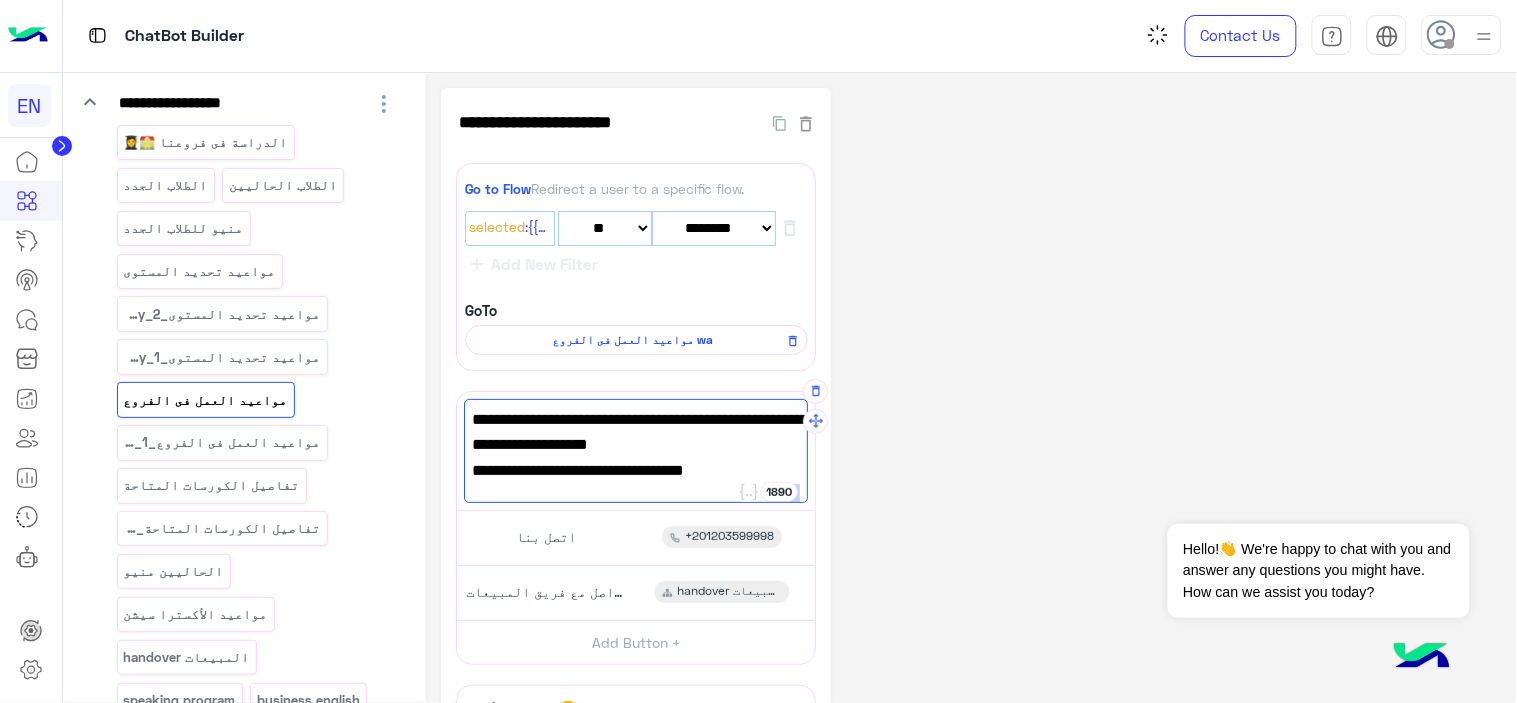 drag, startPoint x: 518, startPoint y: 464, endPoint x: 796, endPoint y: 471, distance: 278.0881 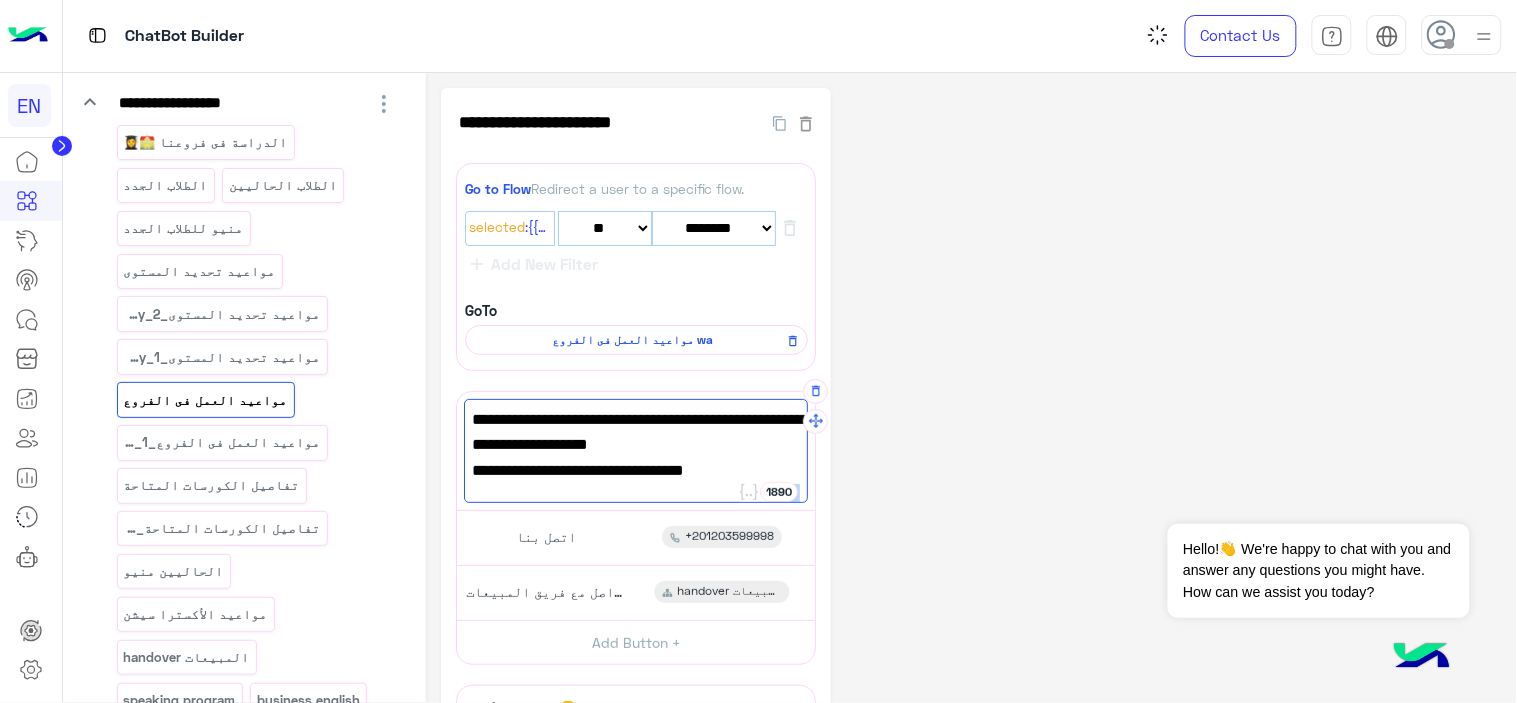 click on "باحاً حتى [TIME] [DAY]." at bounding box center (636, 497) 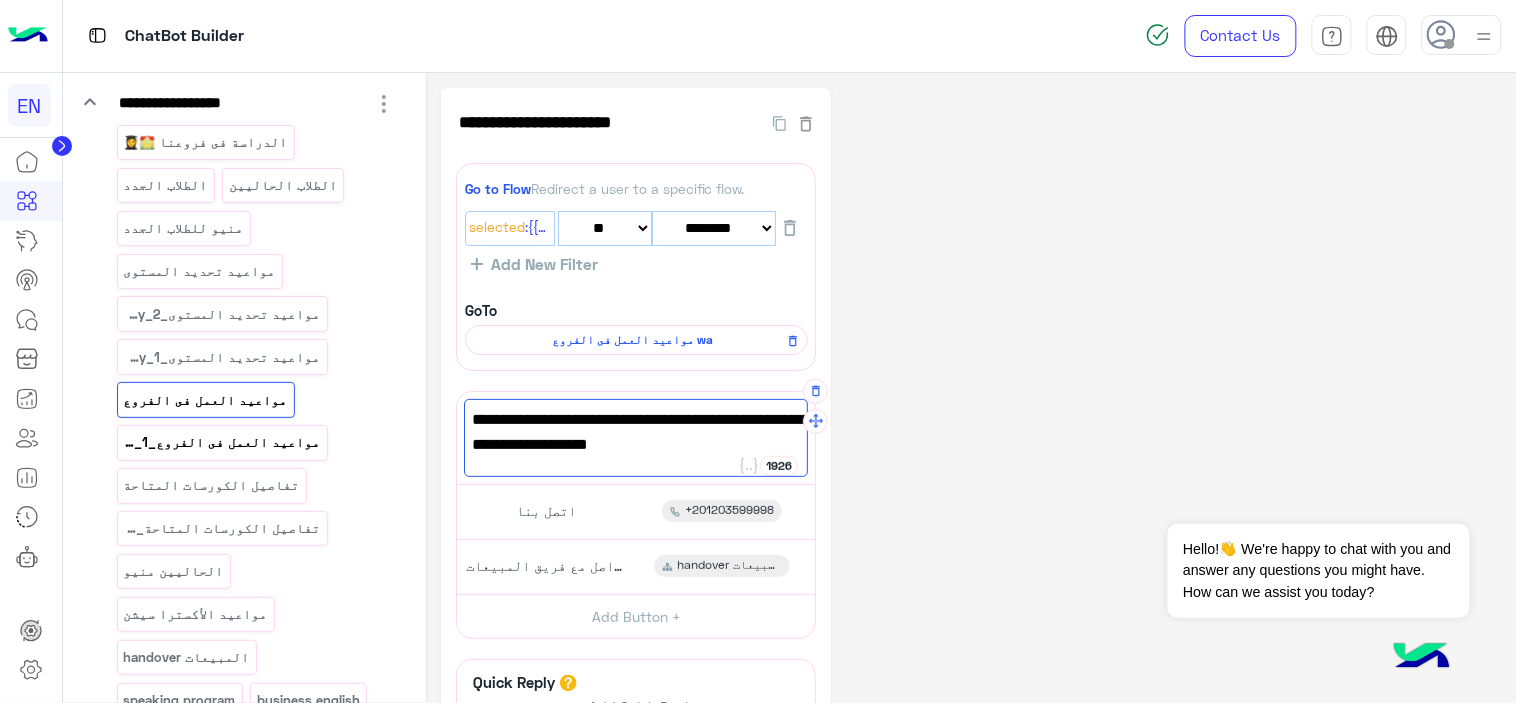 type on "**********" 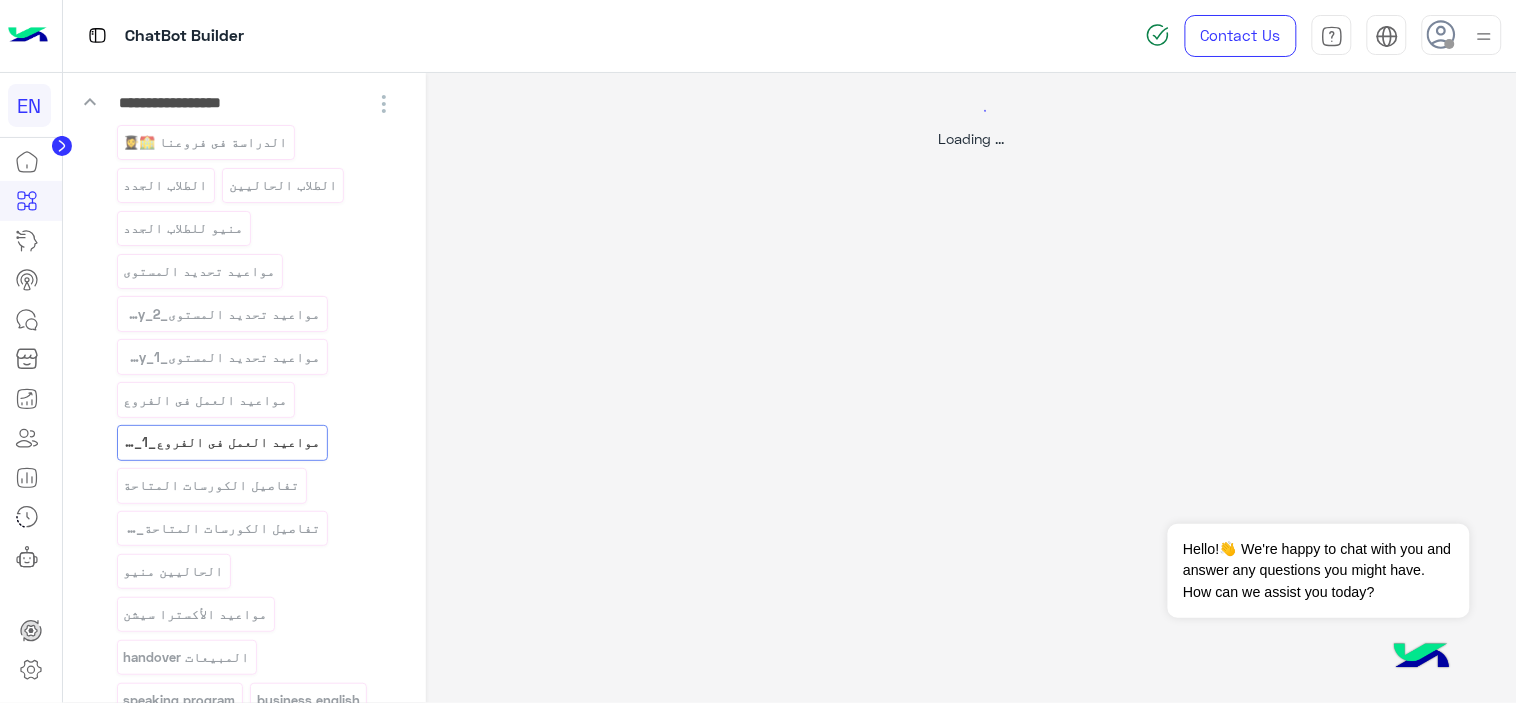 select on "*" 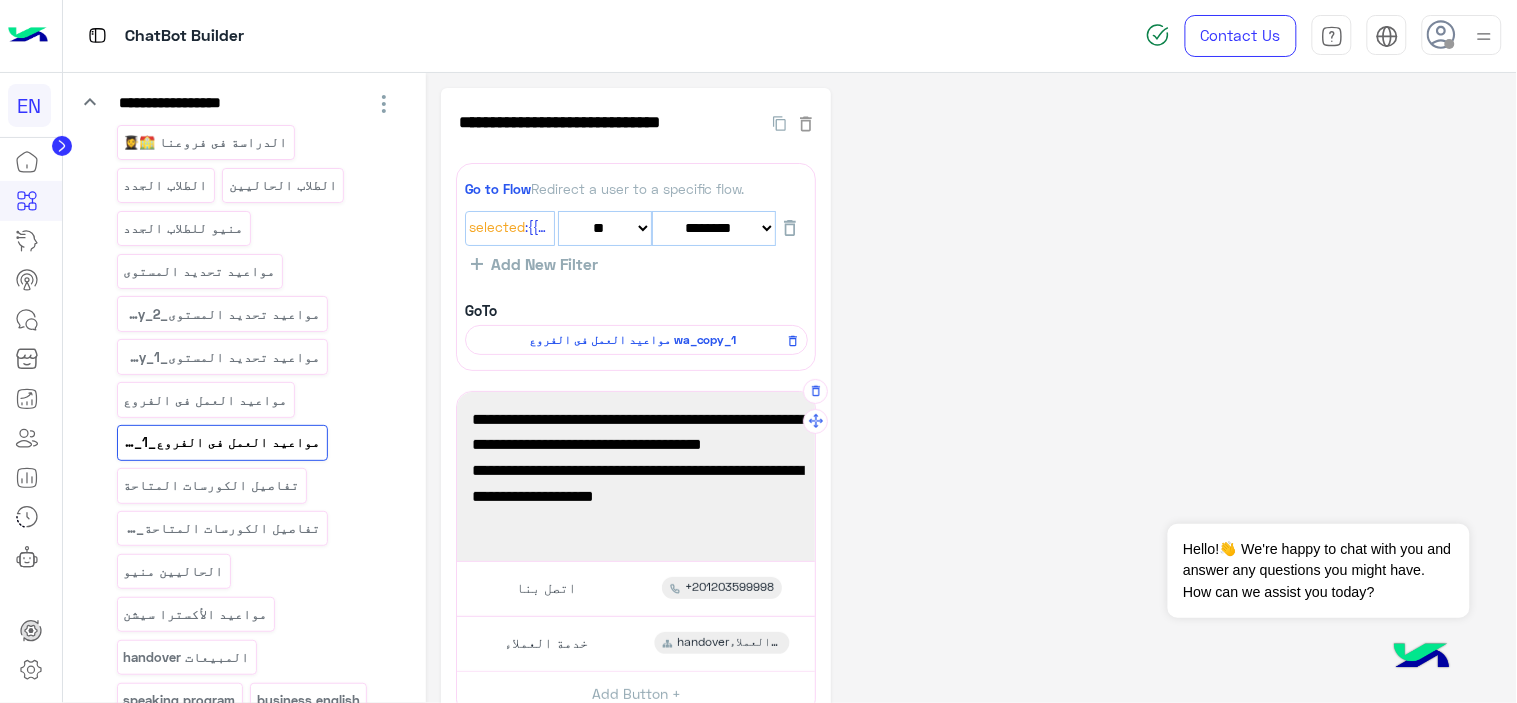 click on "وتعمل فروع الدقي ومدينه نصر من العاشرة صباحاً حتى السادسة مساءا يوم الجمعة." at bounding box center [636, 522] 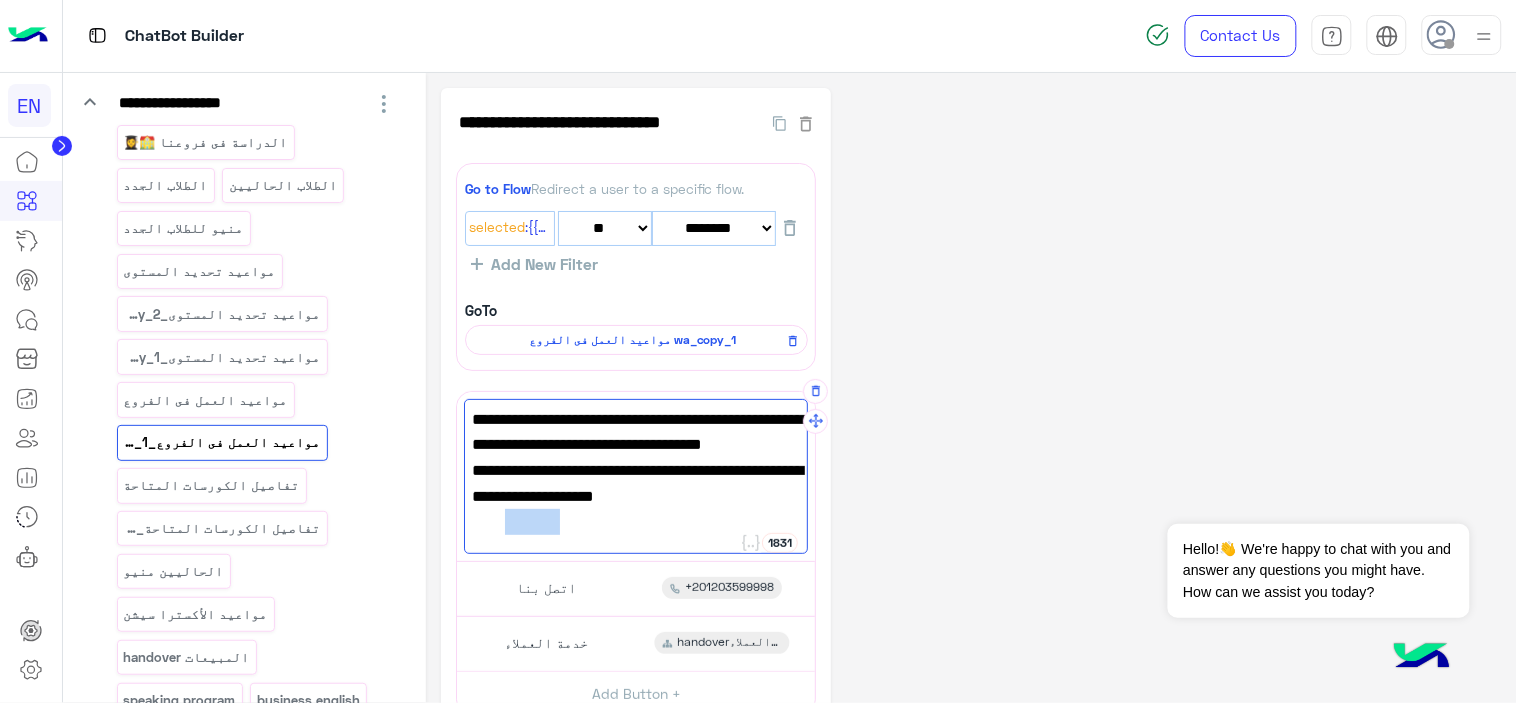 click on "وتعمل فروع الدقي ومدينه نصر من العاشرة صباحاً حتى السادسة مساءا يوم الجمعة." at bounding box center (636, 522) 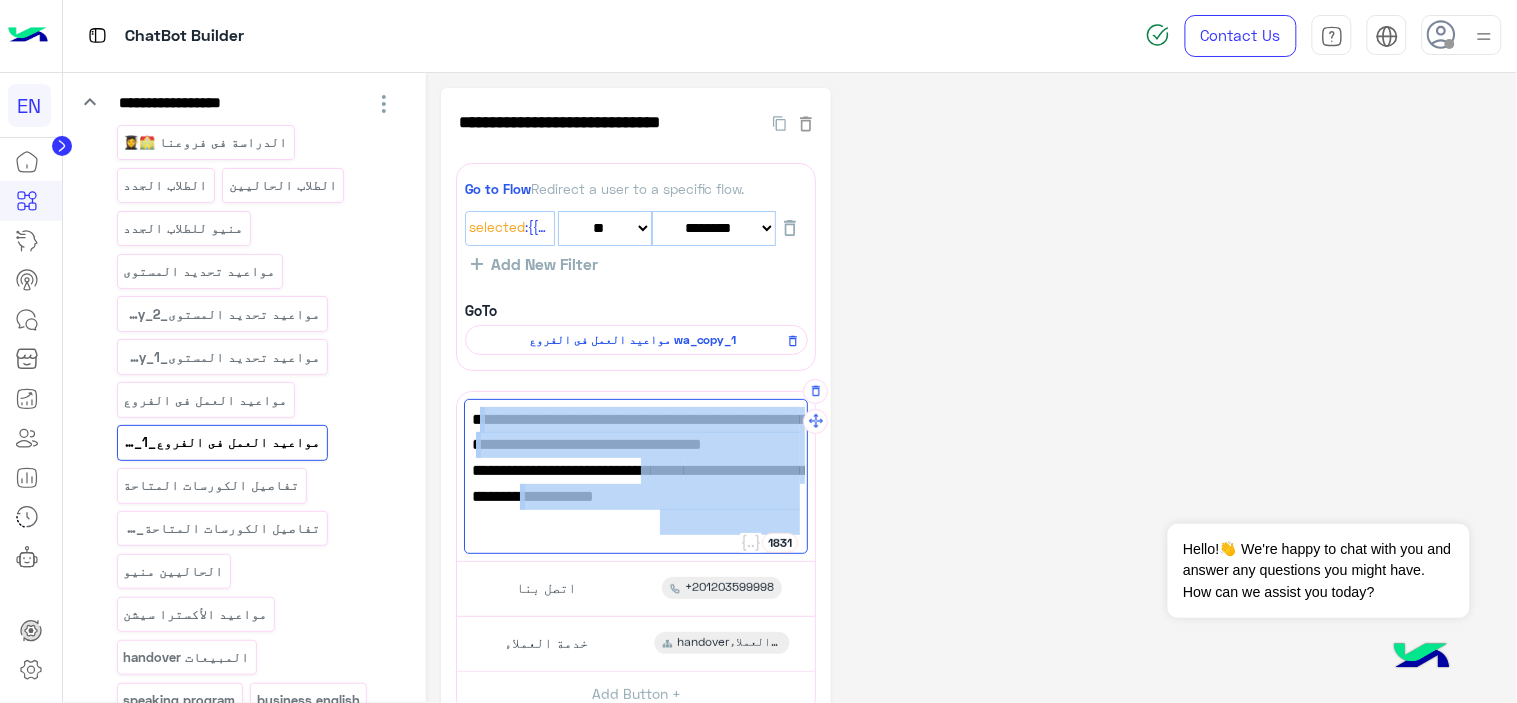 drag, startPoint x: 682, startPoint y: 521, endPoint x: 746, endPoint y: 430, distance: 111.25197 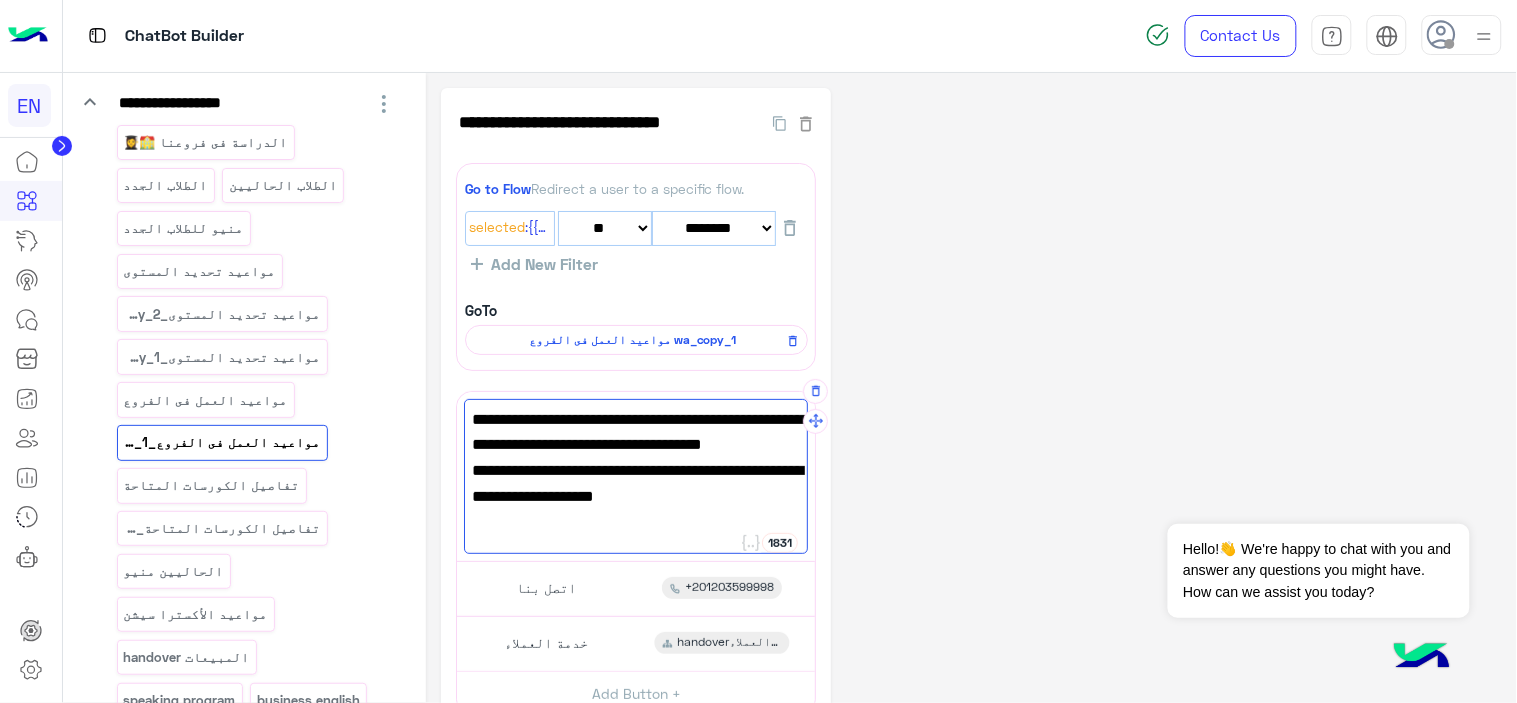 paste 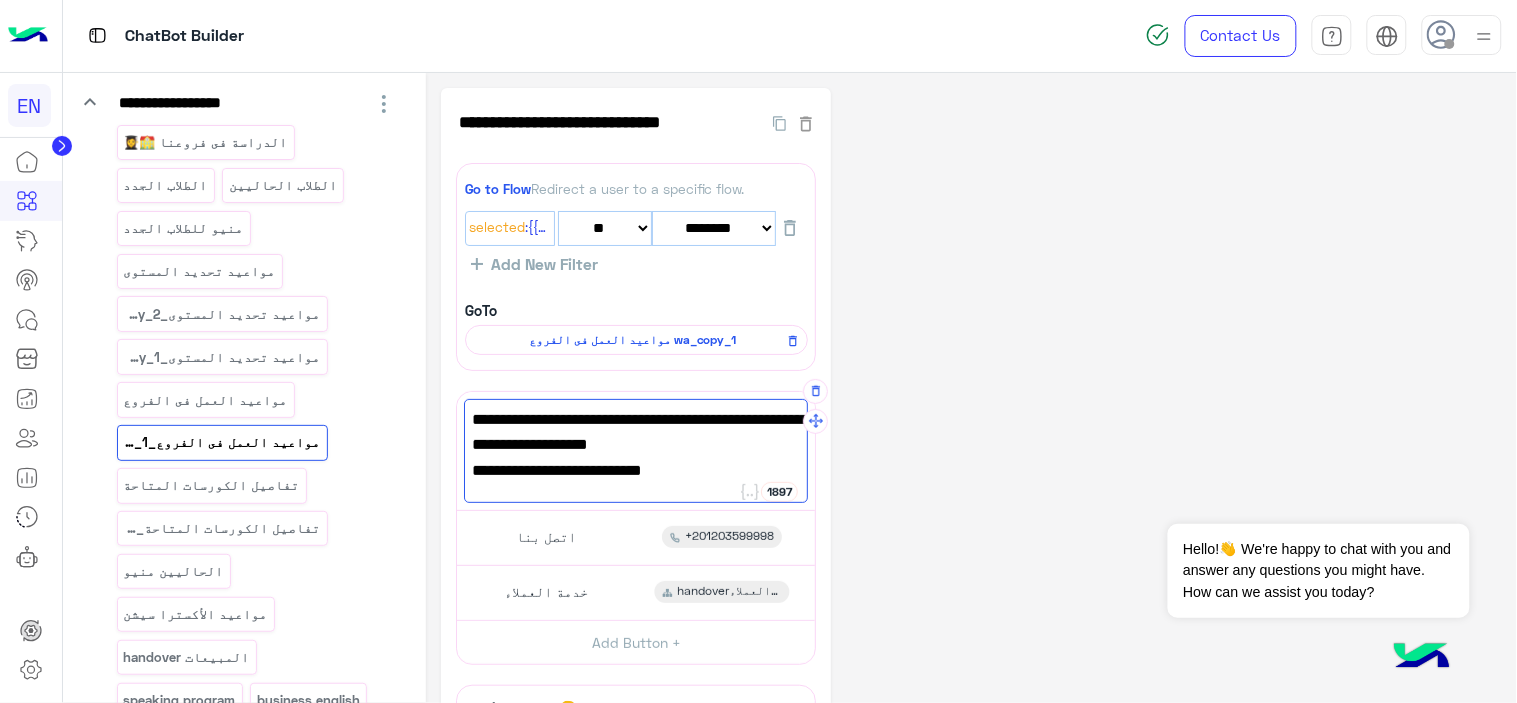 click on "تى [TIME] [DAY]." at bounding box center [636, 497] 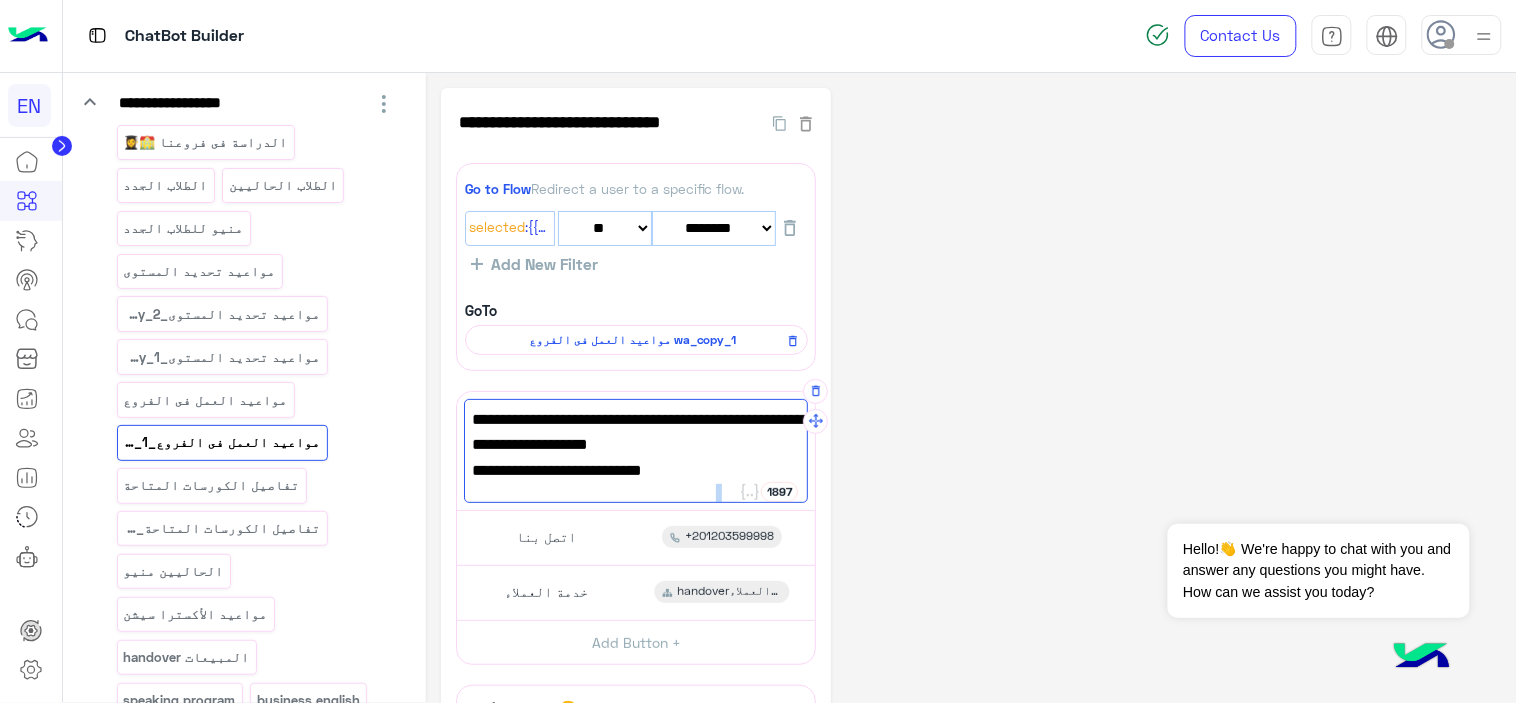 click on "تى [TIME] [DAY]." at bounding box center [636, 497] 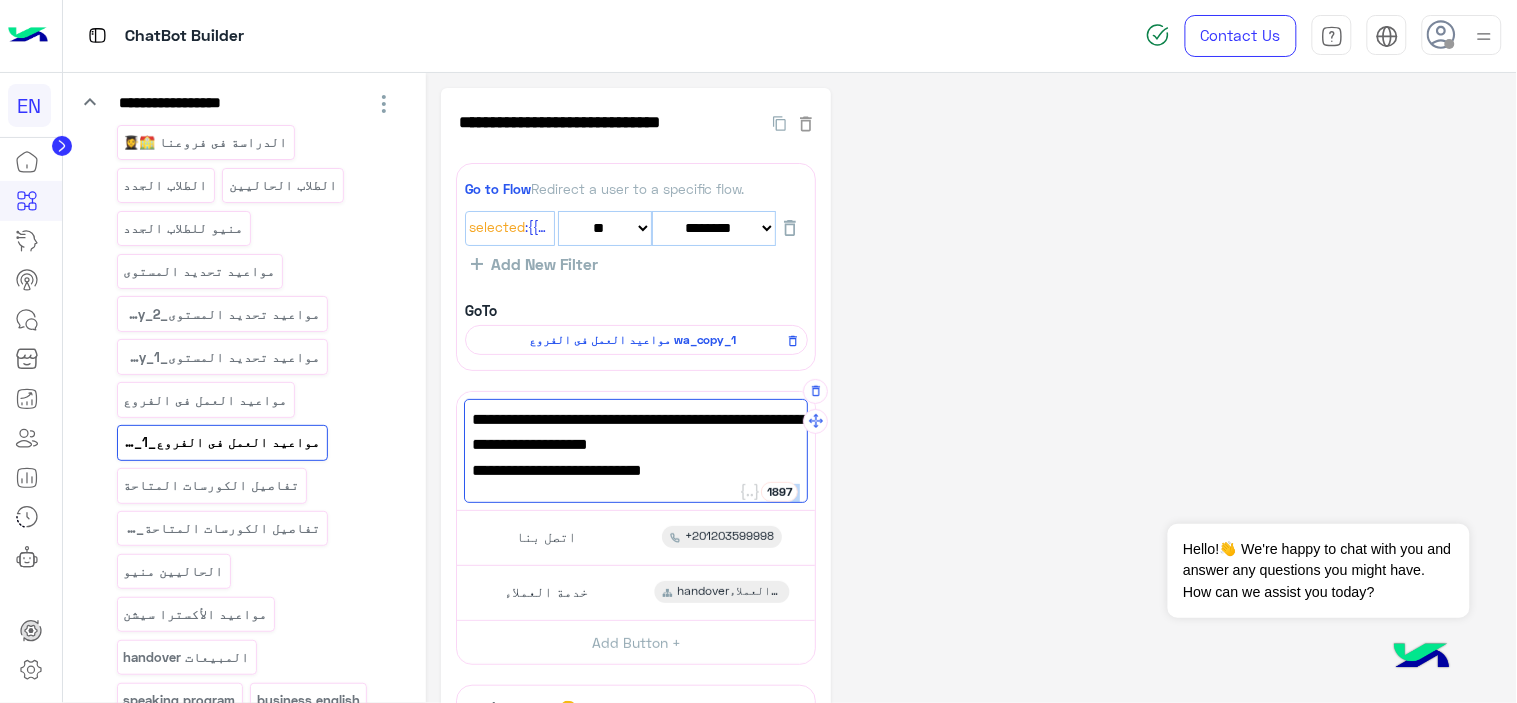click on "تى [TIME] [DAY]." at bounding box center [636, 497] 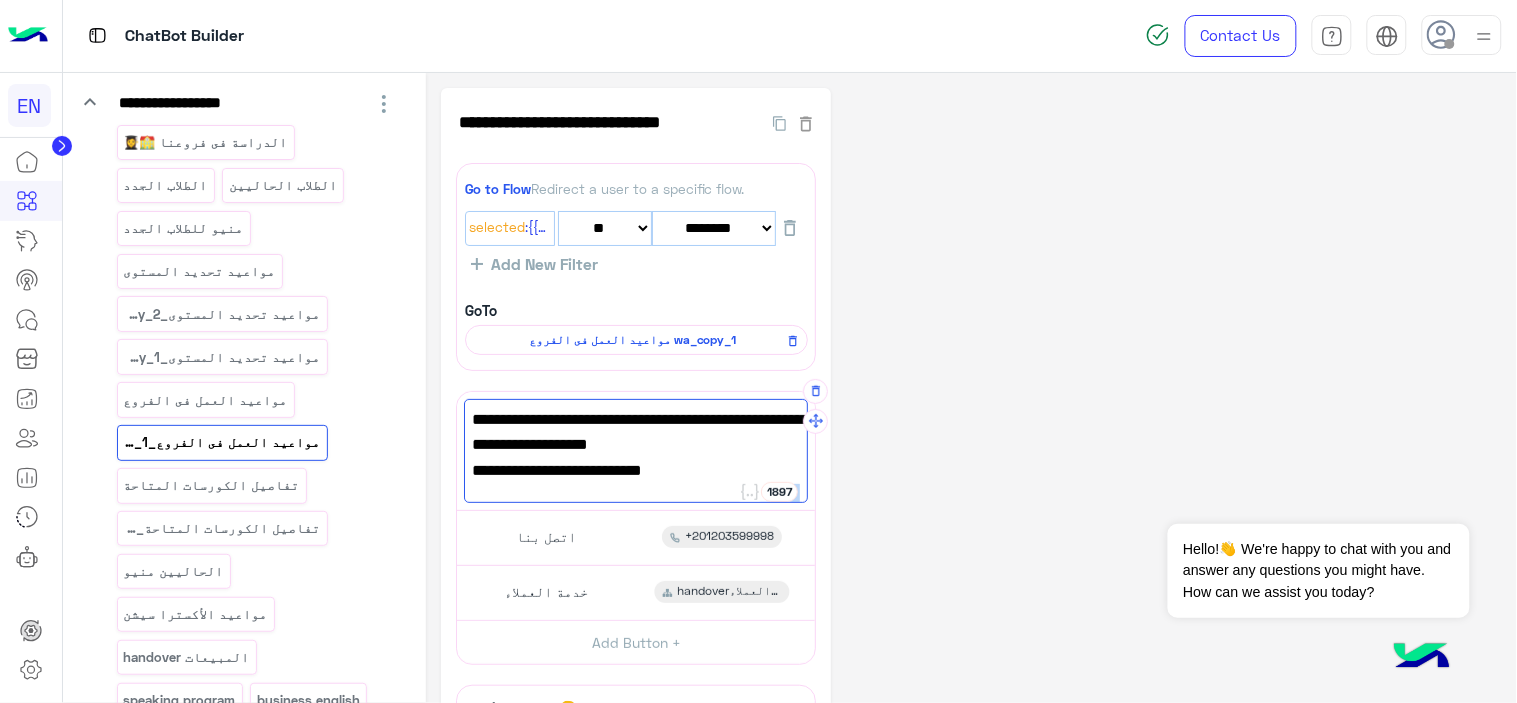 drag, startPoint x: 571, startPoint y: 476, endPoint x: 798, endPoint y: 474, distance: 227.0088 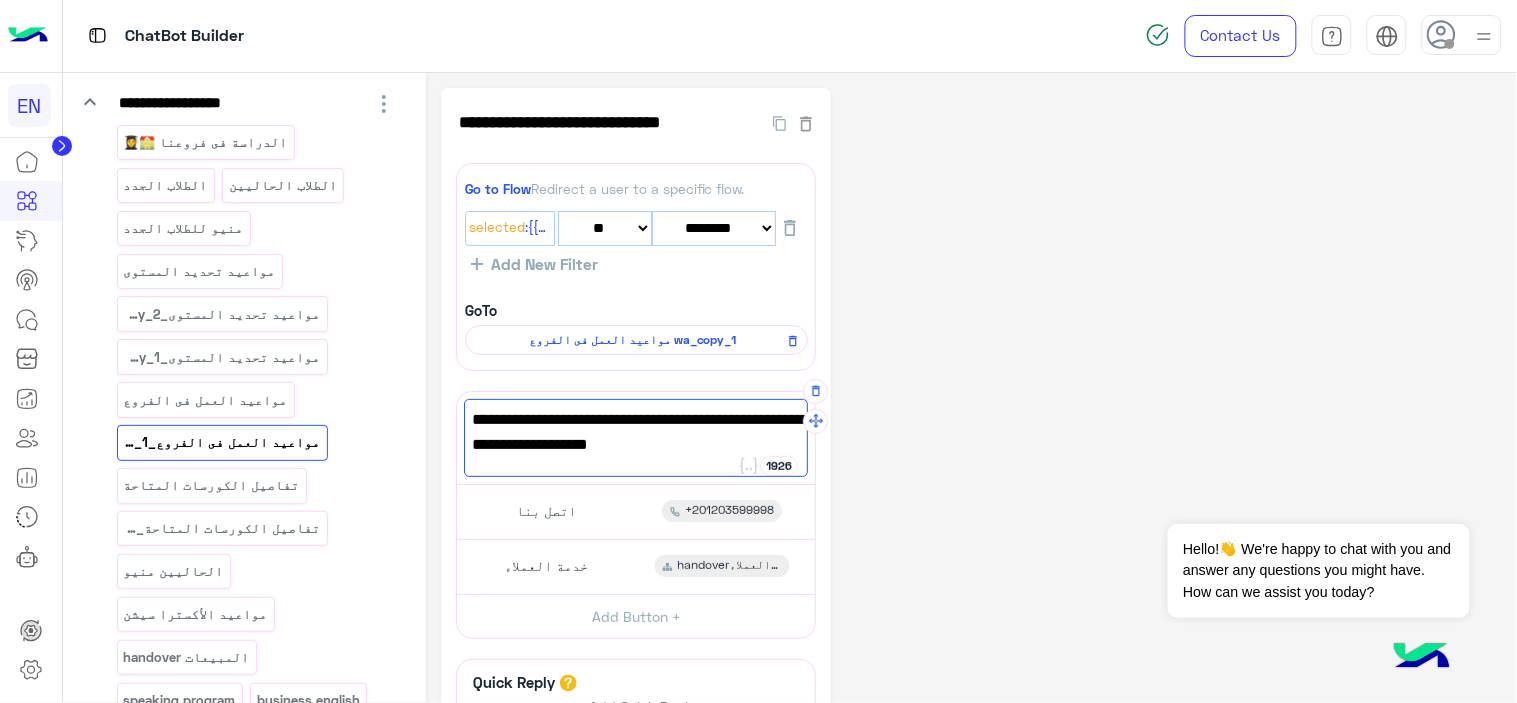 type on "**********" 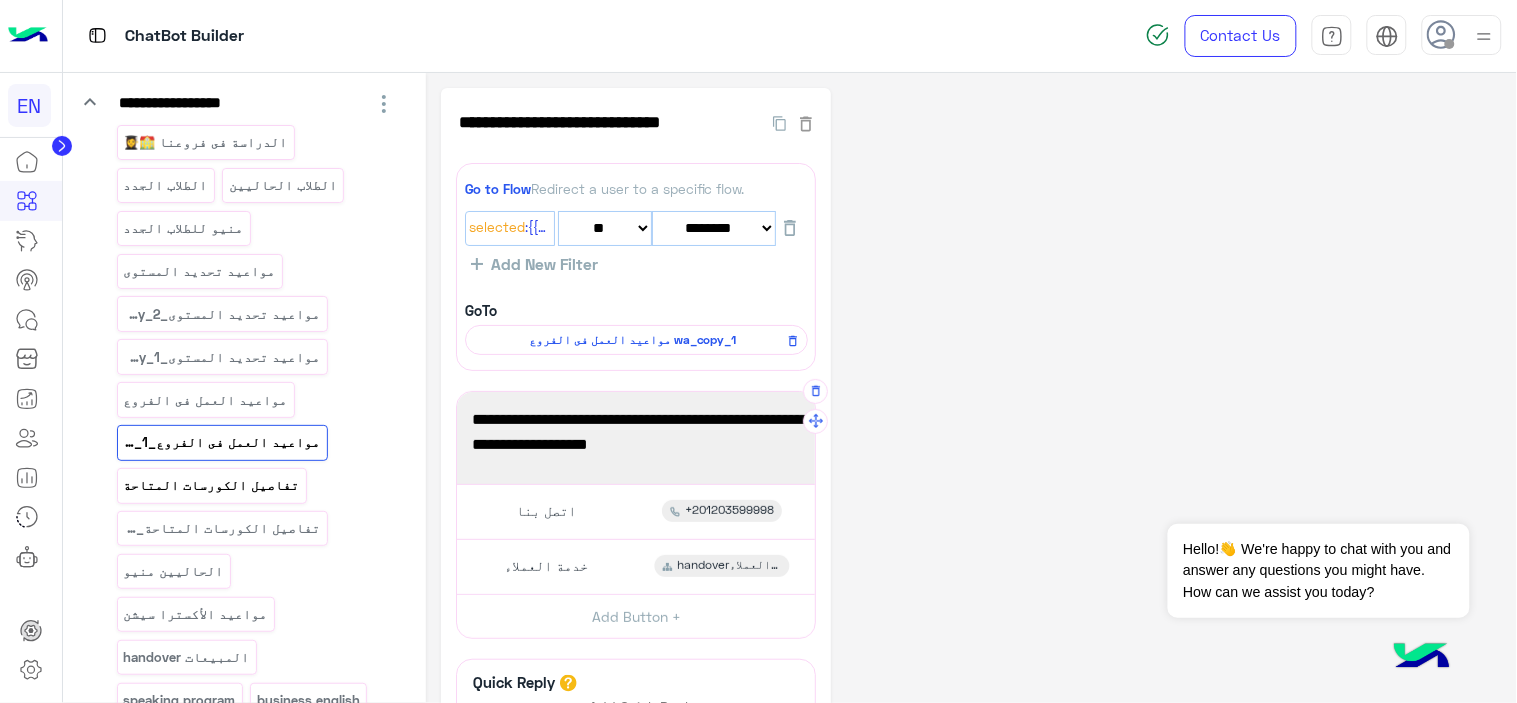 click on "تفاصيل الكورسات المتاحة" at bounding box center (211, 485) 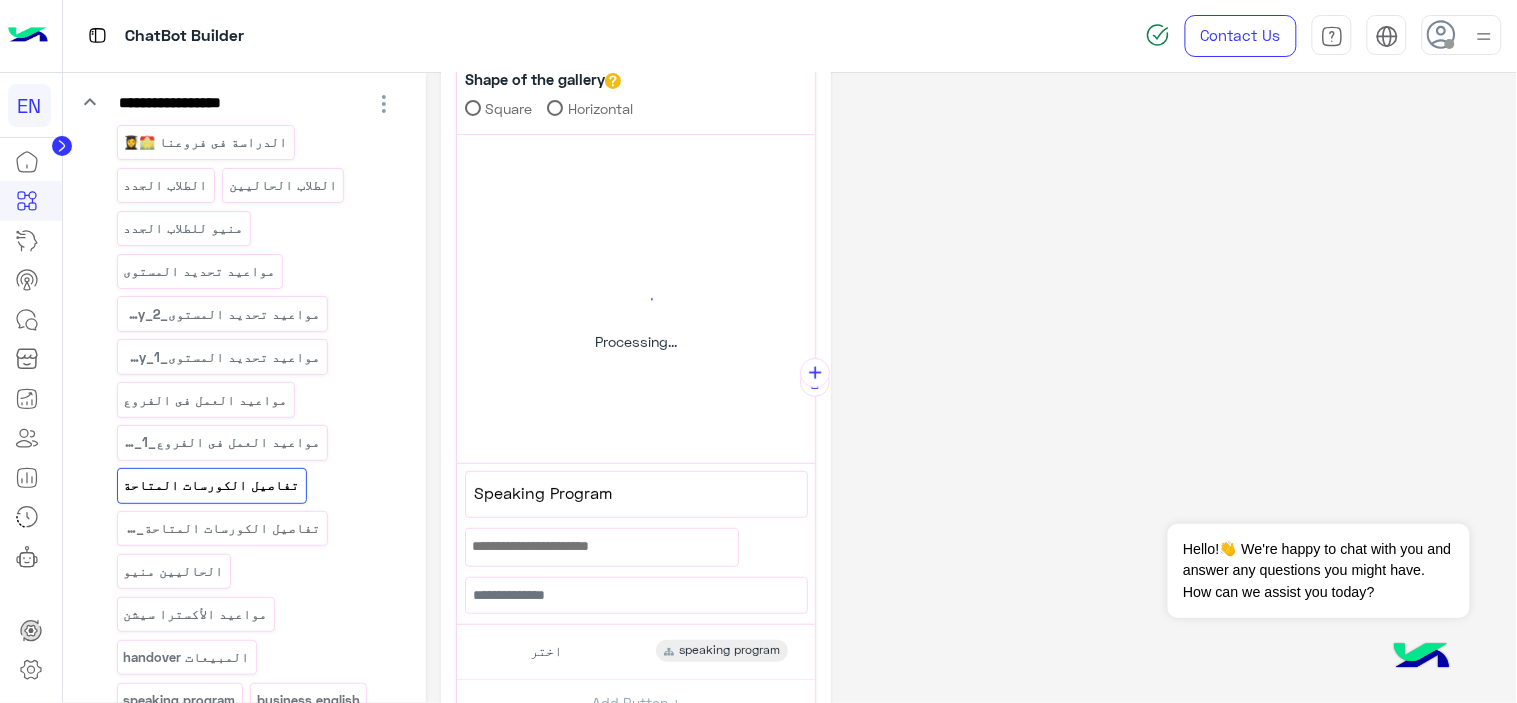 scroll, scrollTop: 0, scrollLeft: 0, axis: both 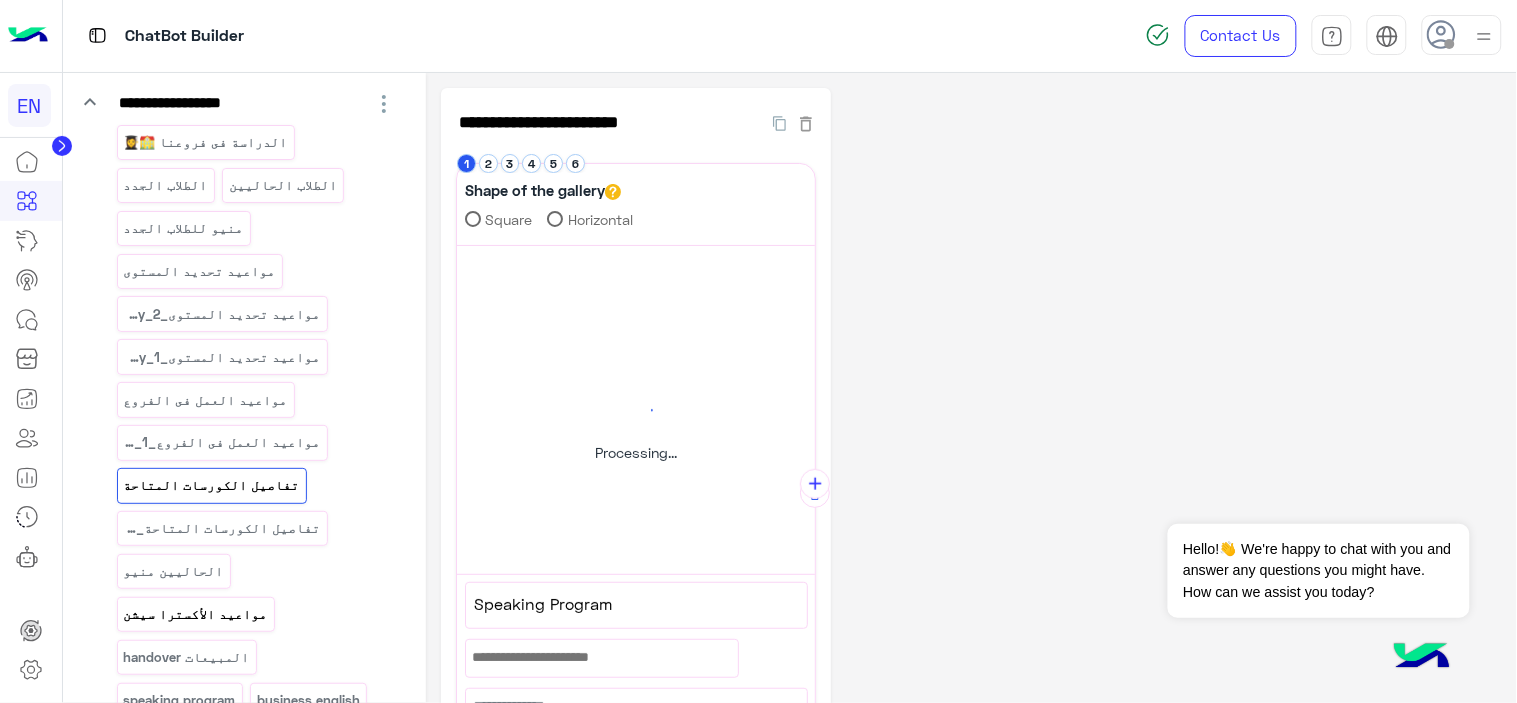 click on "مواعيد الأكسترا سيشن" at bounding box center (195, 614) 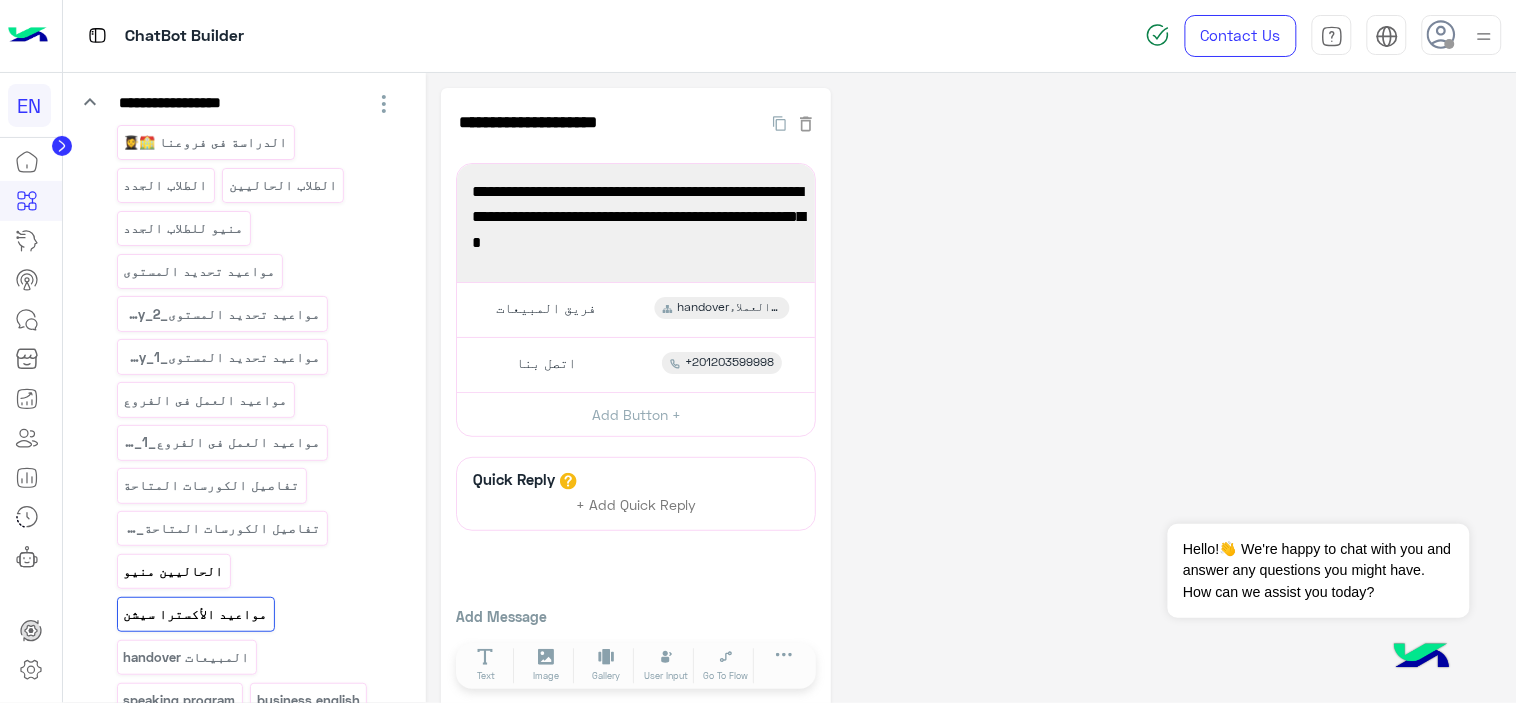 click on "الحاليين منيو" at bounding box center (173, 571) 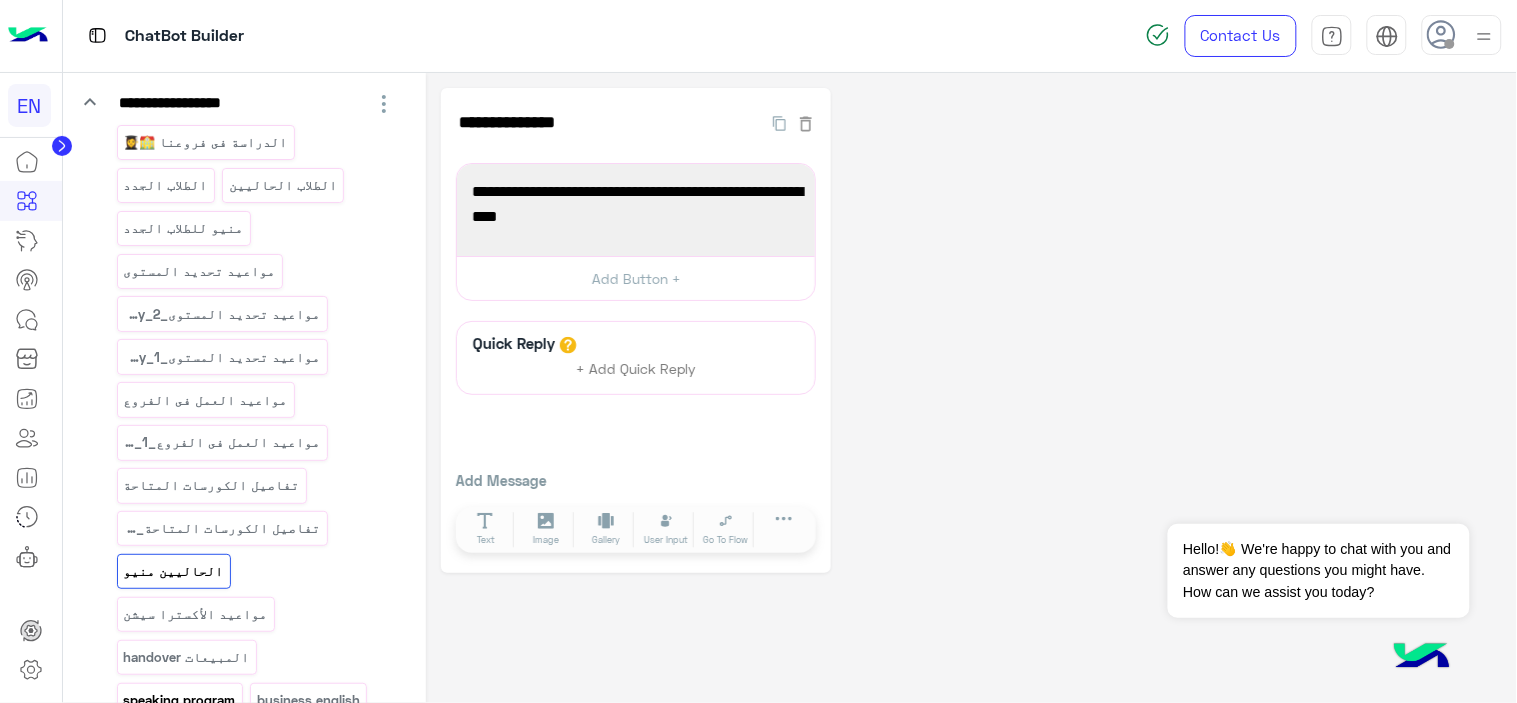 click on "speaking program" at bounding box center (179, 700) 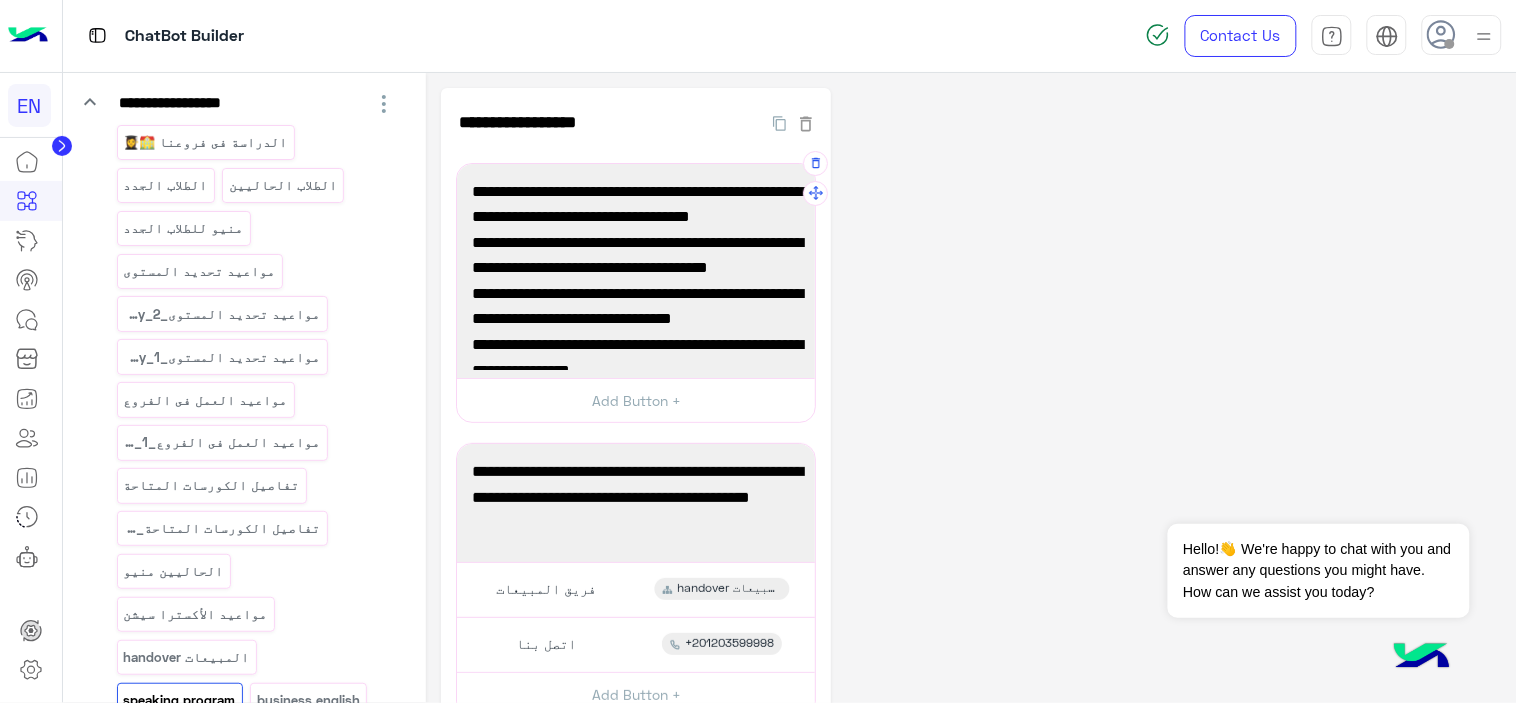 scroll, scrollTop: 95, scrollLeft: 0, axis: vertical 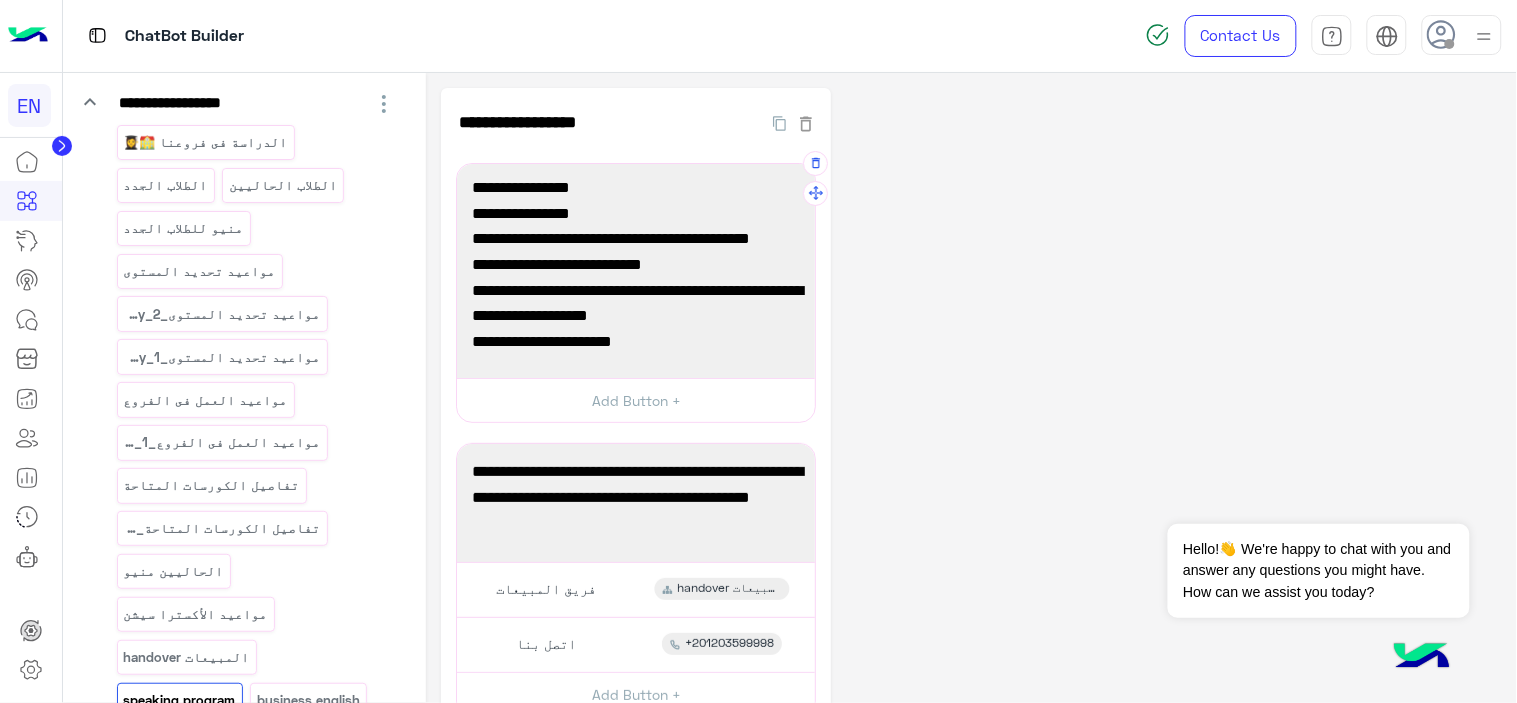 click on "سعر المستوي 1200 جنيه + 100 جنيه تحديد مستوي." at bounding box center (636, 432) 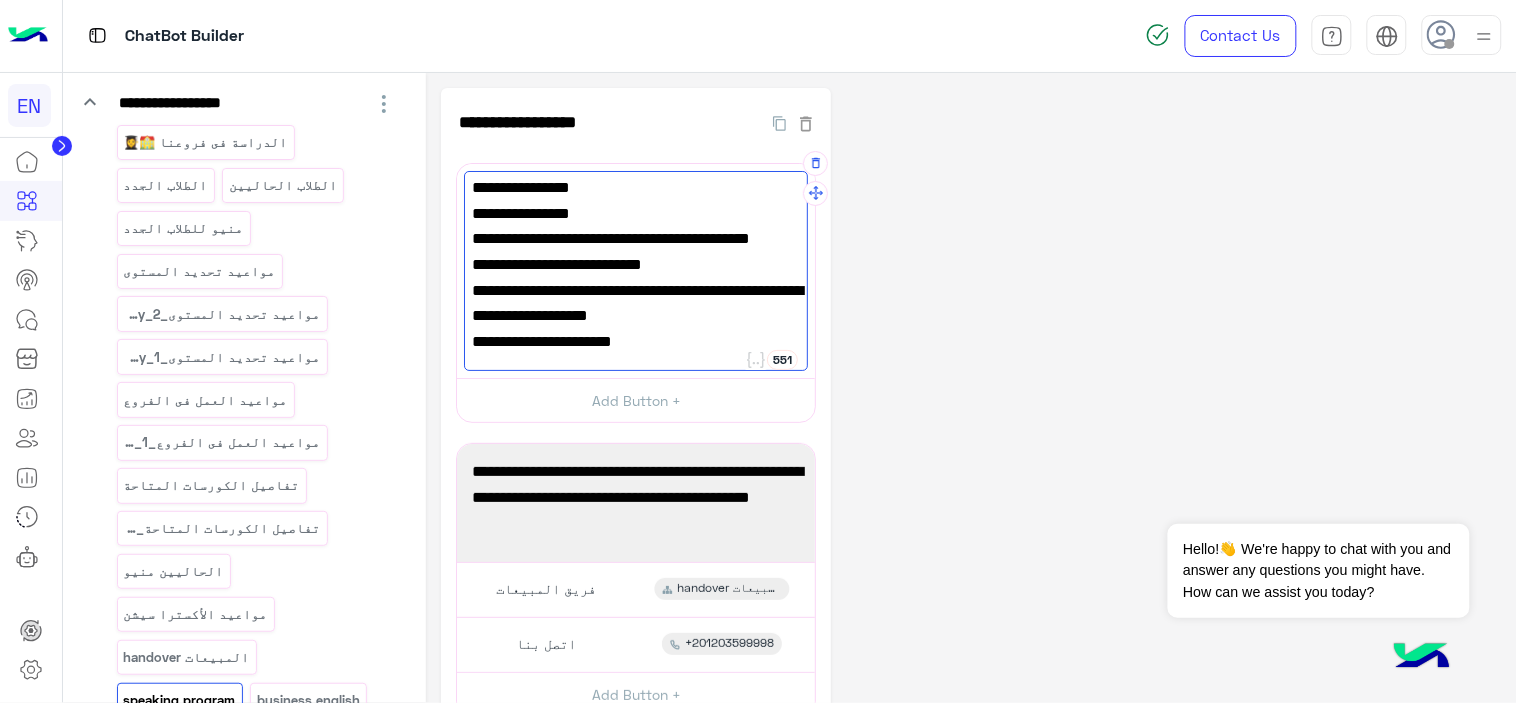 click on "سعر المستوي 1200 جنيه + 100 جنيه تحديد مستوي." at bounding box center (636, 432) 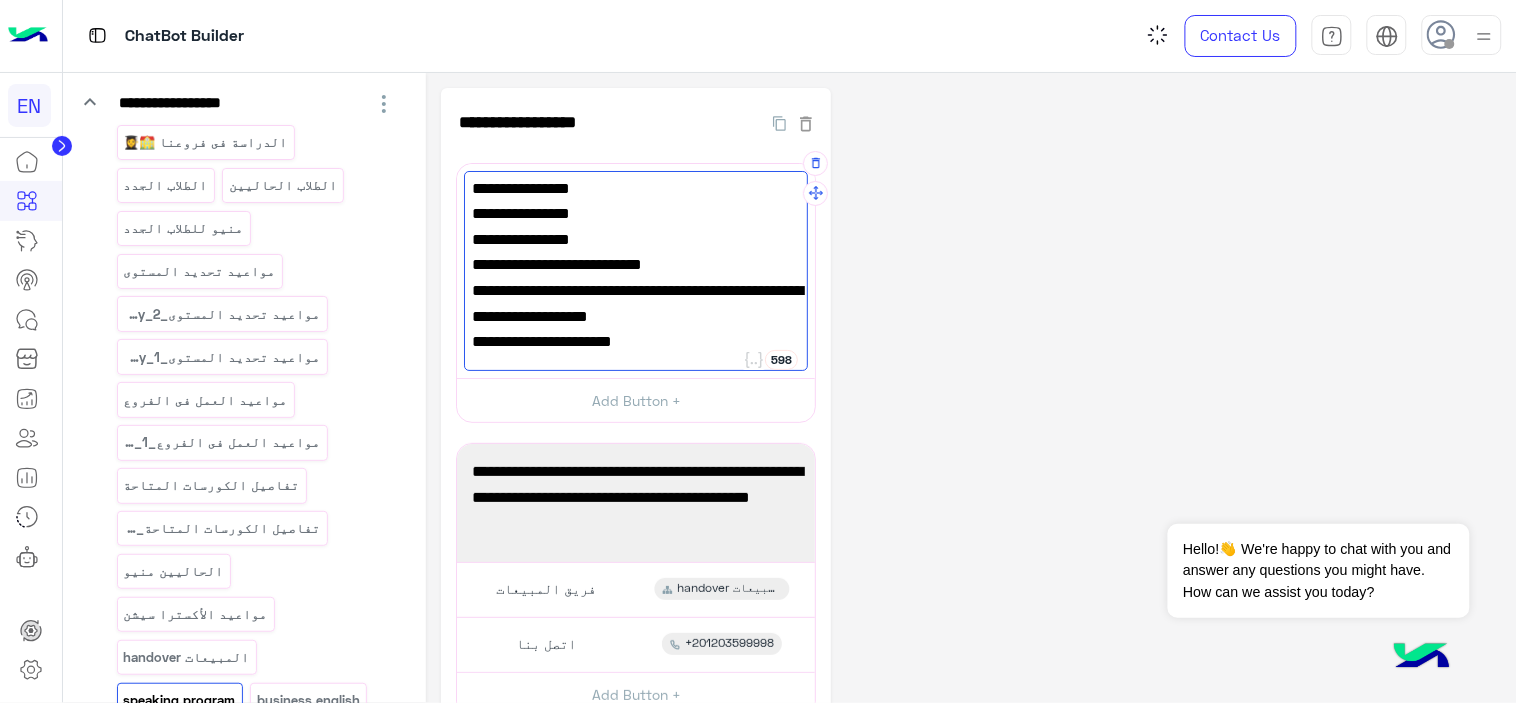 scroll, scrollTop: 888, scrollLeft: 0, axis: vertical 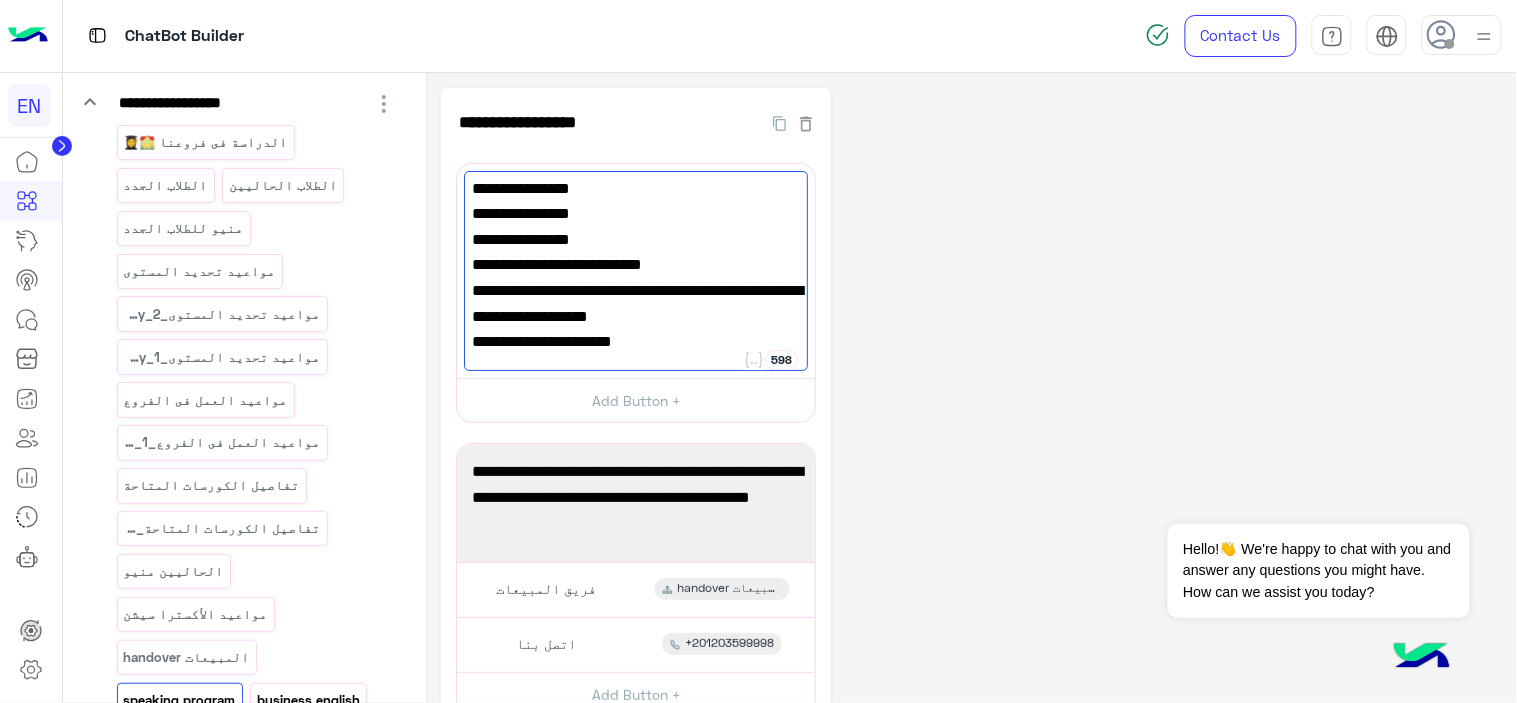 type on "**********" 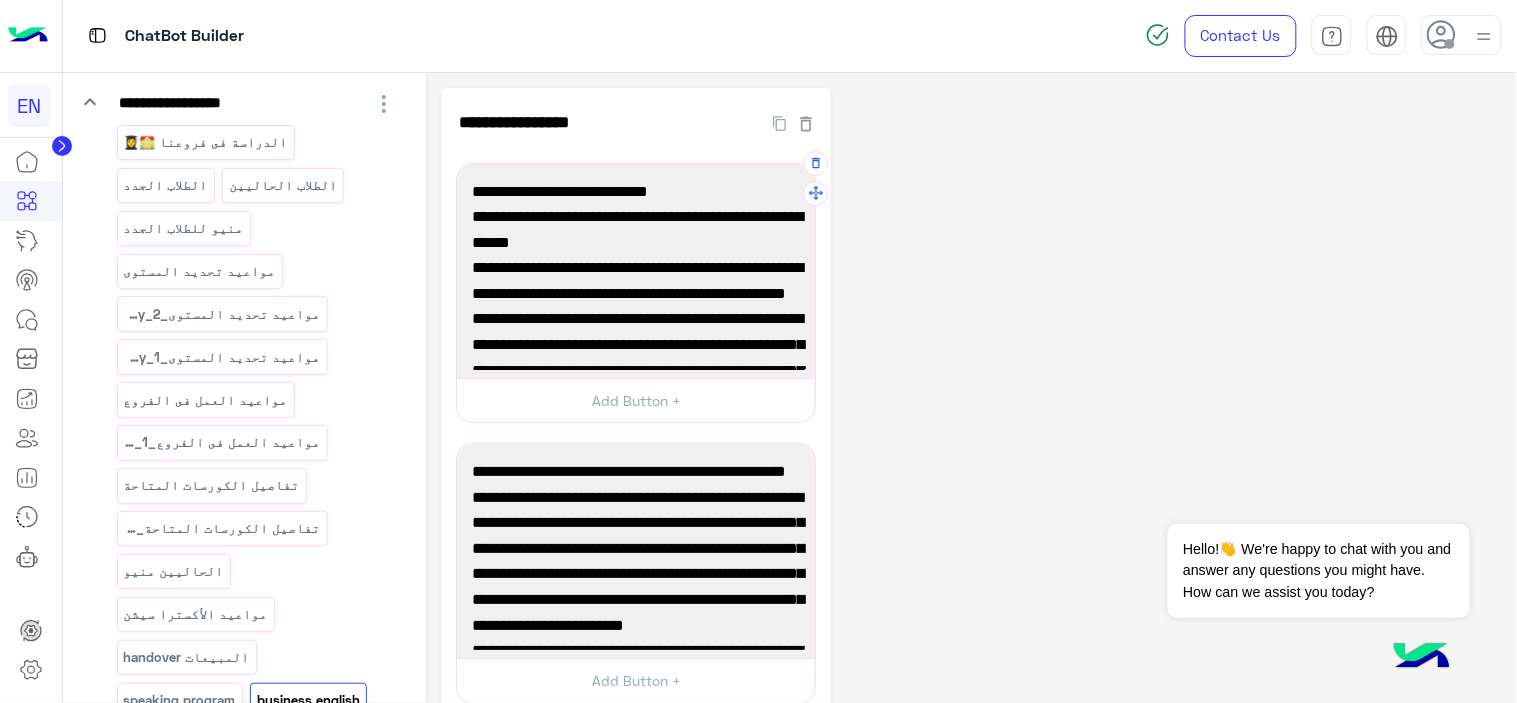 scroll, scrollTop: 361, scrollLeft: 0, axis: vertical 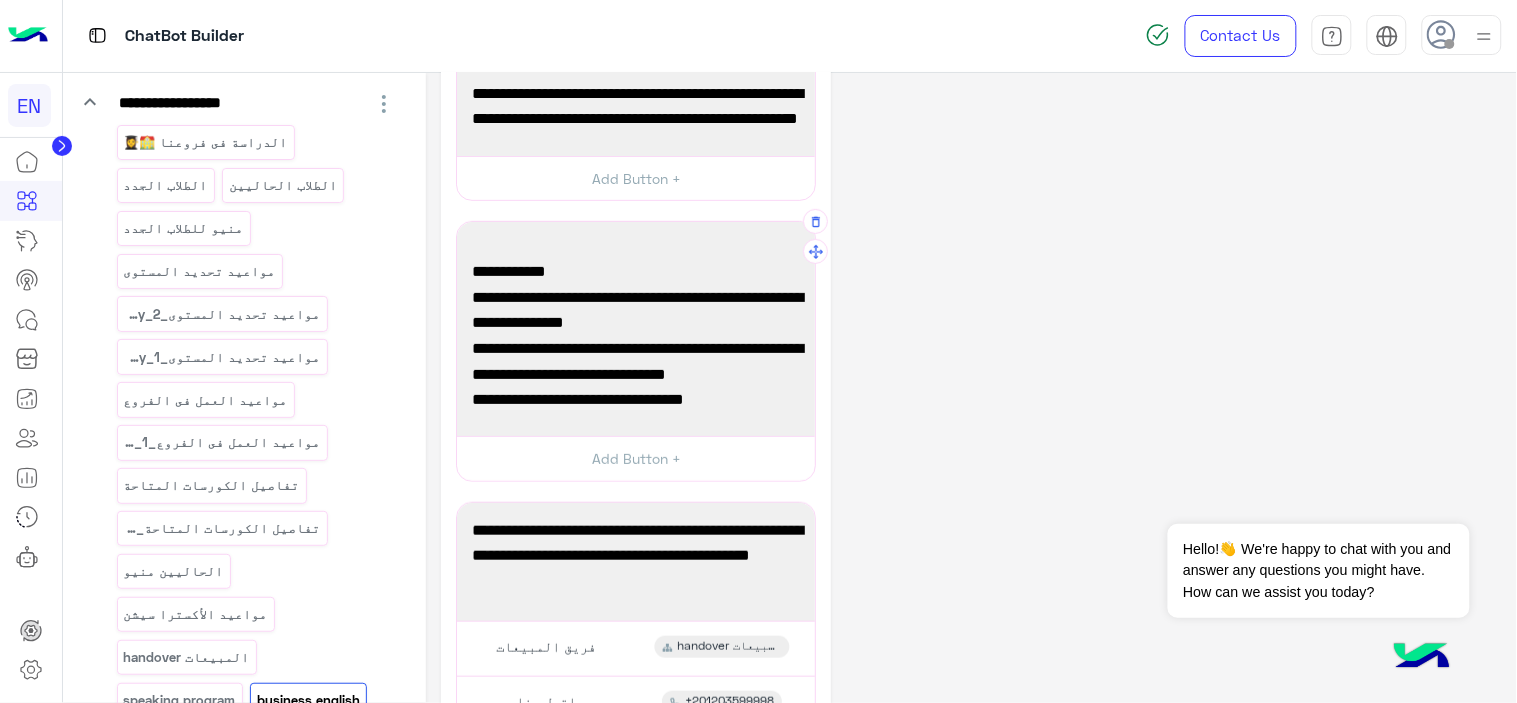 click on "سعر البلومة [PRICE] [CURRENCY] + [PRICE] [CURRENCY] تحديد مستوي." at bounding box center (636, 498) 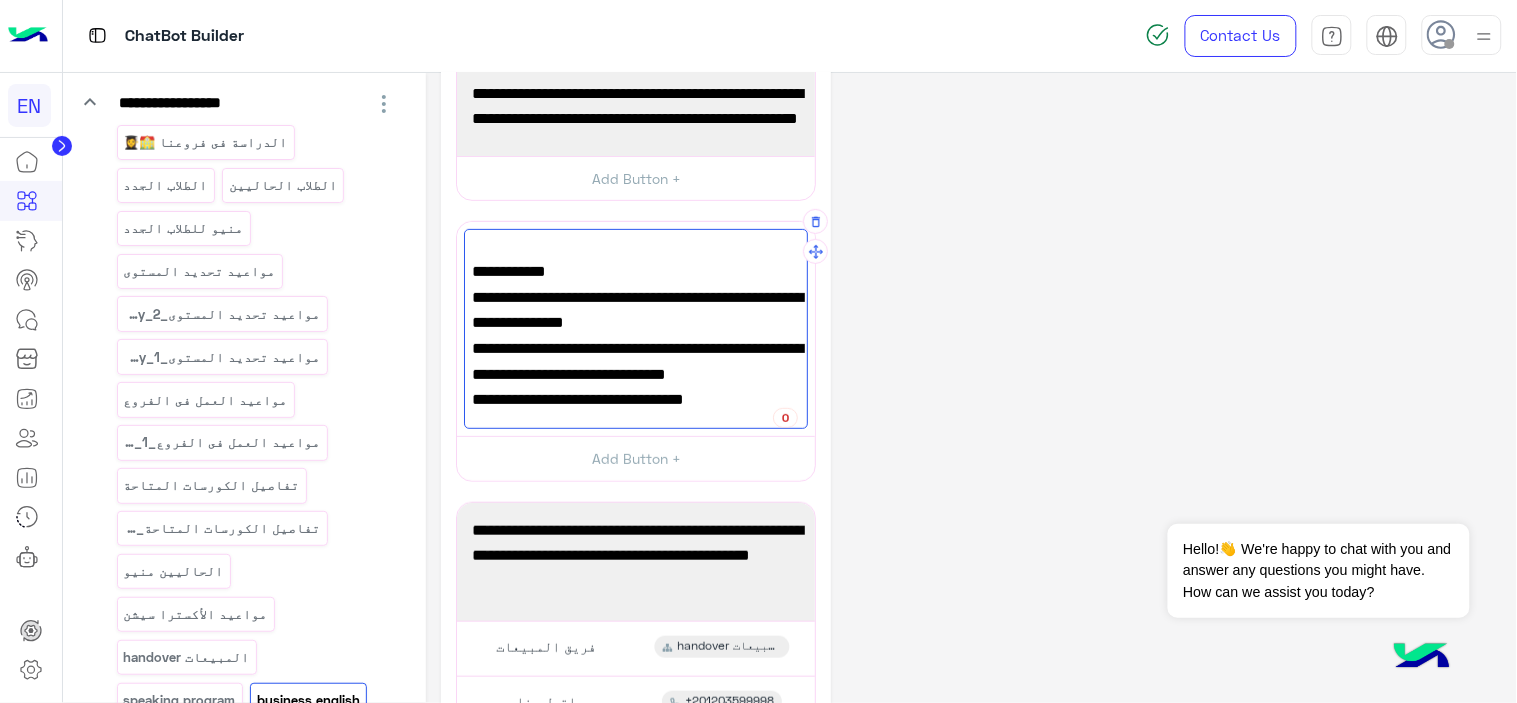 click on "سعر البلومة [PRICE] [CURRENCY] + [PRICE] [CURRENCY] تحديد مستوي." at bounding box center (636, 498) 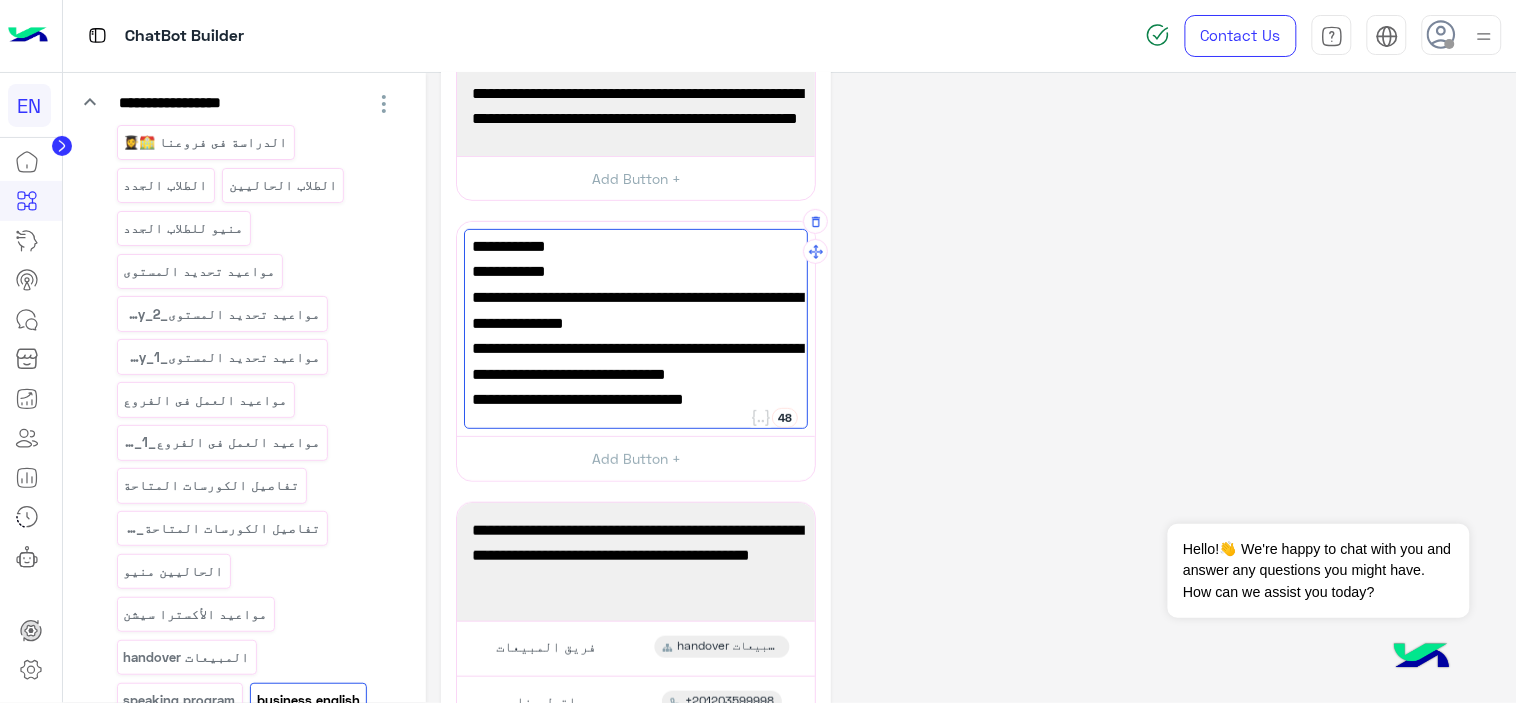 type on "**********" 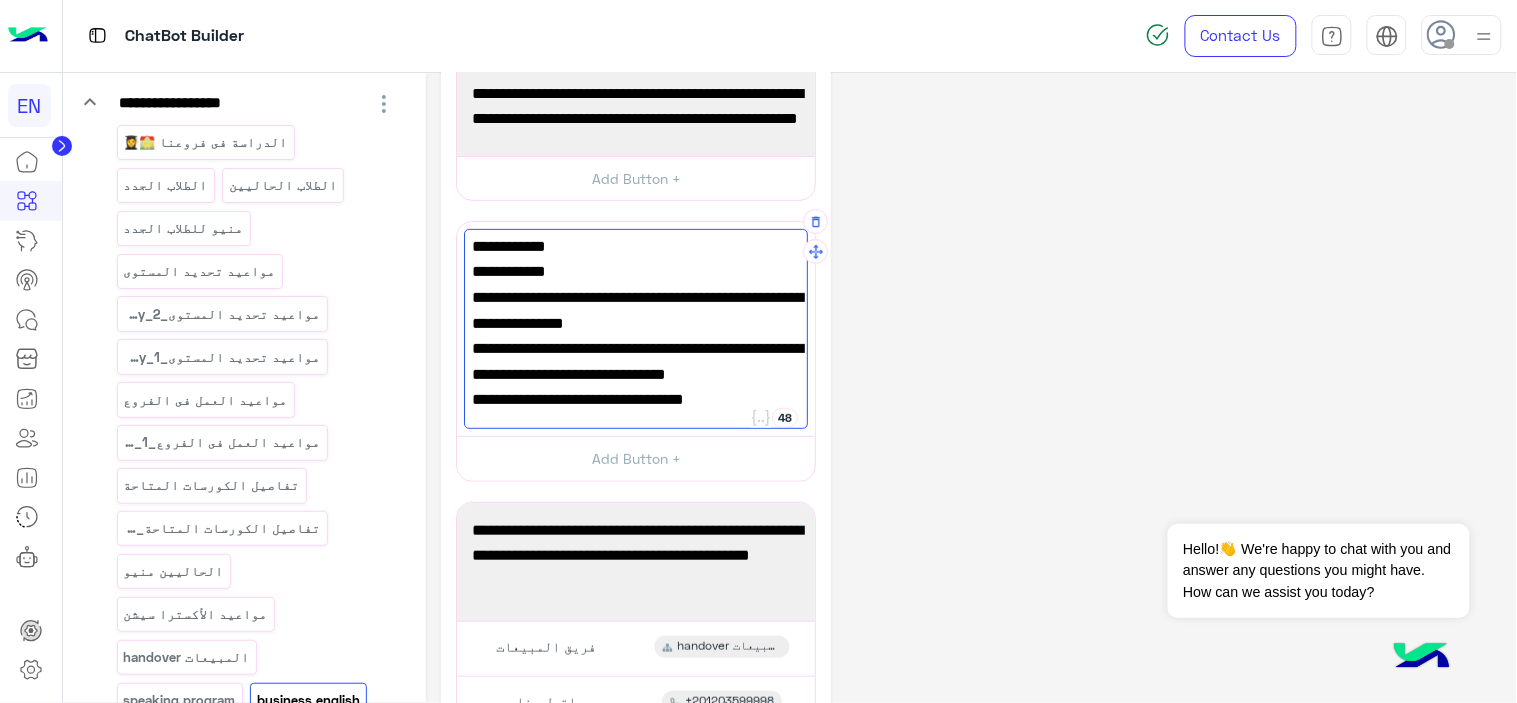 click on "conversation english" at bounding box center [188, 743] 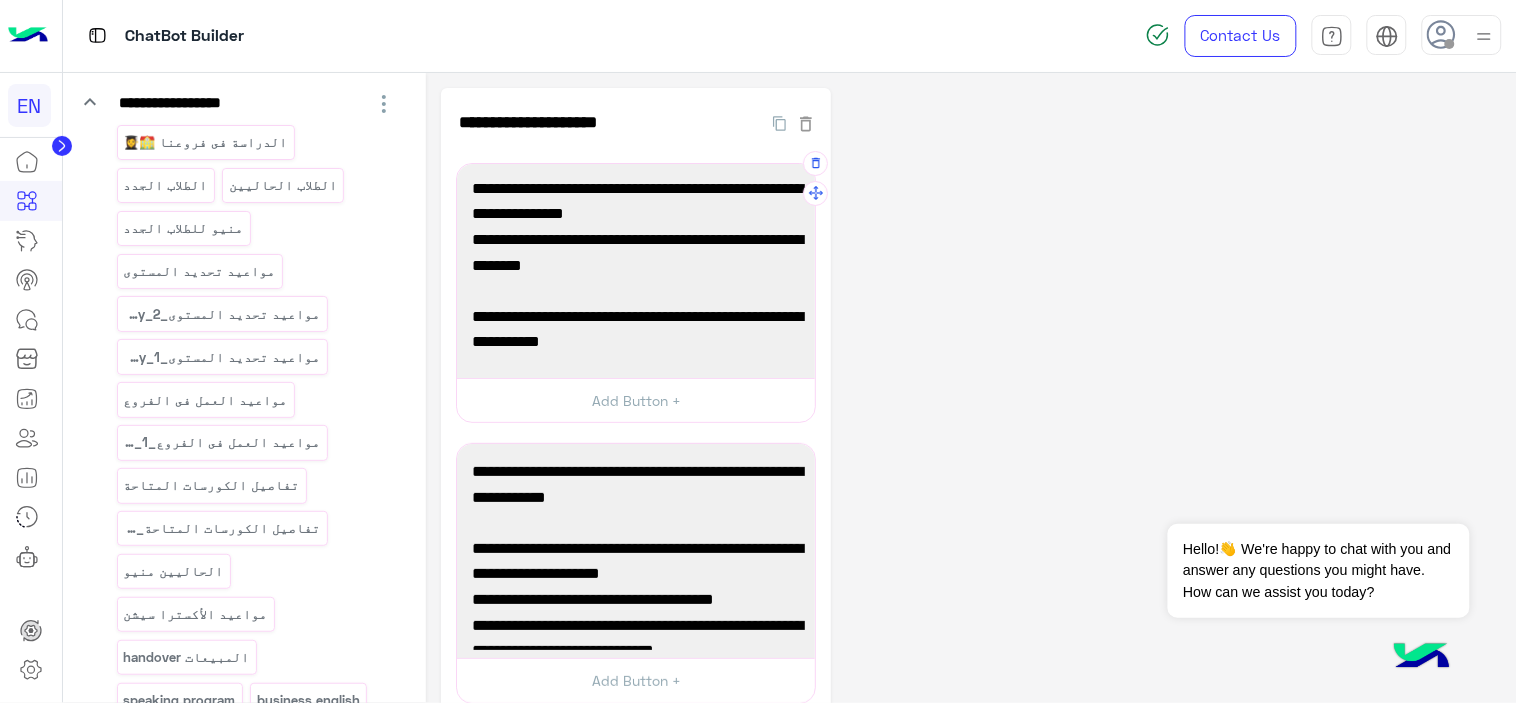 click on "قيمة االشتراك [PRICE] [CURRENCY] + [PRICE] [CURRENCY] تحديد مستوي يتم دفعها مرة واحدة" at bounding box center (636, 393) 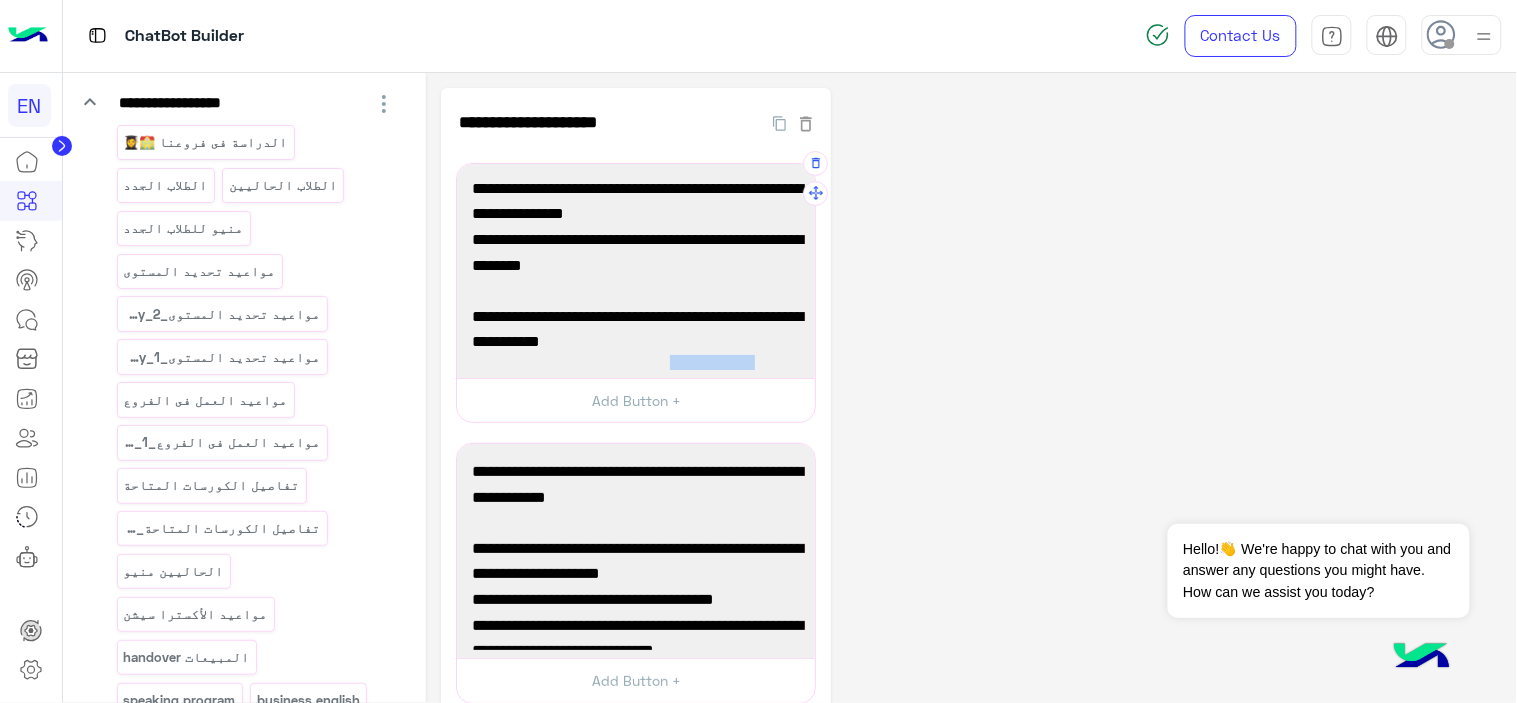 click on "قيمة االشتراك [PRICE] [CURRENCY] + [PRICE] [CURRENCY] تحديد مستوي يتم دفعها مرة واحدة" at bounding box center (636, 393) 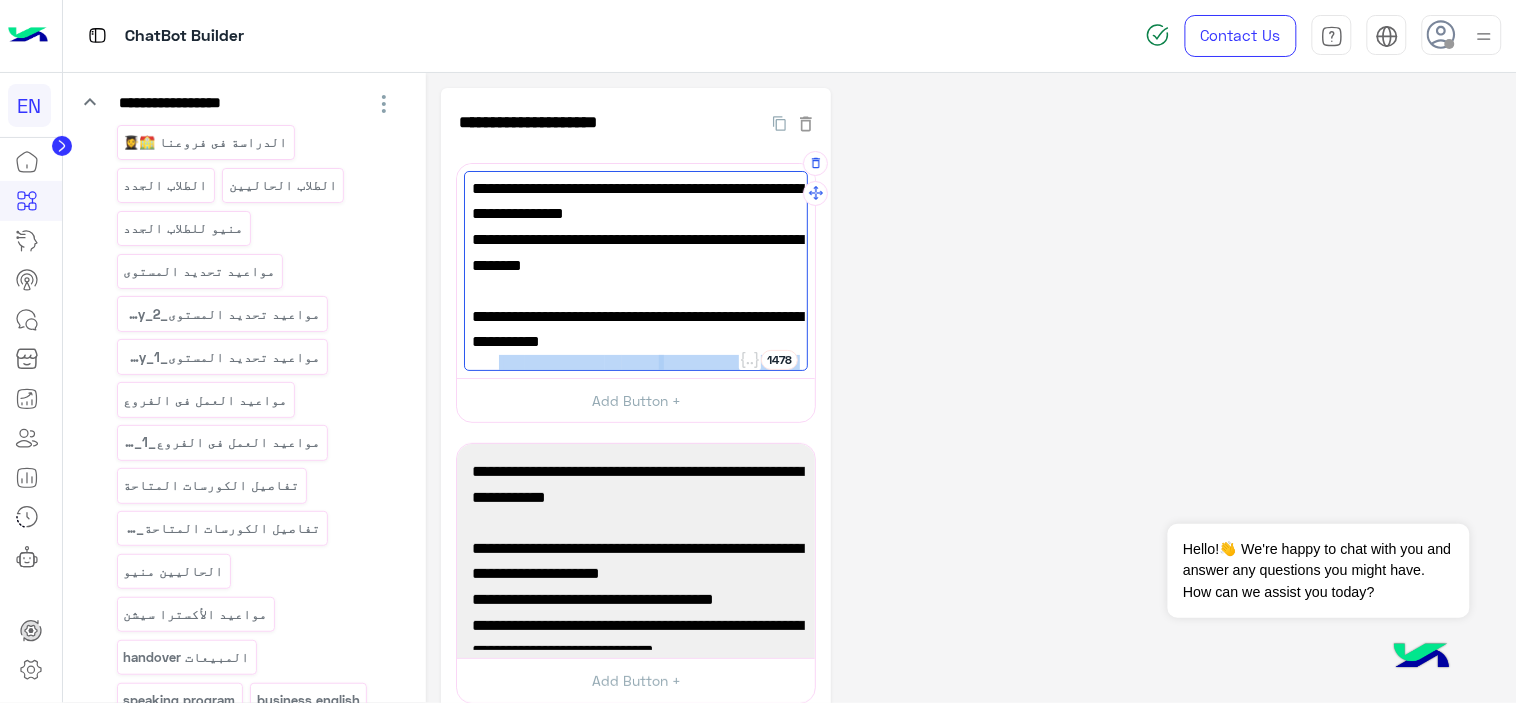 click on "قيمة االشتراك [PRICE] [CURRENCY] + [PRICE] [CURRENCY] تحديد مستوي يتم دفعها مرة واحدة" at bounding box center [636, 393] 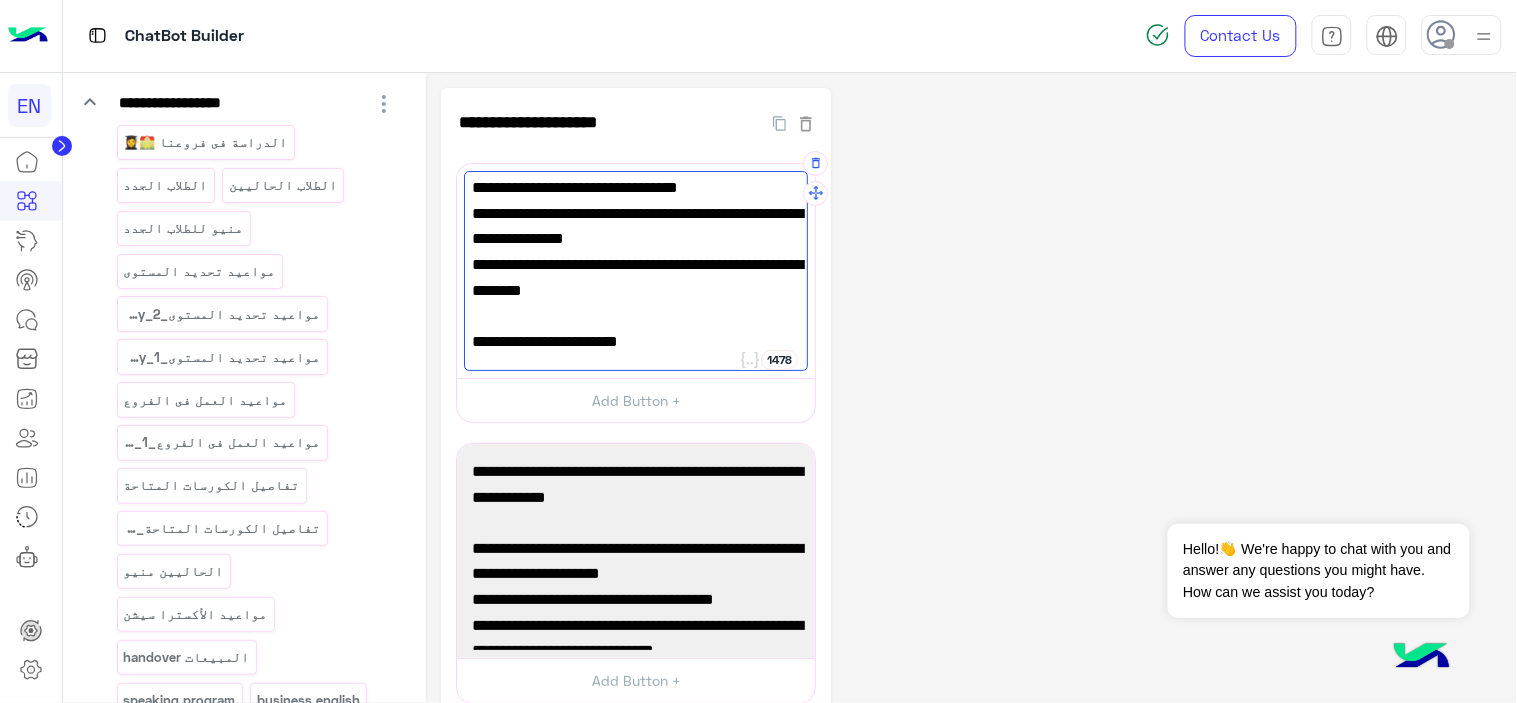 drag, startPoint x: 721, startPoint y: 327, endPoint x: 714, endPoint y: 337, distance: 12.206555 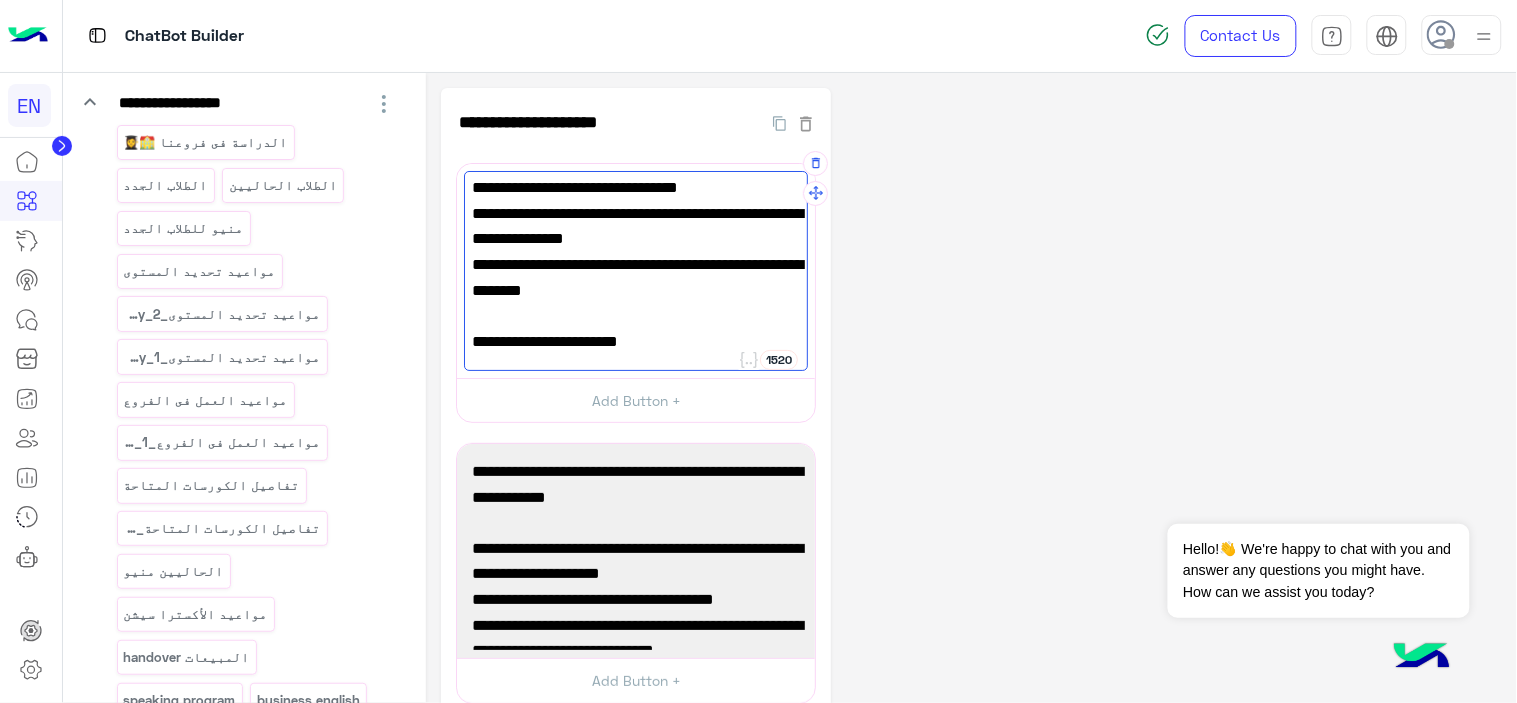 click on "ستوي يتم دفعها مرة واحدة" at bounding box center (636, 393) 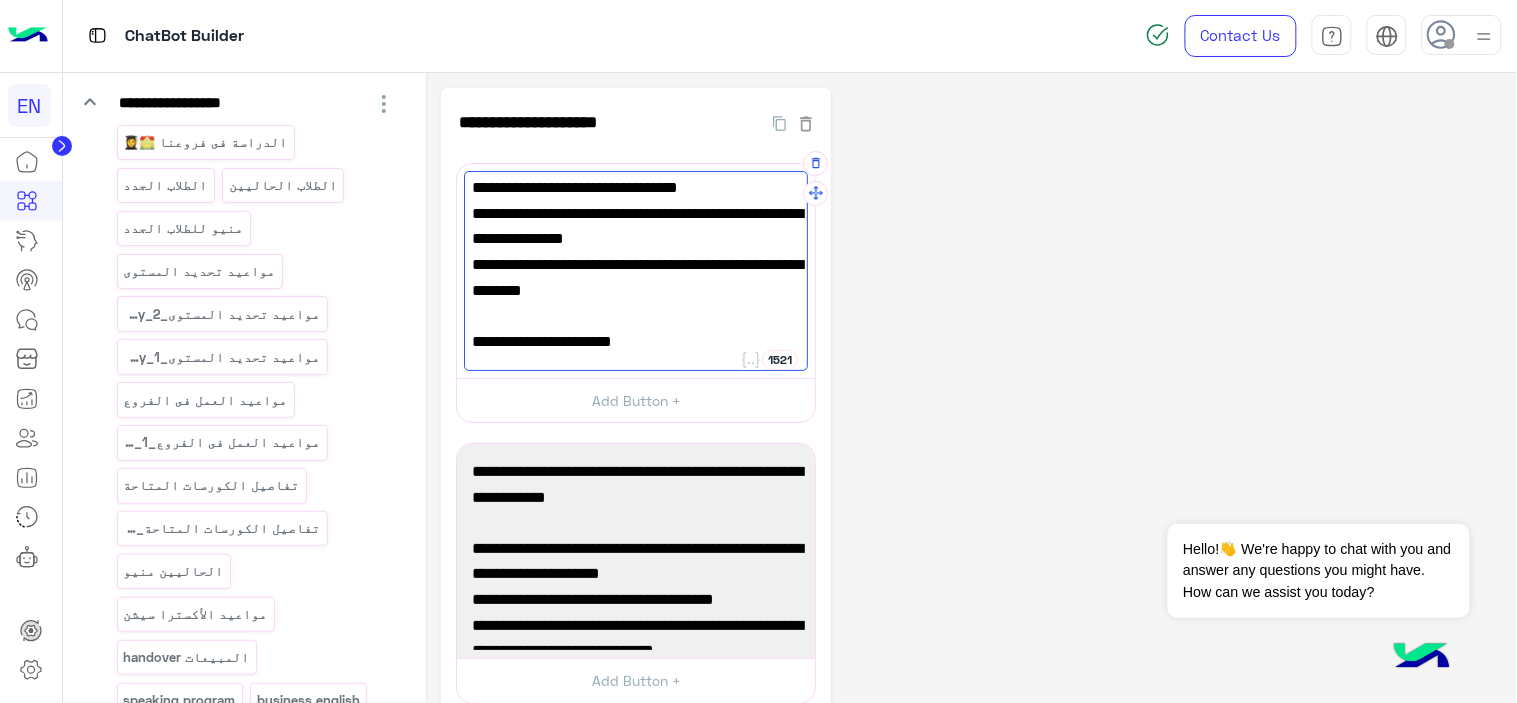 click on "توي يتم دفعها مرة واحدة" at bounding box center (636, 393) 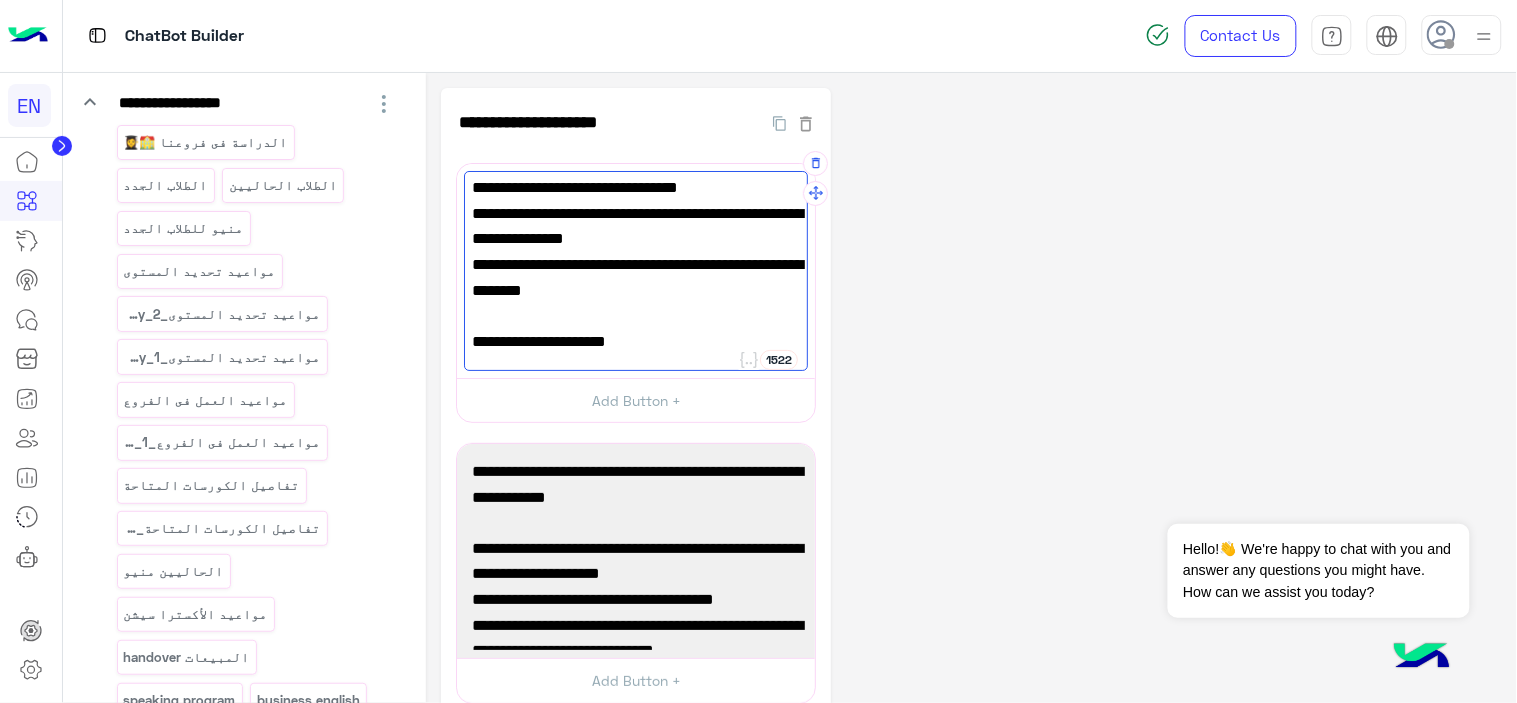 drag, startPoint x: 594, startPoint y: 348, endPoint x: 792, endPoint y: 344, distance: 198.0404 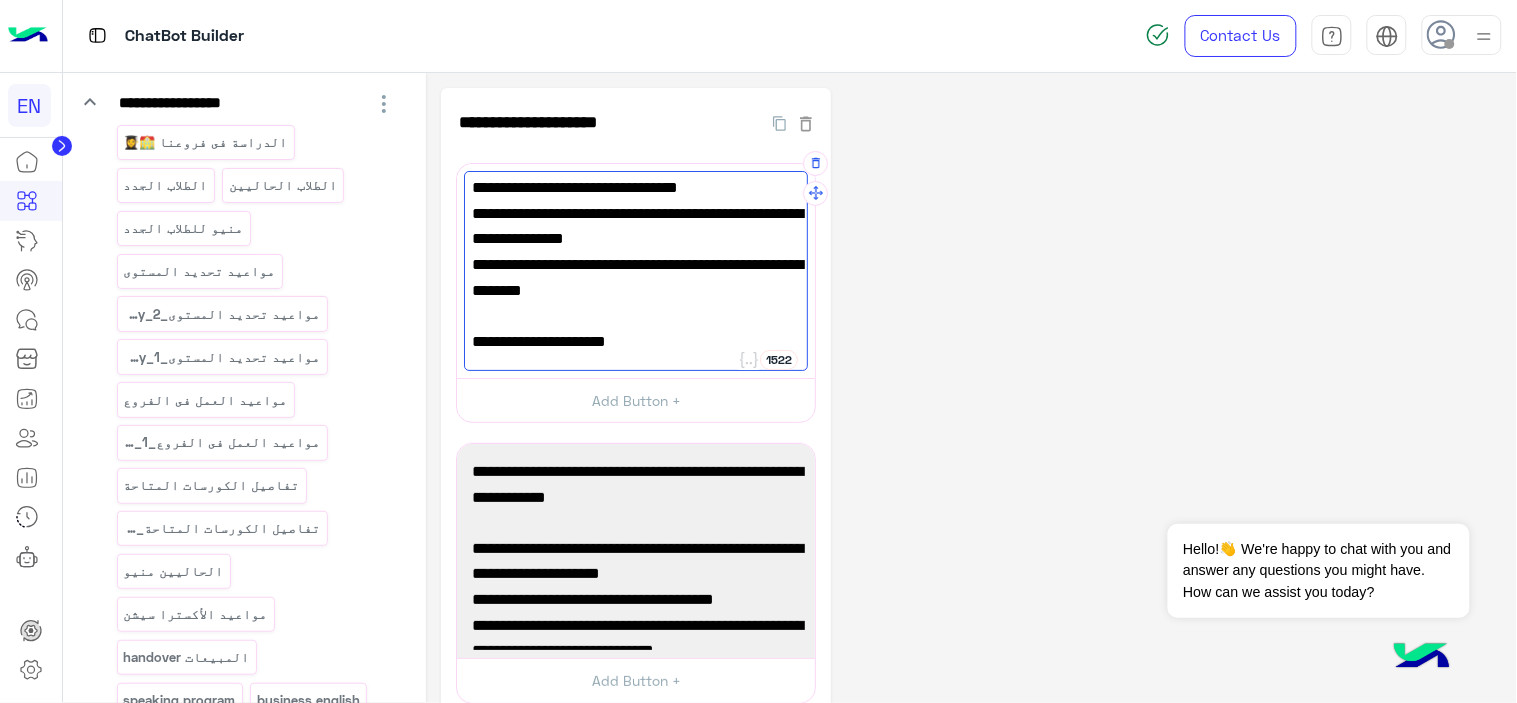click on "وي يتم دفعها مرة واحدة" at bounding box center (636, 393) 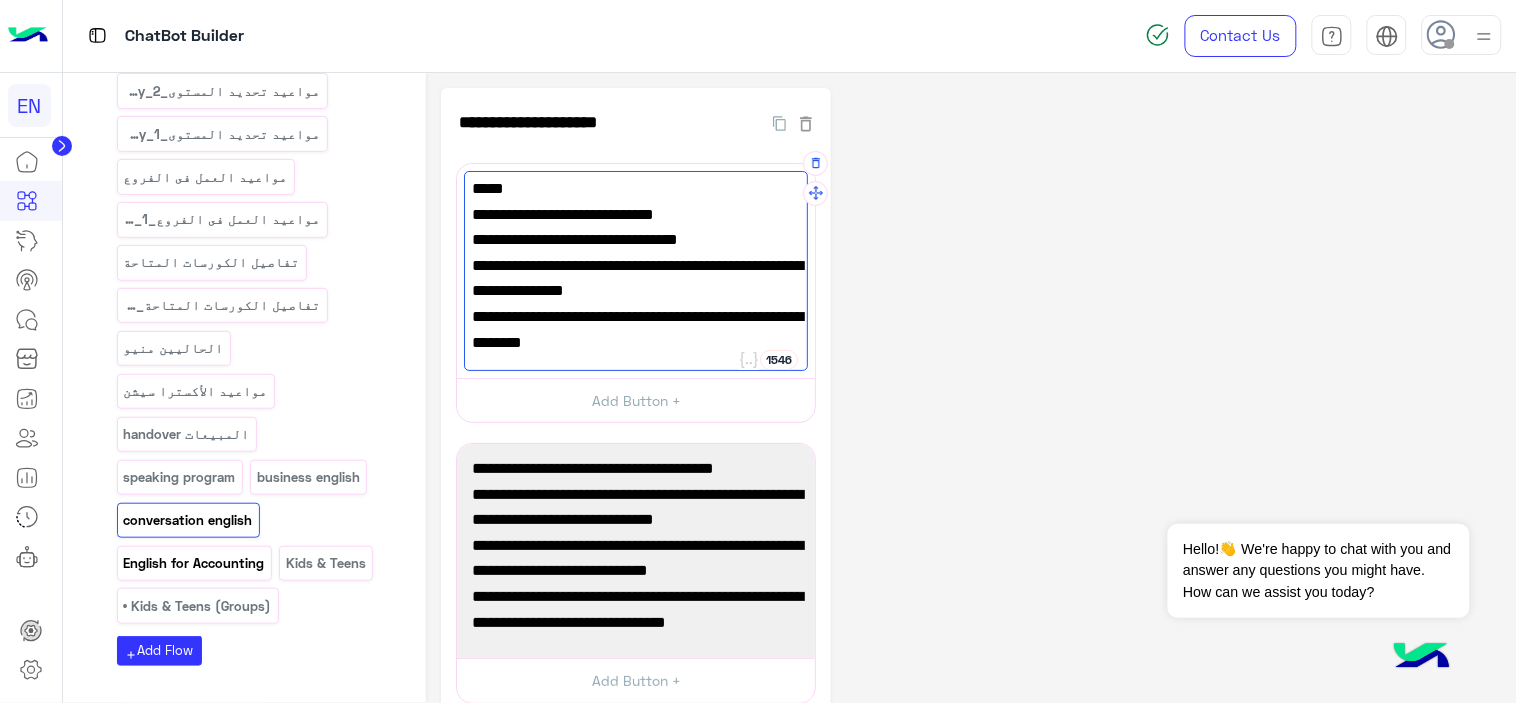 type on "**********" 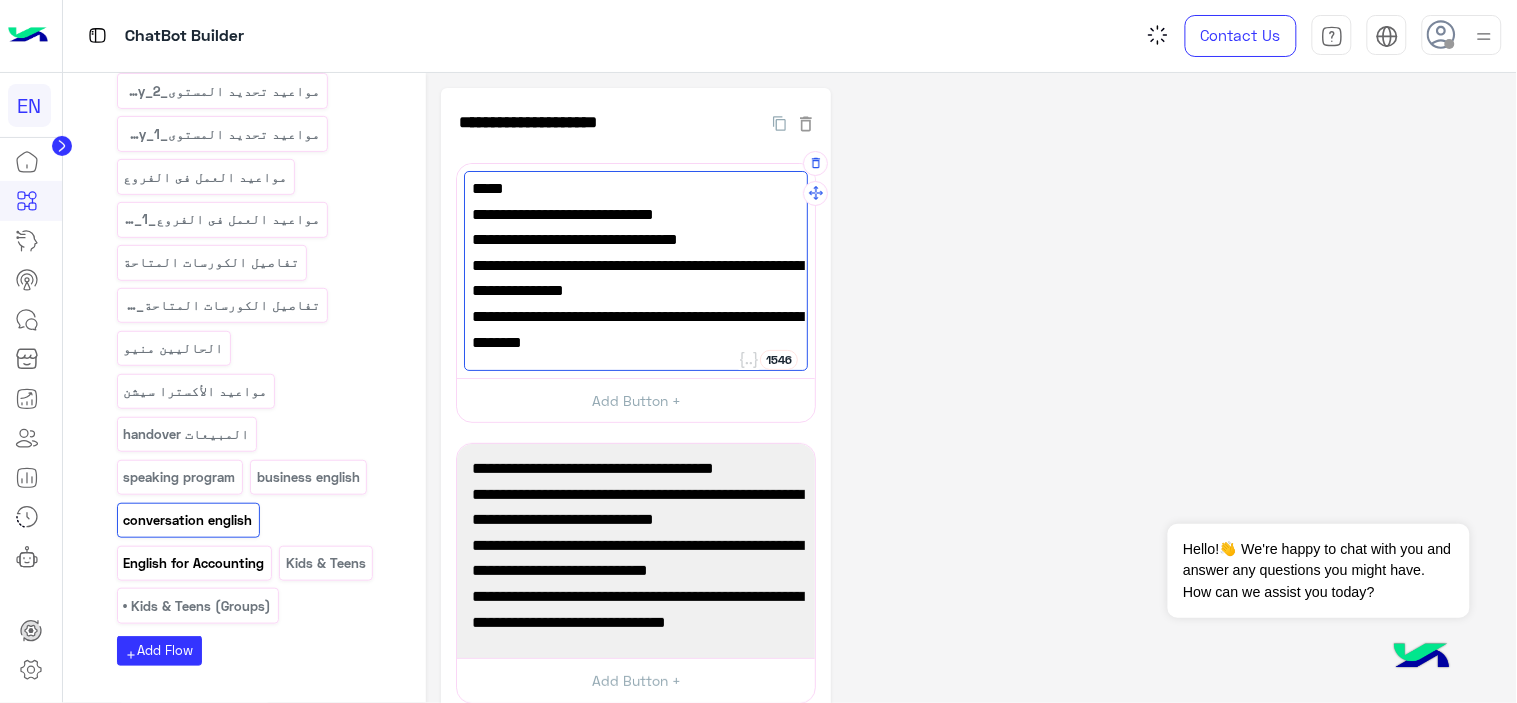 click on "English for Accounting" at bounding box center [194, 563] 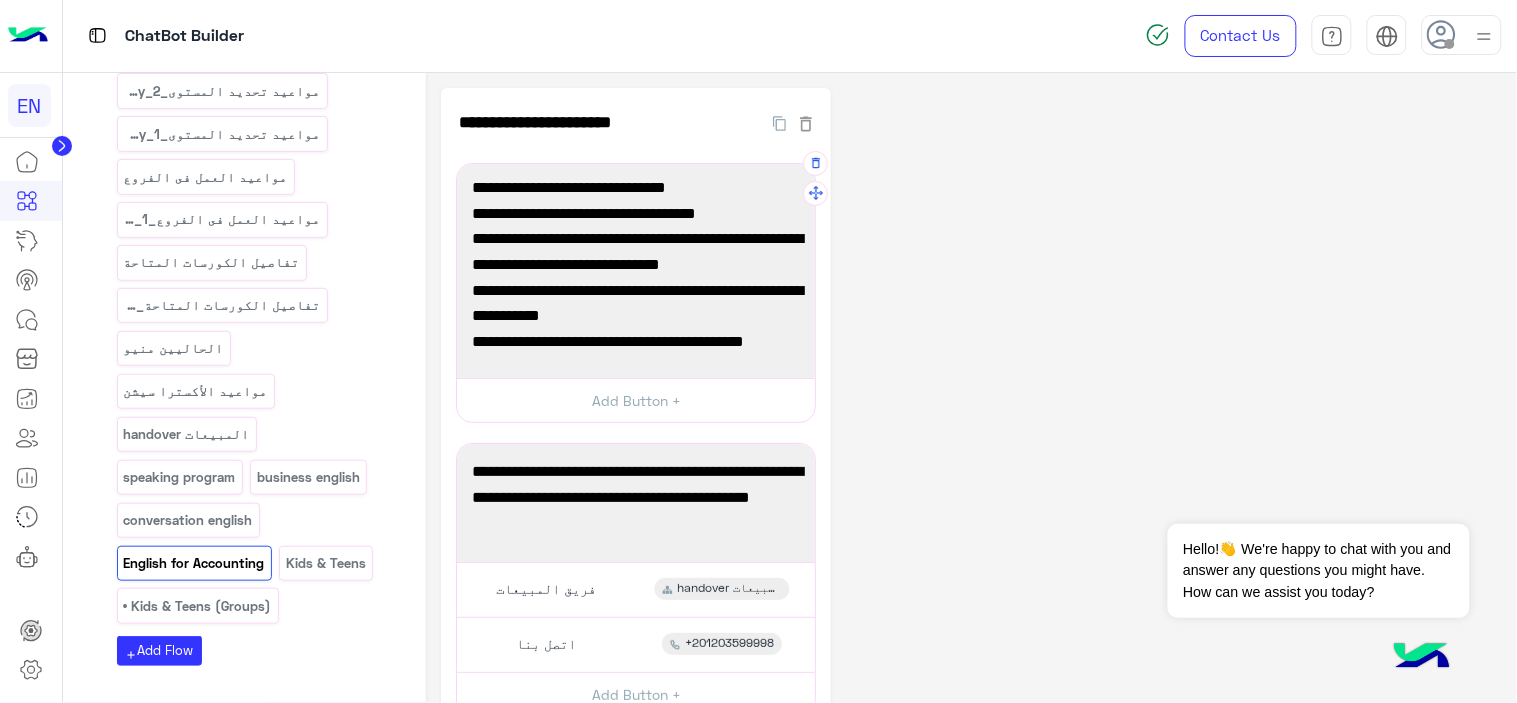 click on "قيمة الاشتراك 1500 جنيه + تحديد مستوي مجاني." at bounding box center (636, 380) 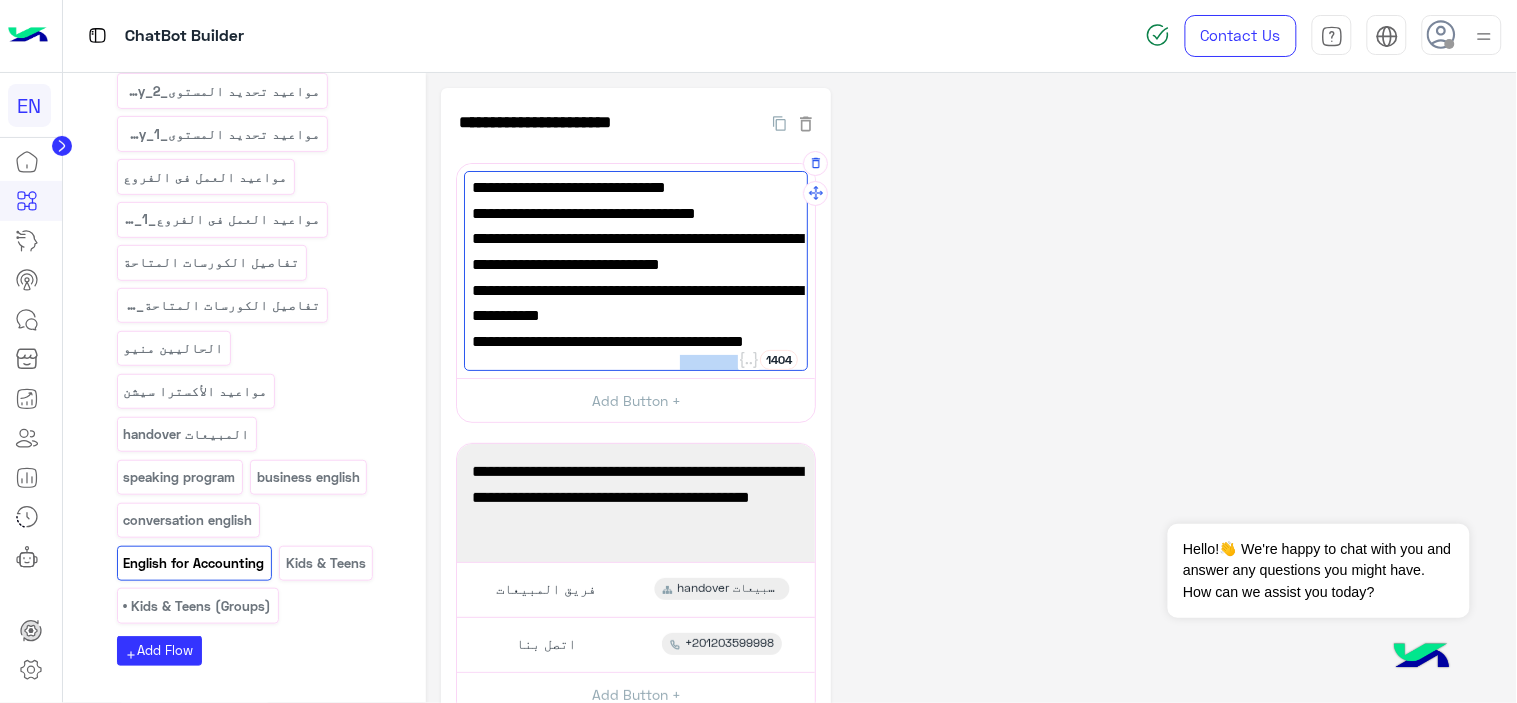 click on "قيمة الاشتراك 1500 جنيه + تحديد مستوي مجاني." at bounding box center (636, 380) 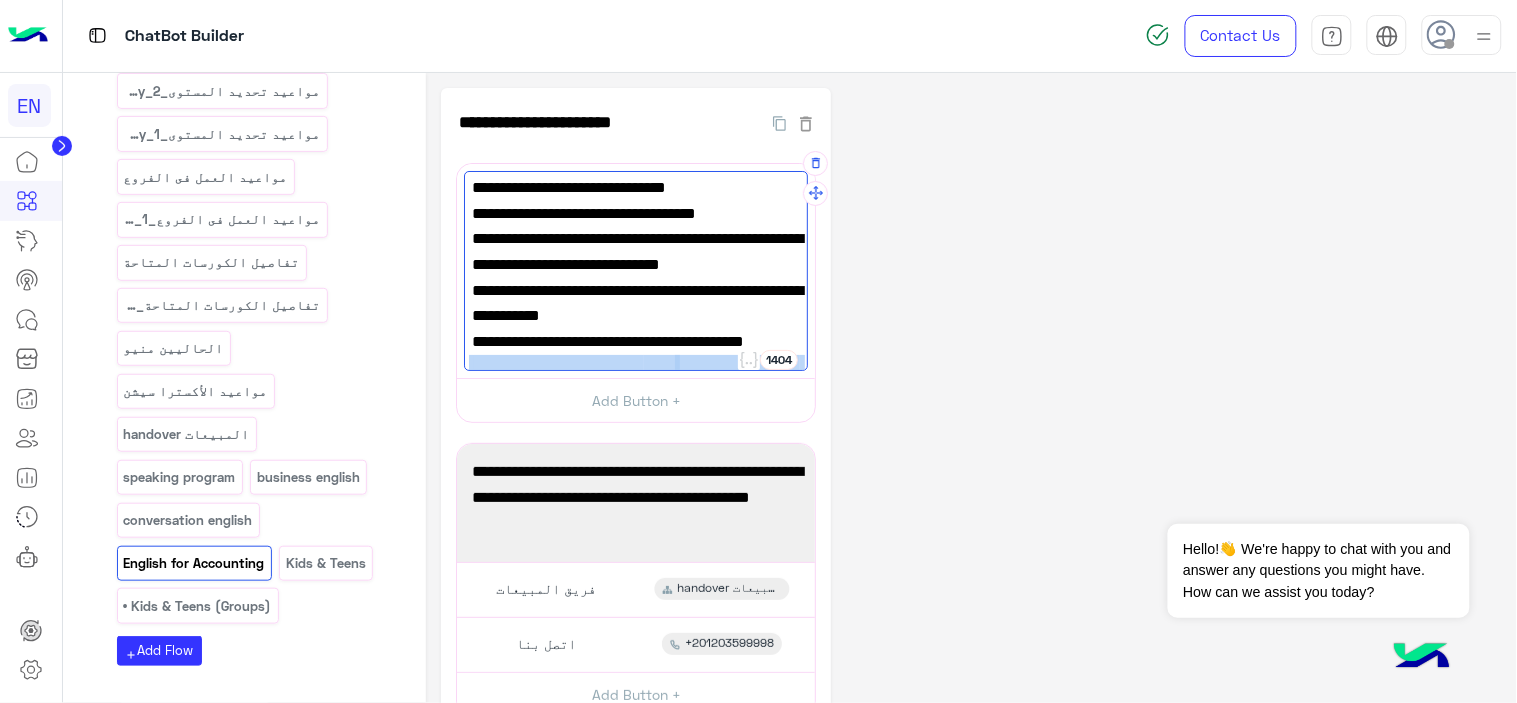 click on "قيمة الاشتراك 1500 جنيه + تحديد مستوي مجاني." at bounding box center (636, 380) 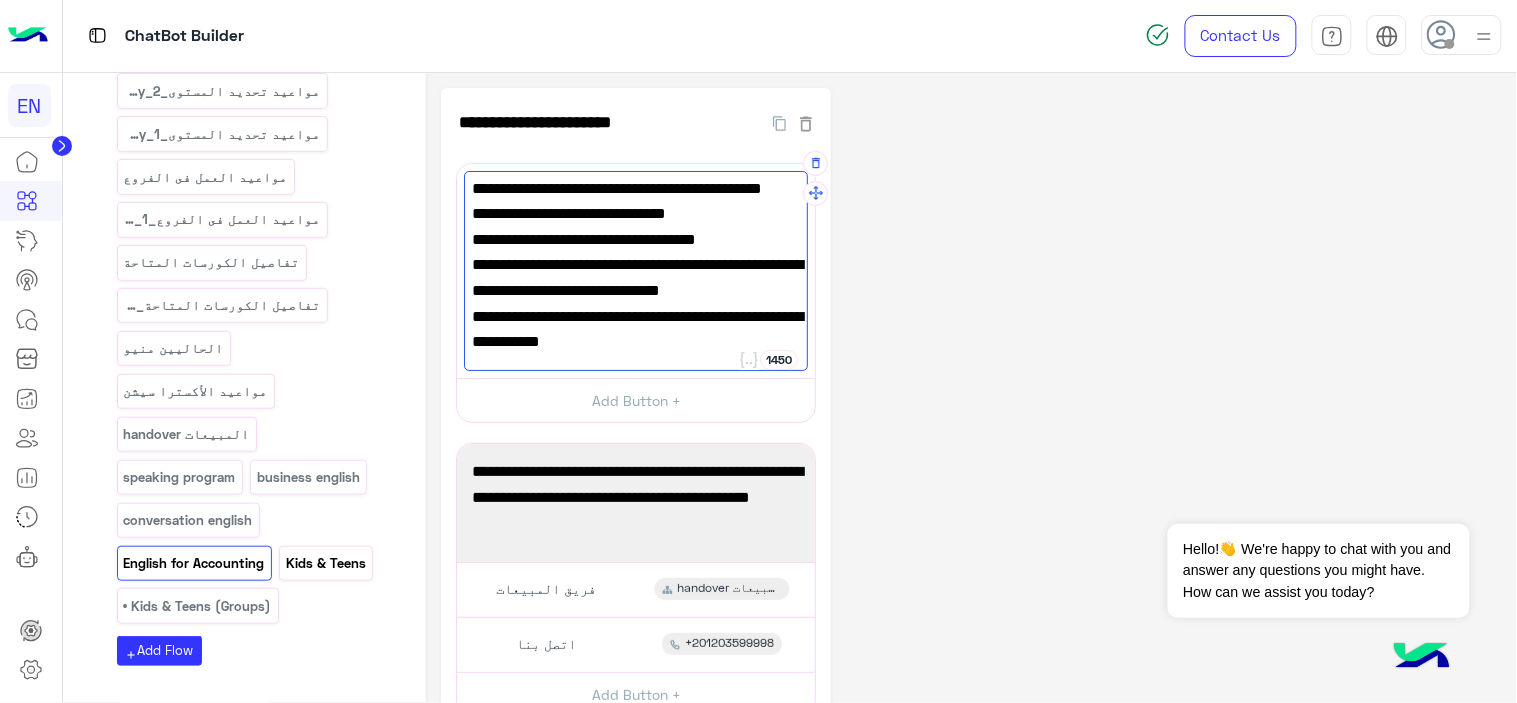 type on "**********" 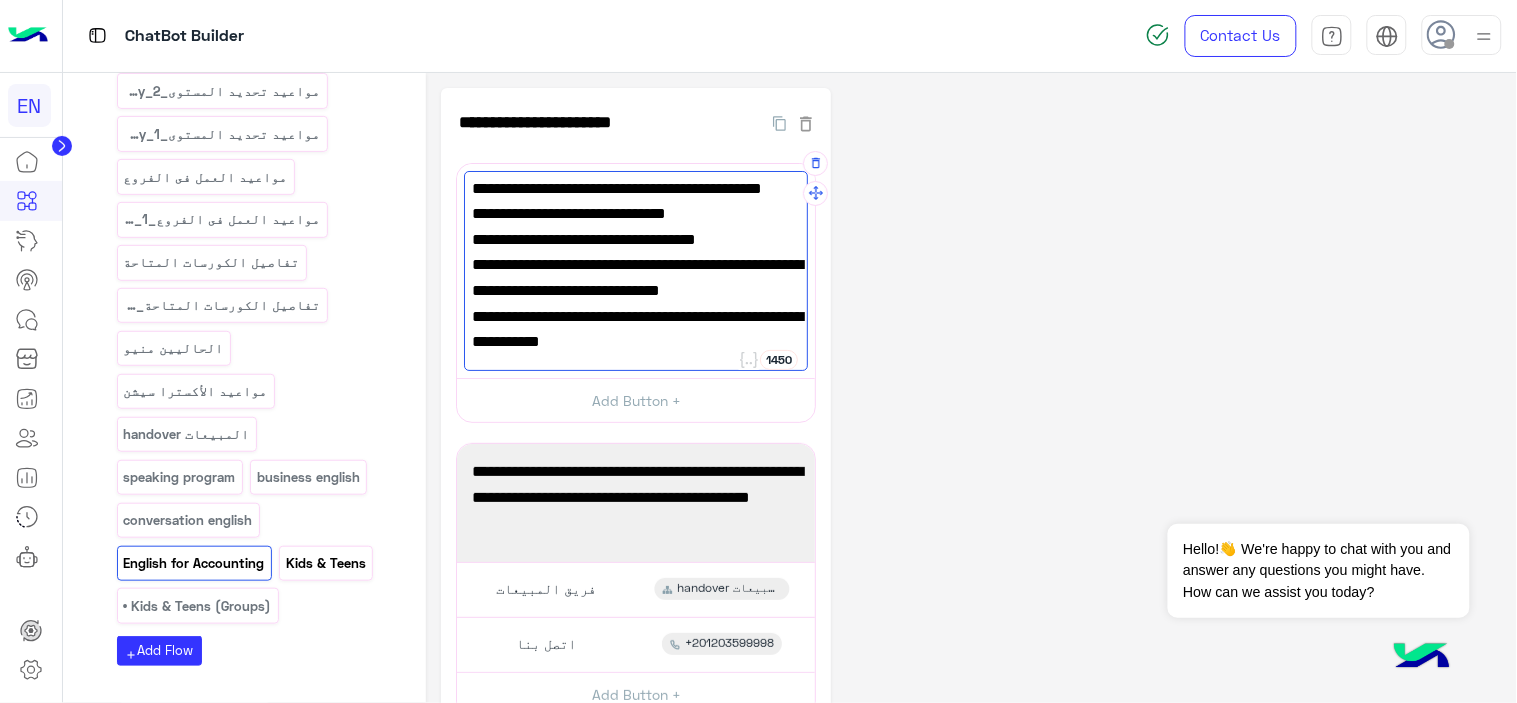 click on "Kids & Teens" at bounding box center (326, 563) 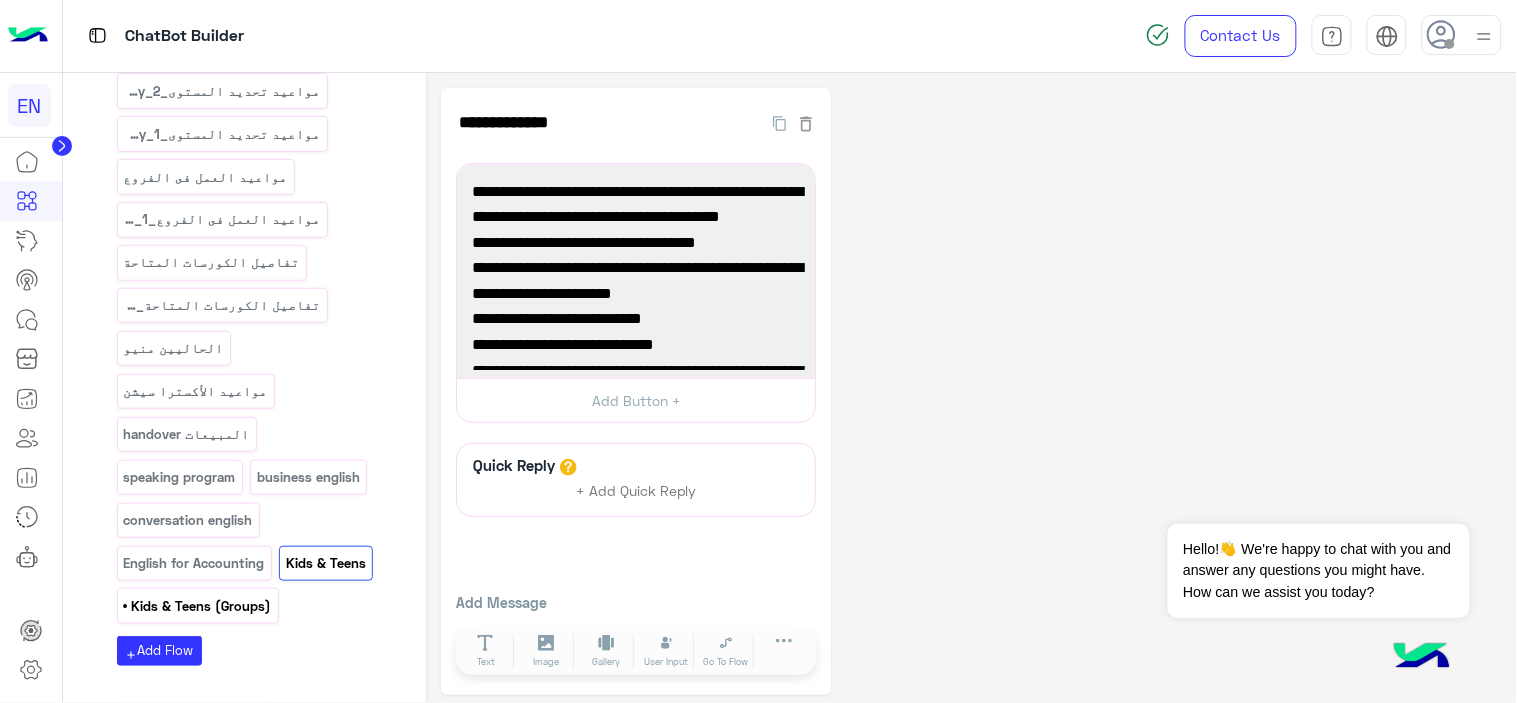 click on "•	Kids & Teens (Groups)" at bounding box center (197, 606) 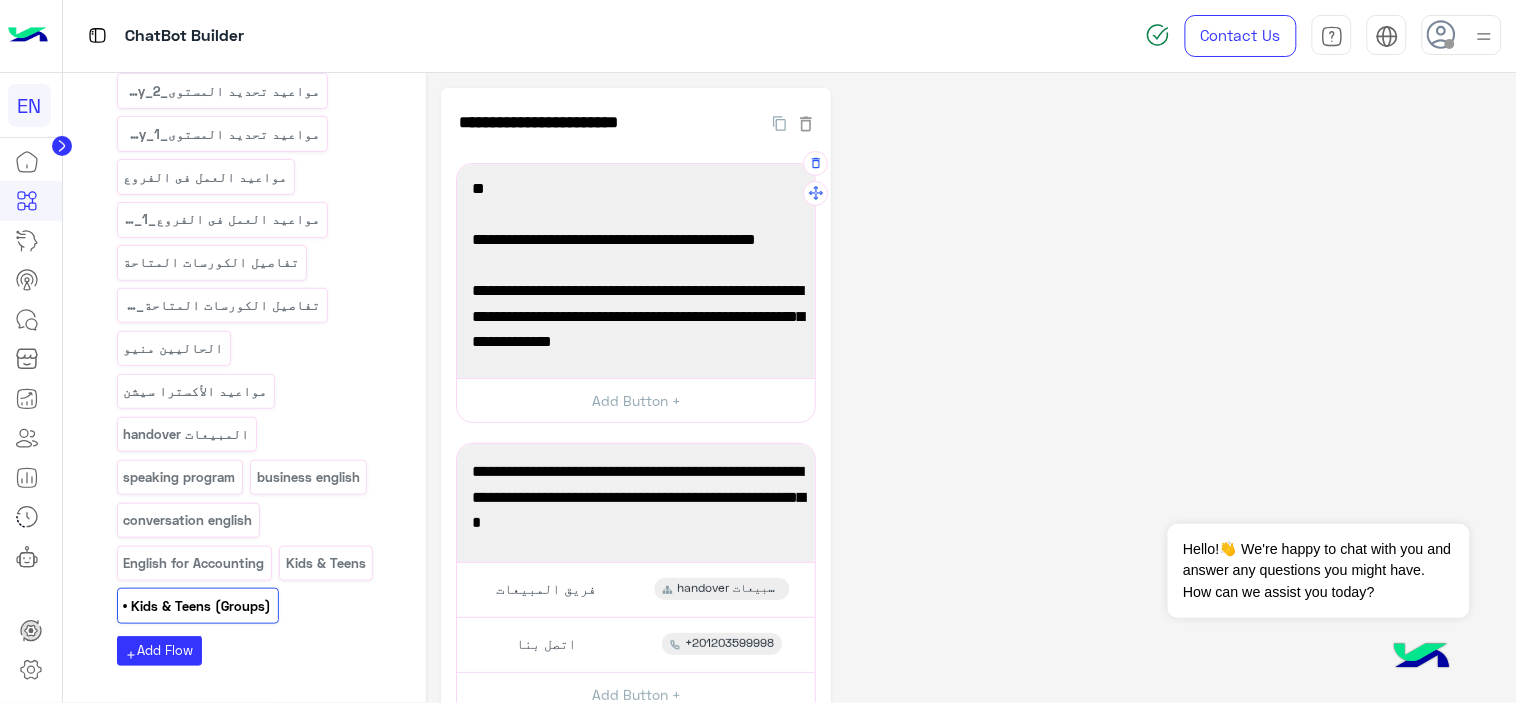 click on "قيمة الاشتراك 1500 جنيه + 100 جنيه تحديد مستوي." at bounding box center [636, 338] 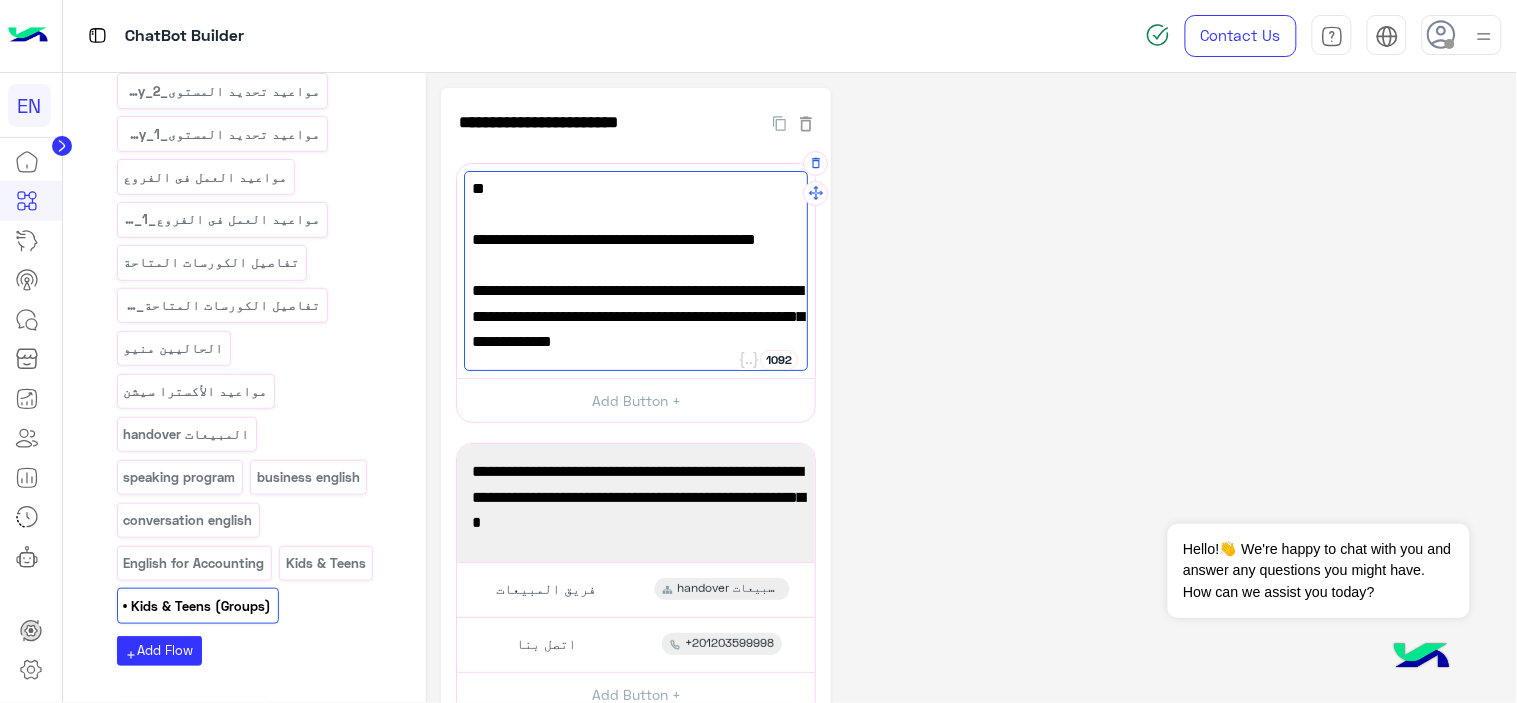 click on "قيمة الاشتراك 1500 جنيه + 100 جنيه تحديد مستوي." at bounding box center (636, 338) 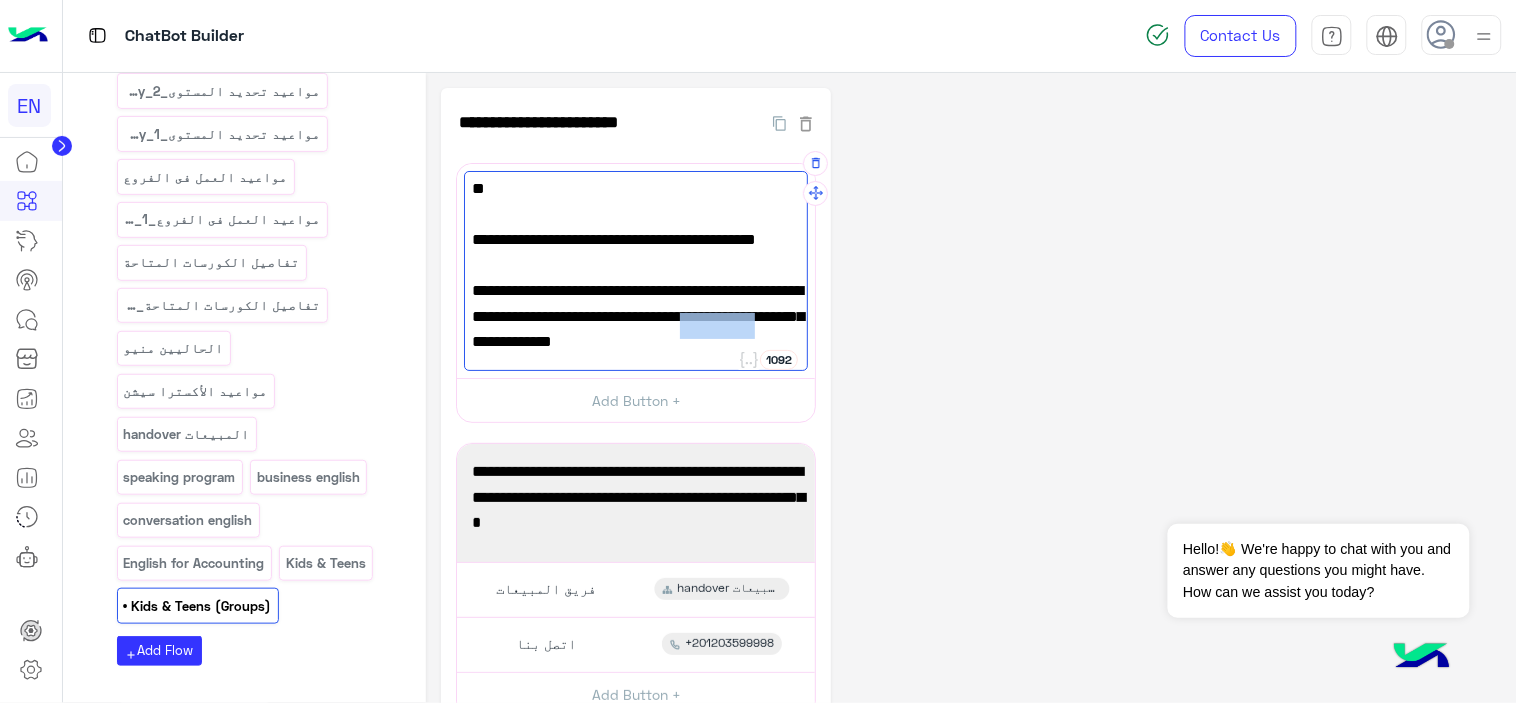 click on "قيمة الاشتراك 1500 جنيه + 100 جنيه تحديد مستوي." at bounding box center [636, 338] 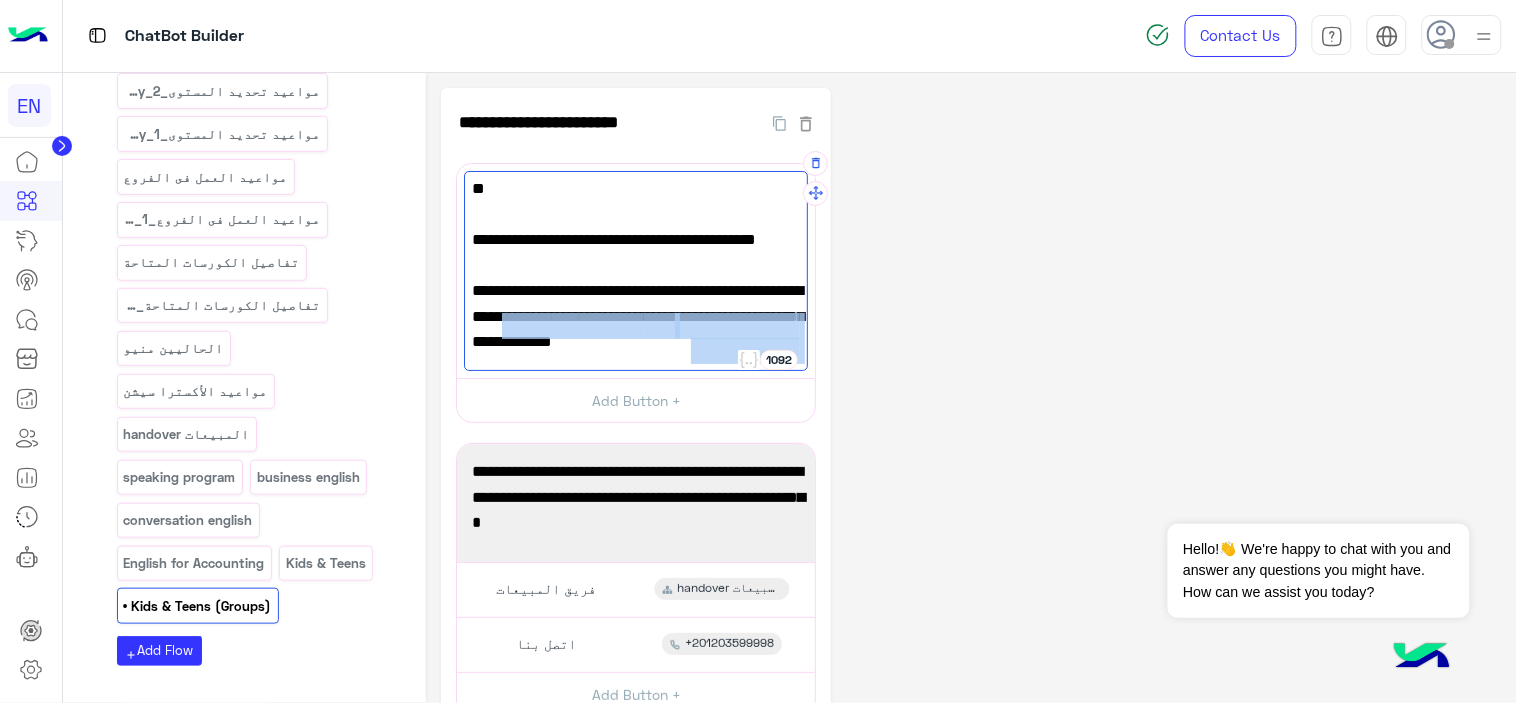 click on "قيمة الاشتراك 1500 جنيه + 100 جنيه تحديد مستوي." at bounding box center (636, 338) 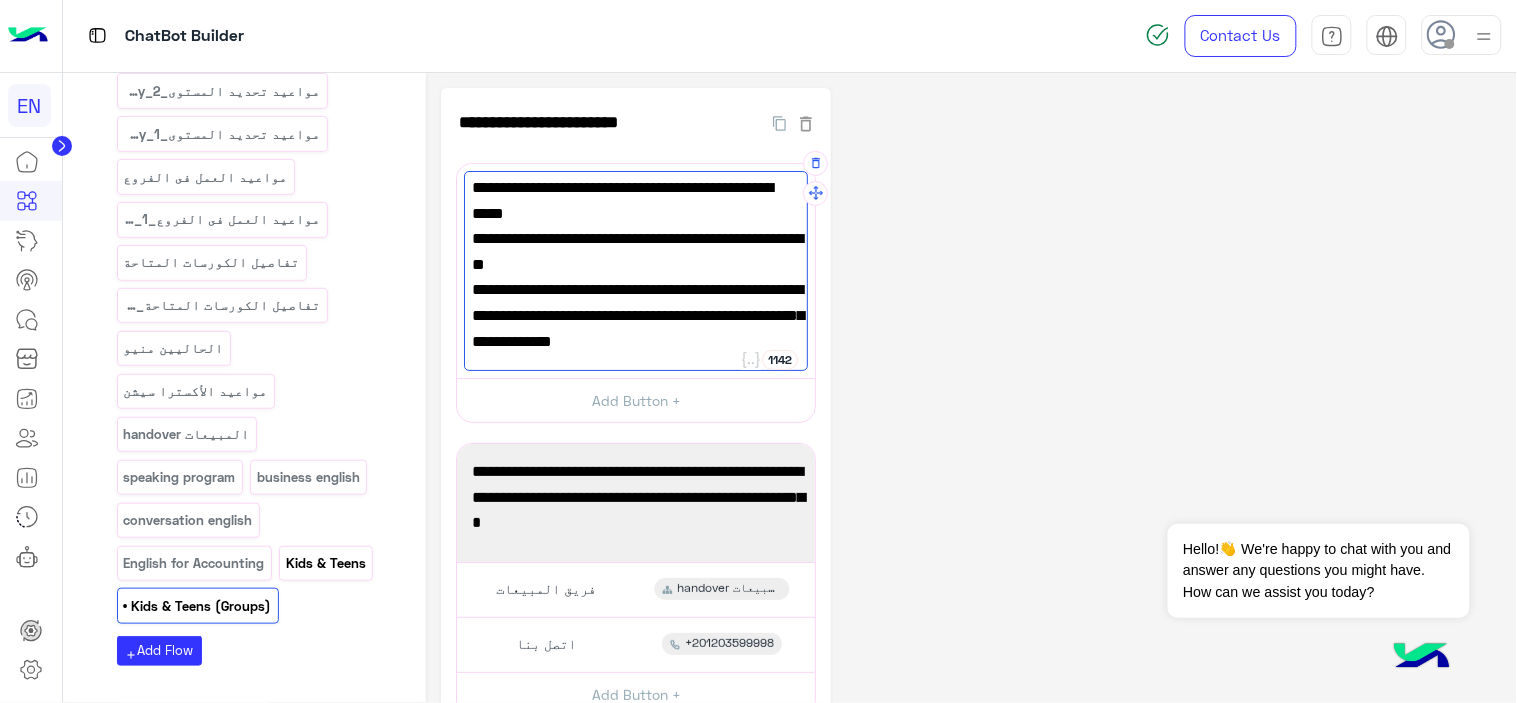 type on "**********" 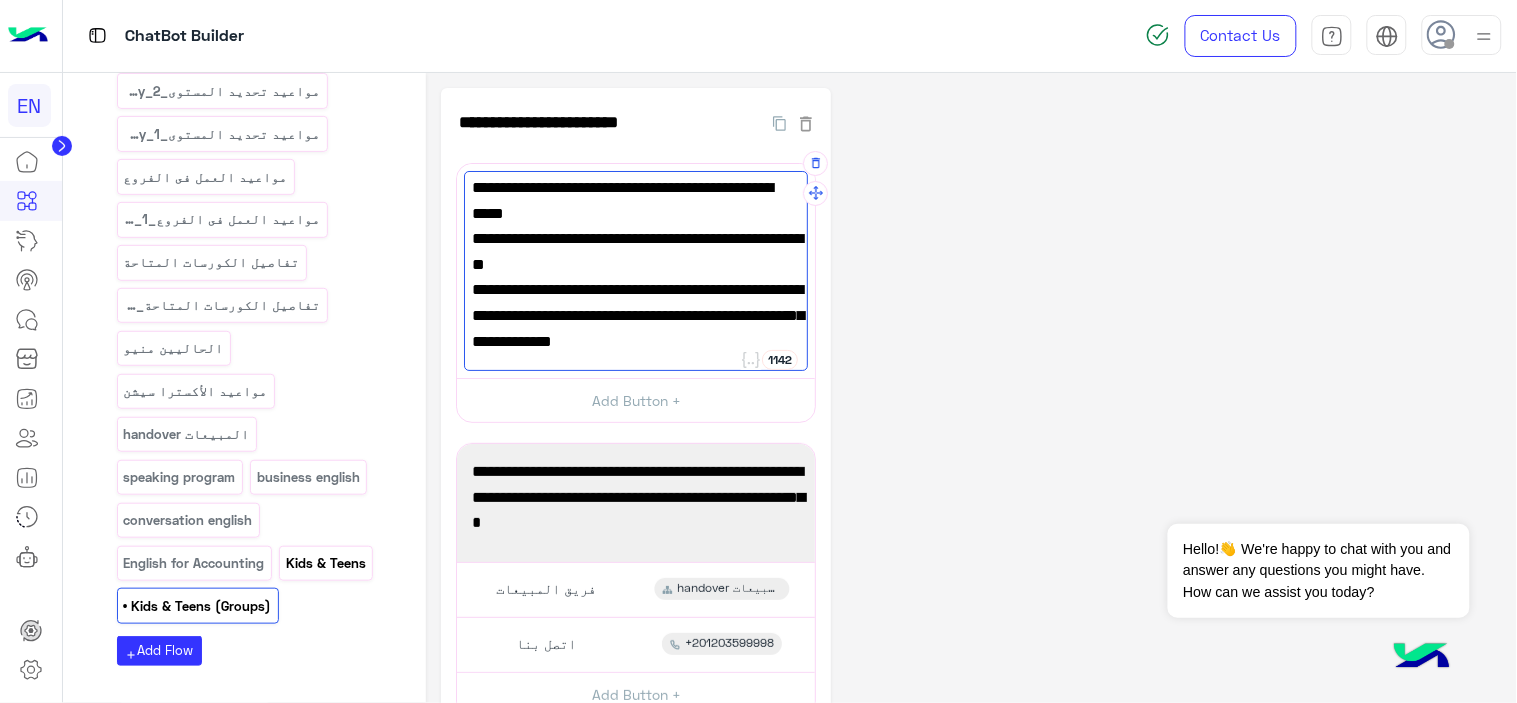 click on "Kids & Teens" at bounding box center [326, 563] 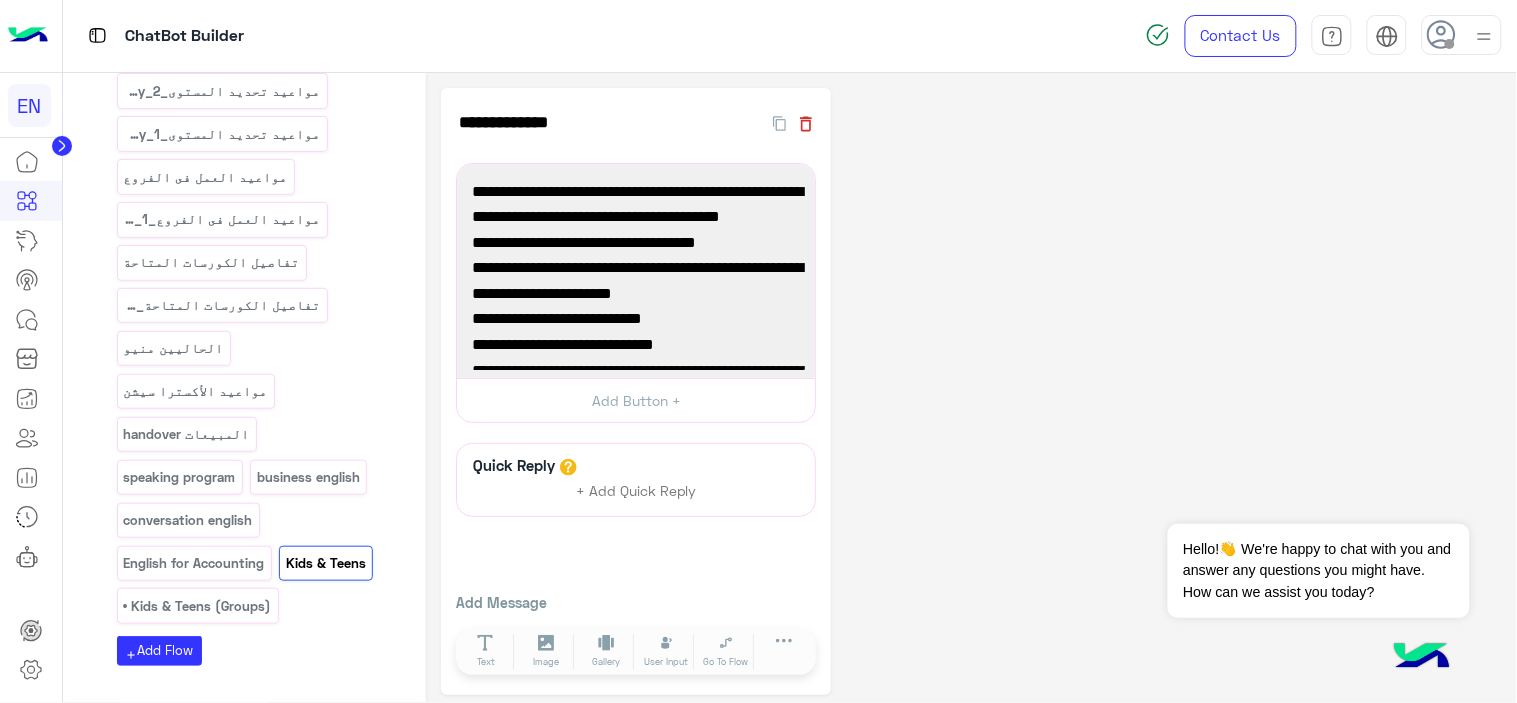 click 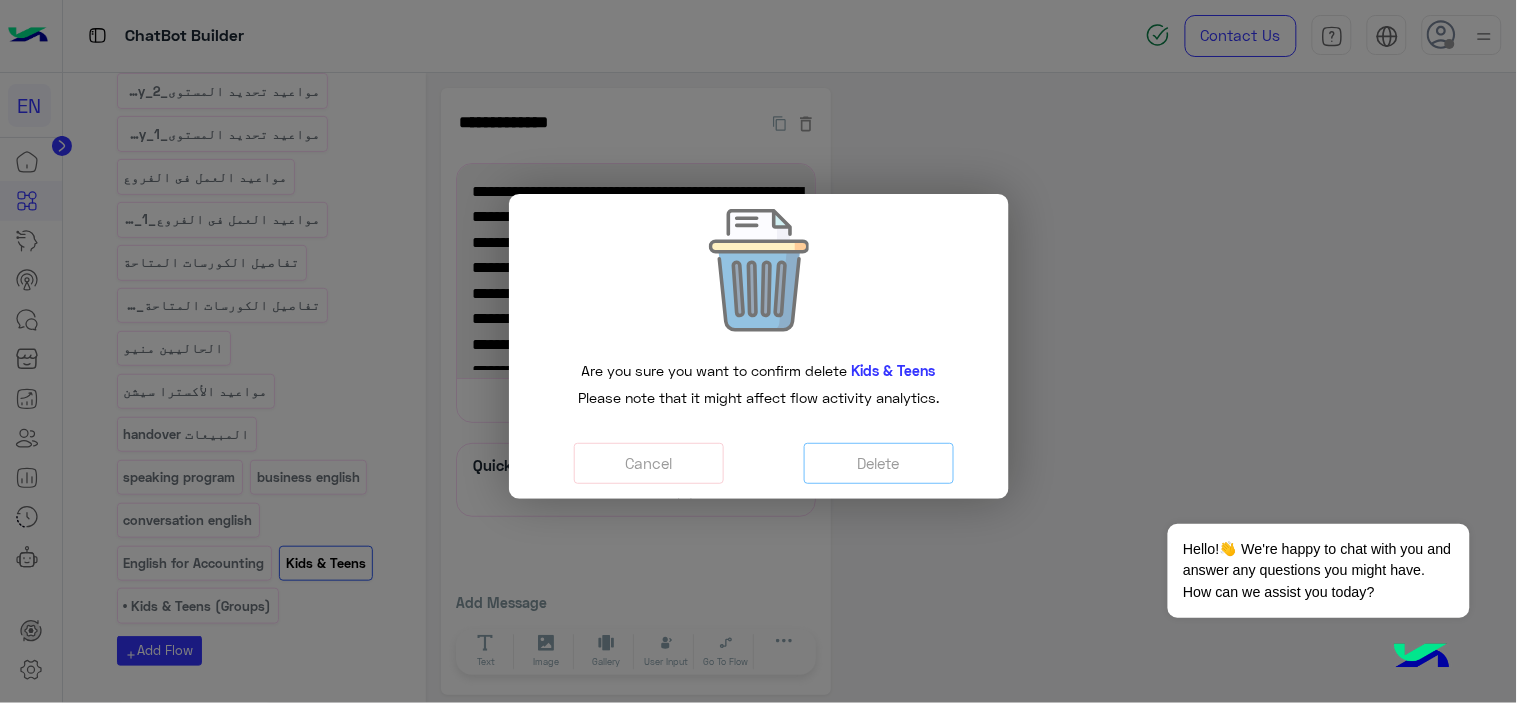 drag, startPoint x: 844, startPoint y: 456, endPoint x: 772, endPoint y: 433, distance: 75.58439 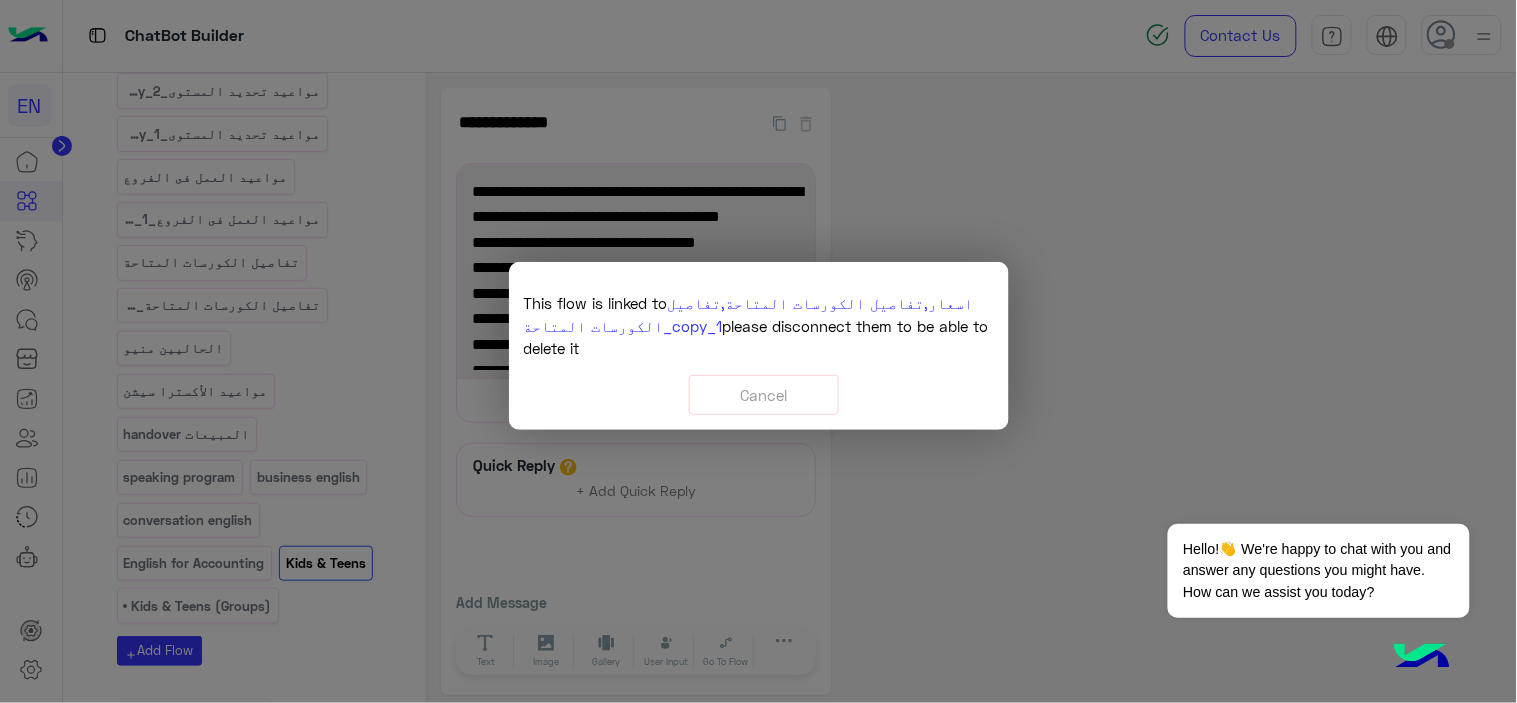 click on "تفاصيل الكورسات المتاحة_copy_1" 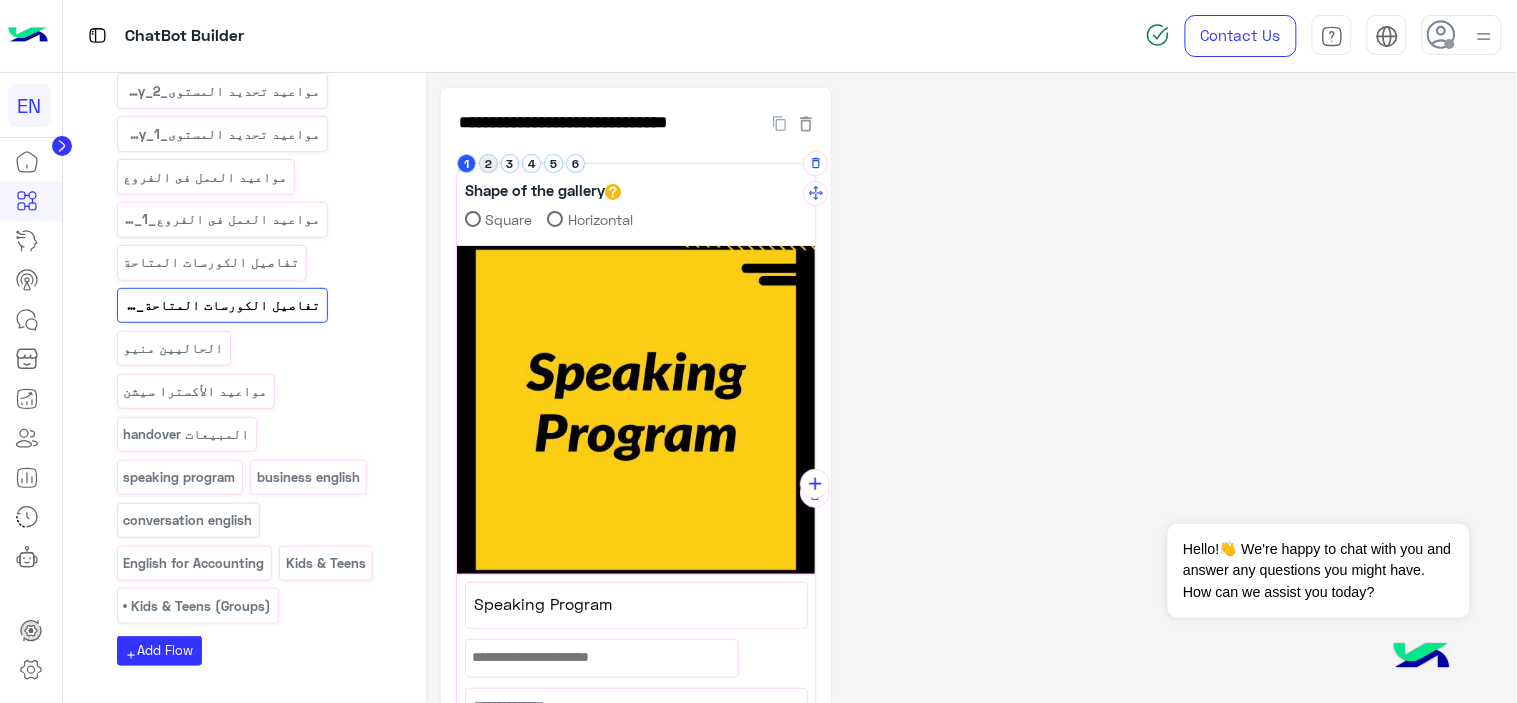 click on "2" at bounding box center (488, 163) 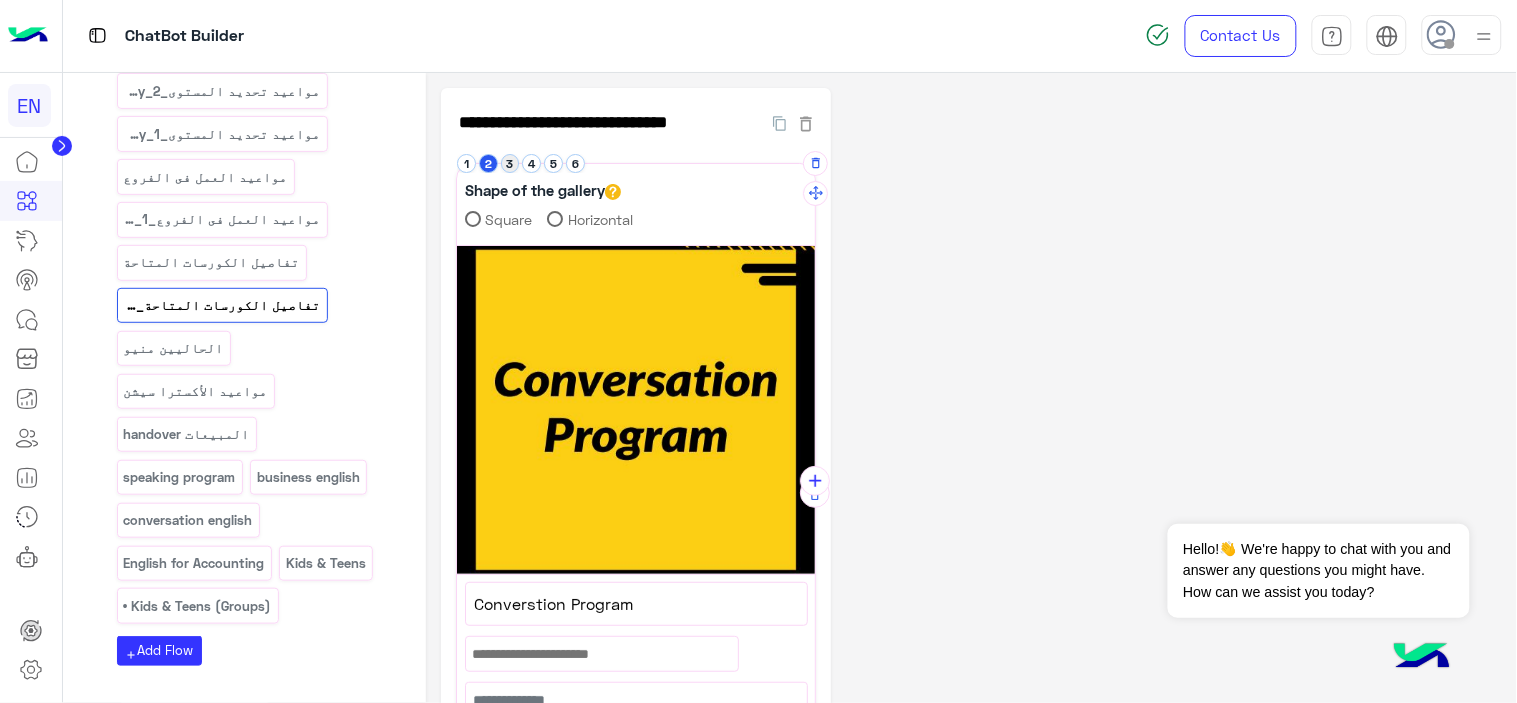click on "3" at bounding box center [510, 163] 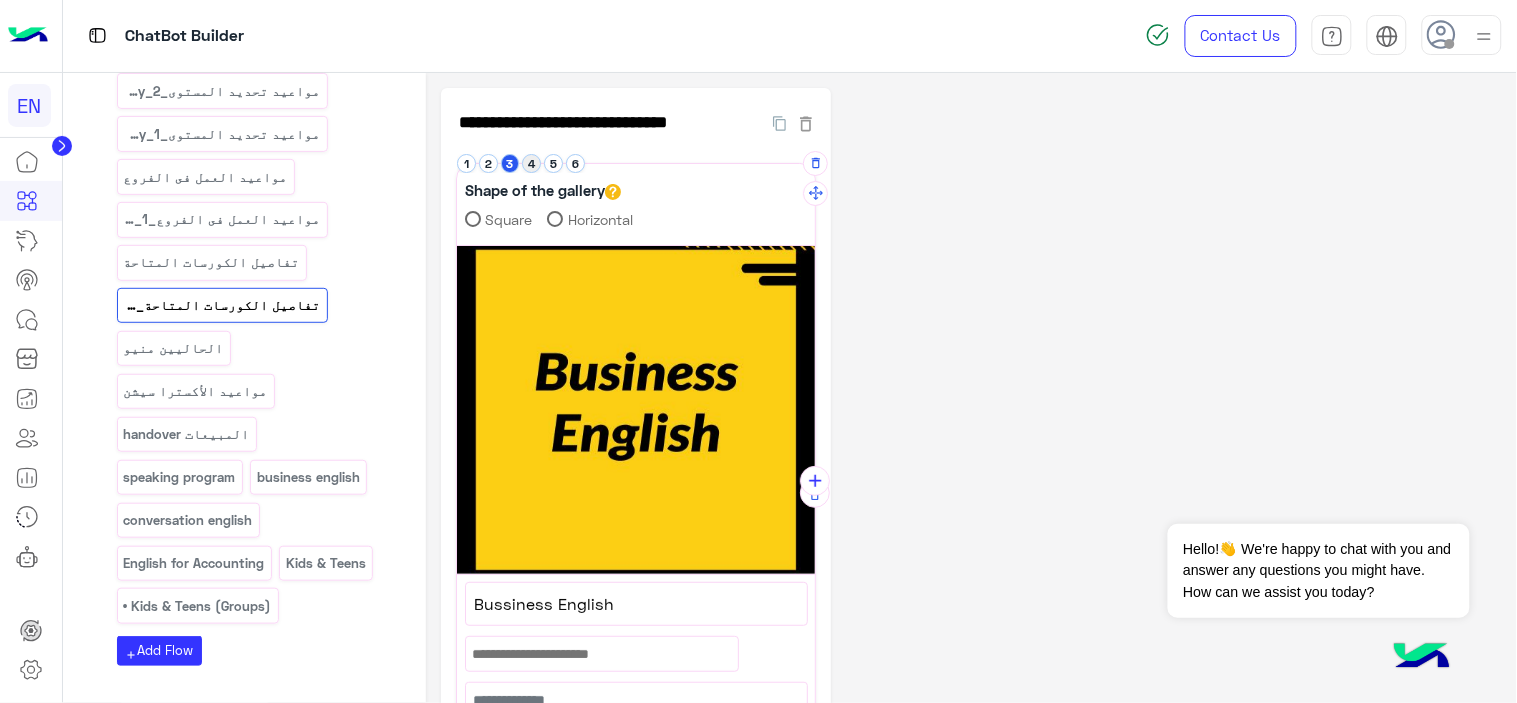 click on "4" at bounding box center (531, 163) 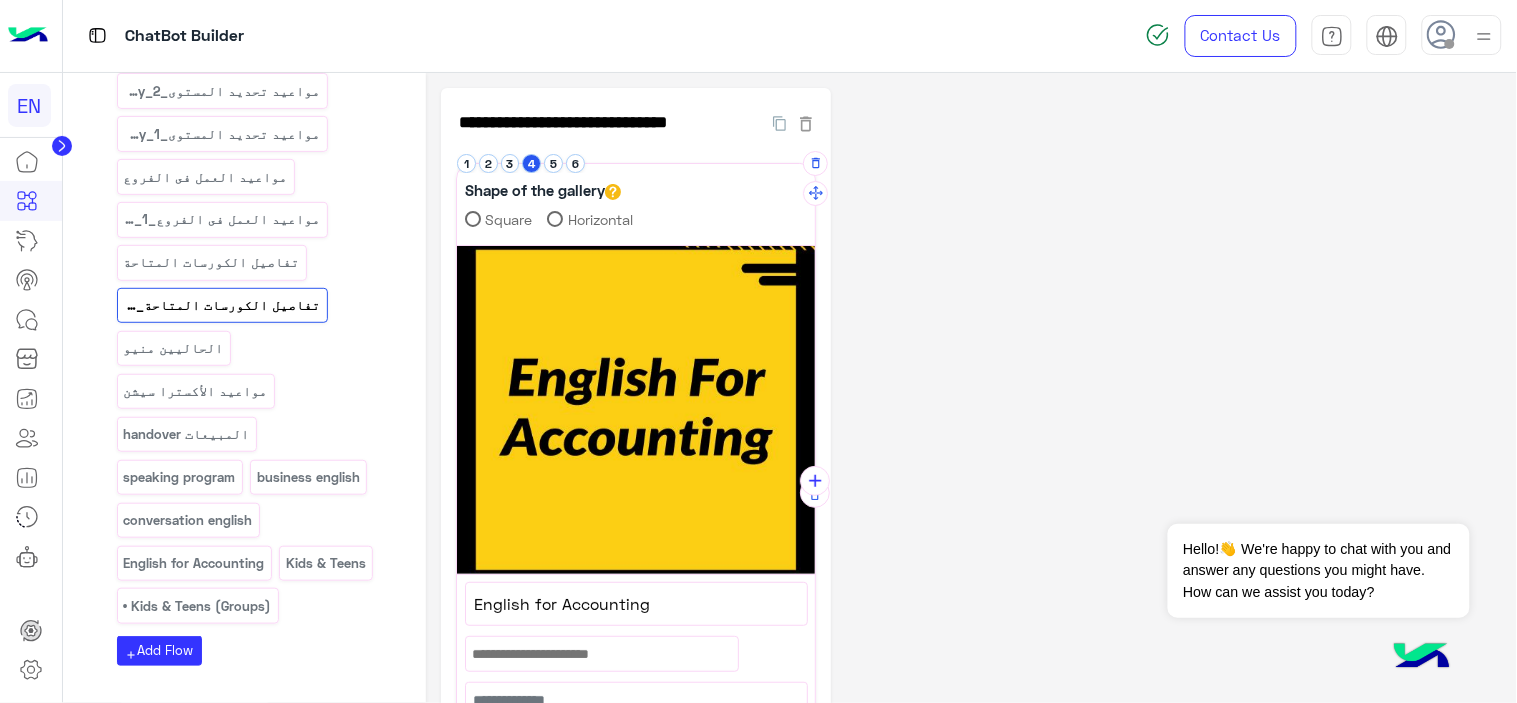 click on "5" at bounding box center (555, 163) 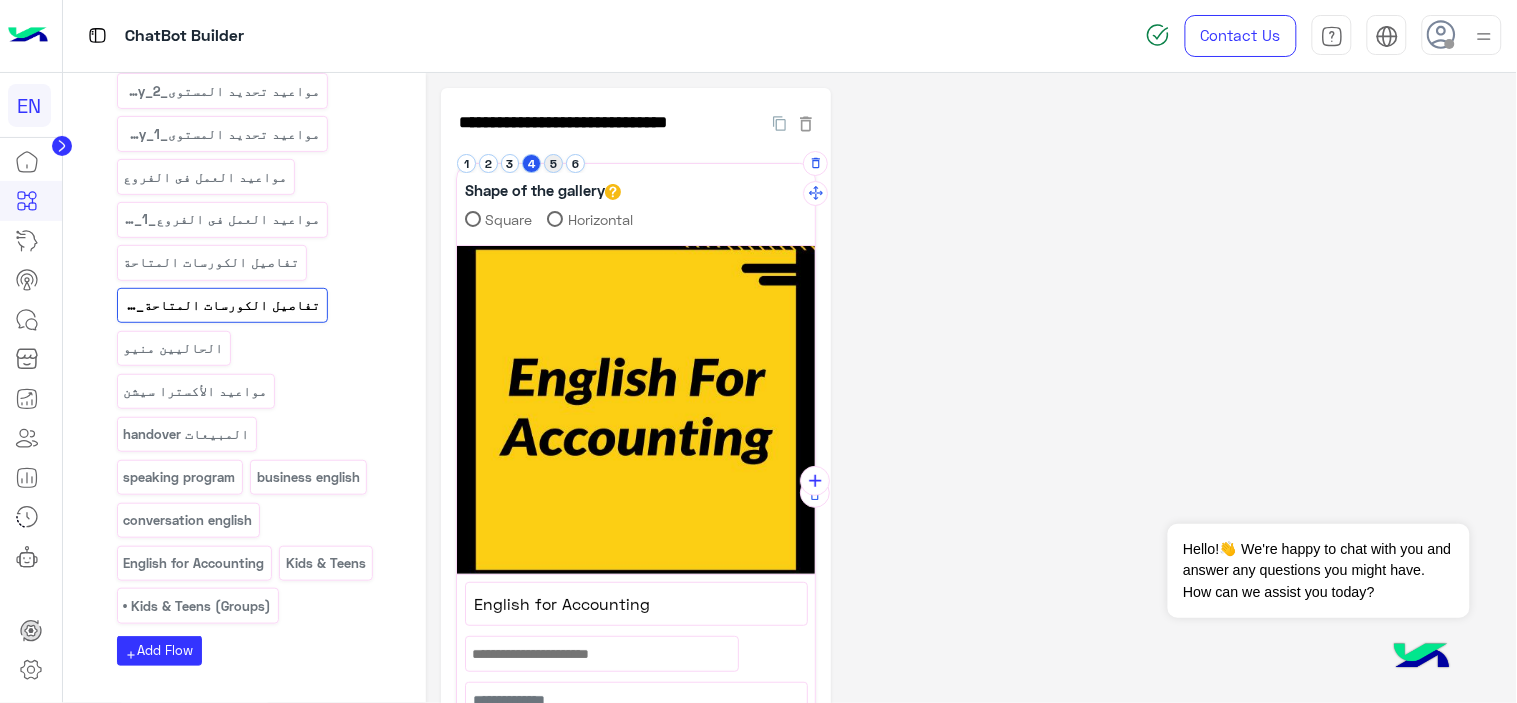 click on "5" at bounding box center (553, 163) 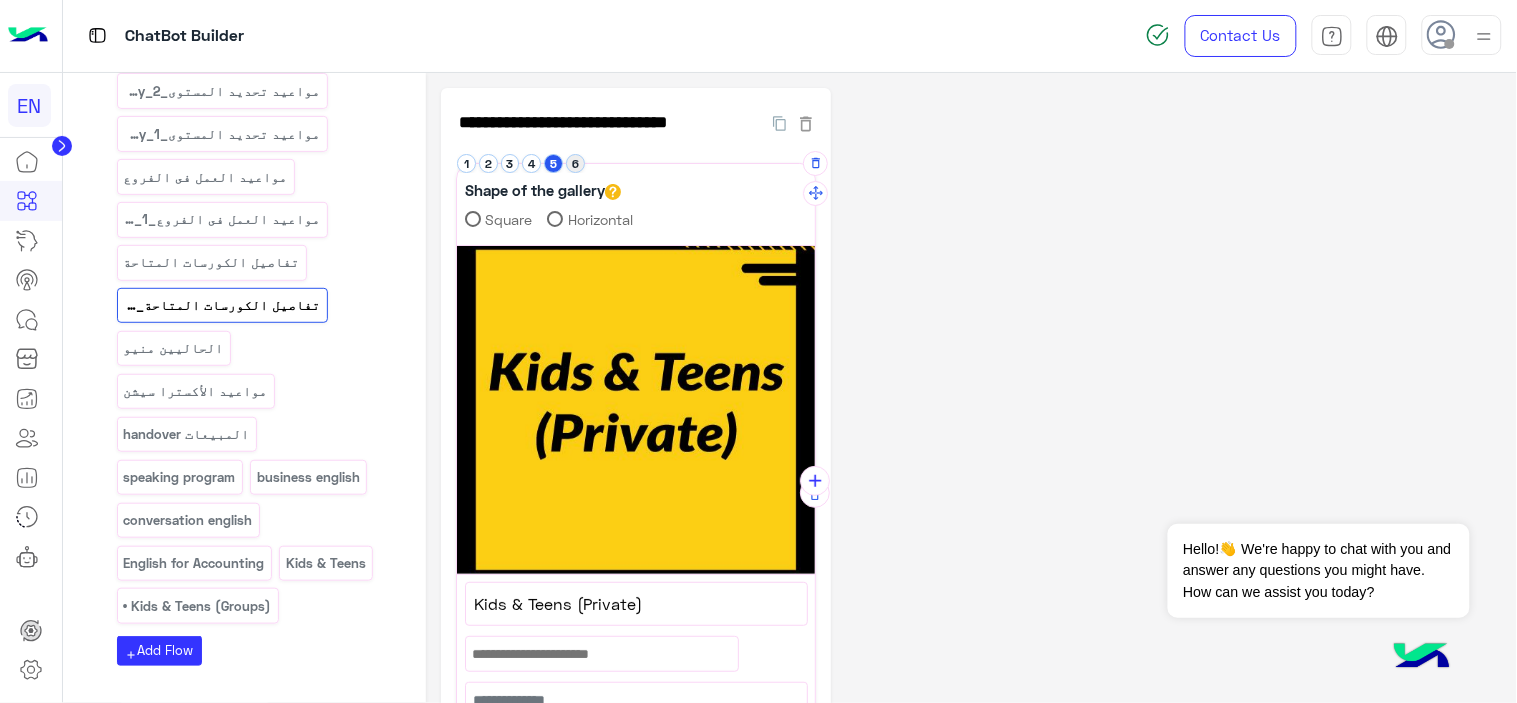 click on "6" at bounding box center (575, 163) 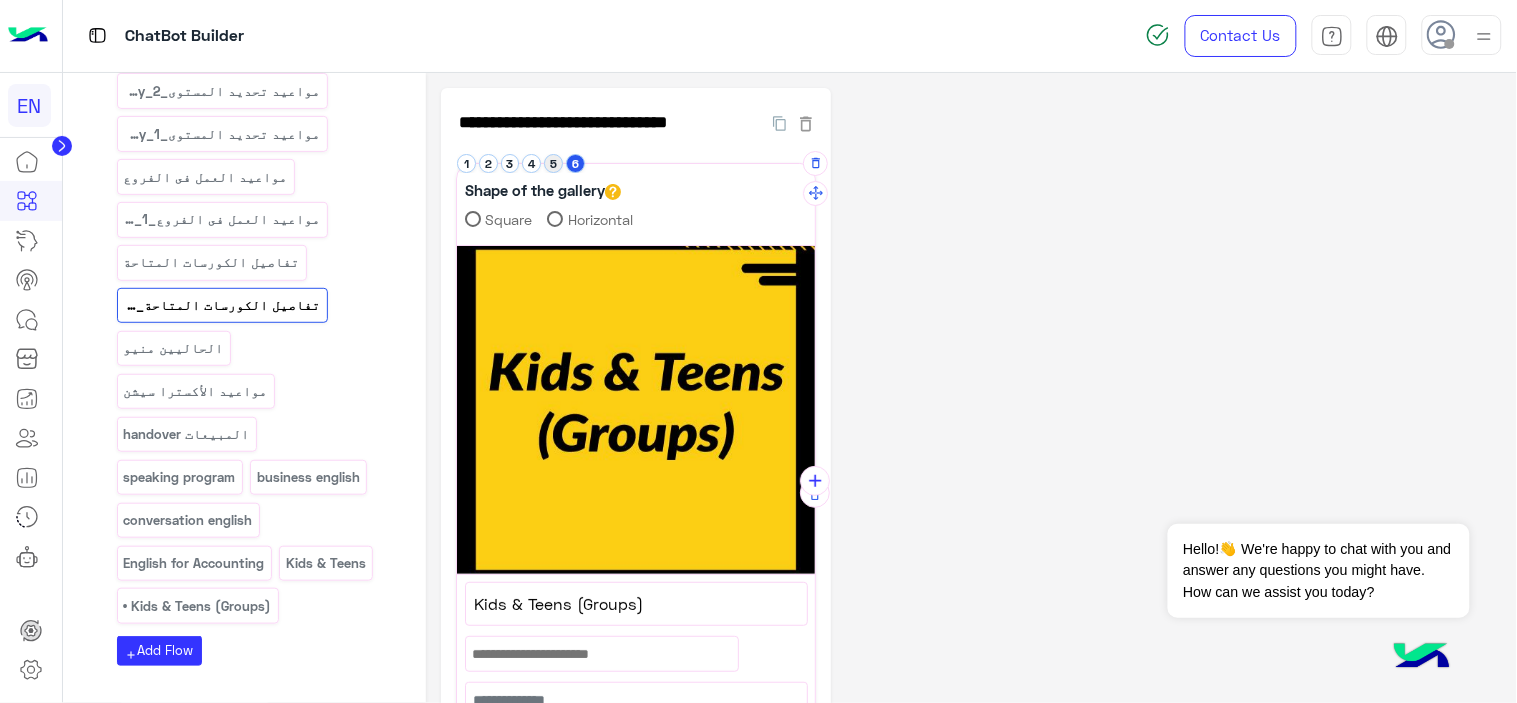 click on "5" at bounding box center [553, 163] 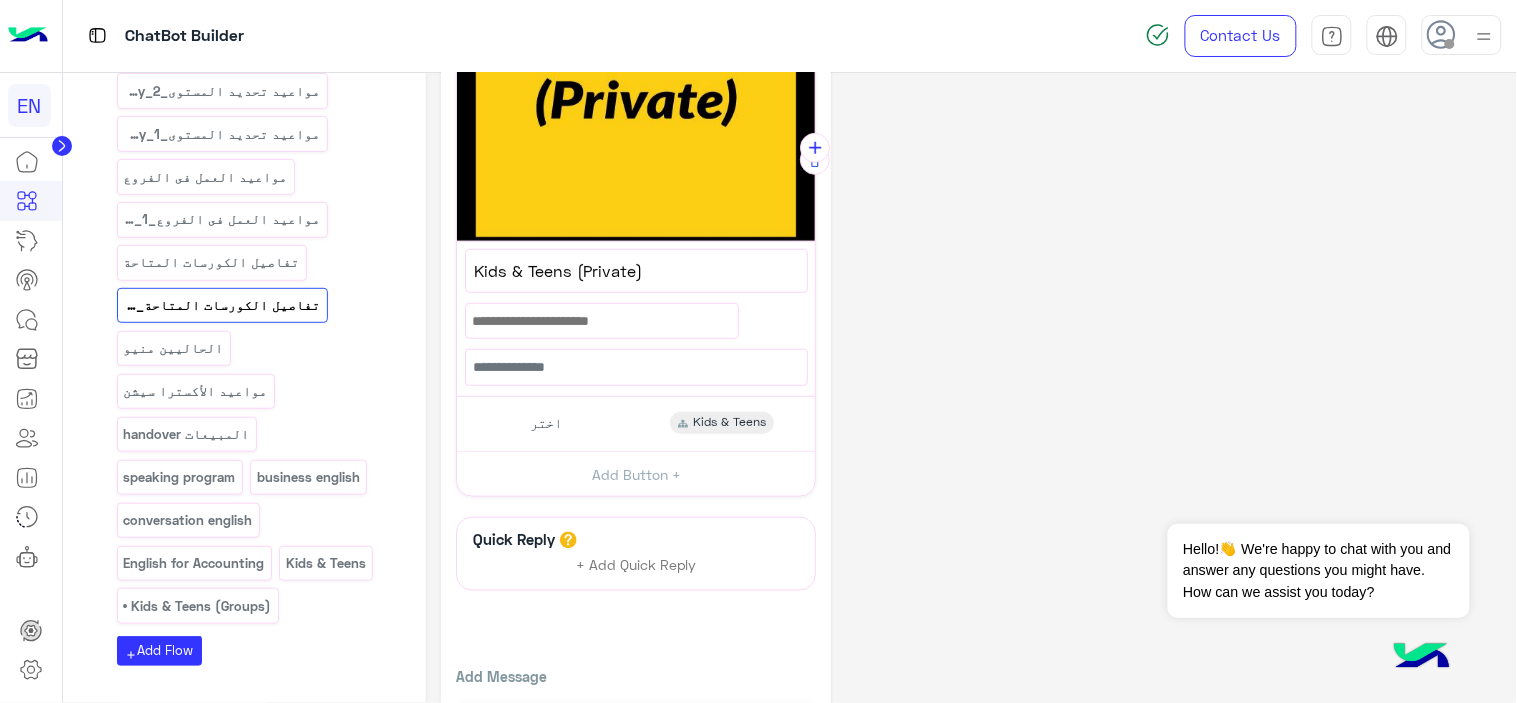click on "Kids & Teens (Private)" at bounding box center [636, 271] 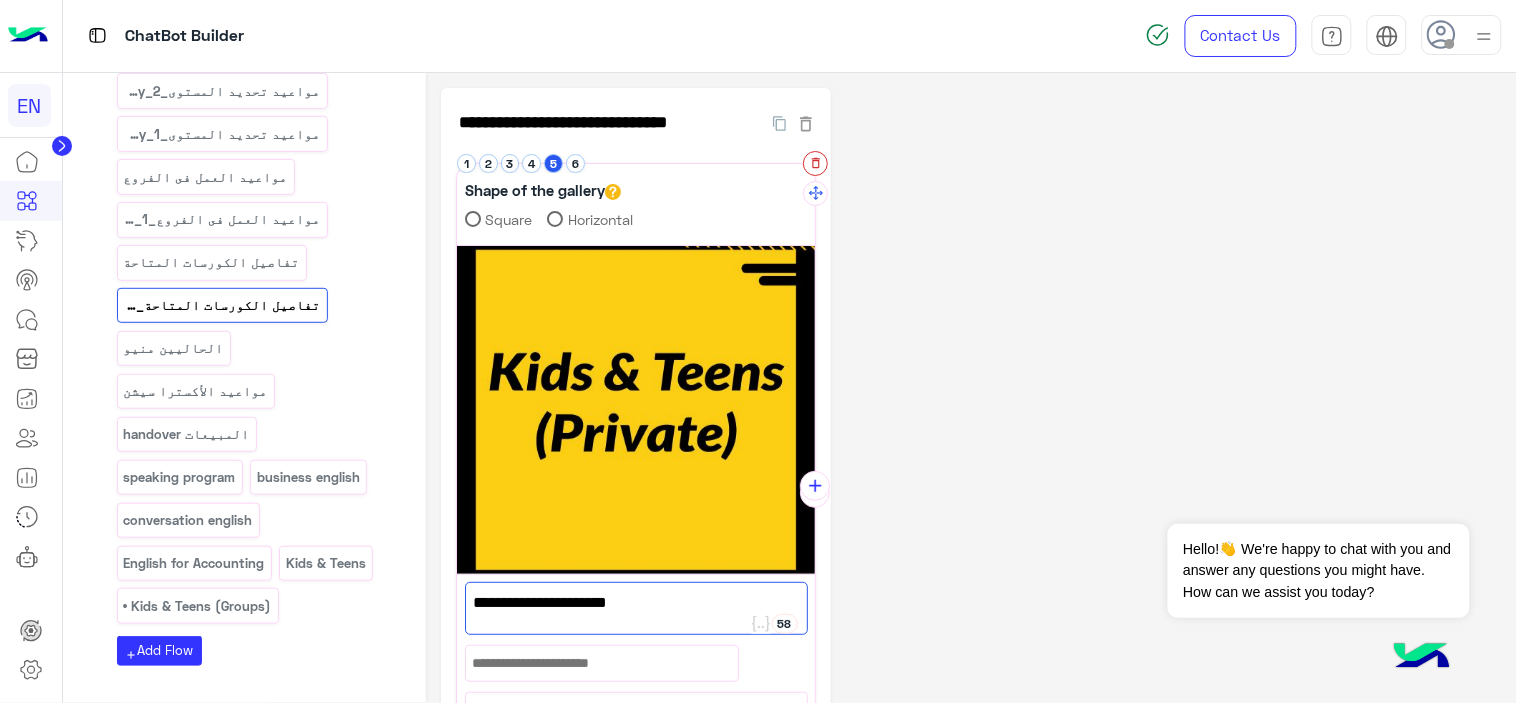 click 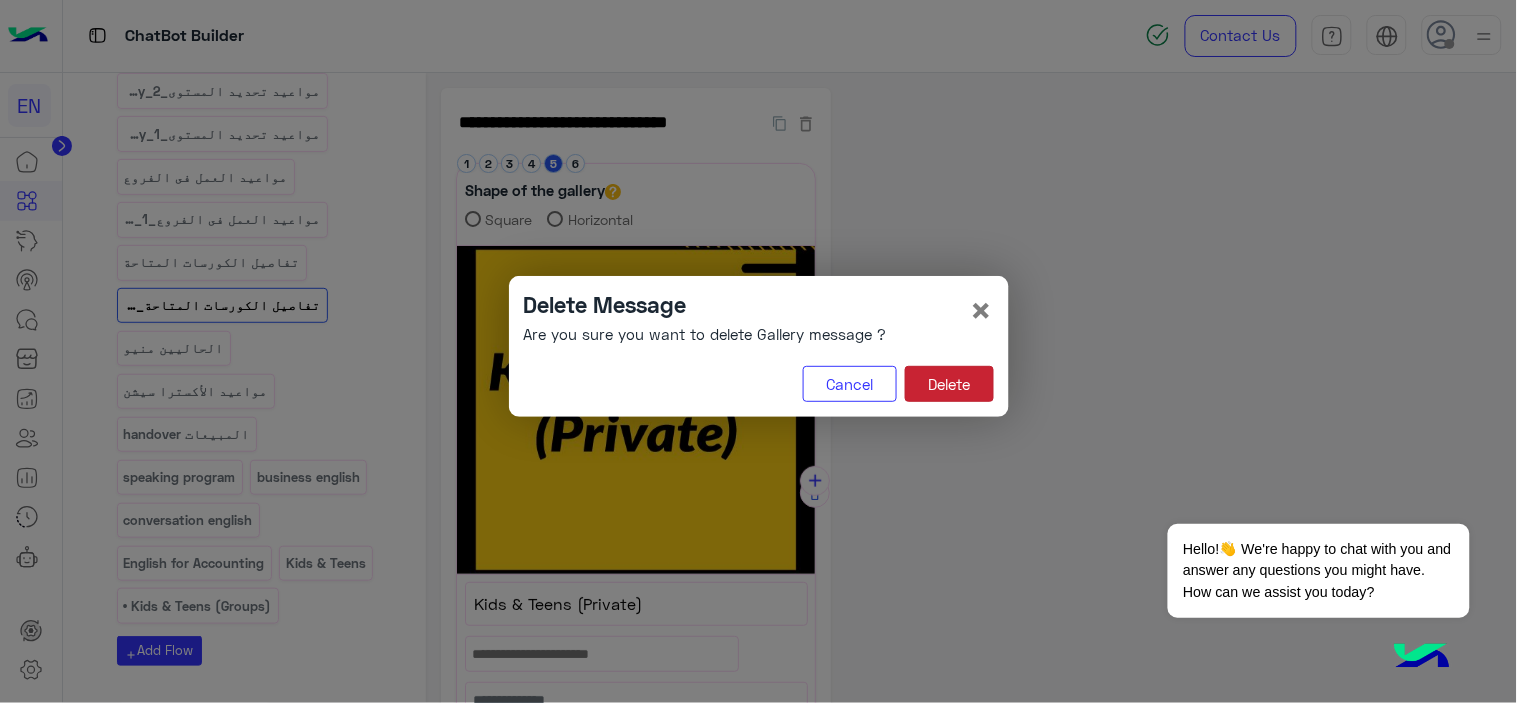 click on "Delete" 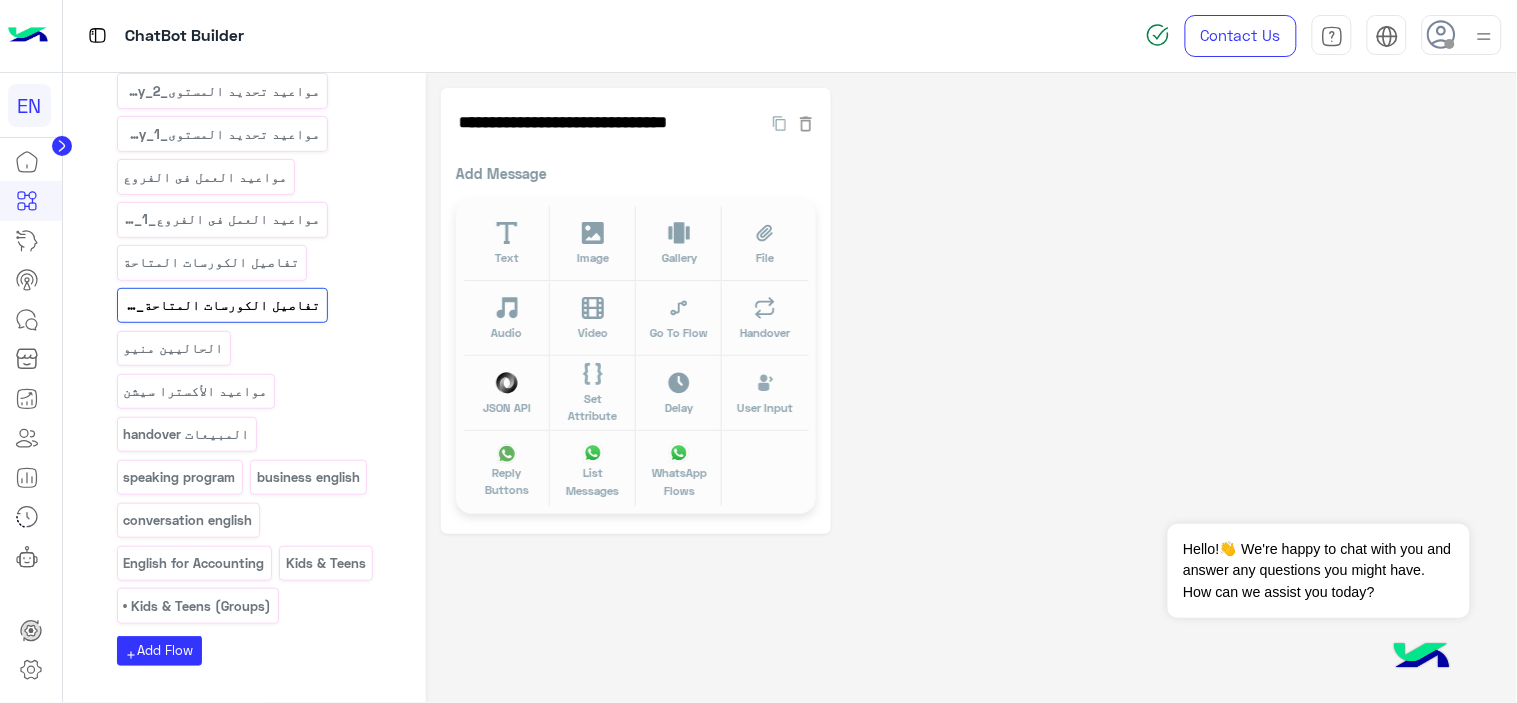 click on "**********" 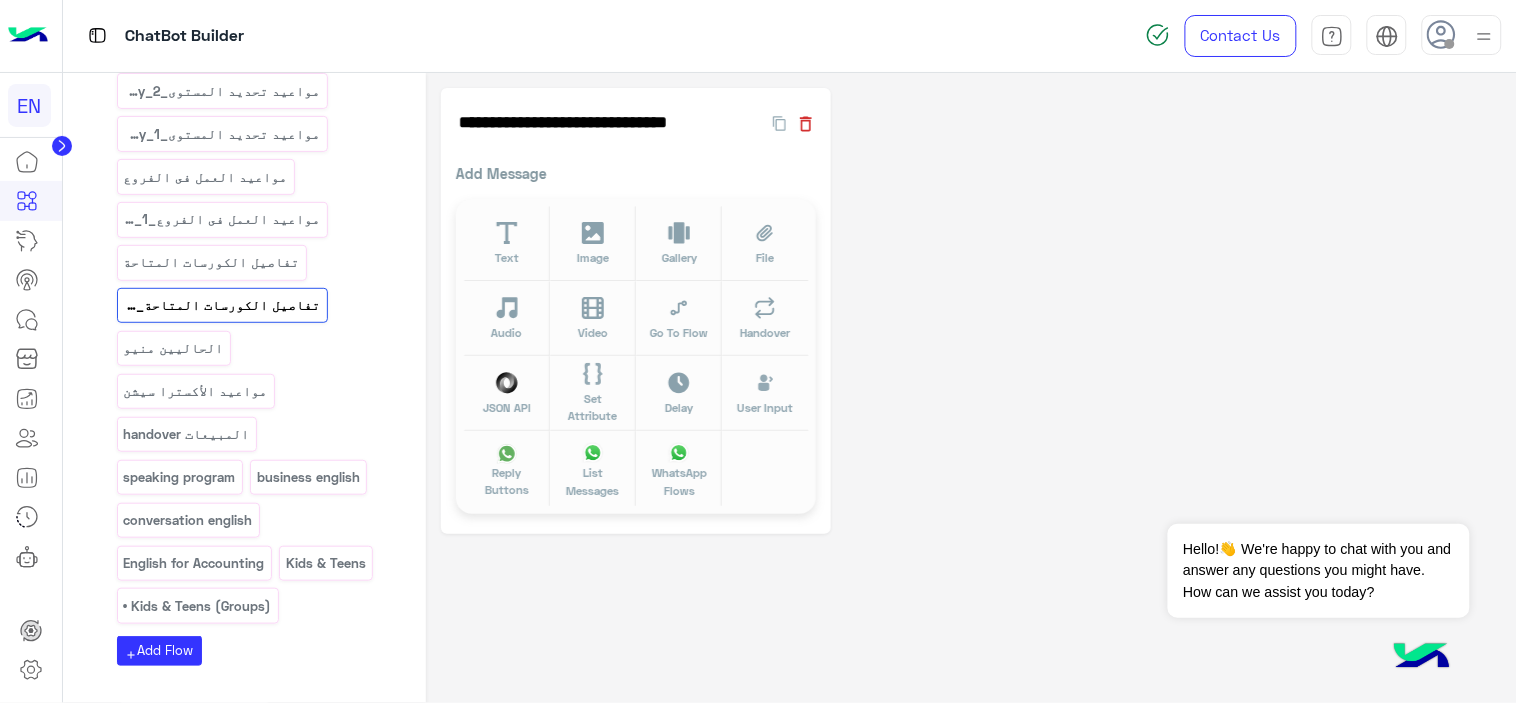 click 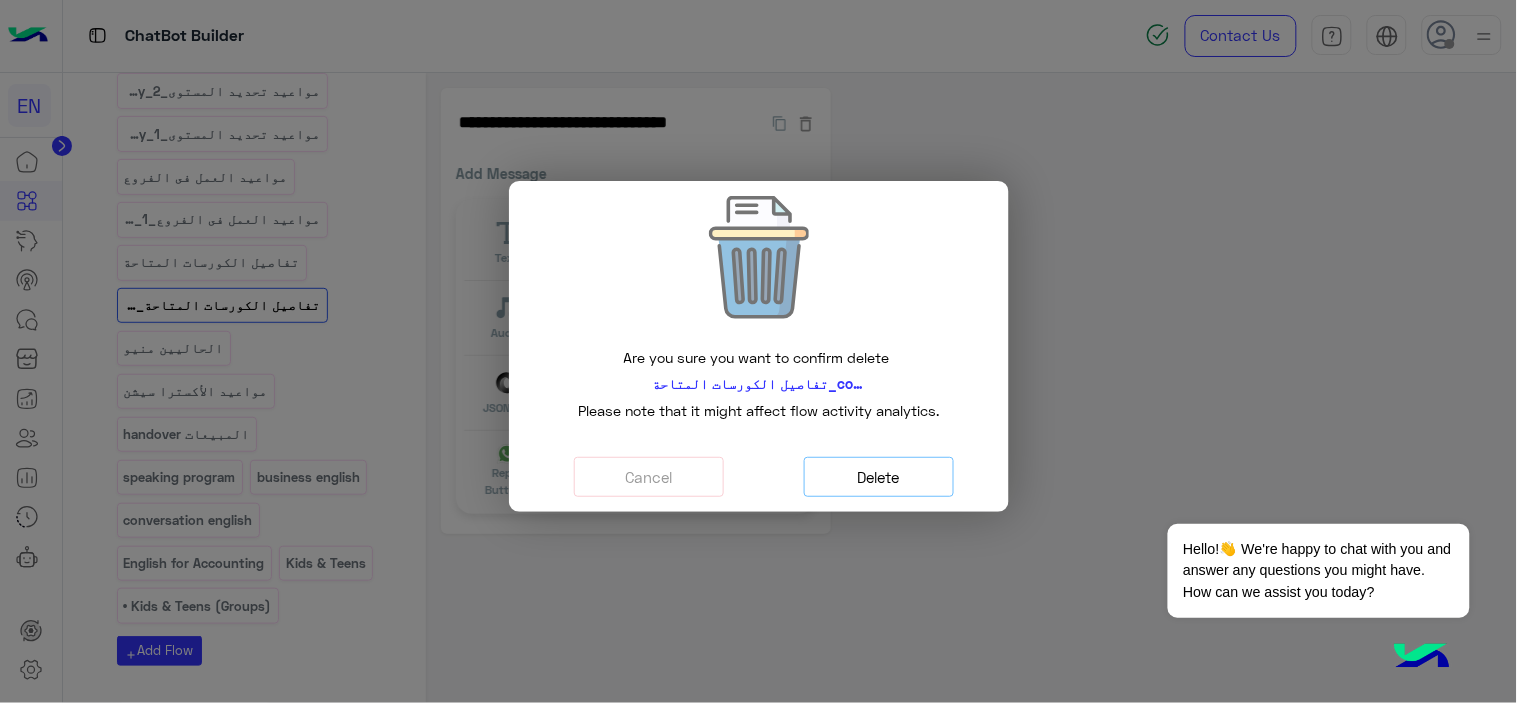 click on "Delete" 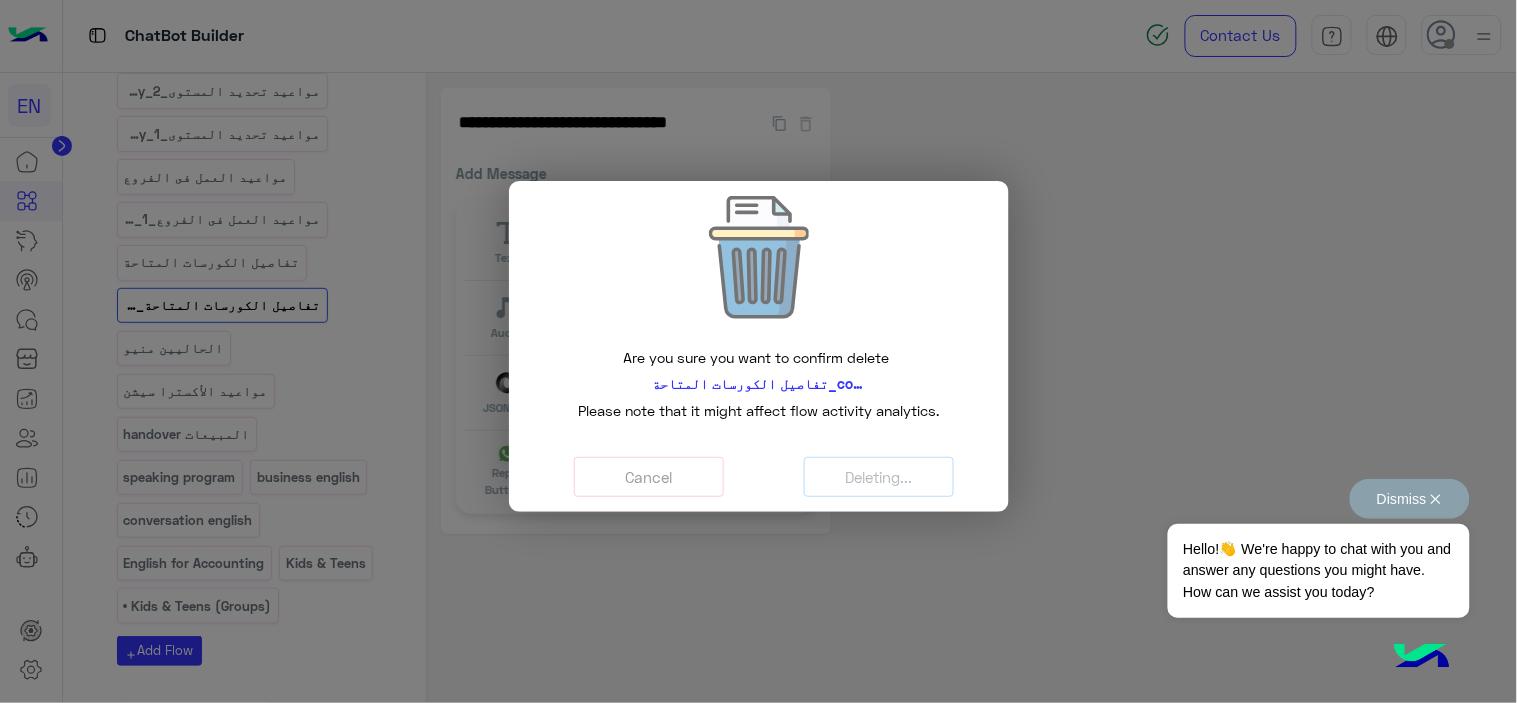 click on "Dismiss ✕" at bounding box center [1410, 499] 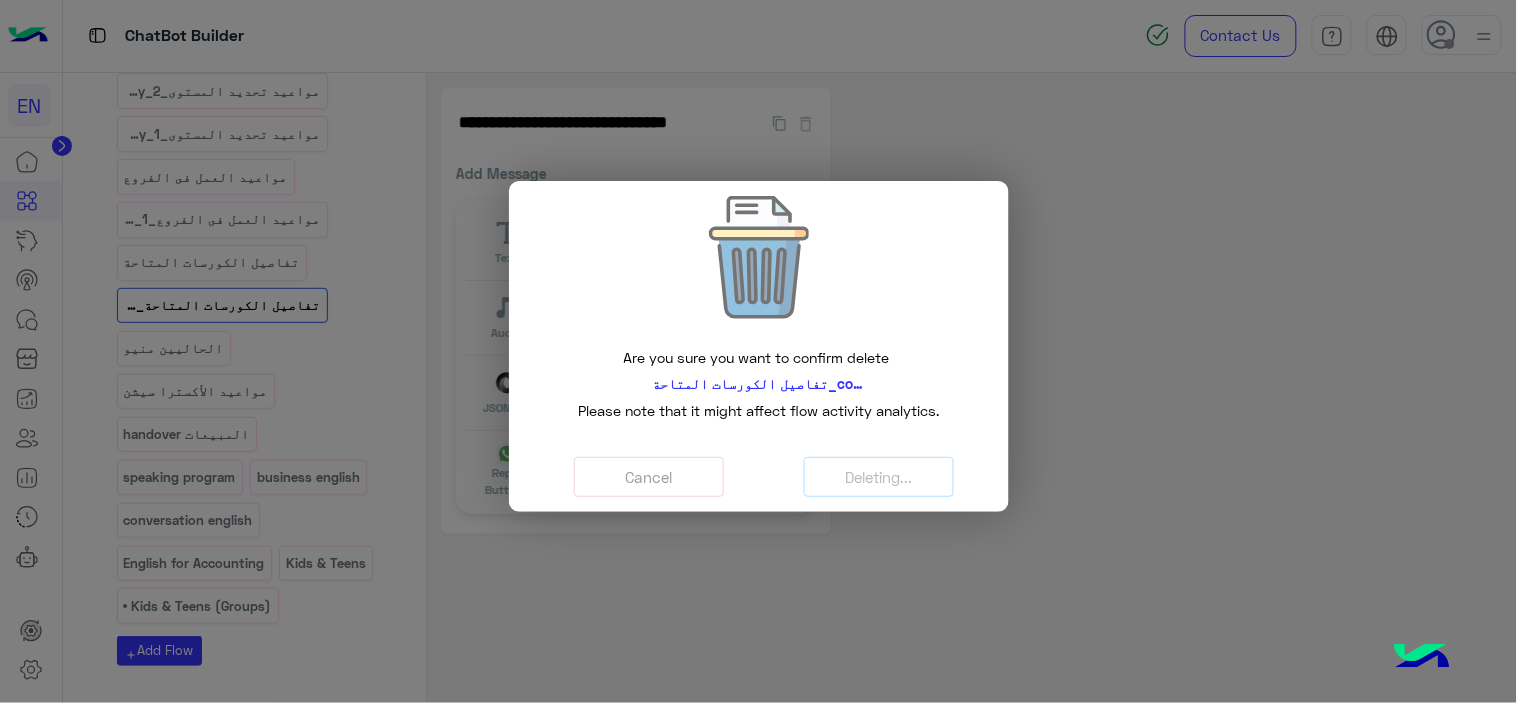 click on "تفاصيل الكورسات المتاحة_copy_1" 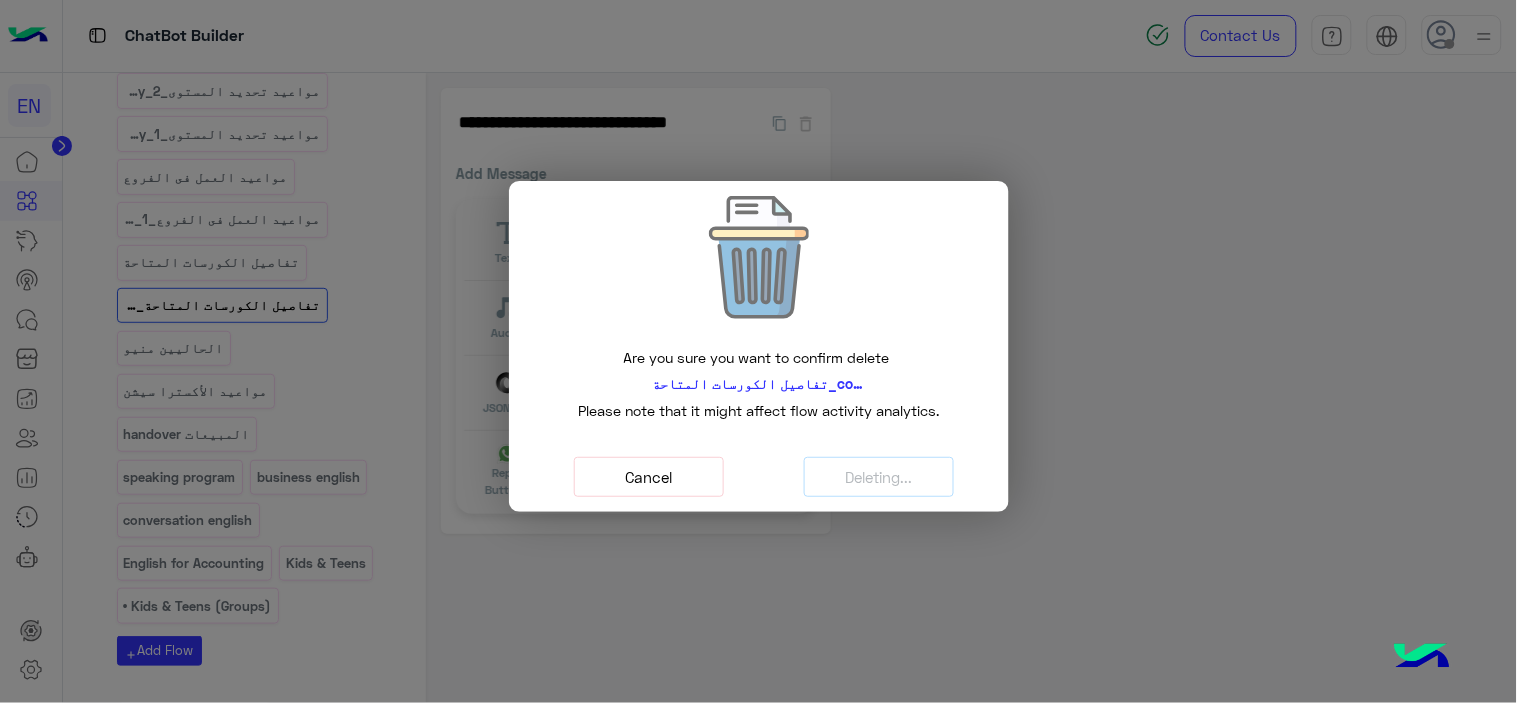 click on "Cancel" 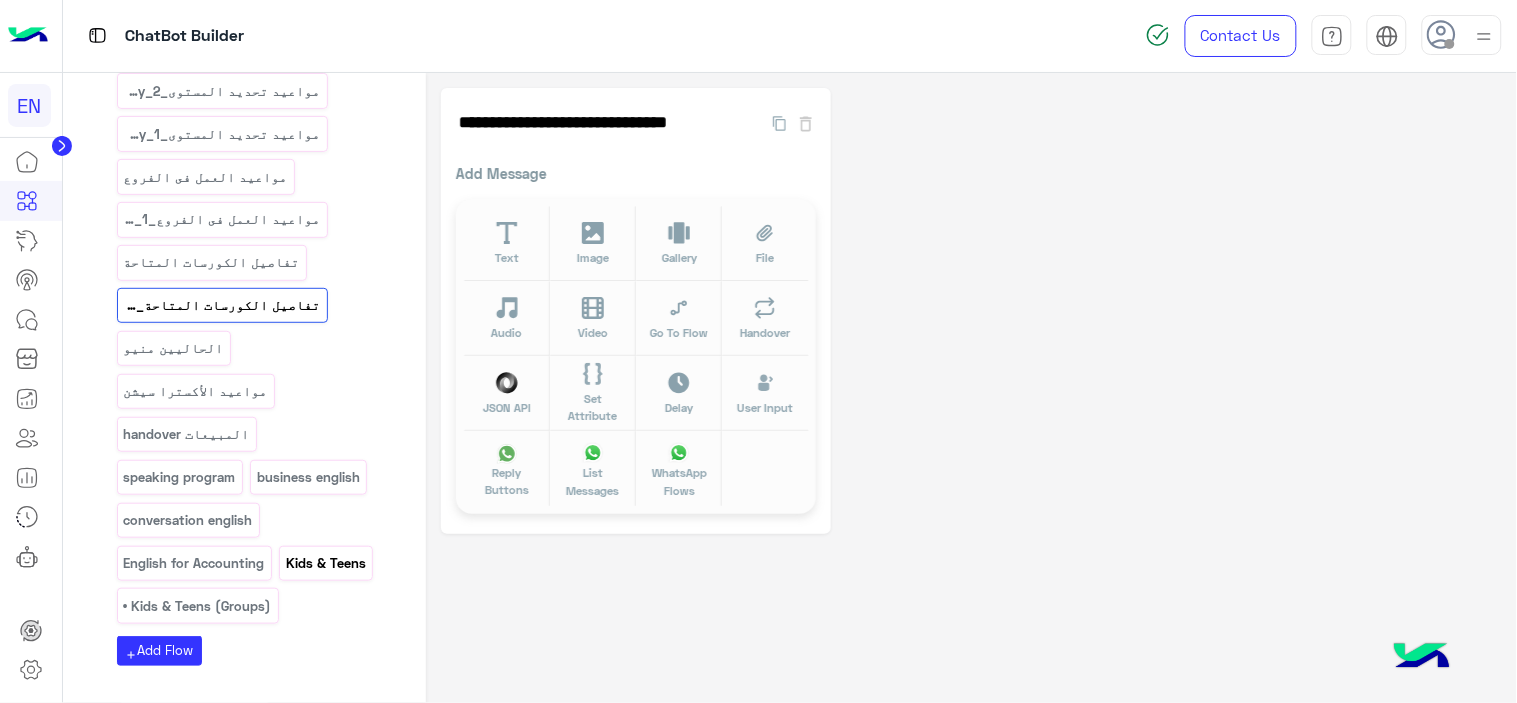 click on "Kids & Teens" at bounding box center (326, 563) 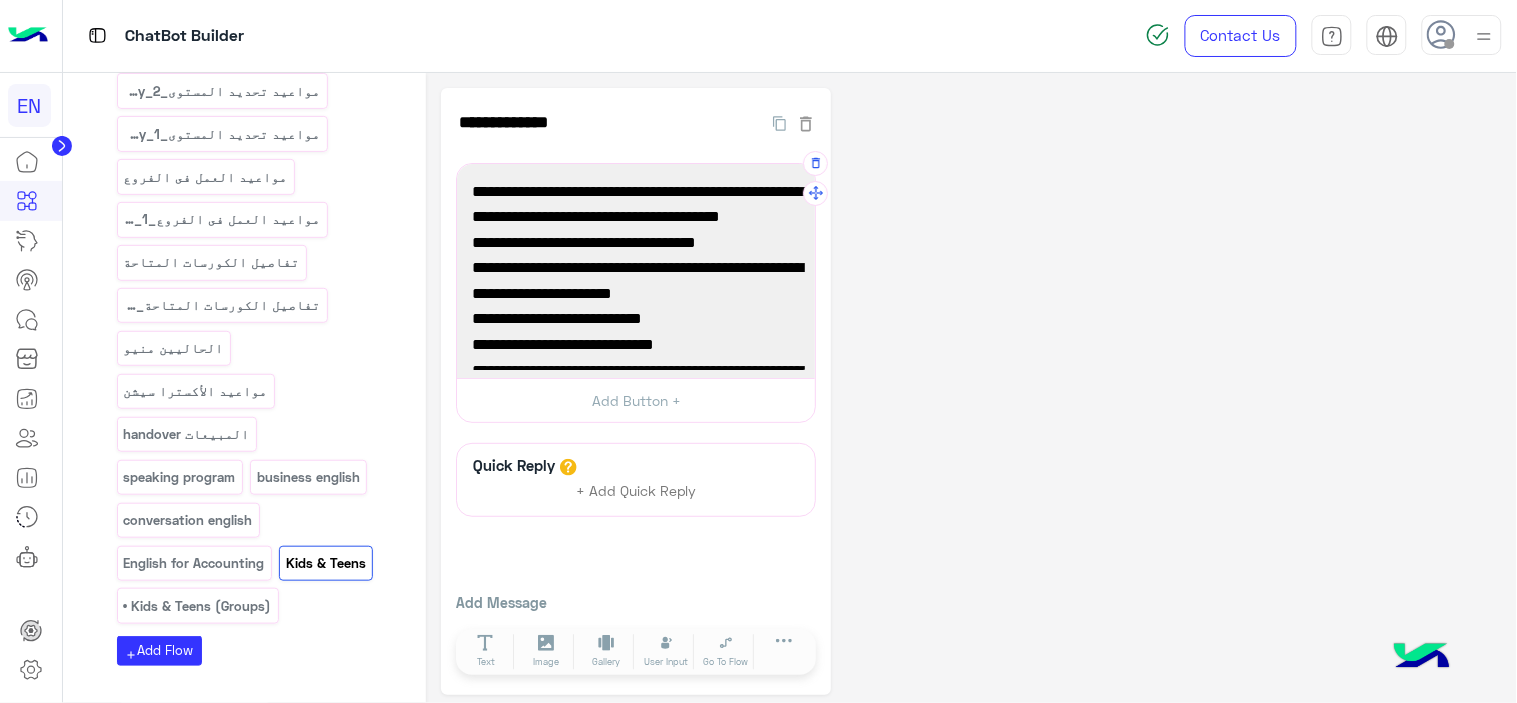 scroll, scrollTop: 111, scrollLeft: 0, axis: vertical 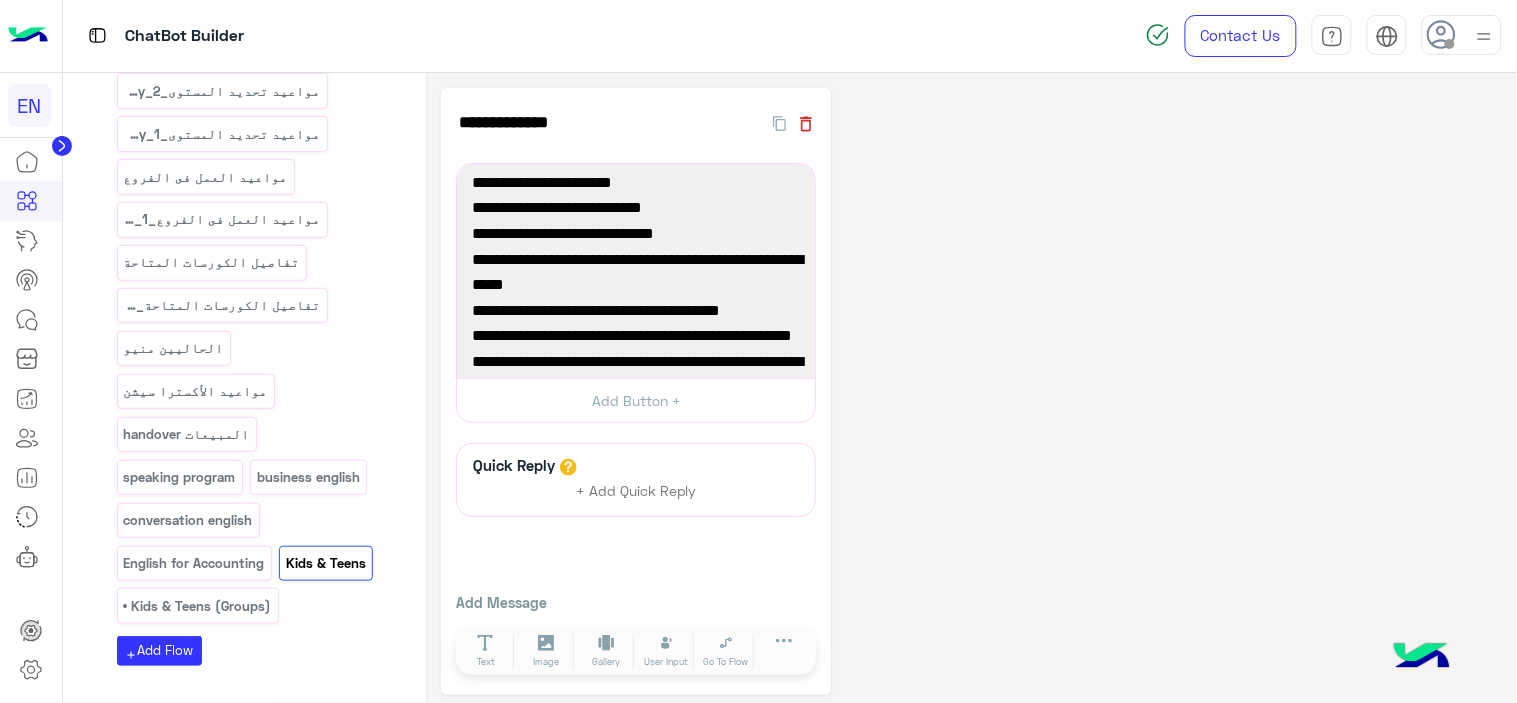 click 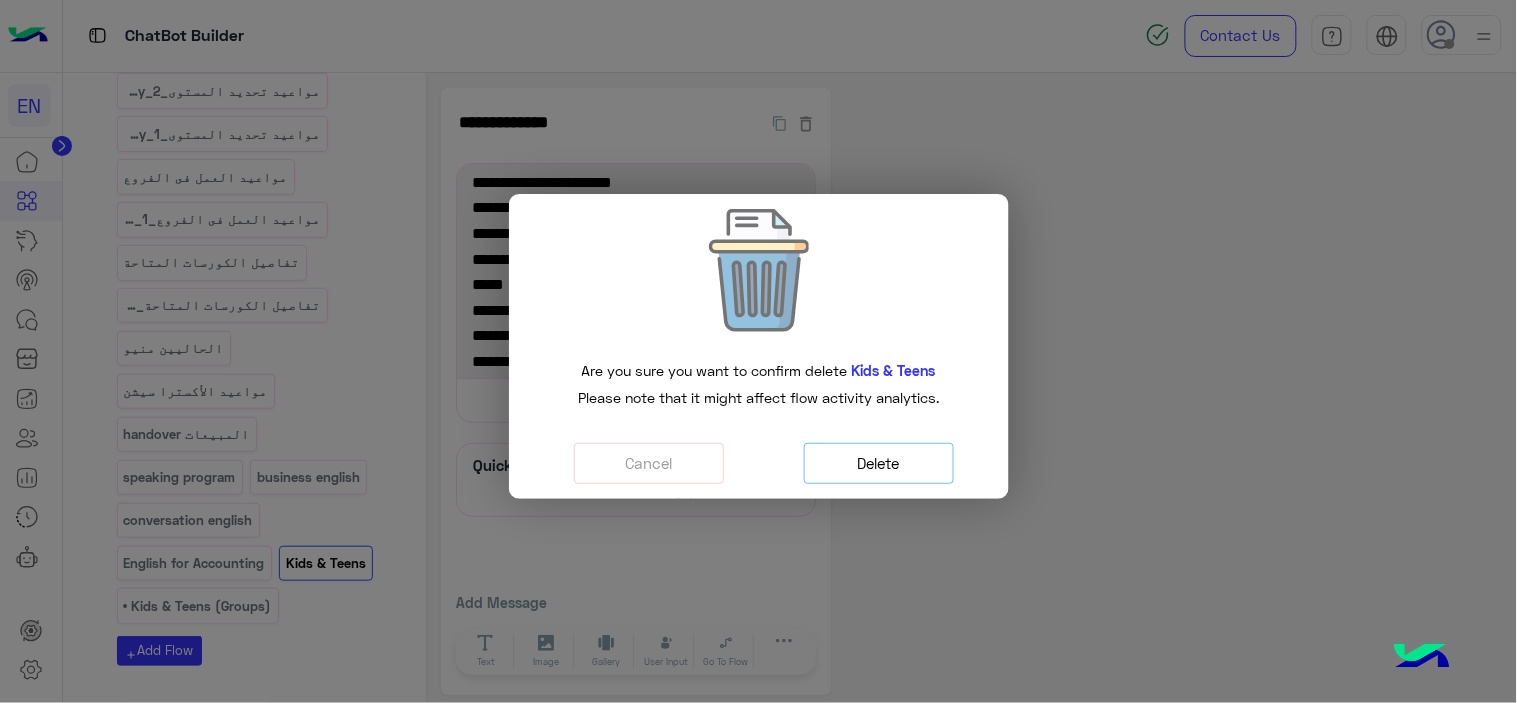 click on "Delete" 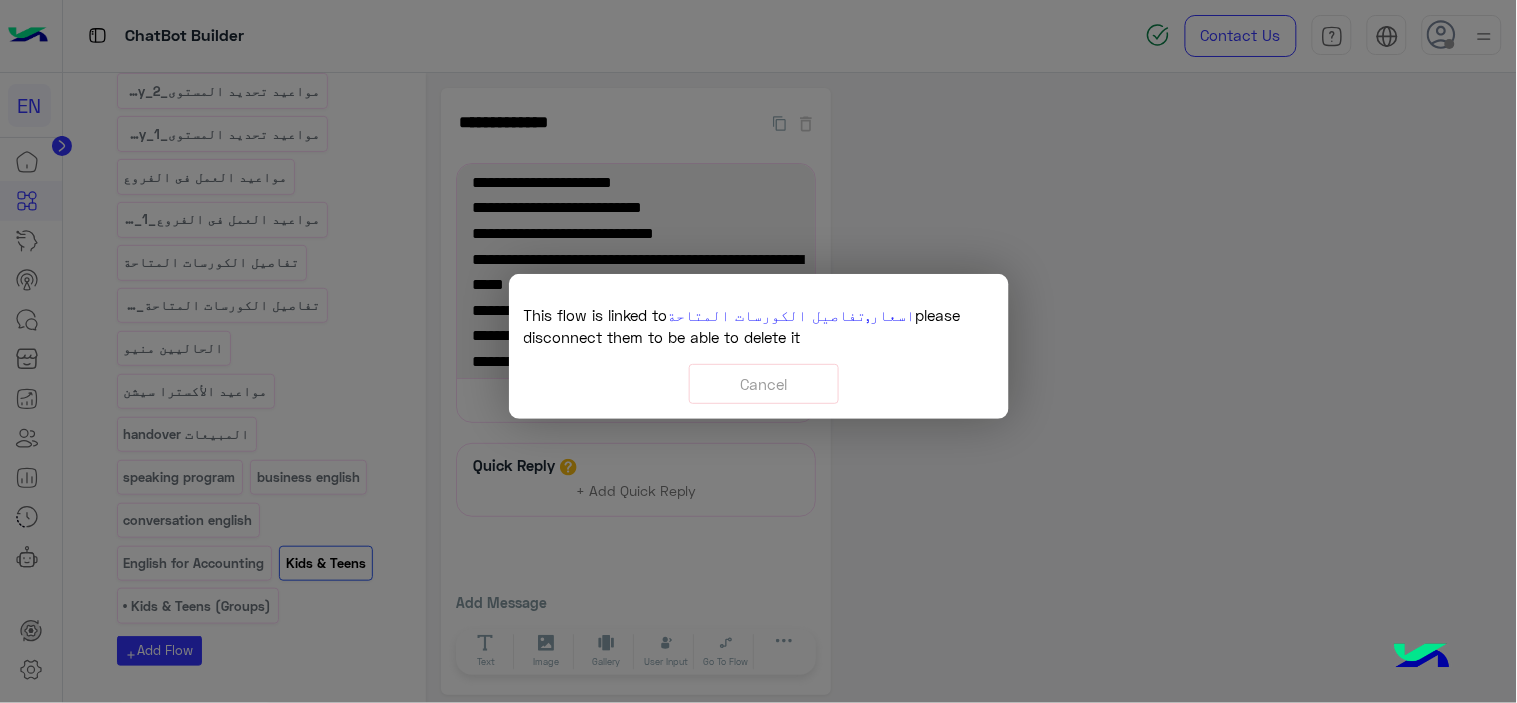 click on "تفاصيل الكورسات المتاحة" 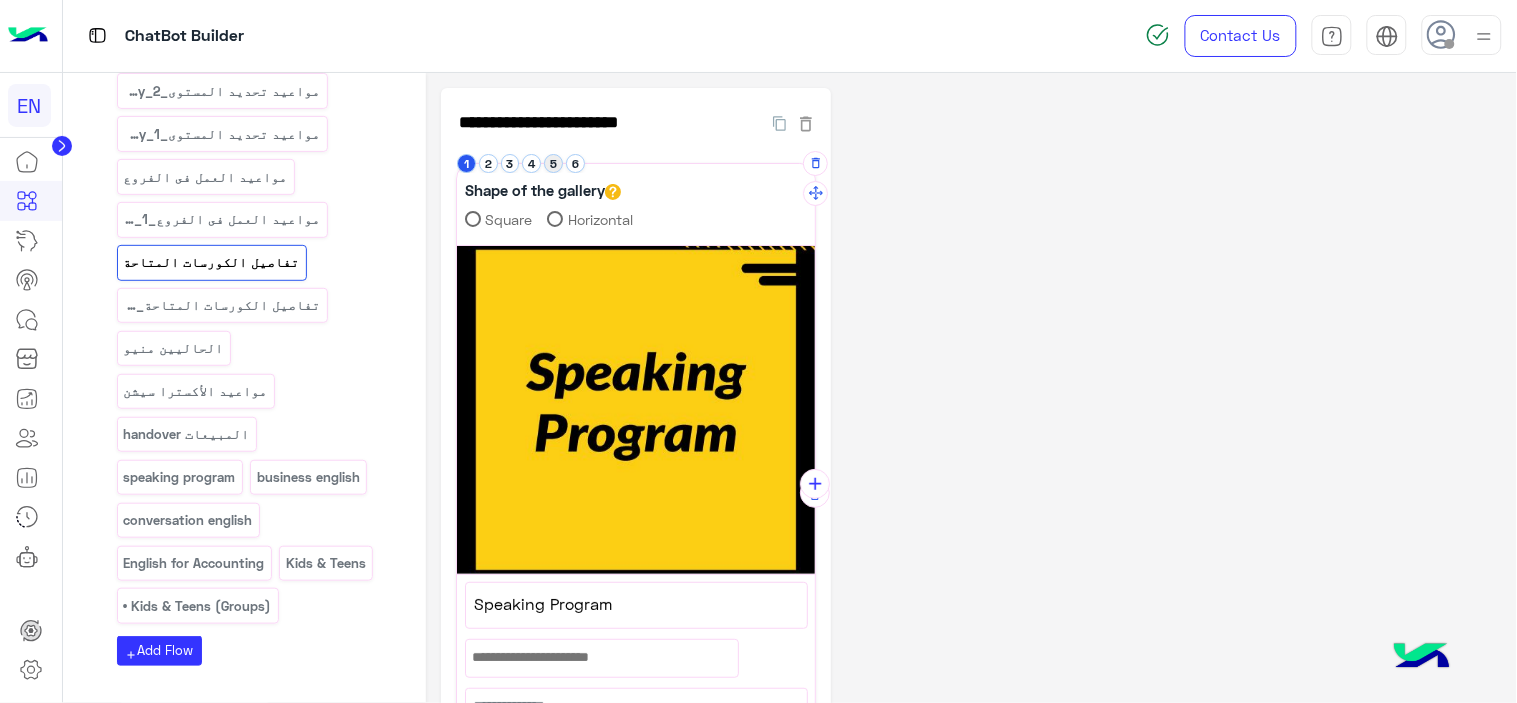 click on "5" at bounding box center (553, 163) 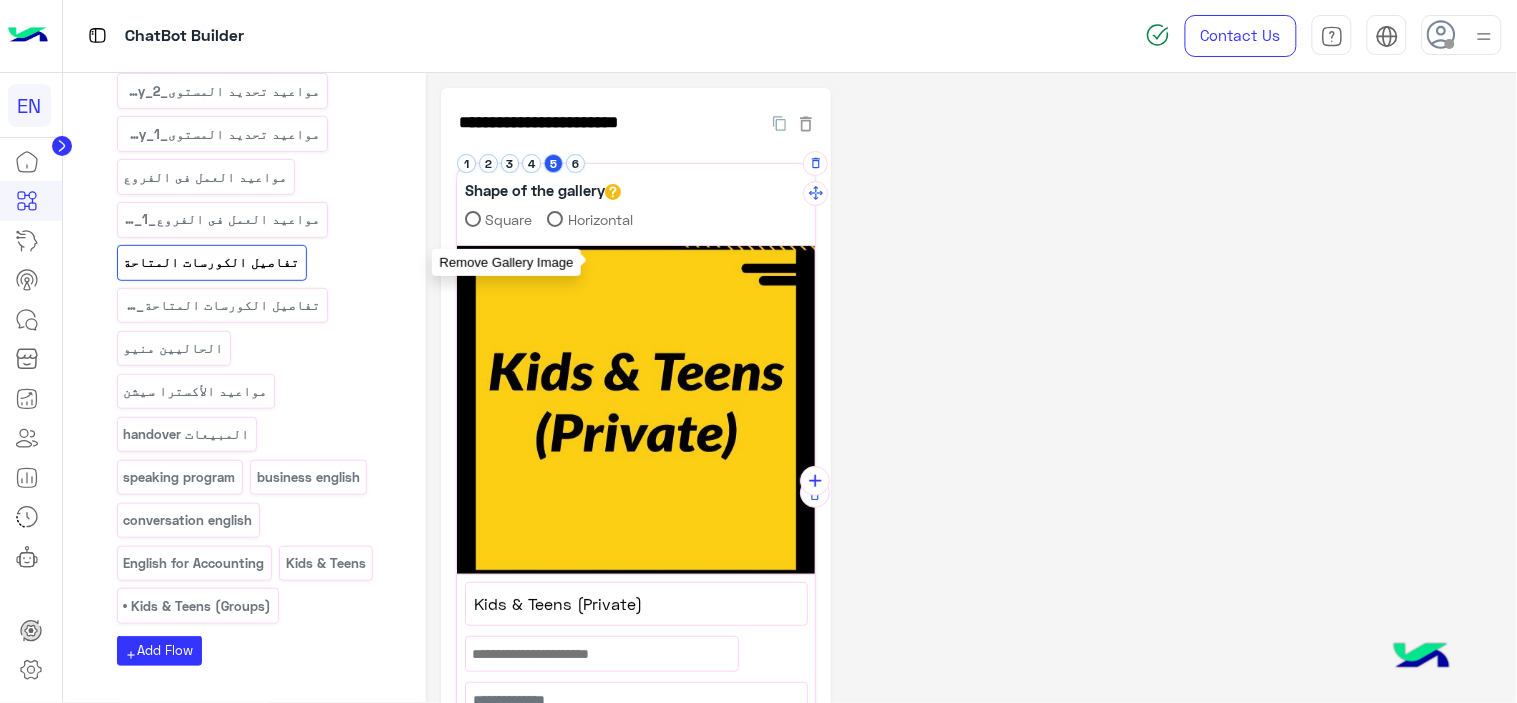 click 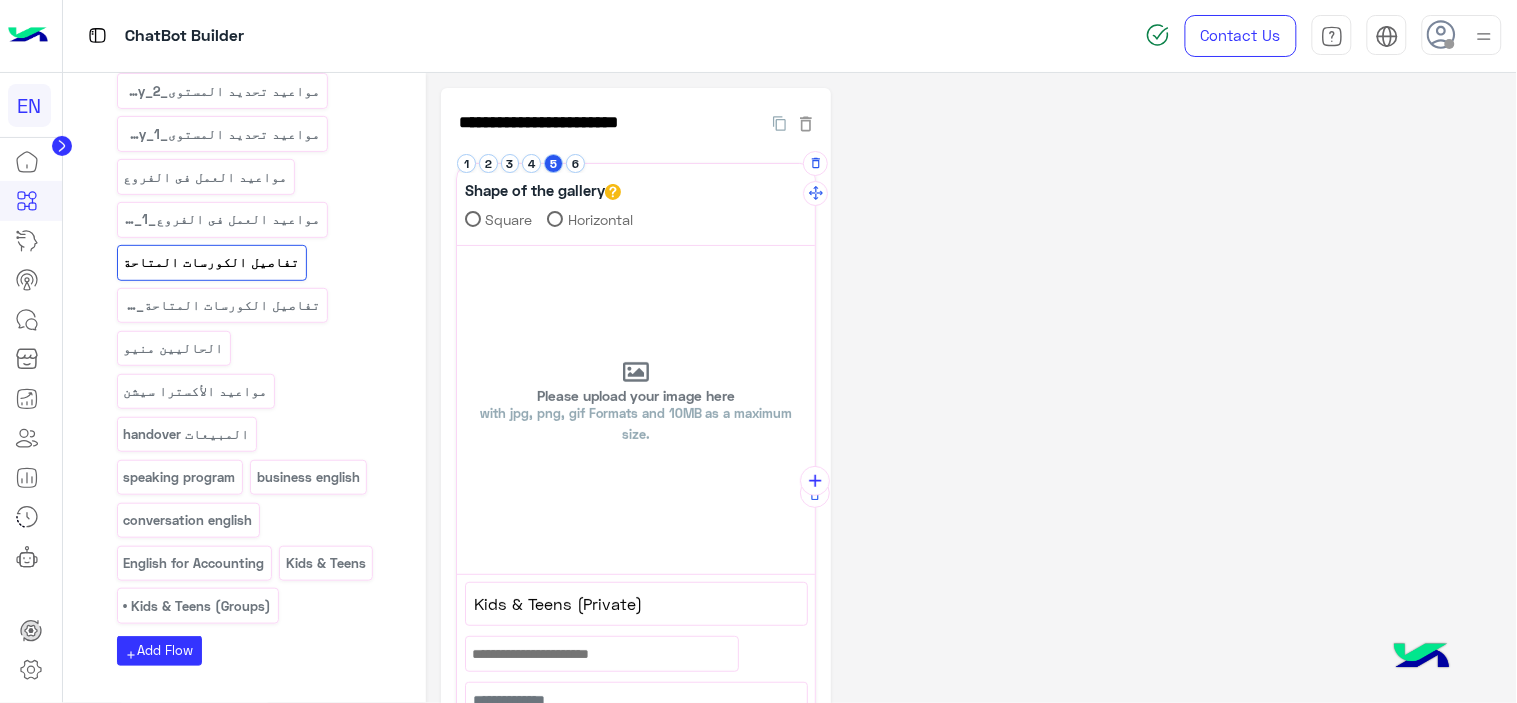 click on "**********" 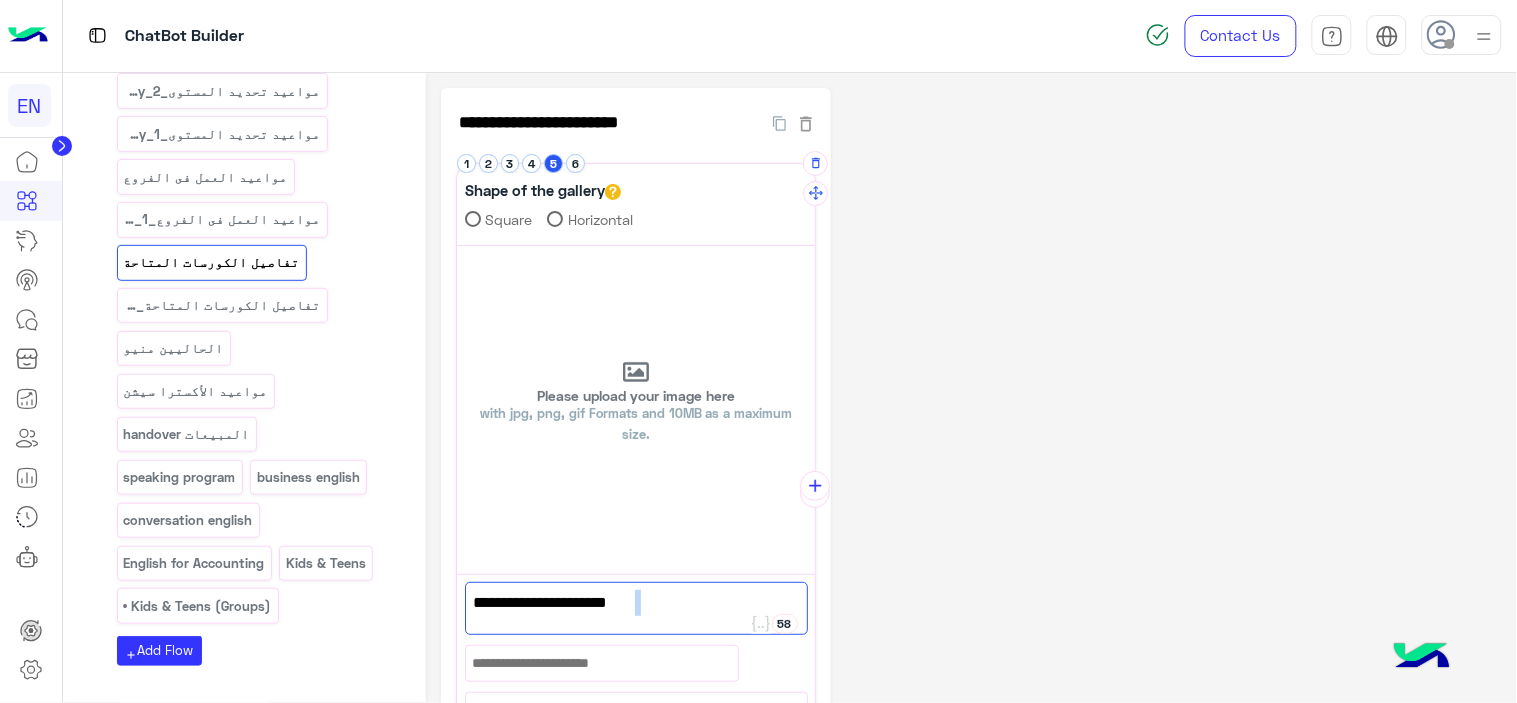 click on "Kids & Teens (Private)" at bounding box center (636, 603) 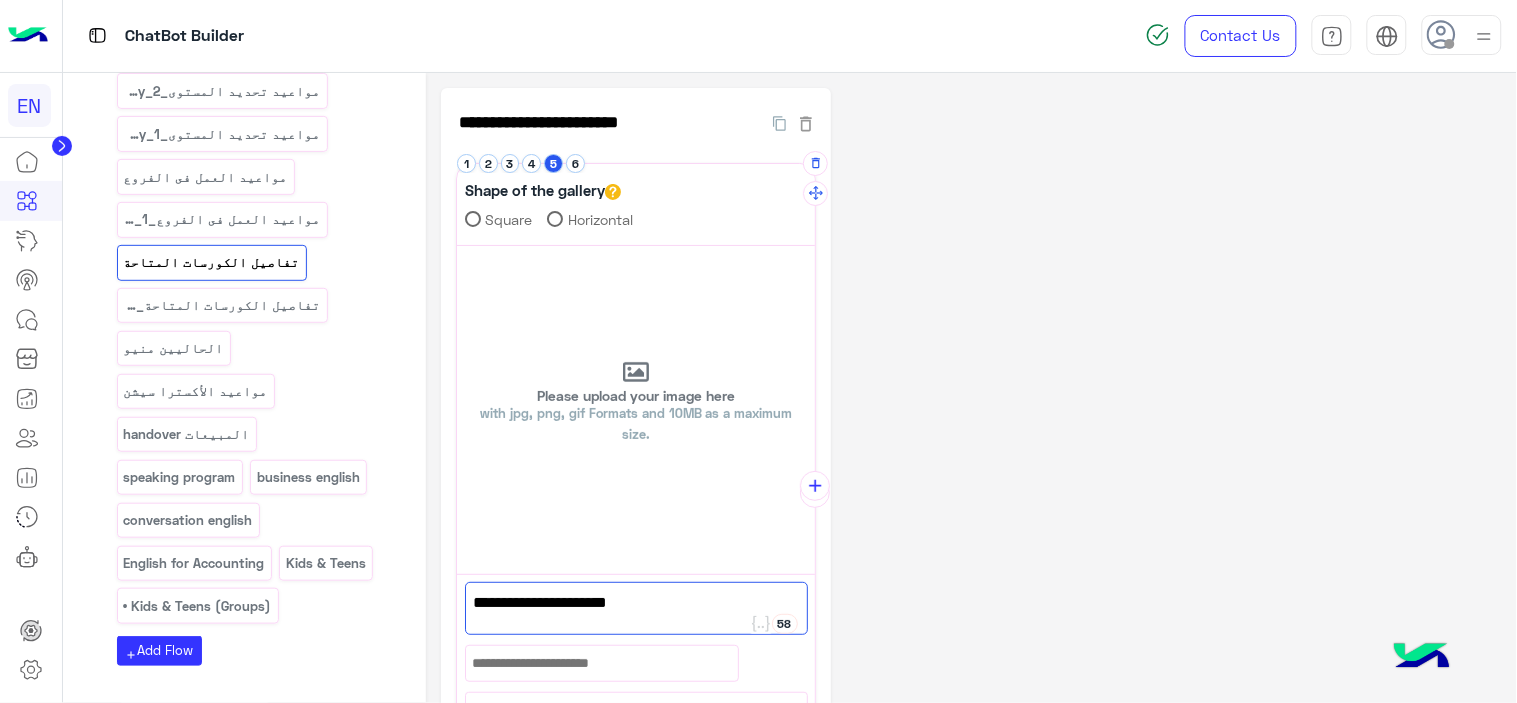 click on "Kids & Teens (Private)" at bounding box center [636, 603] 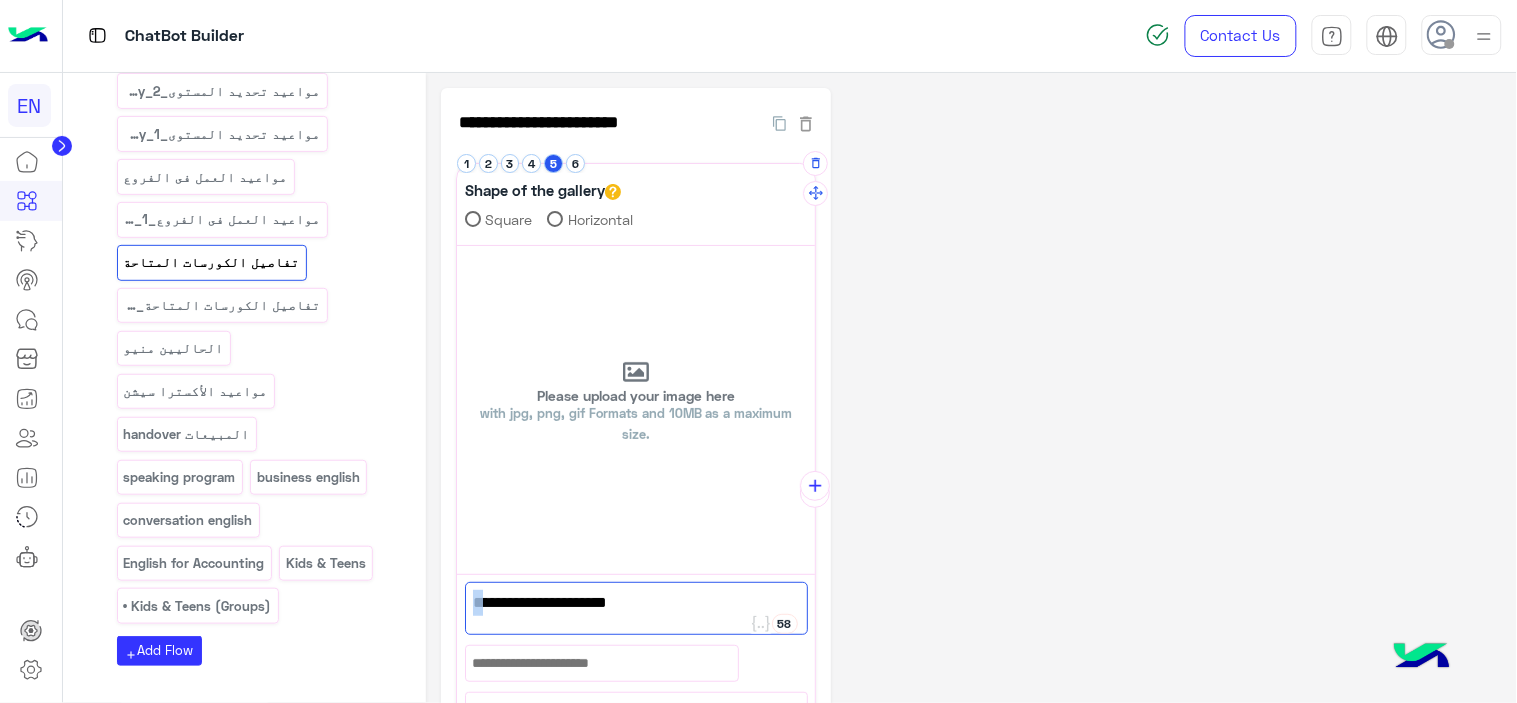 click on "Kids & Teens (Private)" at bounding box center [636, 603] 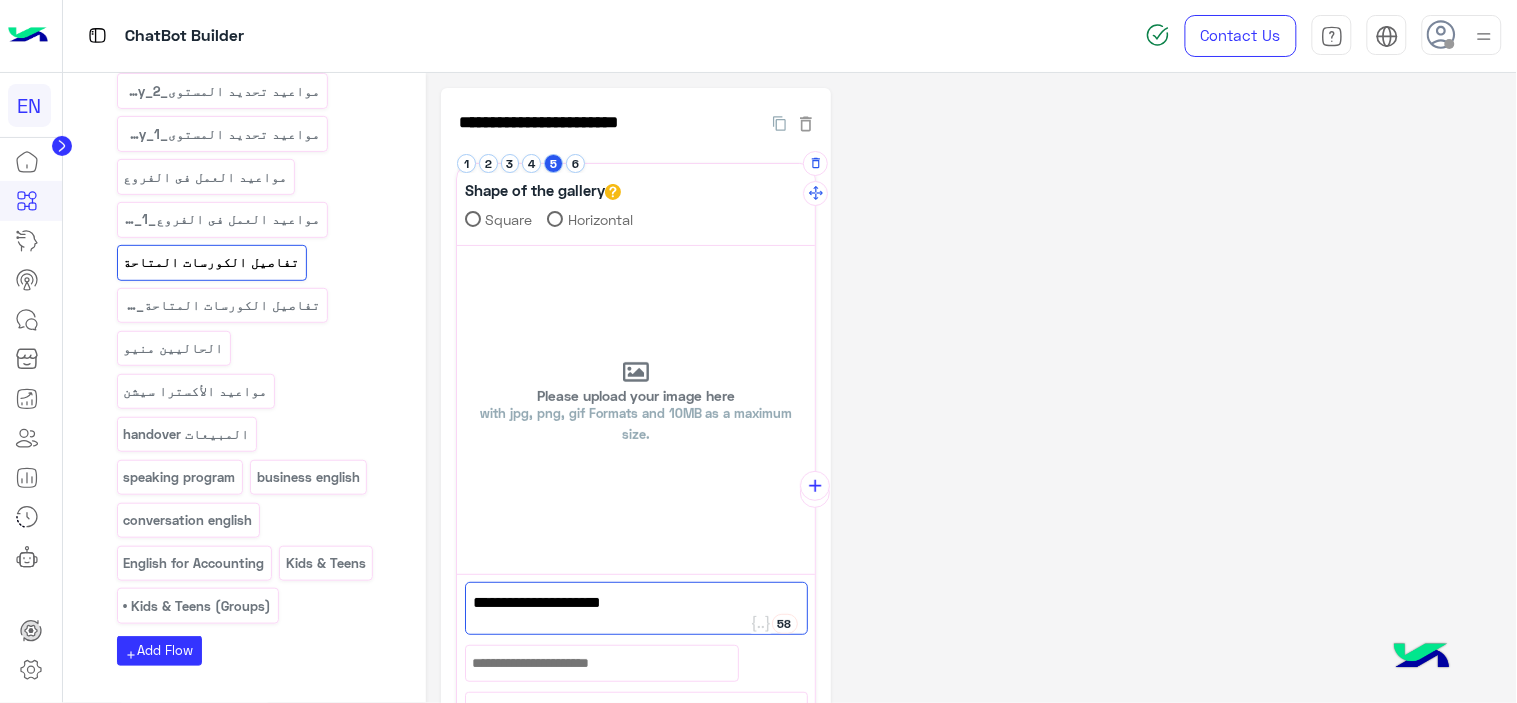 click on "ids & Teens (Private)" at bounding box center [636, 603] 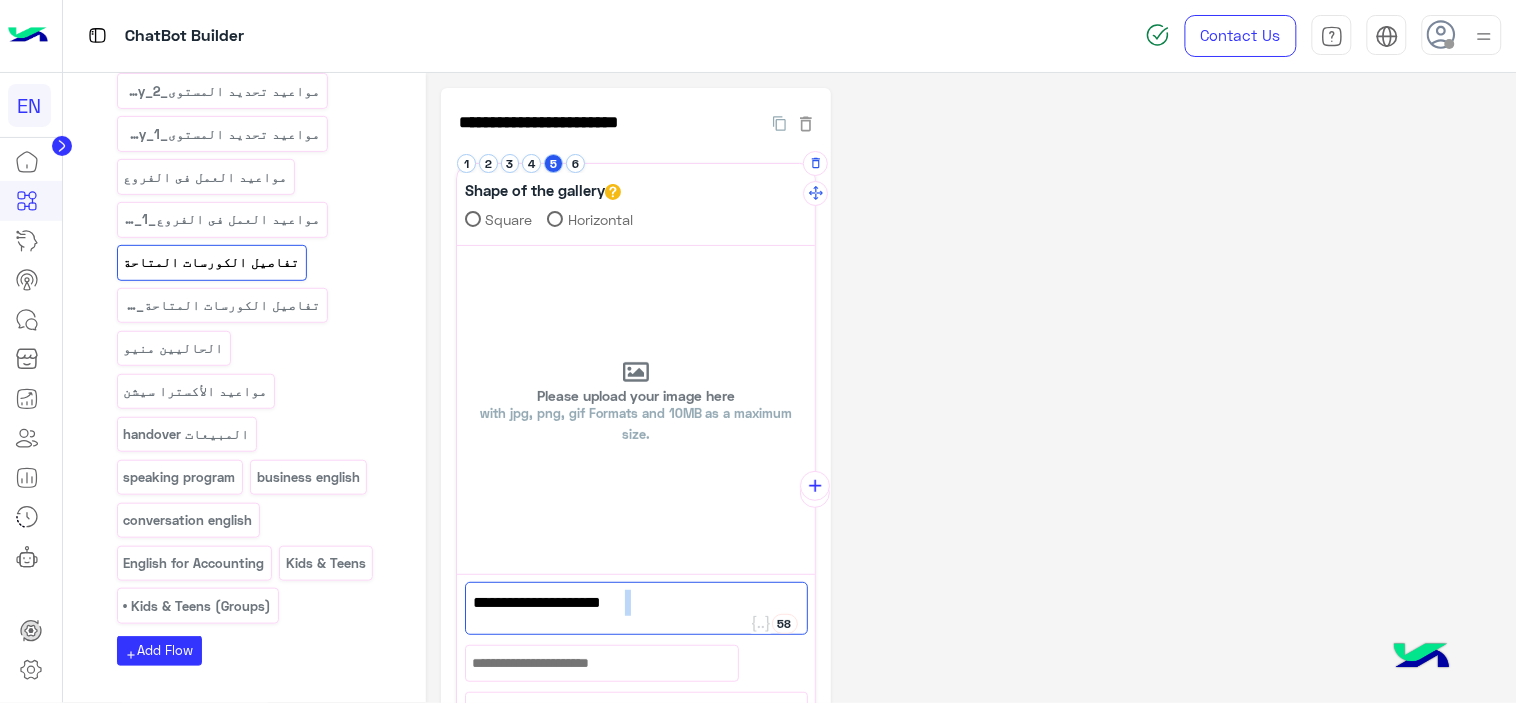 click on "ids & Teens (Private)" at bounding box center (636, 603) 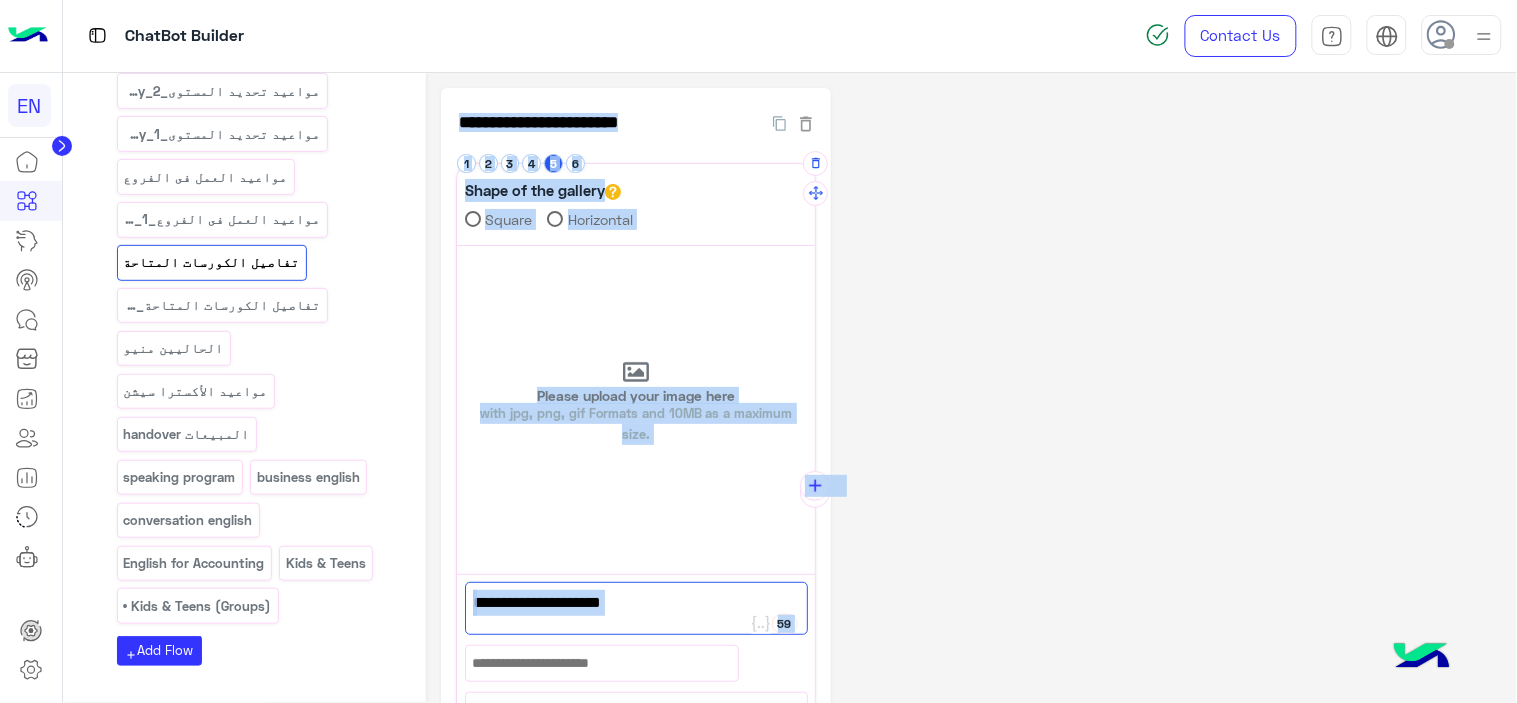 drag, startPoint x: 672, startPoint y: 600, endPoint x: 352, endPoint y: 583, distance: 320.45123 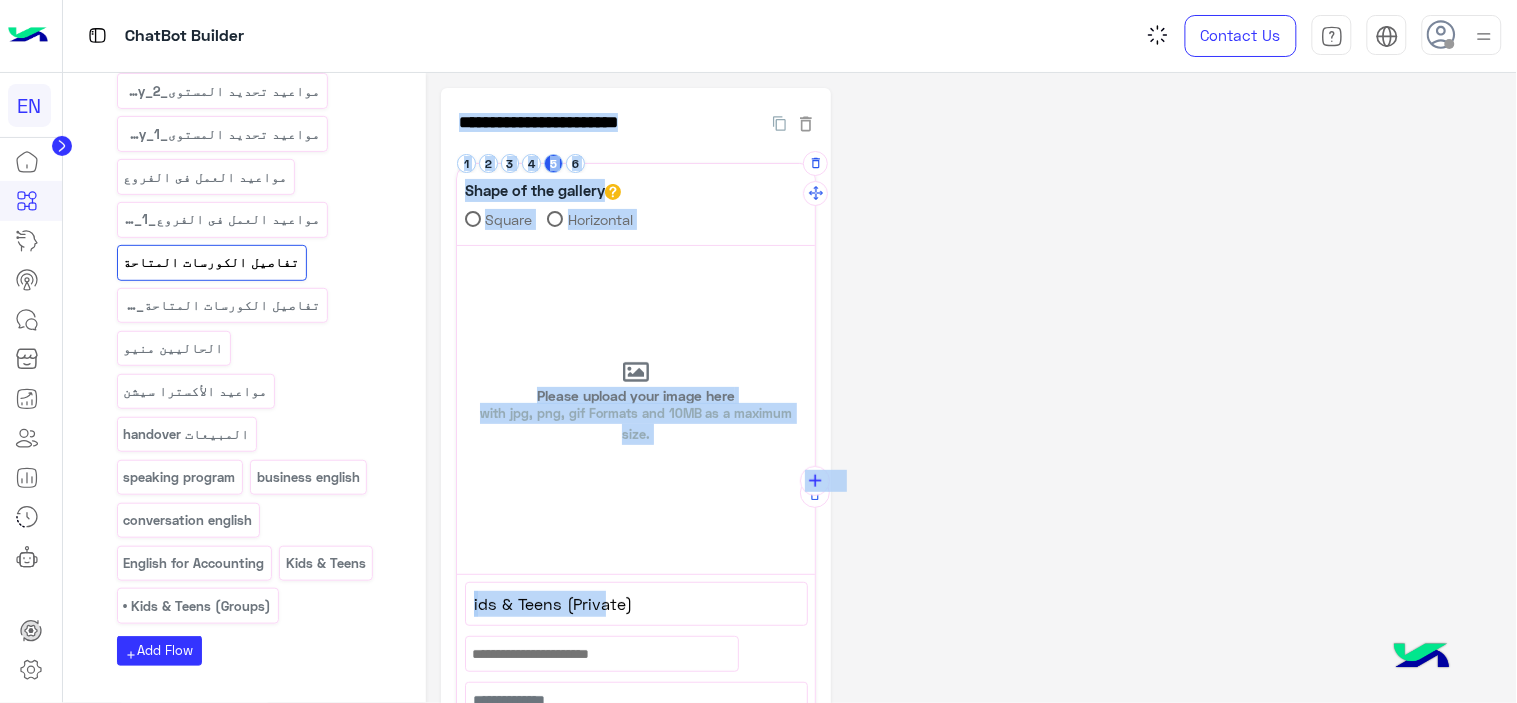 click on "**********" 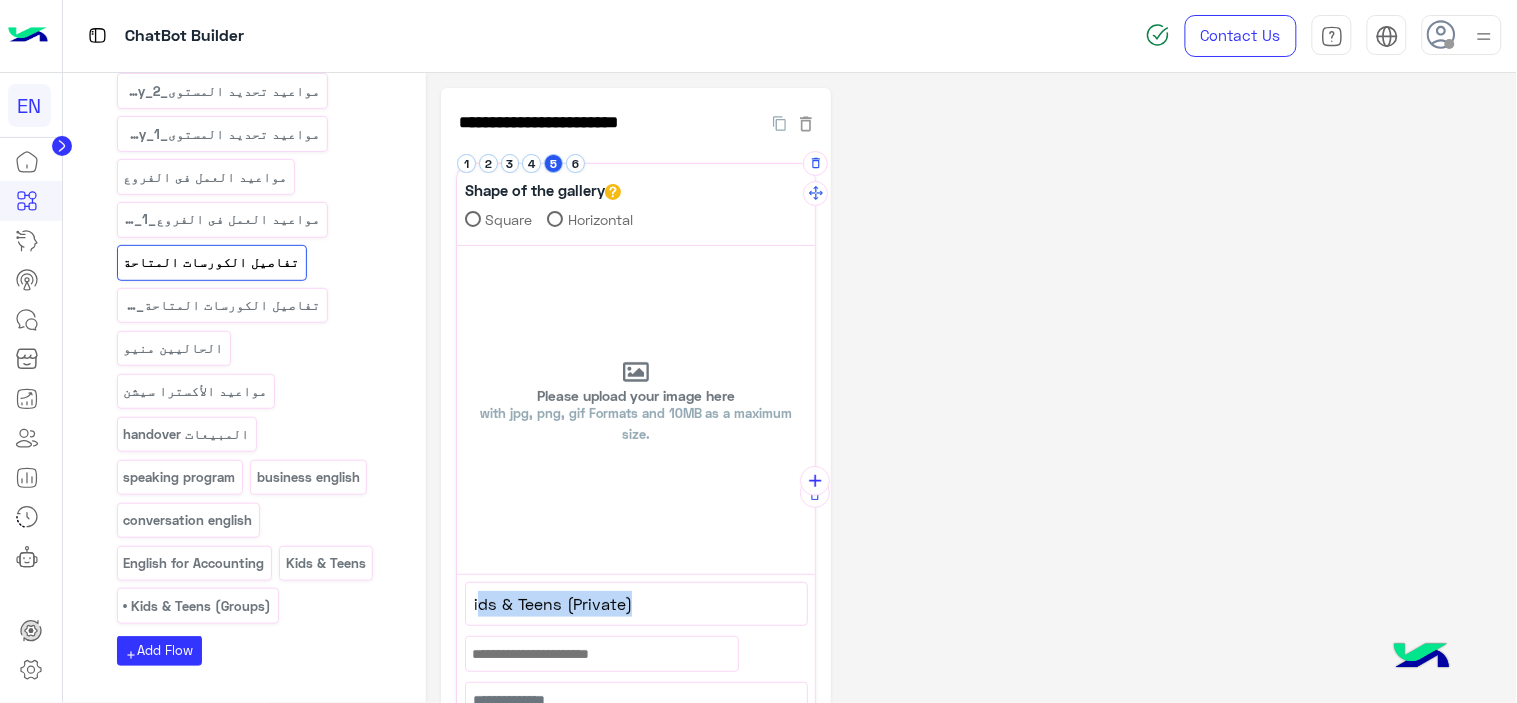 drag, startPoint x: 482, startPoint y: 612, endPoint x: 632, endPoint y: 607, distance: 150.08331 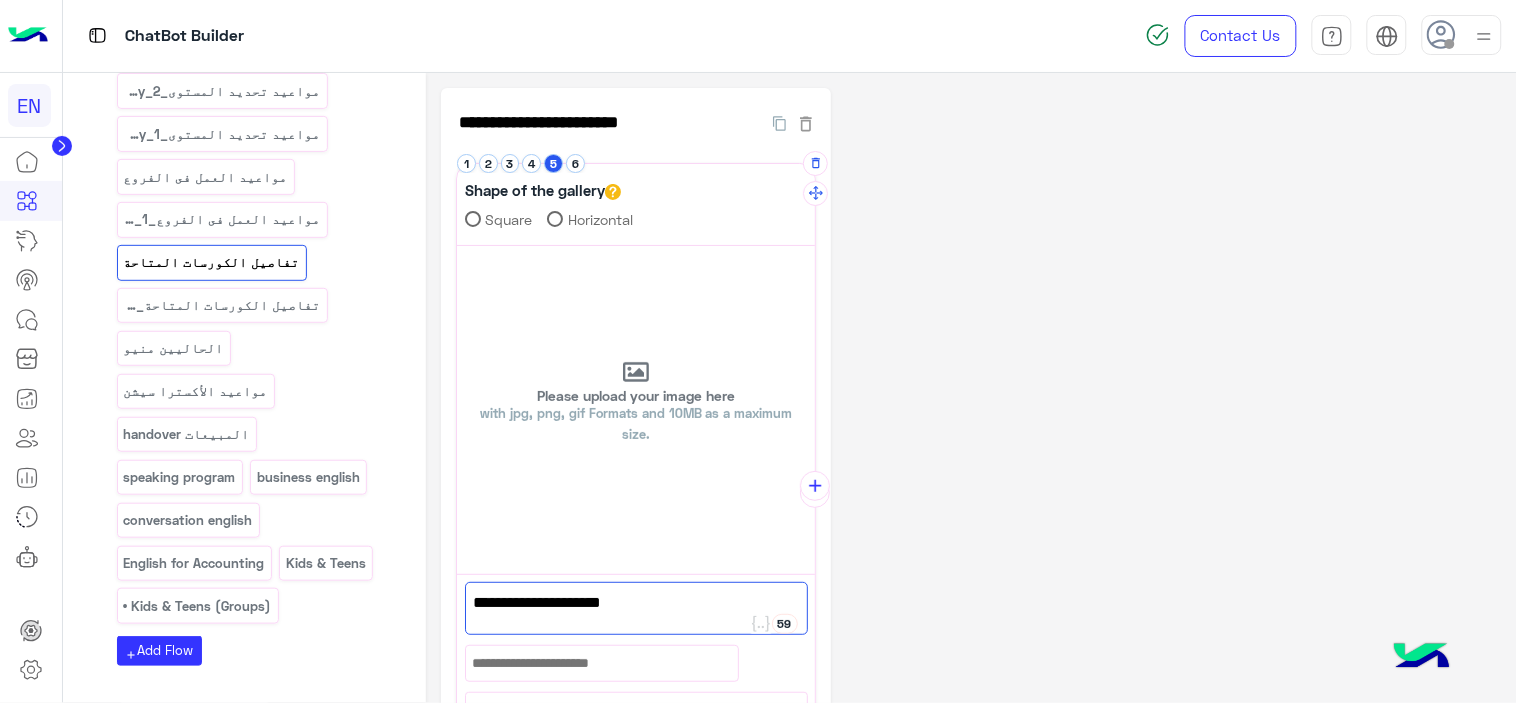 type on "*" 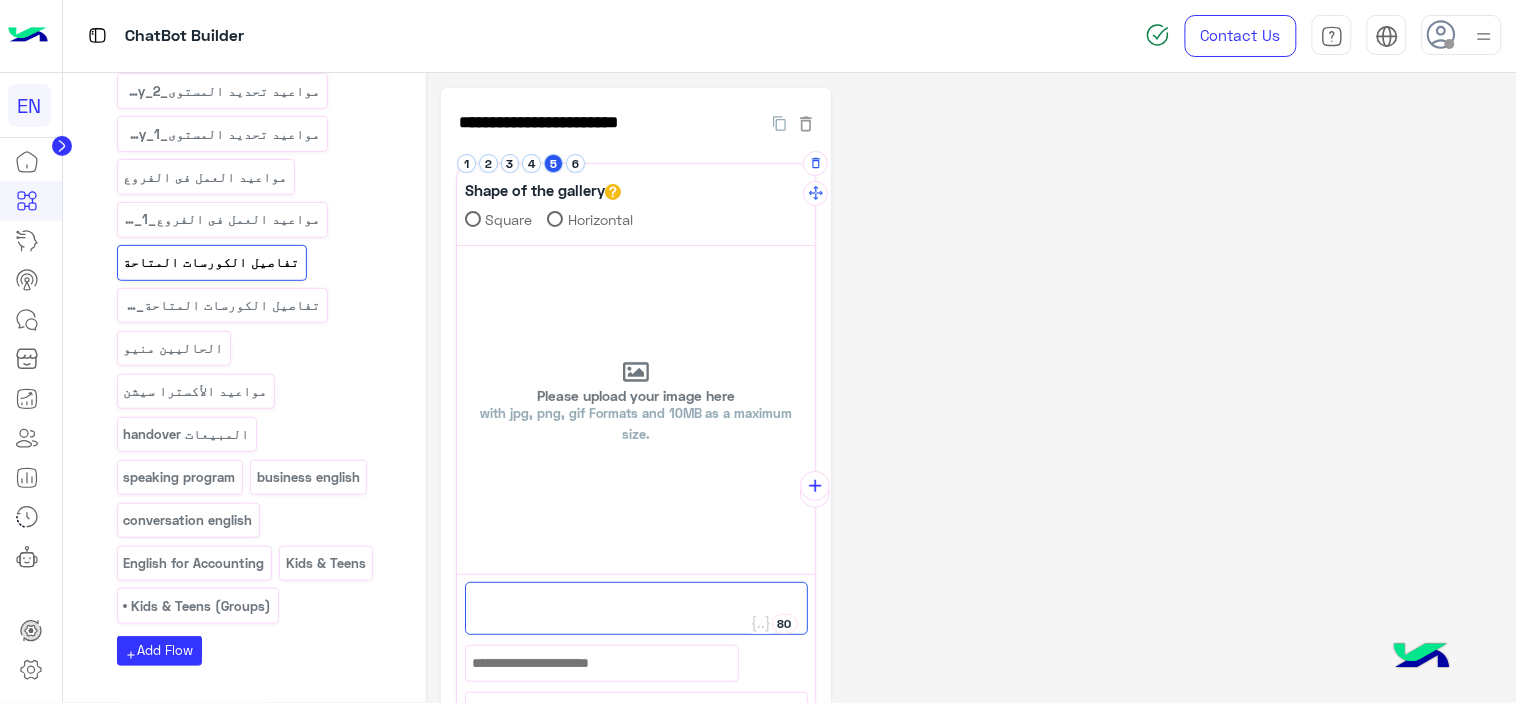 type 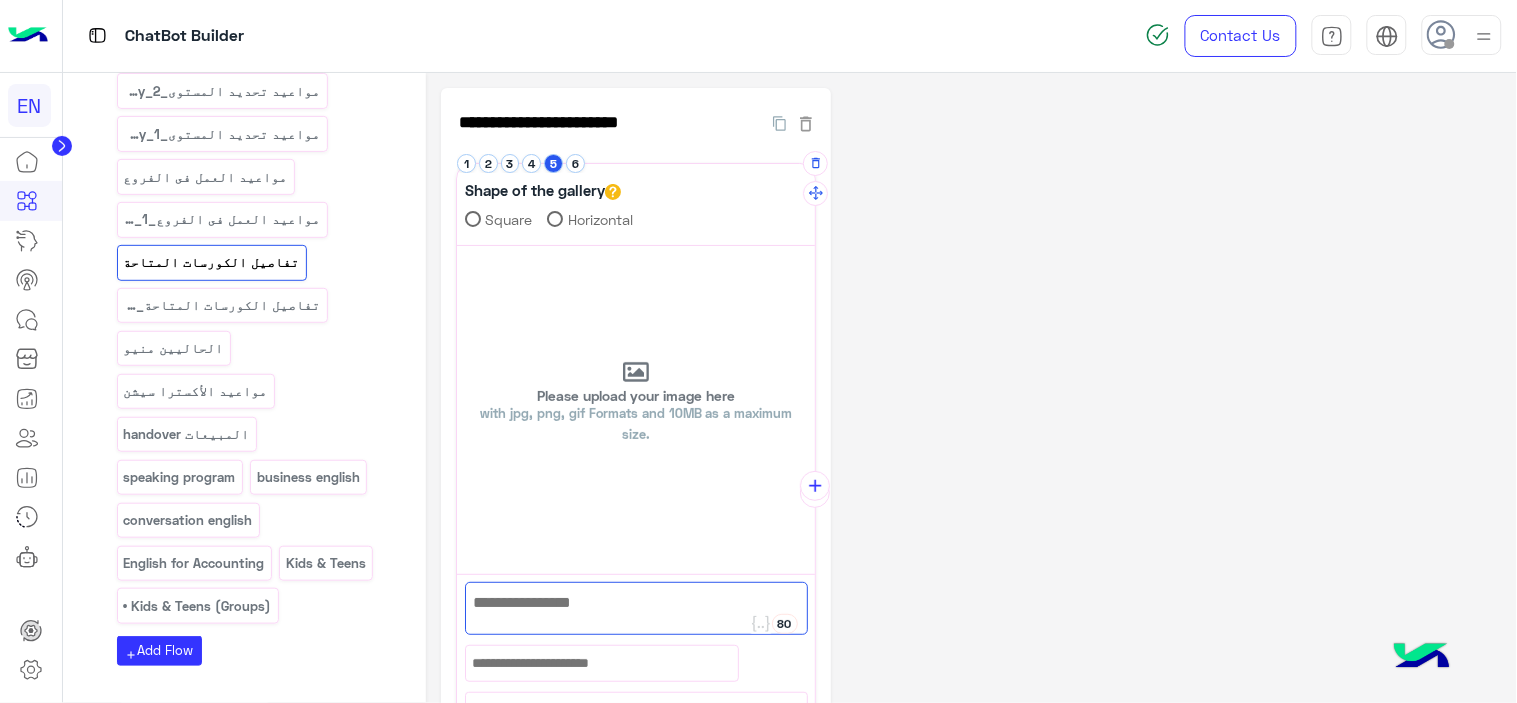 click on "**********" 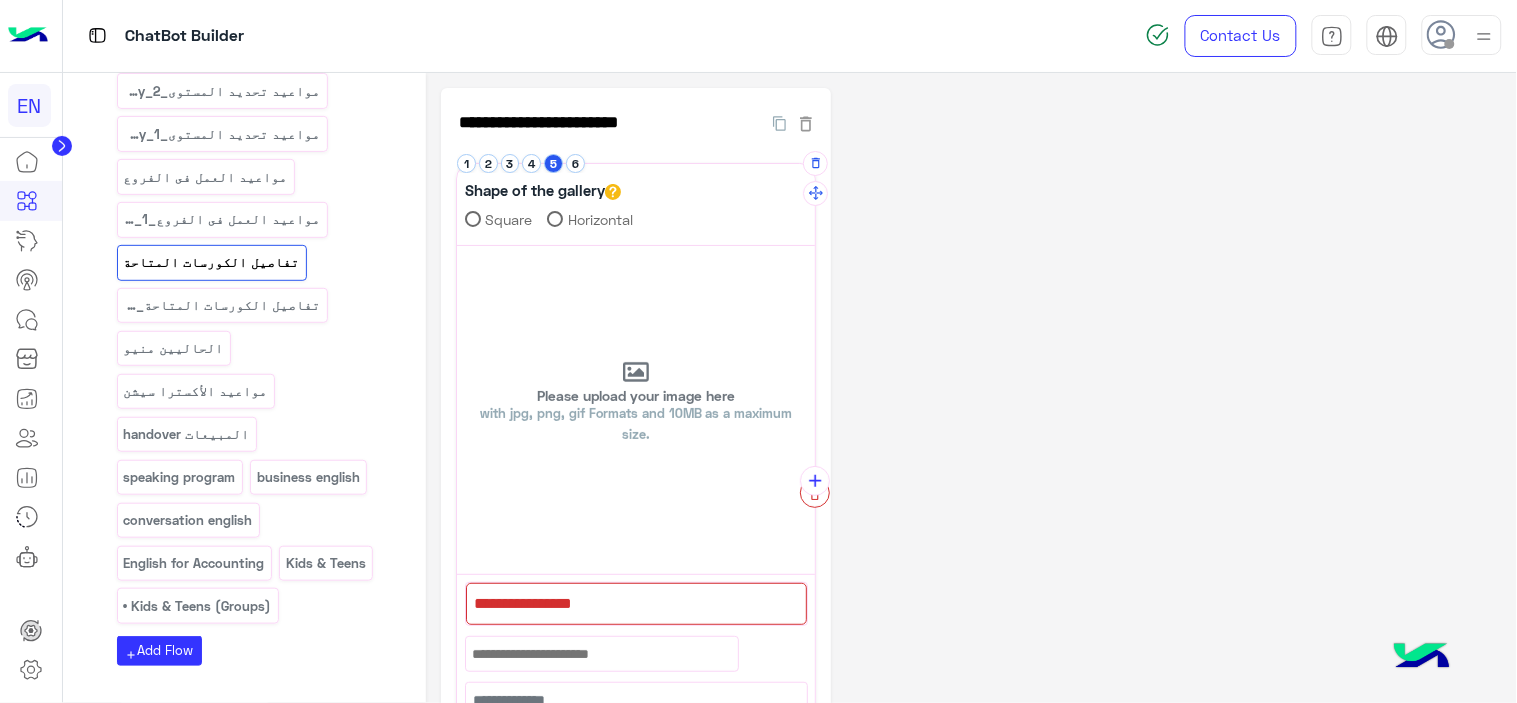click 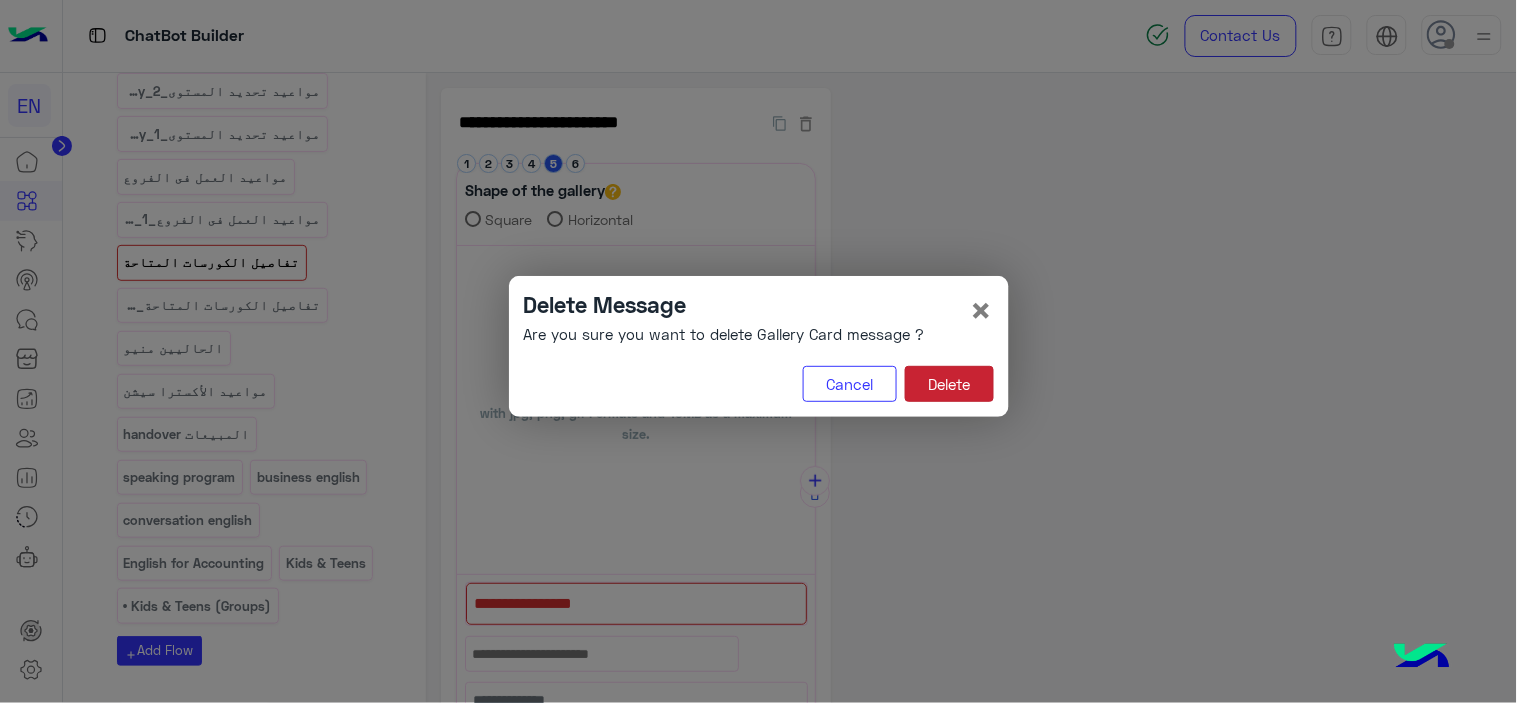 click on "Delete" 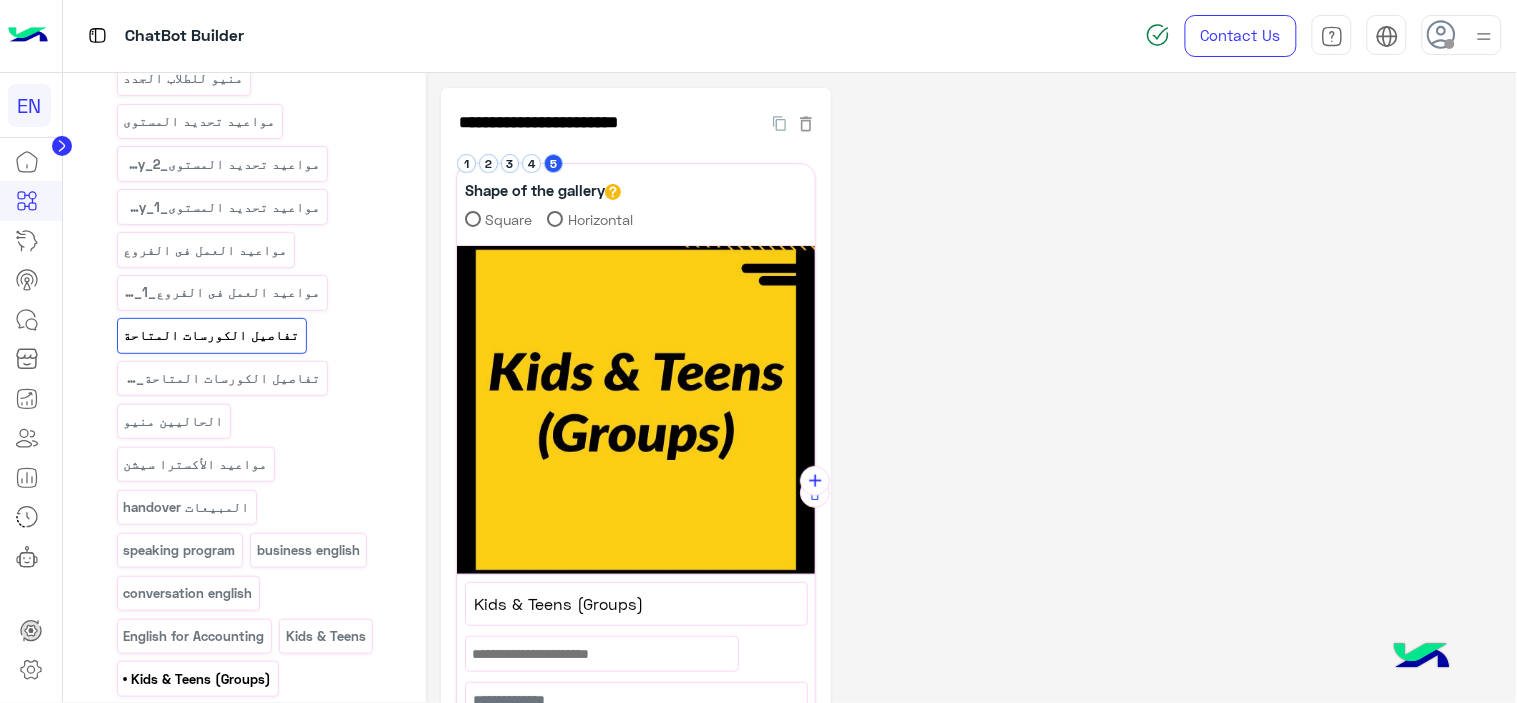 scroll, scrollTop: 2000, scrollLeft: 0, axis: vertical 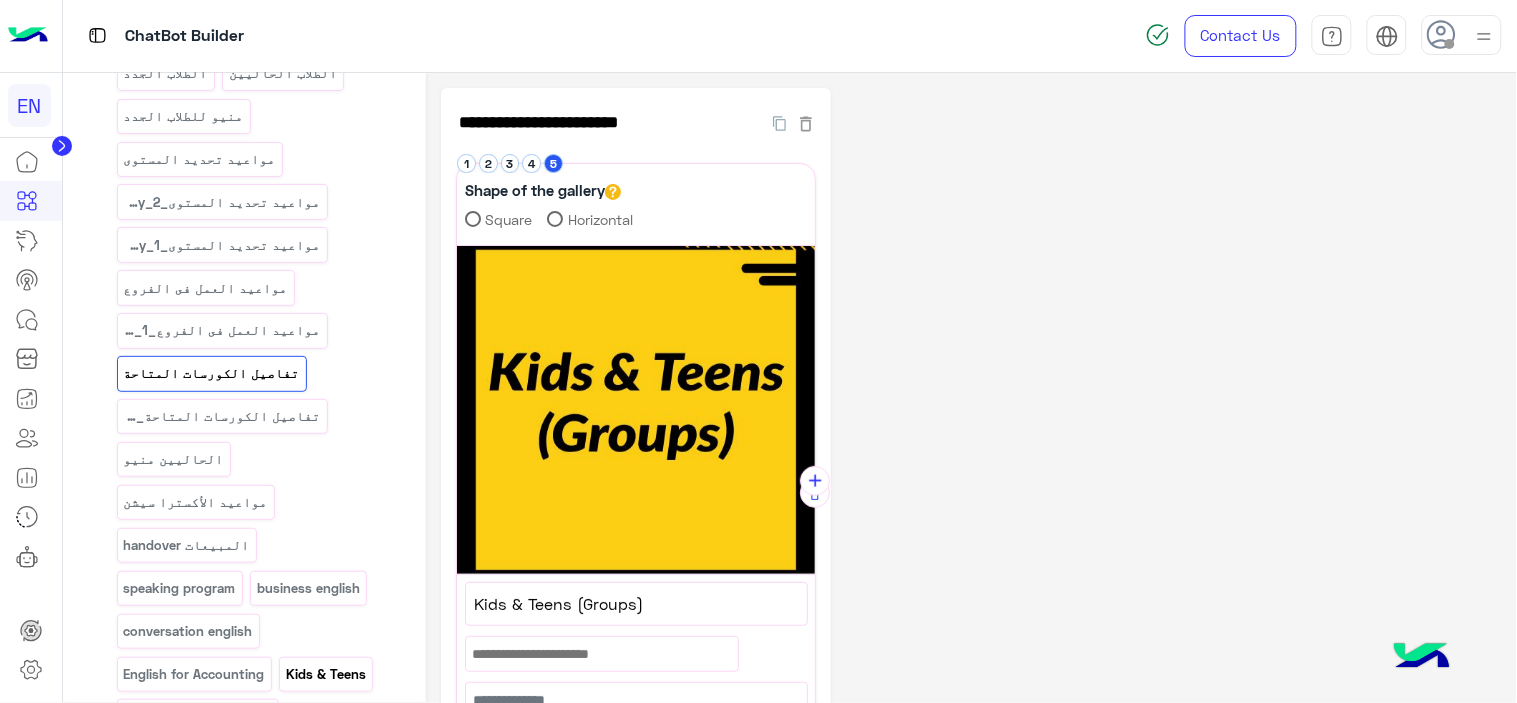 click on "Kids & Teens" at bounding box center (326, 674) 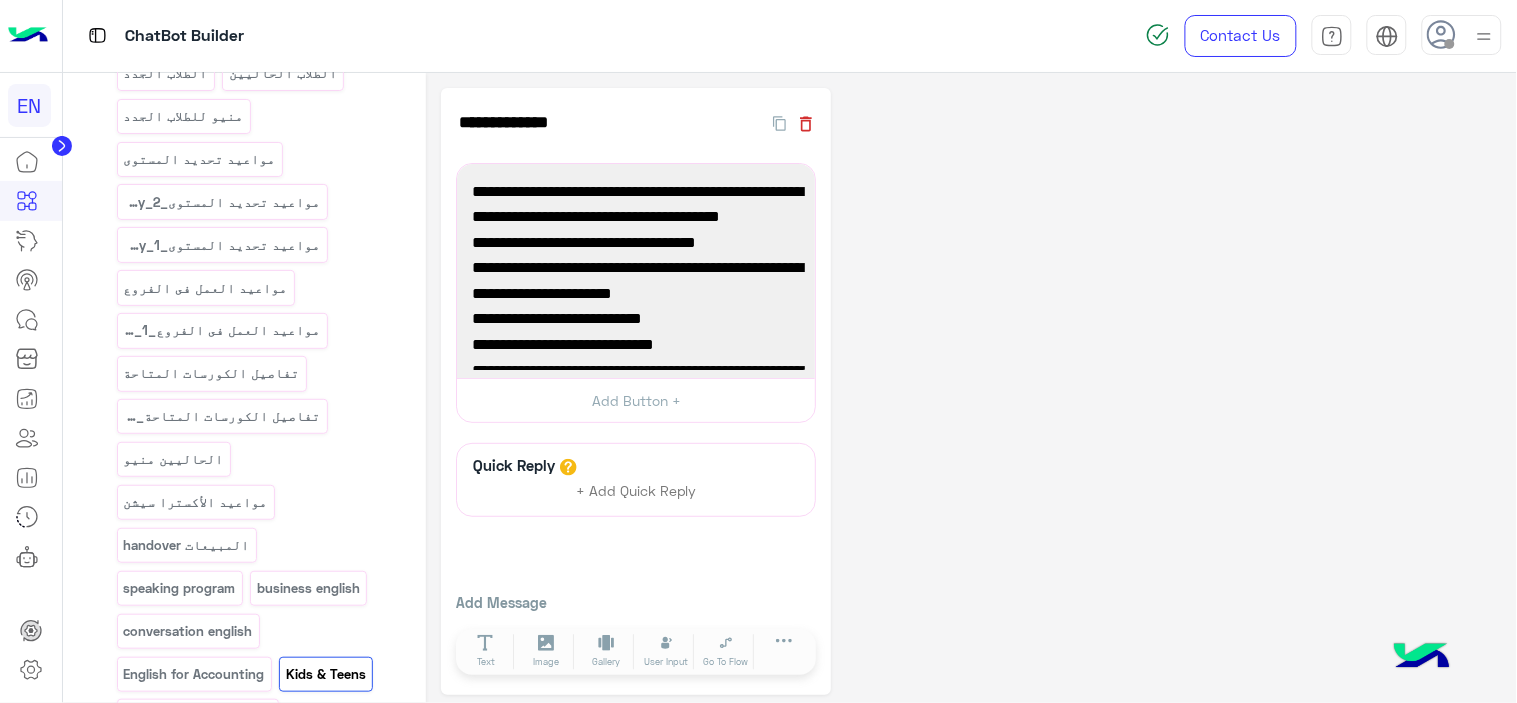 click 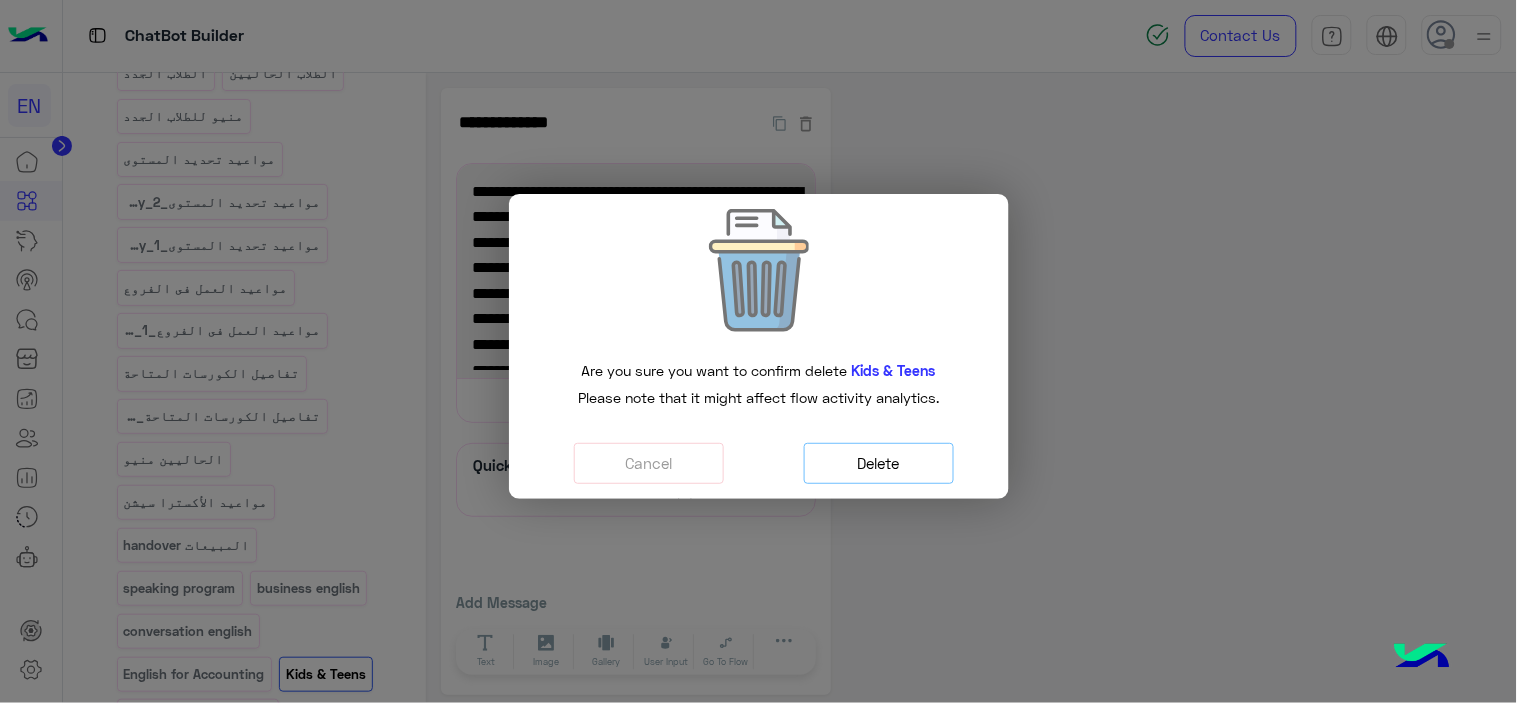 click on "Delete" 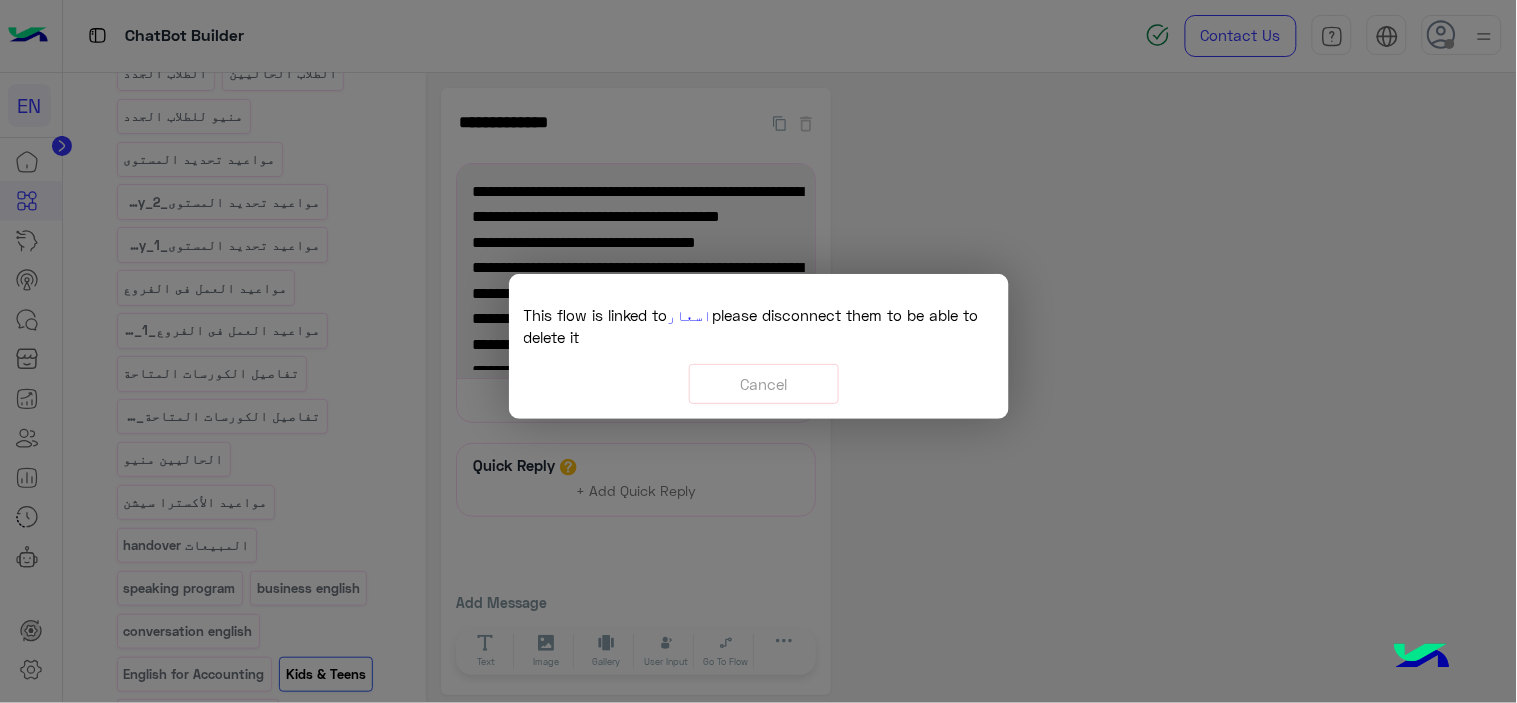 click on "اسعار" 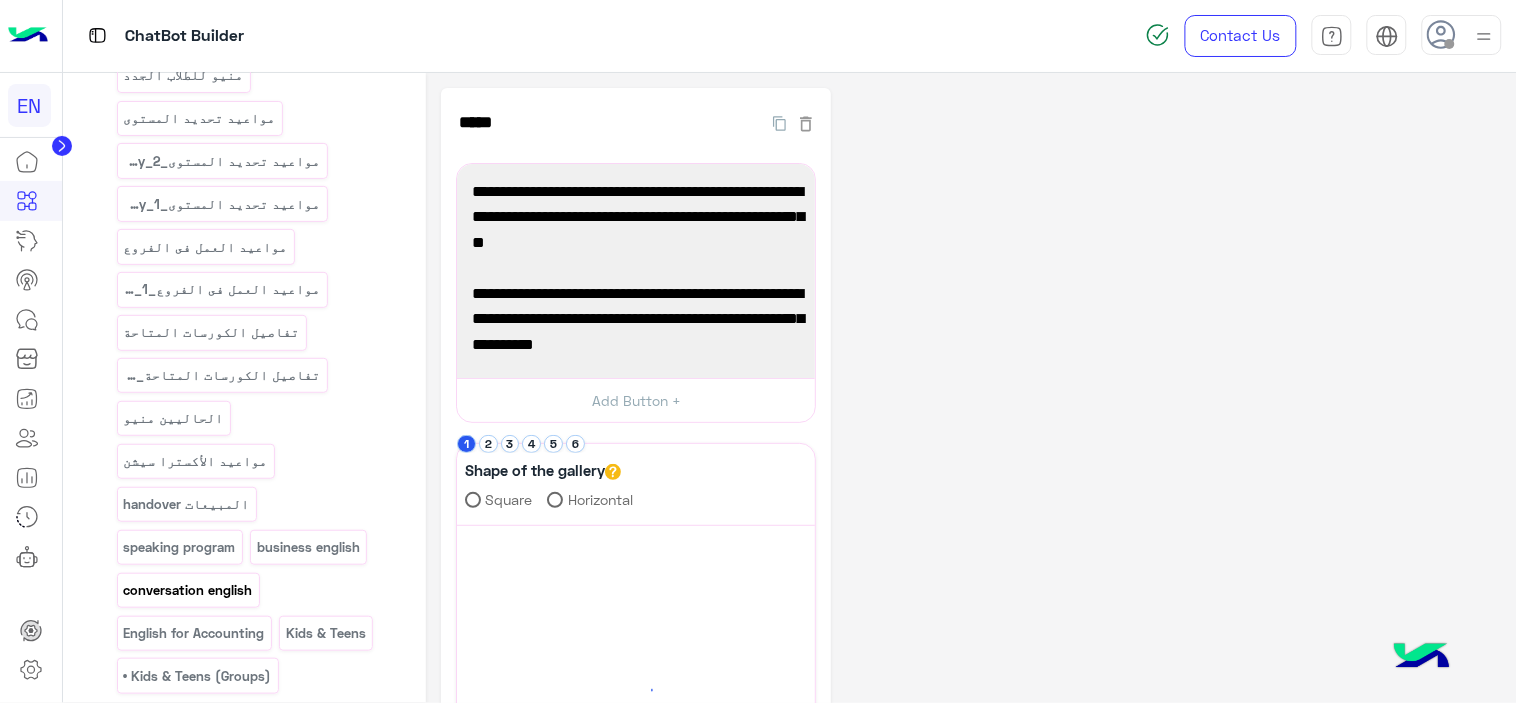 scroll, scrollTop: 2111, scrollLeft: 0, axis: vertical 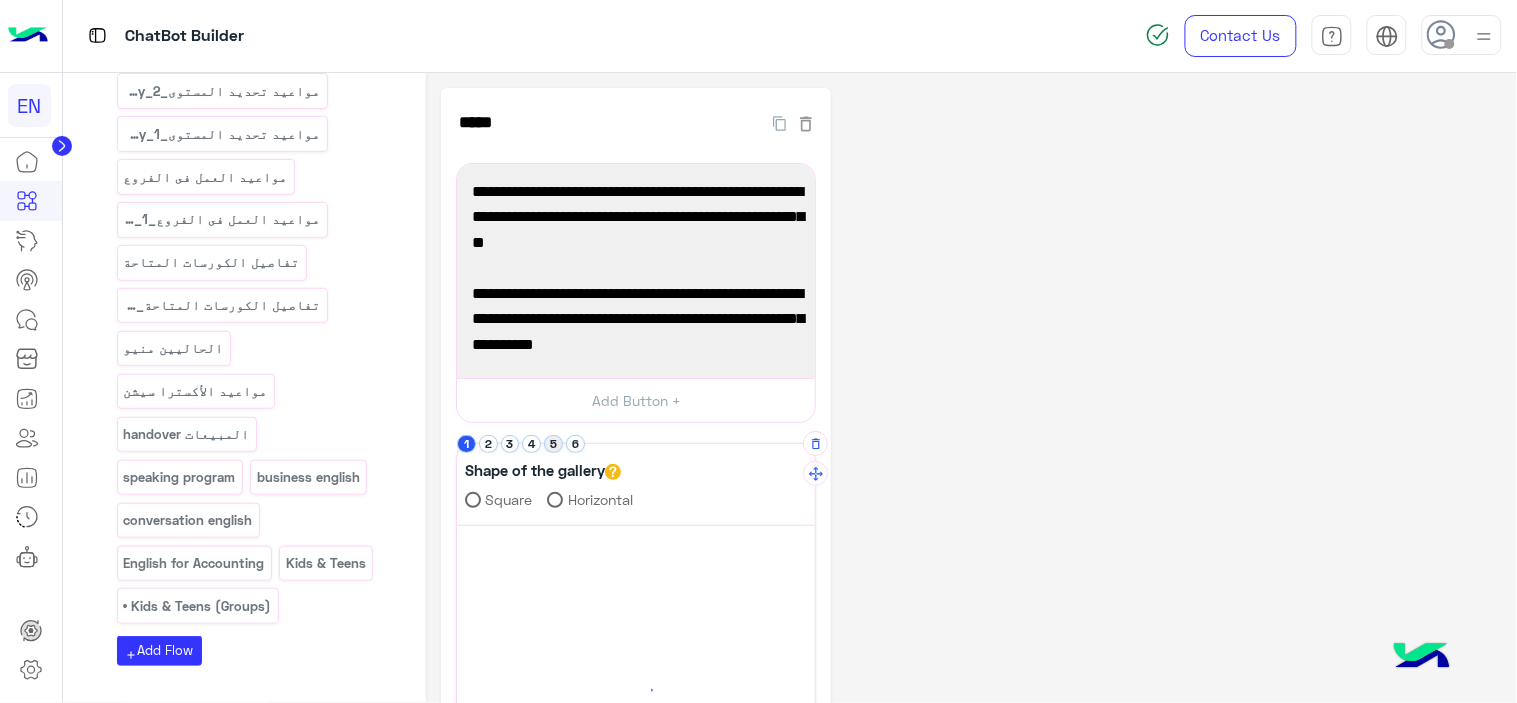 click on "5" at bounding box center [553, 444] 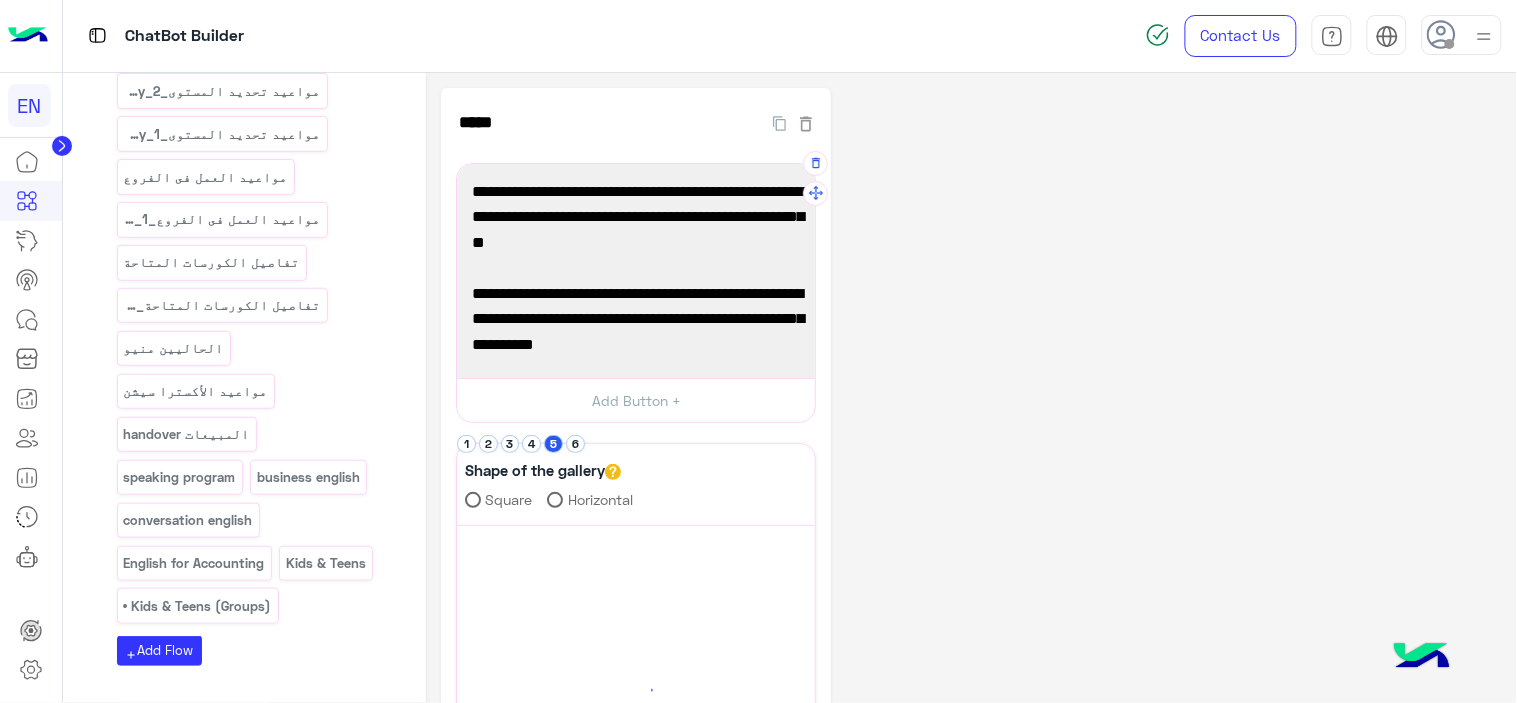 scroll, scrollTop: 111, scrollLeft: 0, axis: vertical 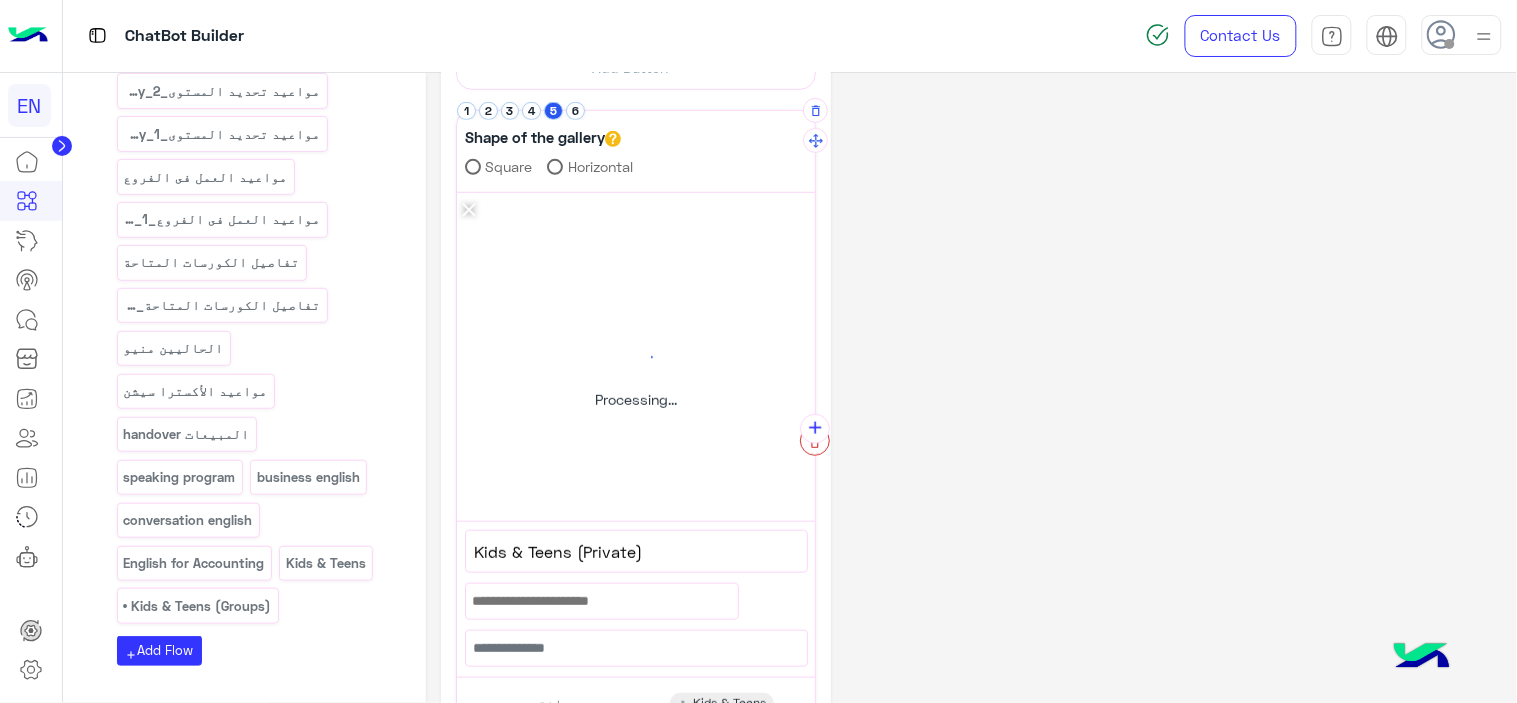 click 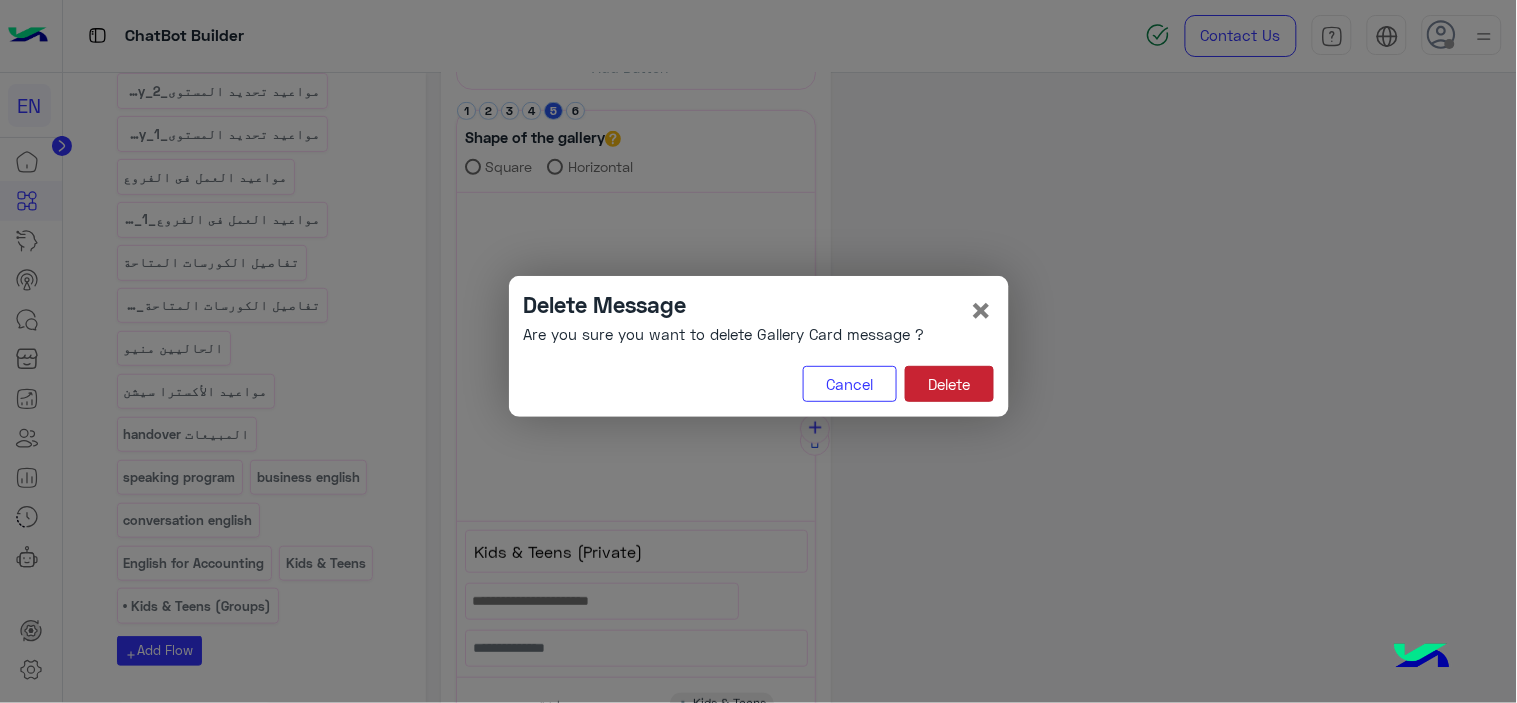 click on "Delete" 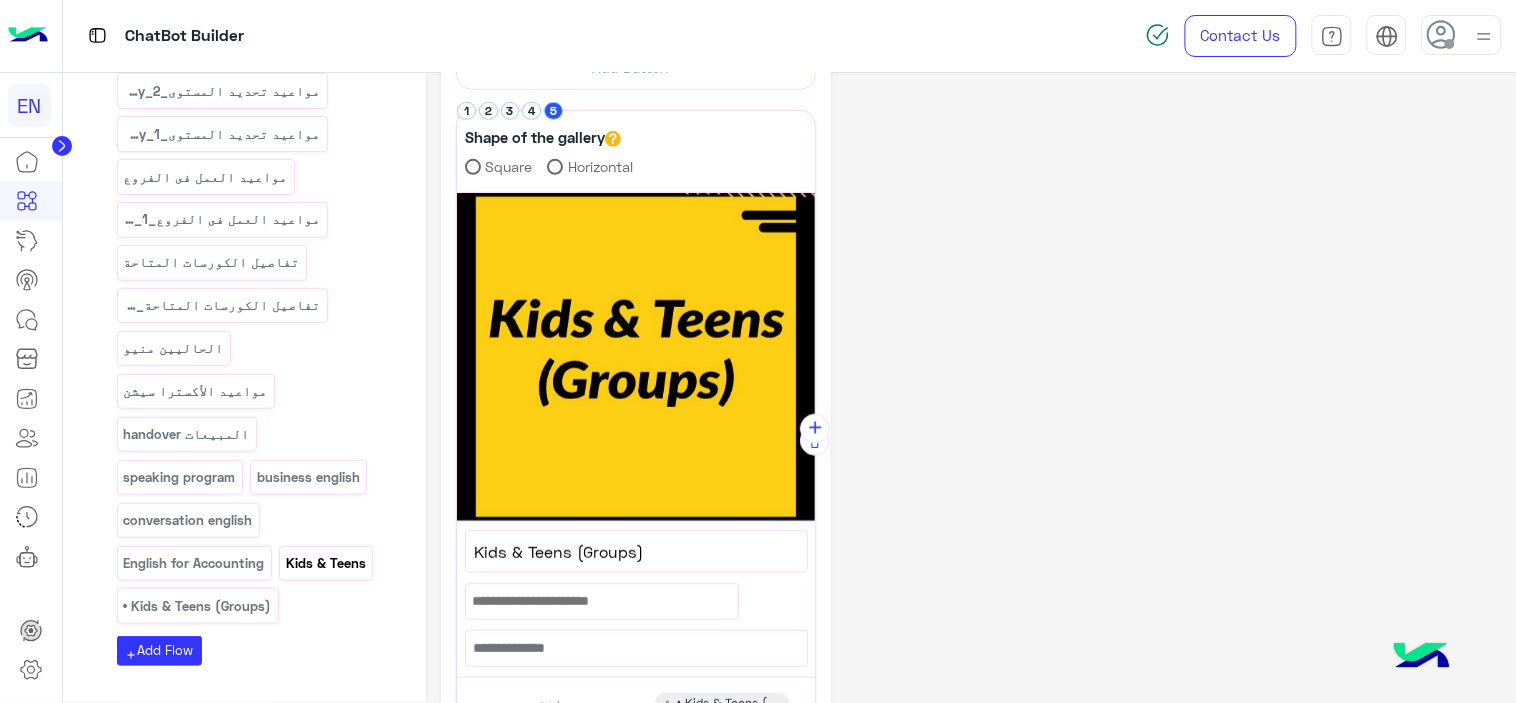 click on "Kids & Teens" at bounding box center (326, 563) 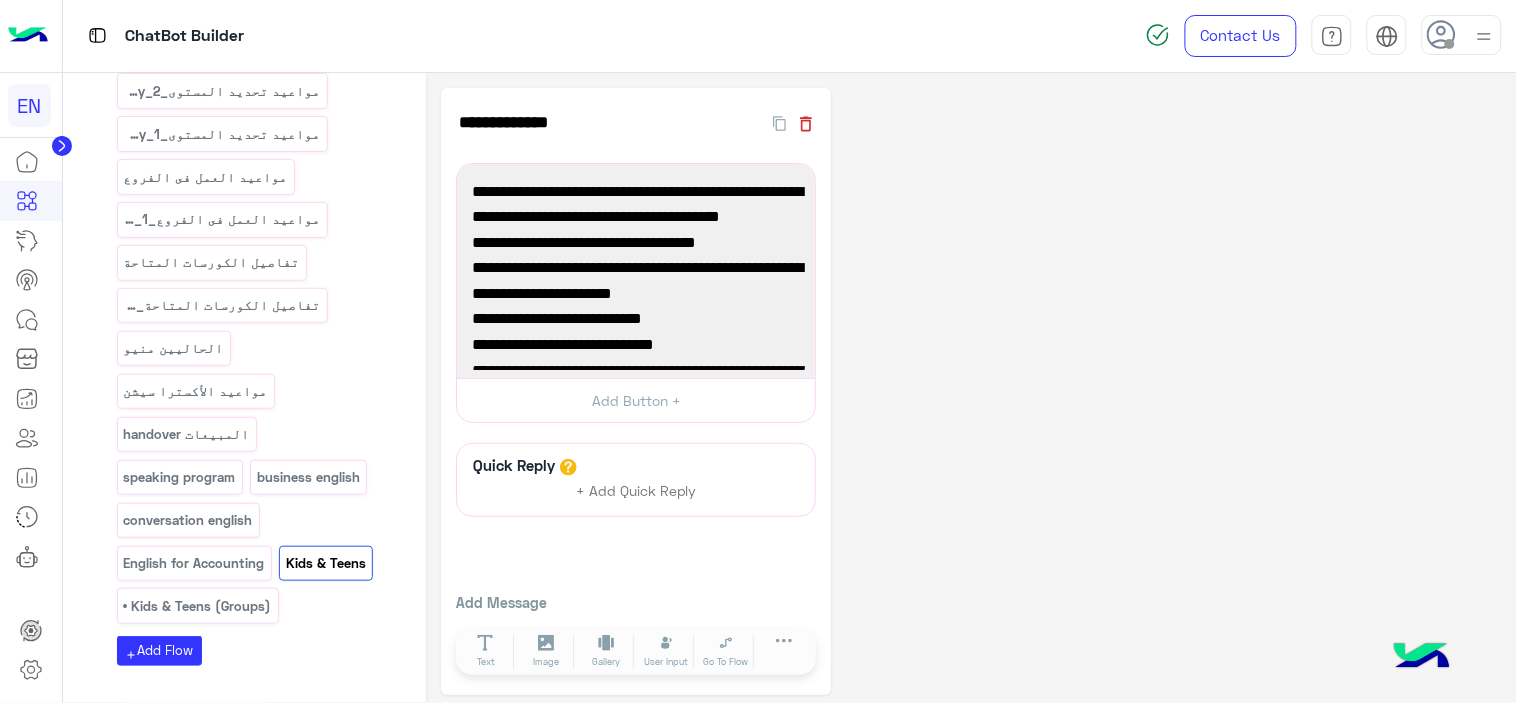 click 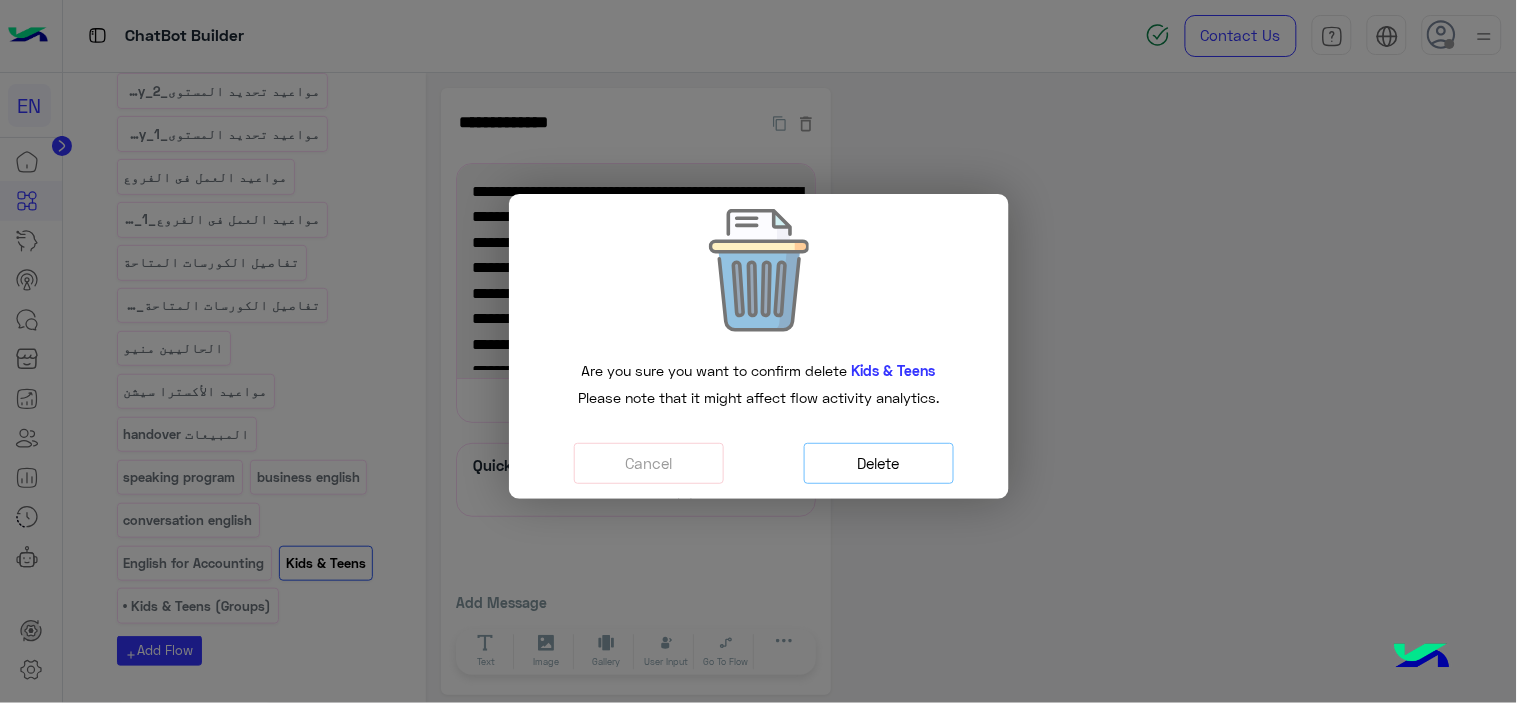 click on "Delete" 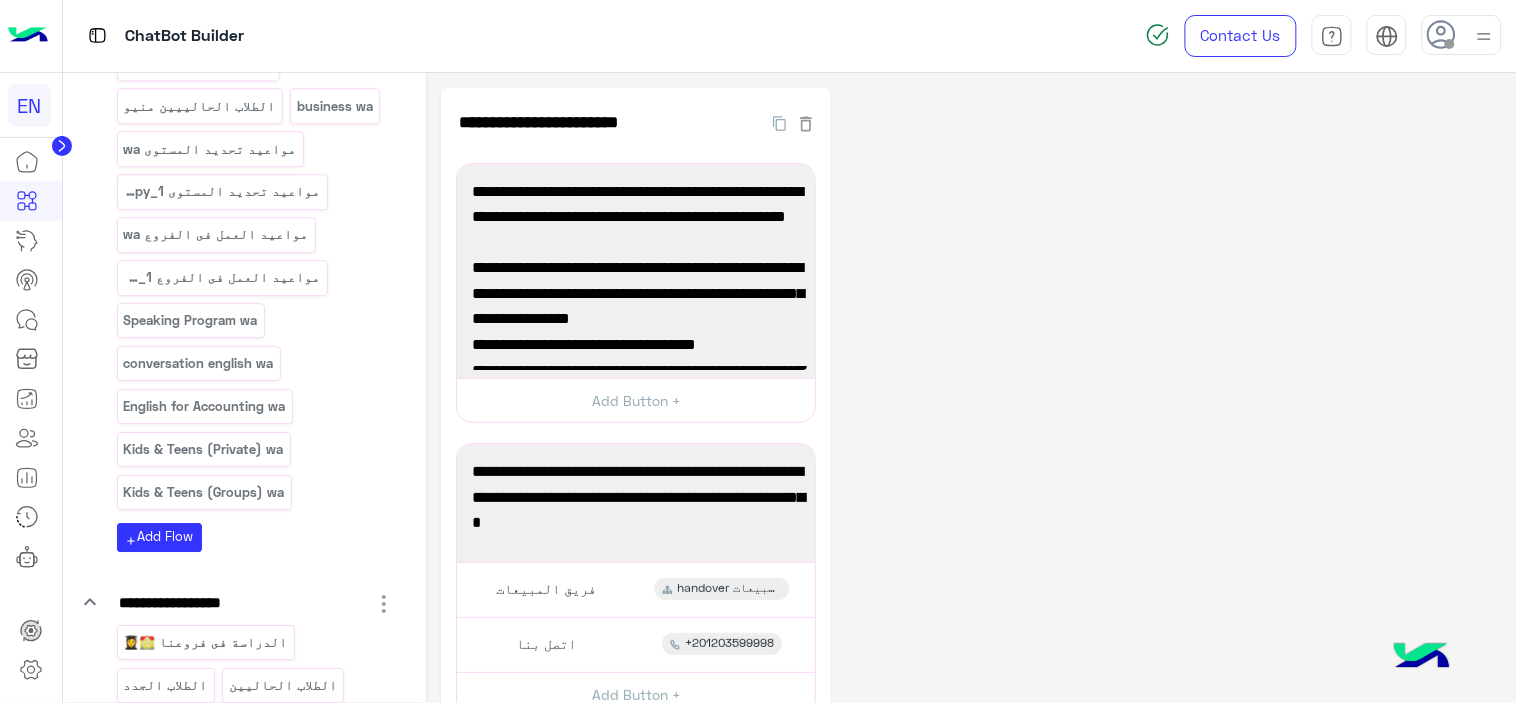 scroll, scrollTop: 1333, scrollLeft: 0, axis: vertical 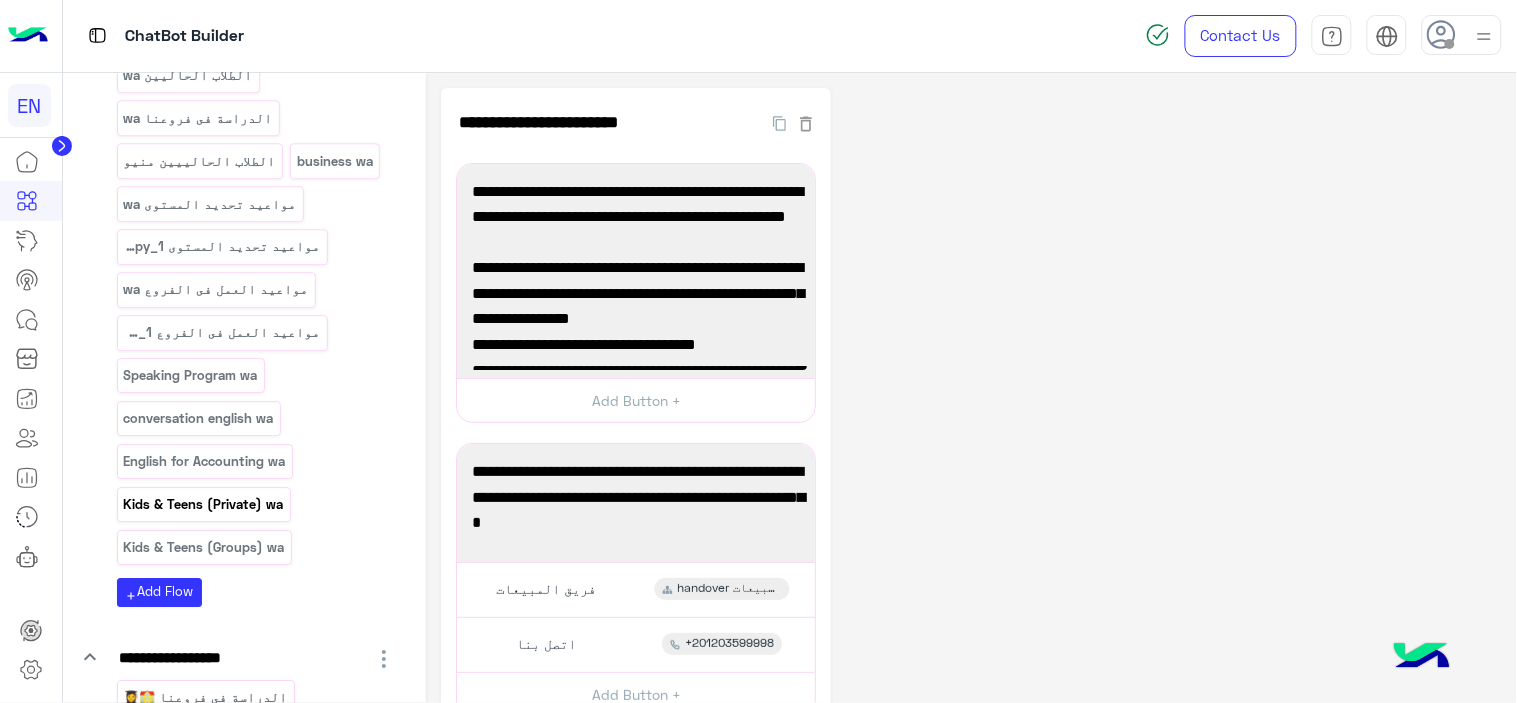 click on "Kids & Teens (Private) wa" at bounding box center [203, 504] 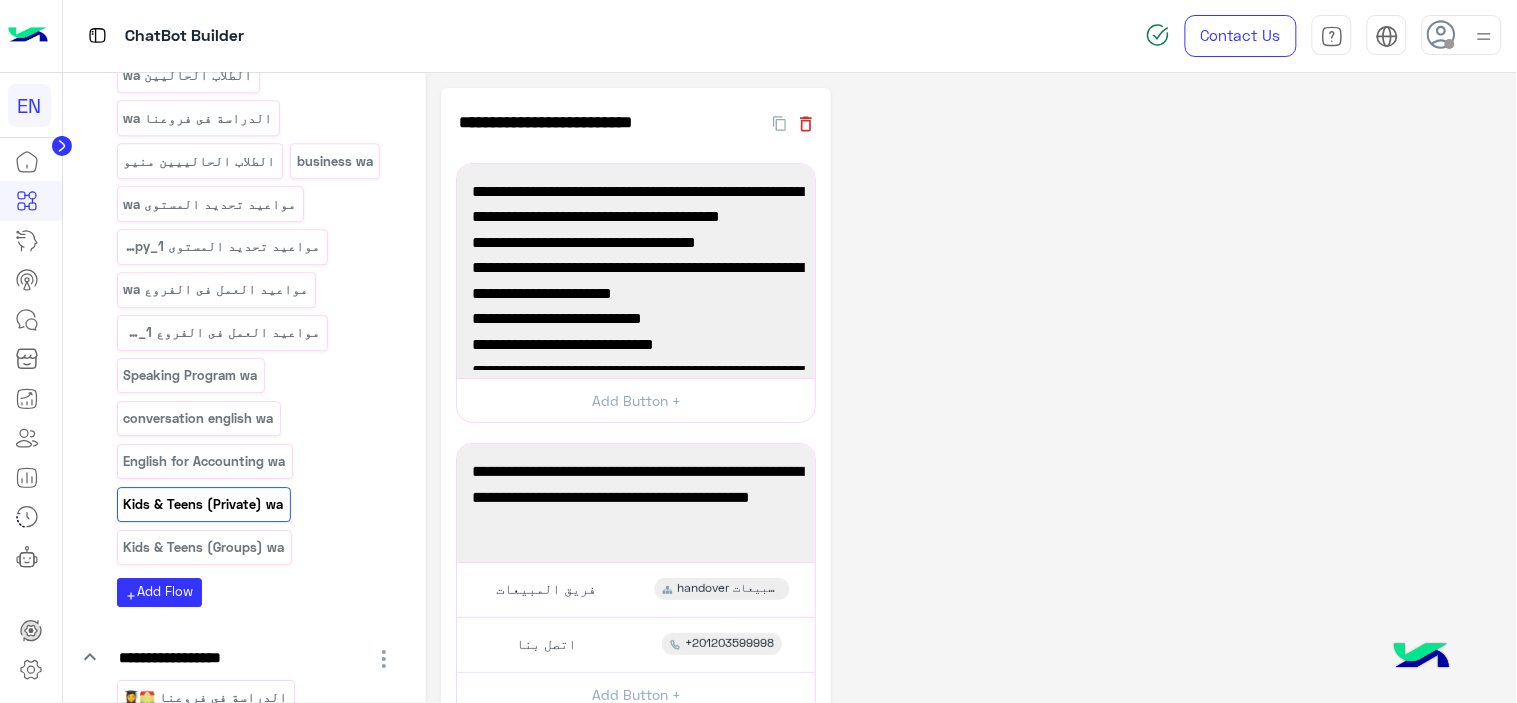 click 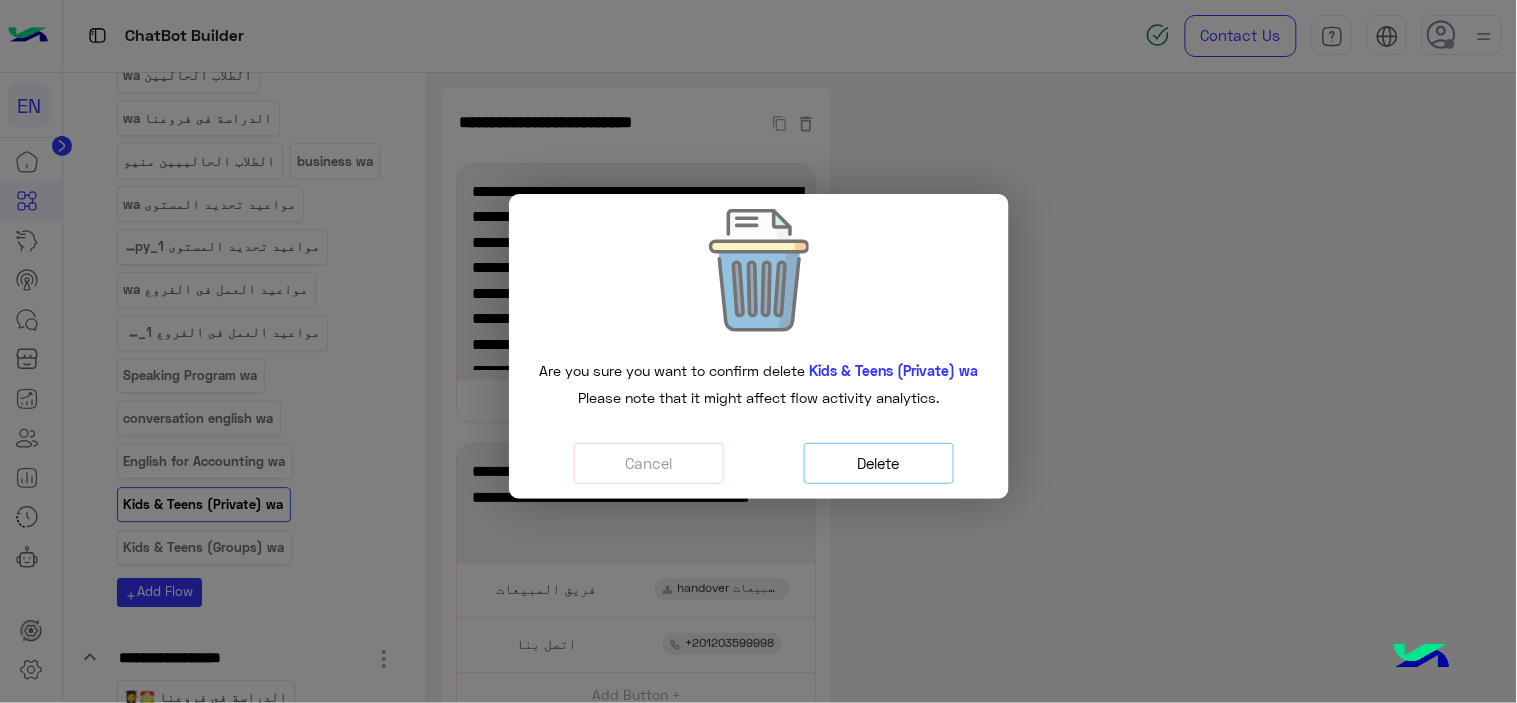 click on "Delete" 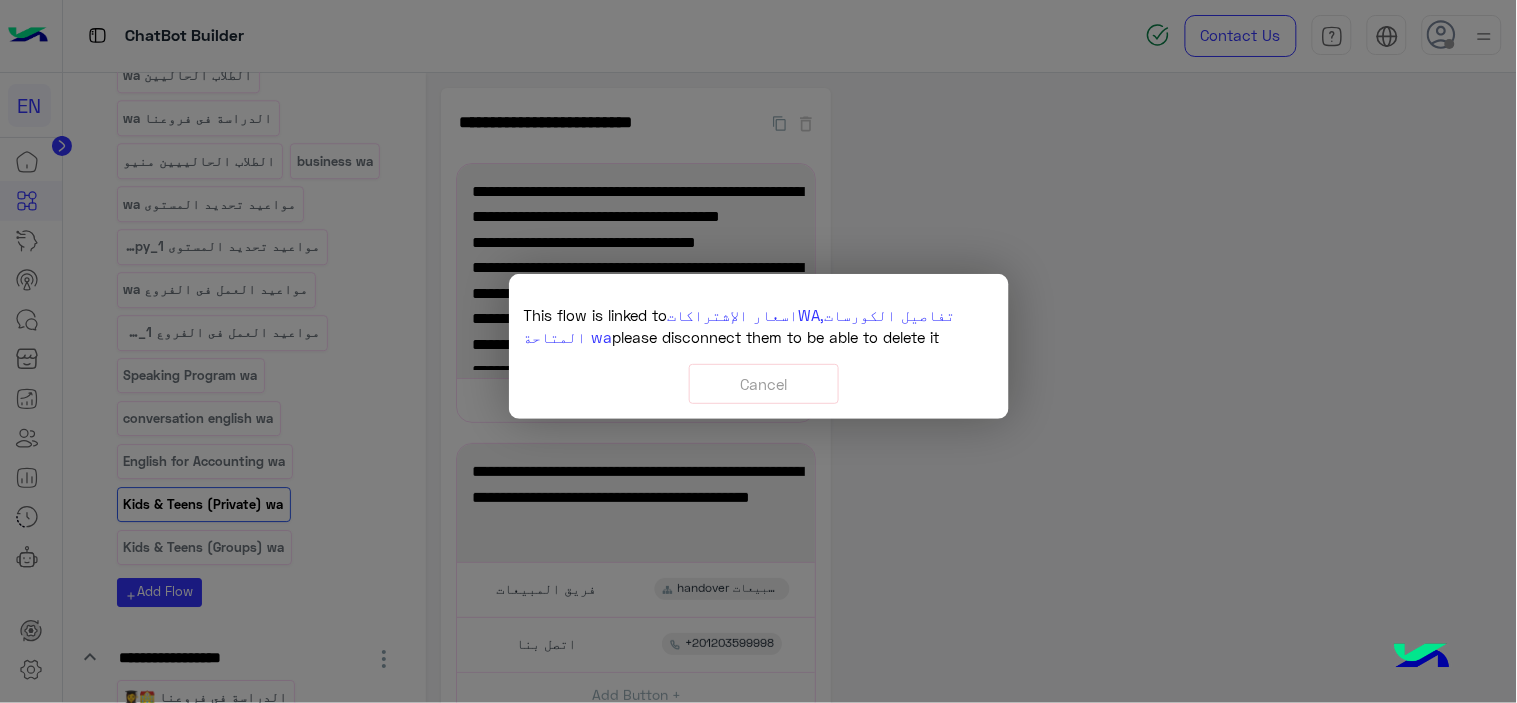 click on "تفاصيل الكورسات المتاحة wa" 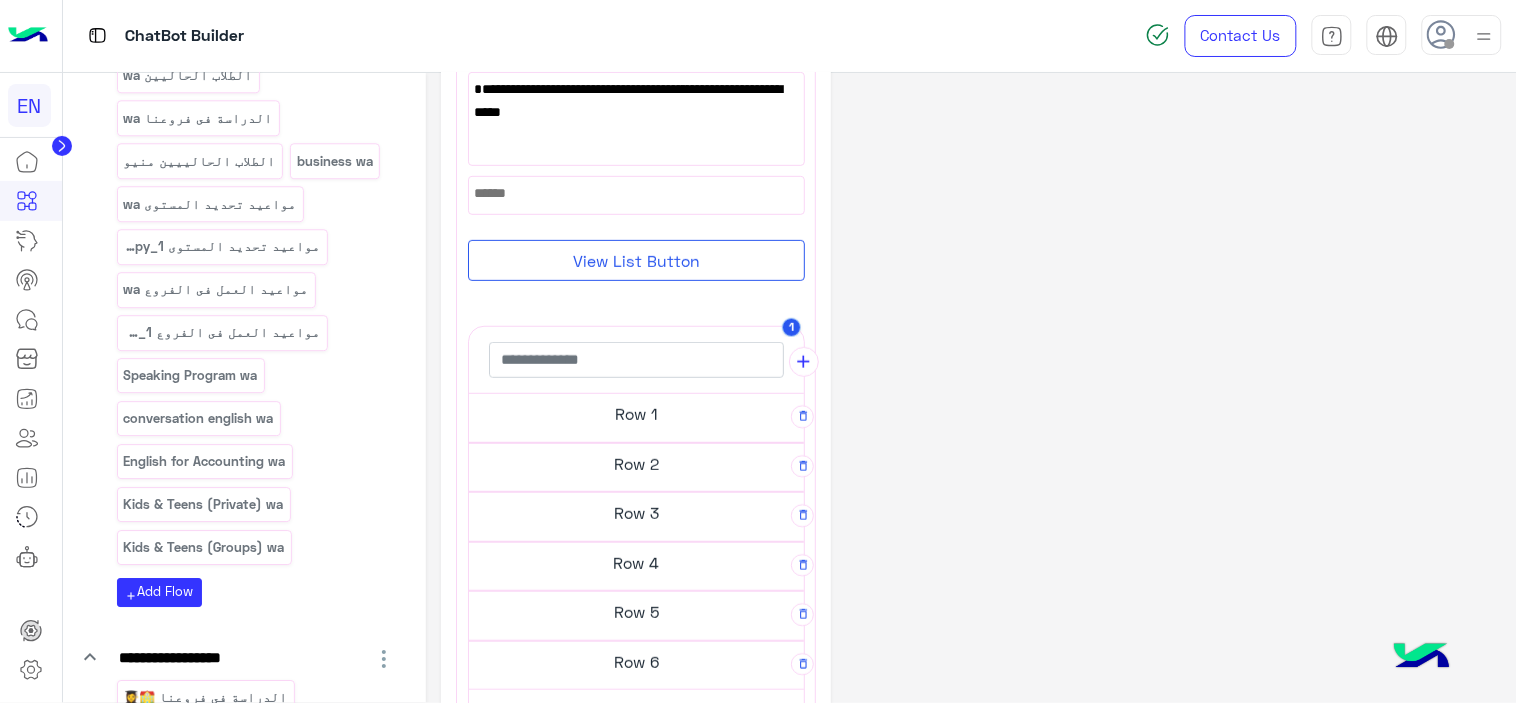 scroll, scrollTop: 0, scrollLeft: 0, axis: both 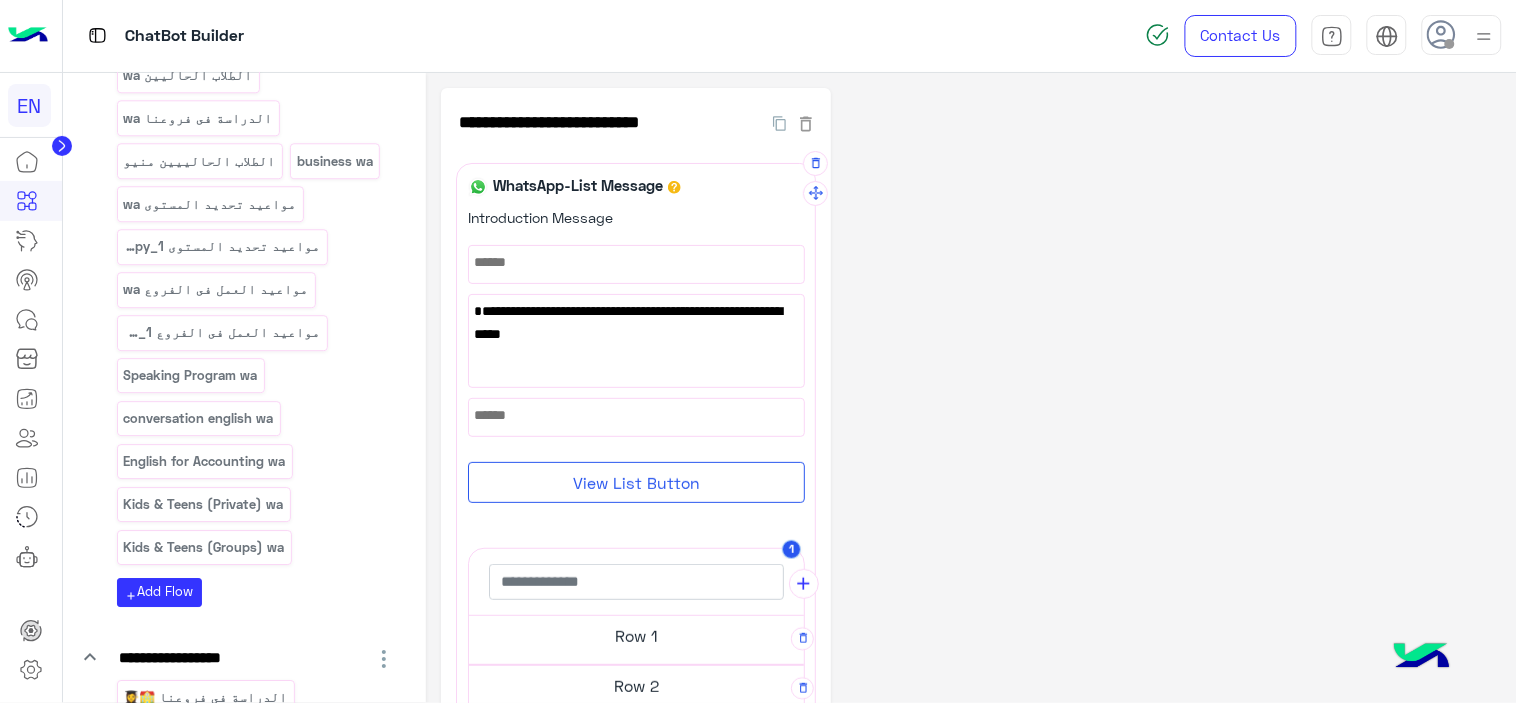 click on "فيما يلي تفاصيل بعض الكورسات التعليمية المتاحة لدينا: 👩🏼‍🏫📚📝" at bounding box center [636, 345] 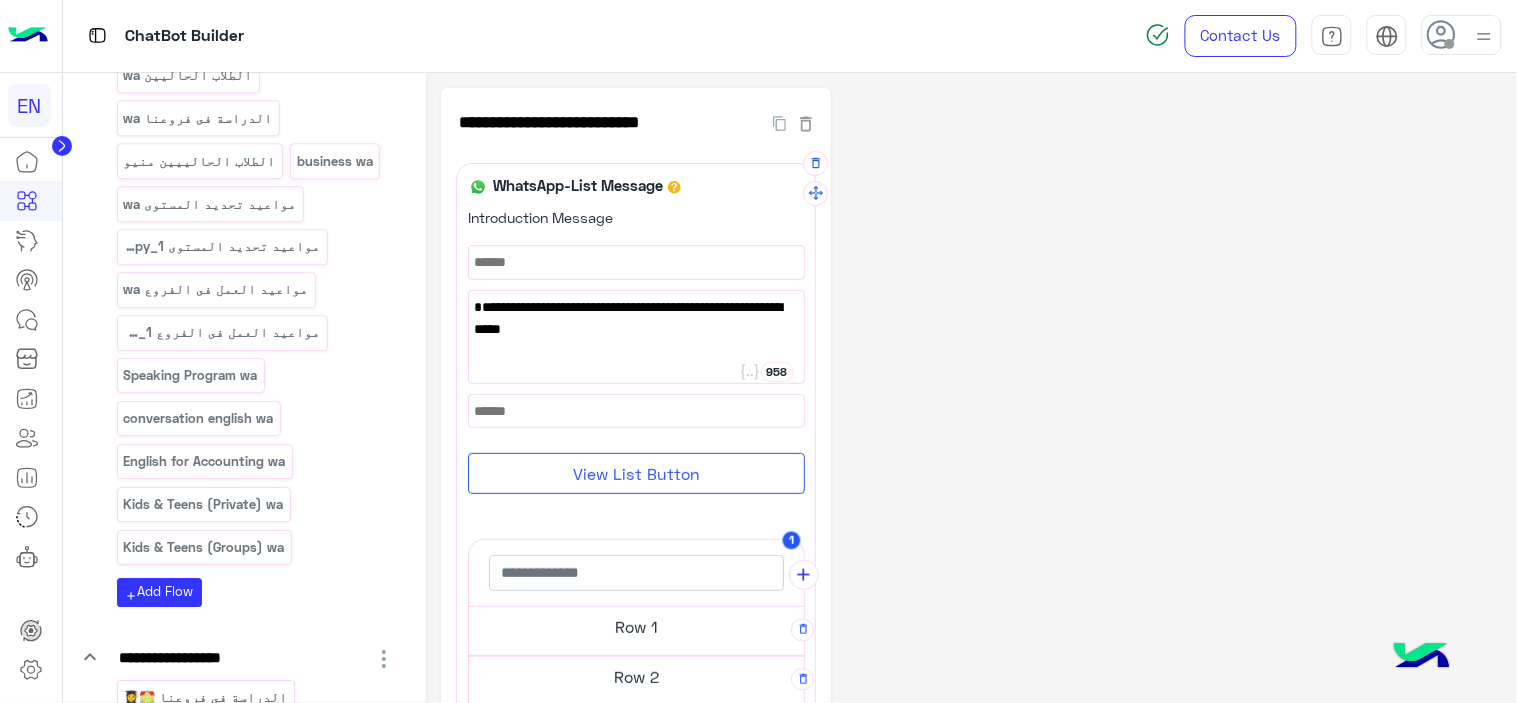 scroll, scrollTop: 222, scrollLeft: 0, axis: vertical 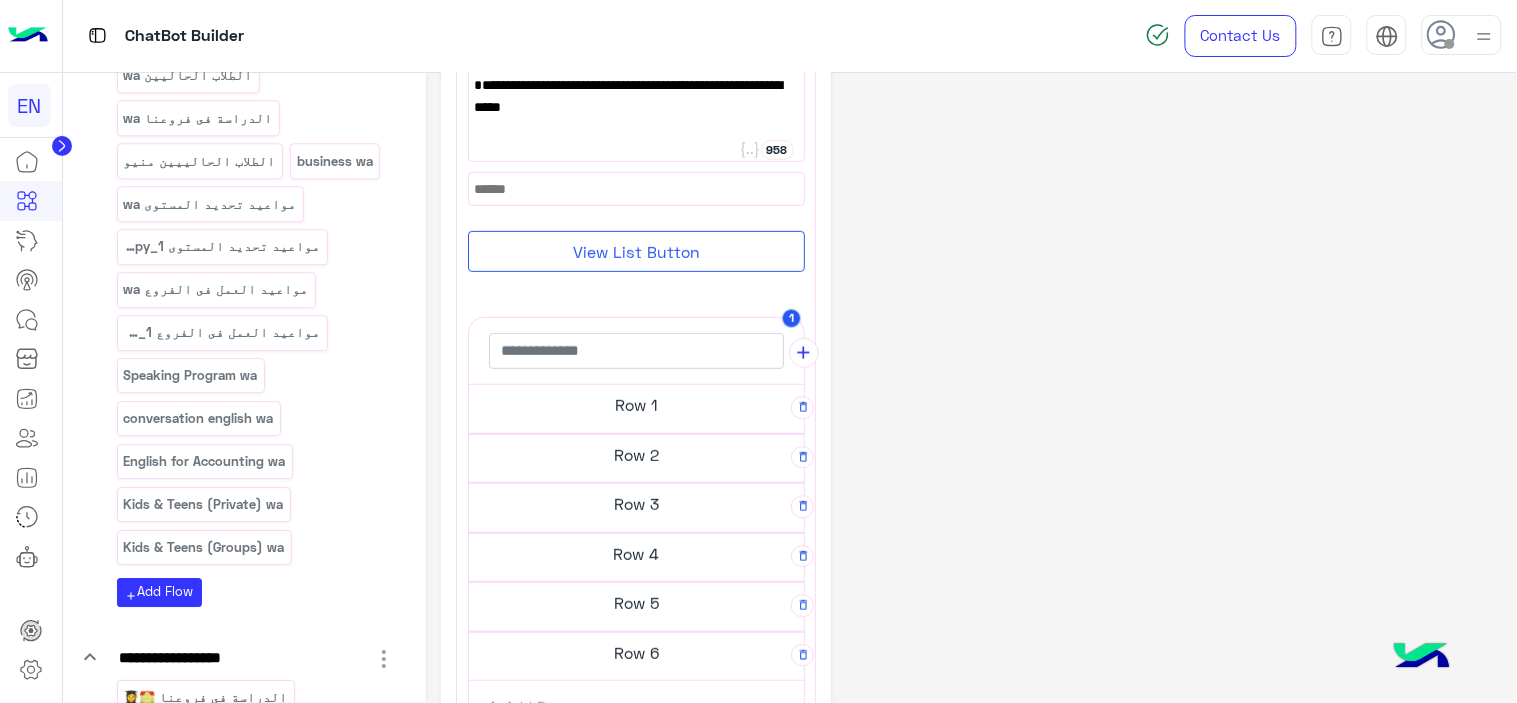 click on "**********" 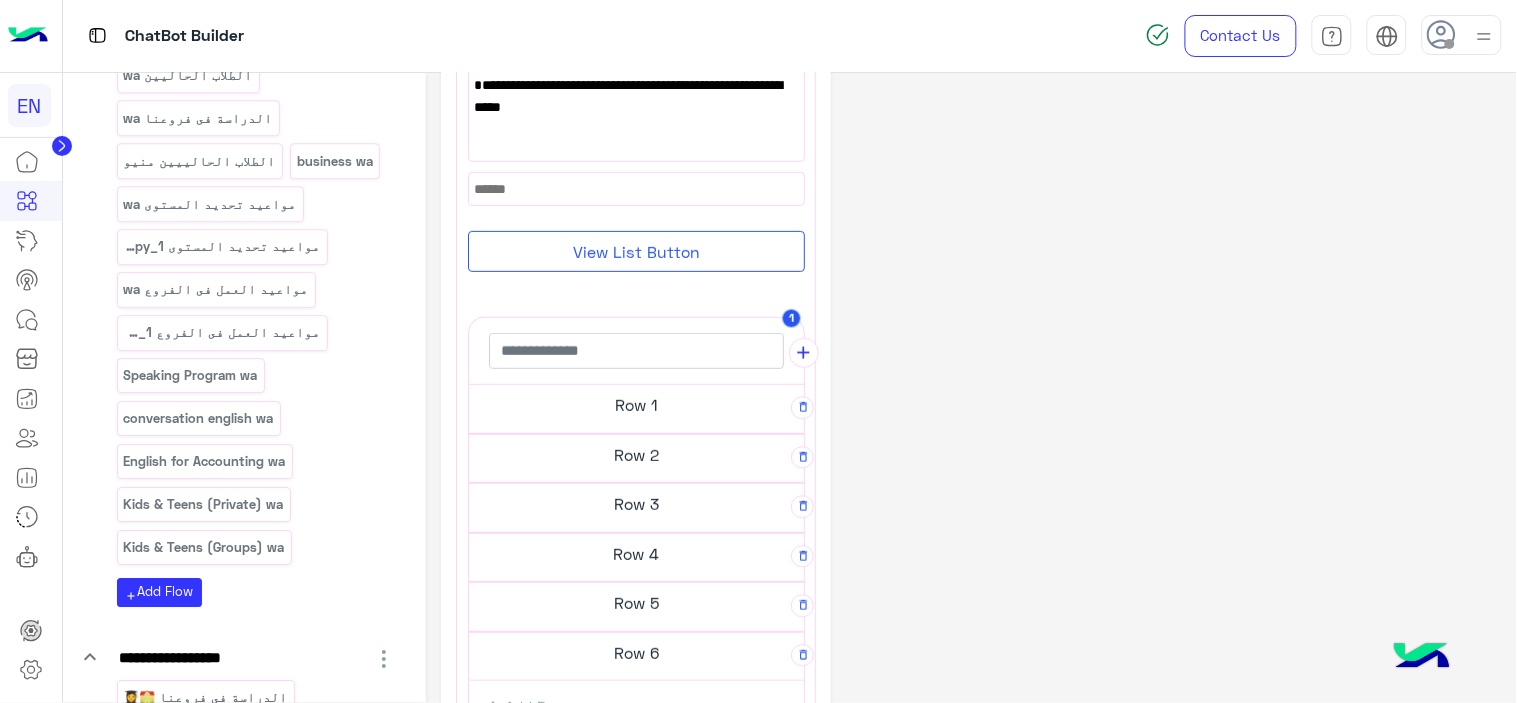 click on "Row 1" at bounding box center (636, 405) 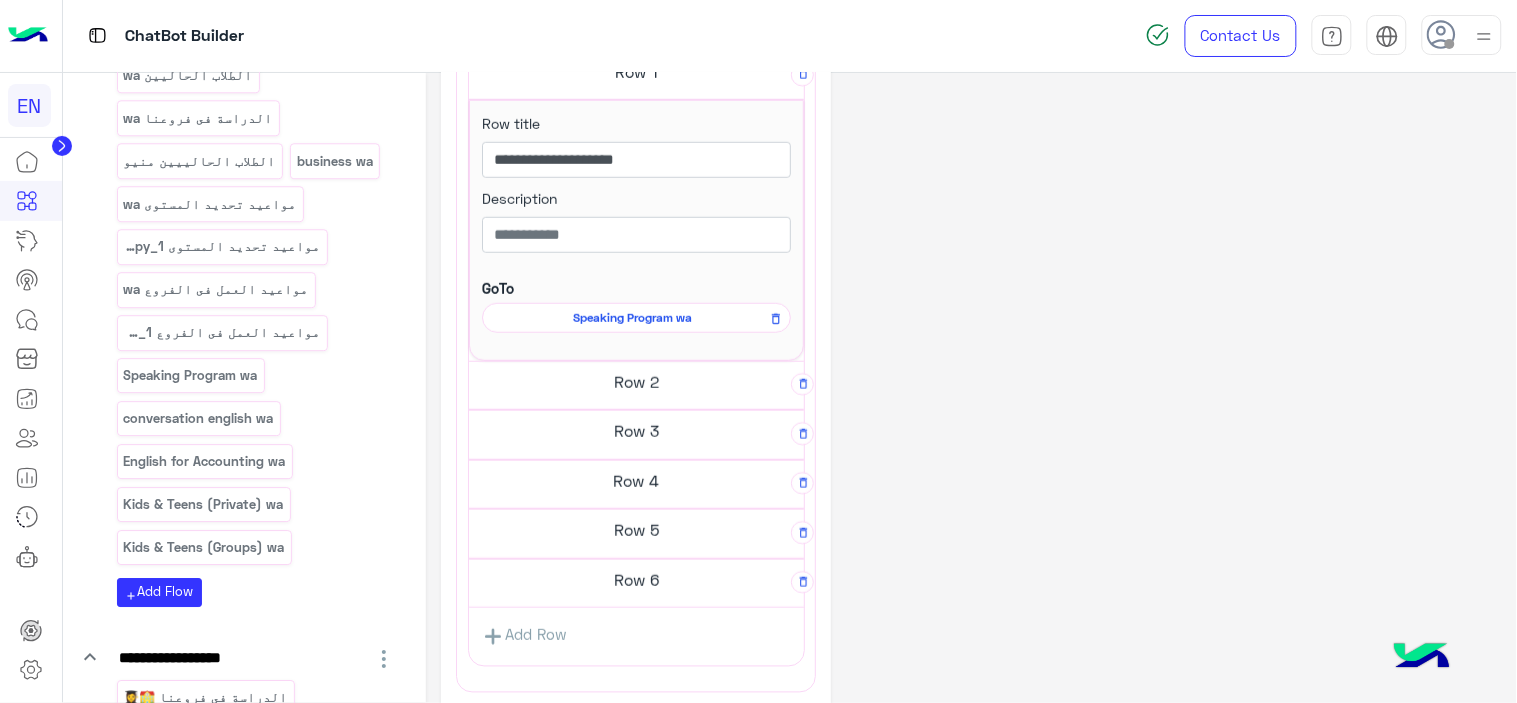 scroll, scrollTop: 666, scrollLeft: 0, axis: vertical 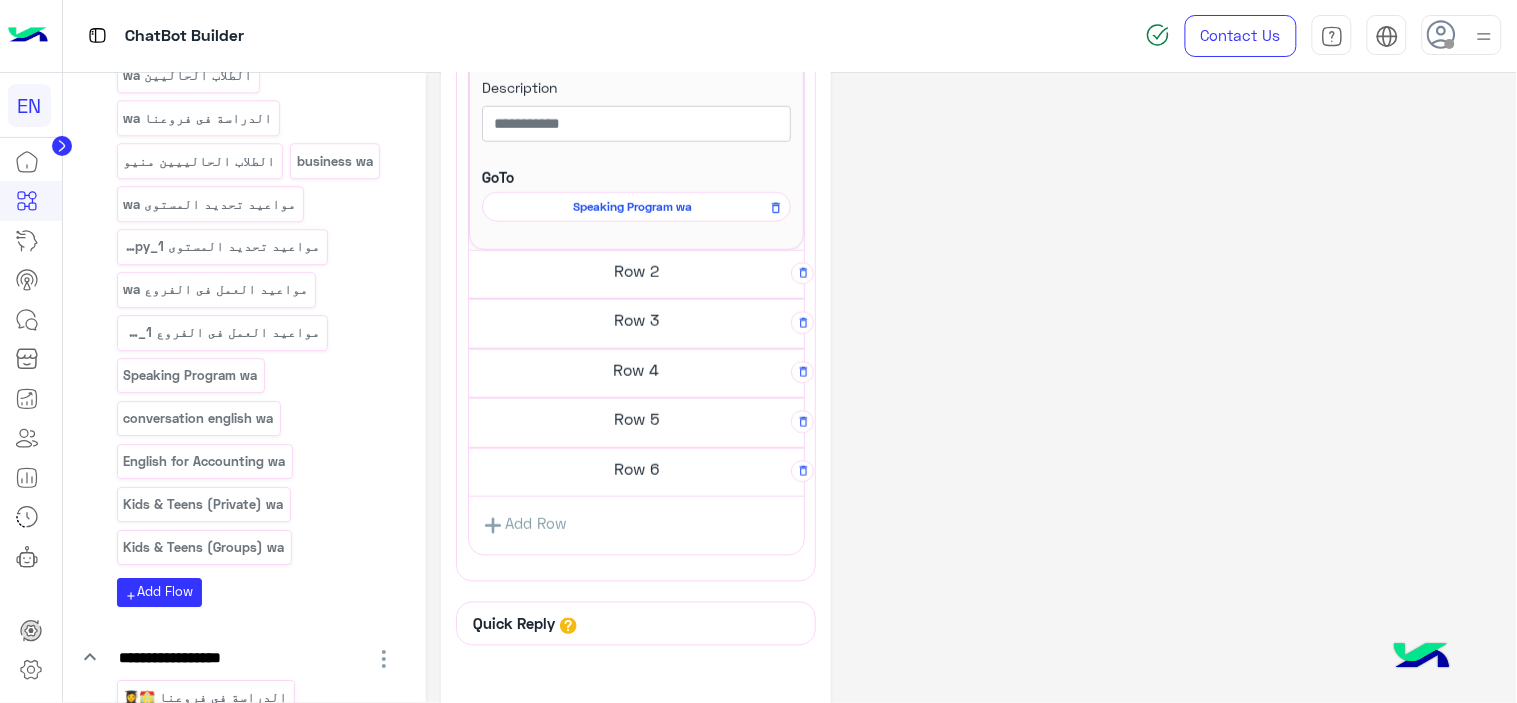 click on "Row 5" at bounding box center [636, -39] 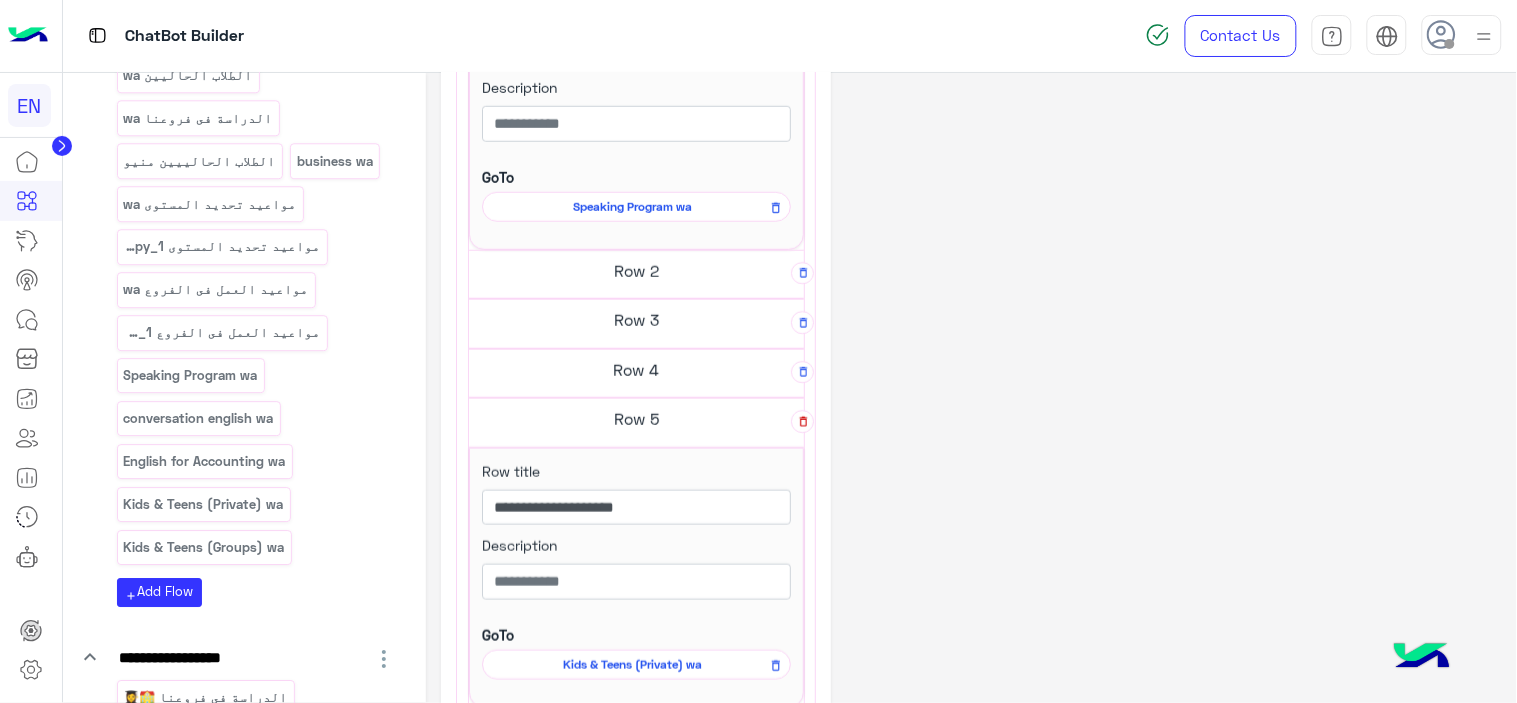 click 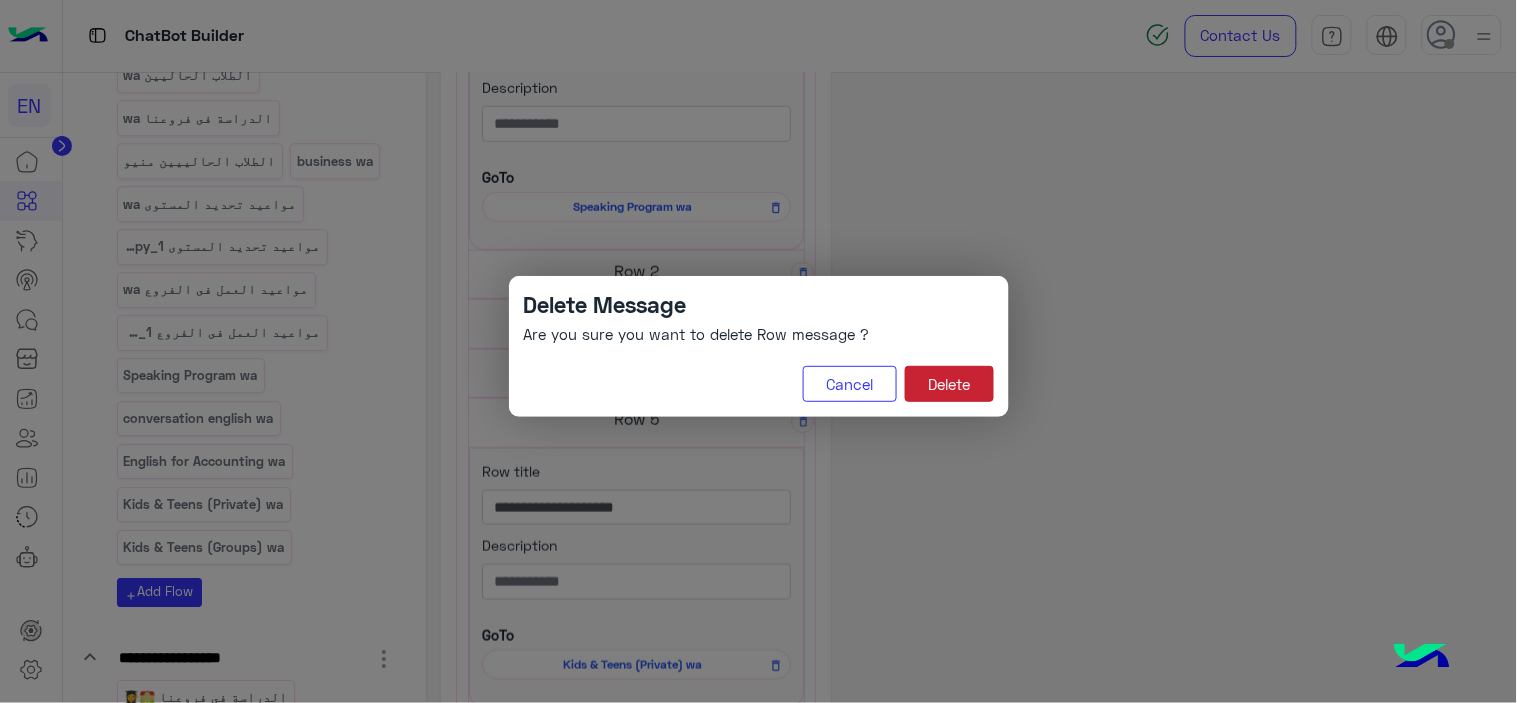 click on "Delete" 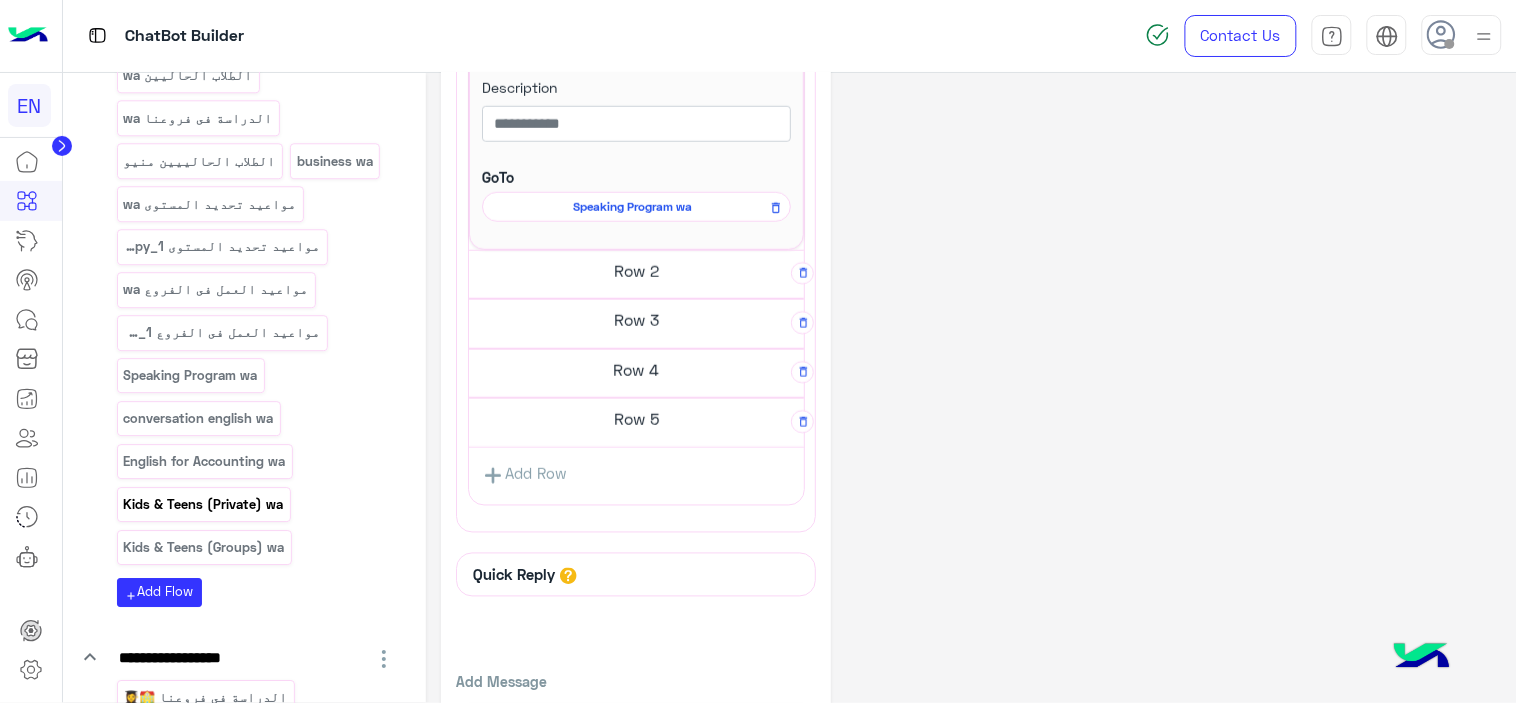 click on "Kids & Teens (Private) wa" at bounding box center (203, 504) 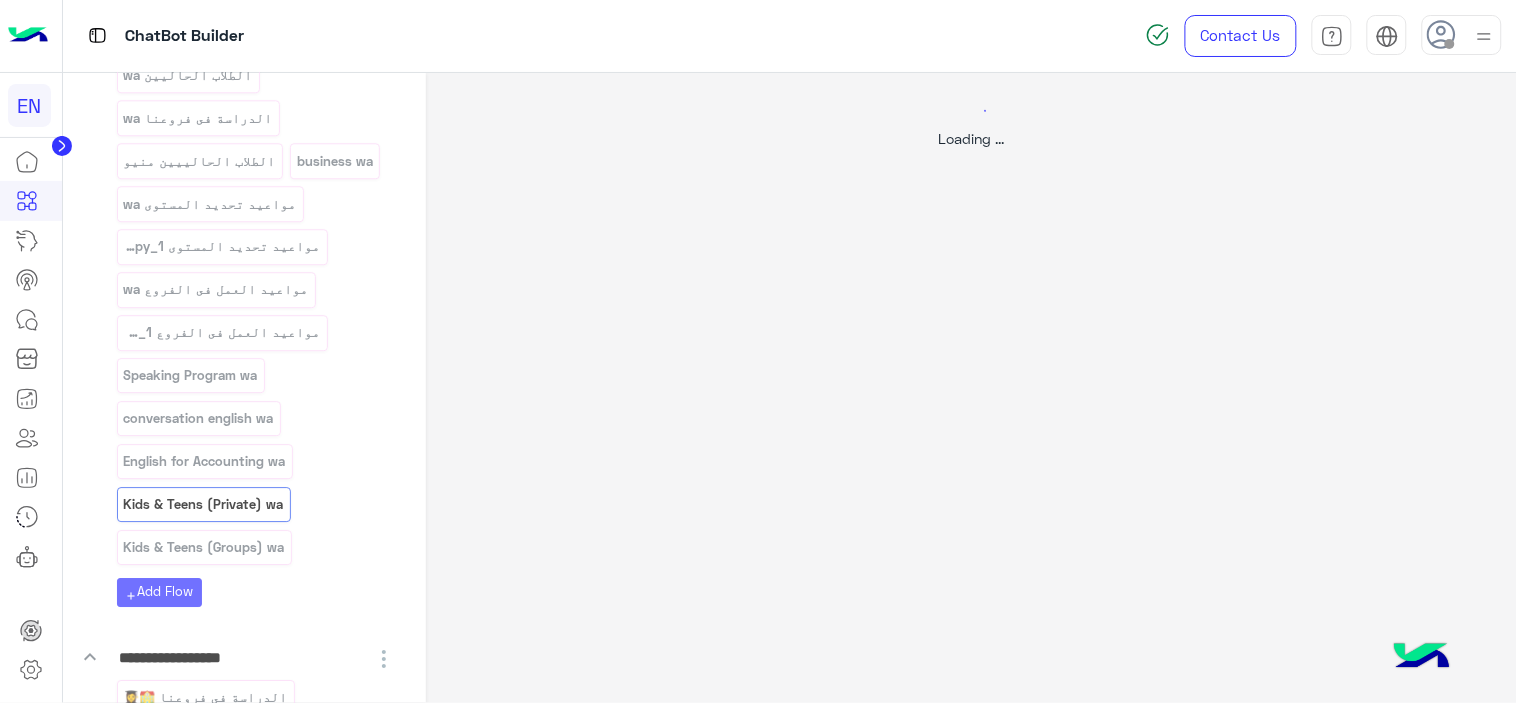 scroll, scrollTop: 0, scrollLeft: 0, axis: both 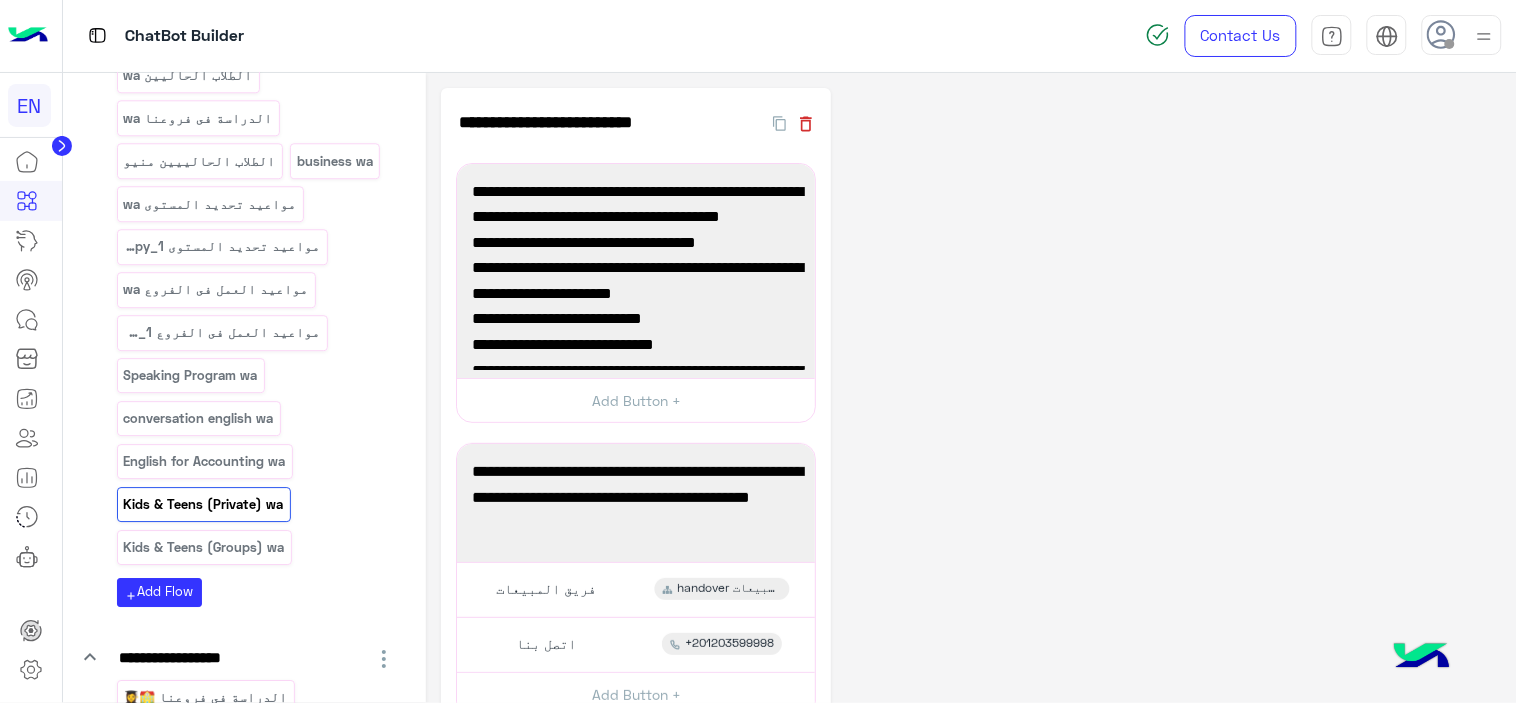 click 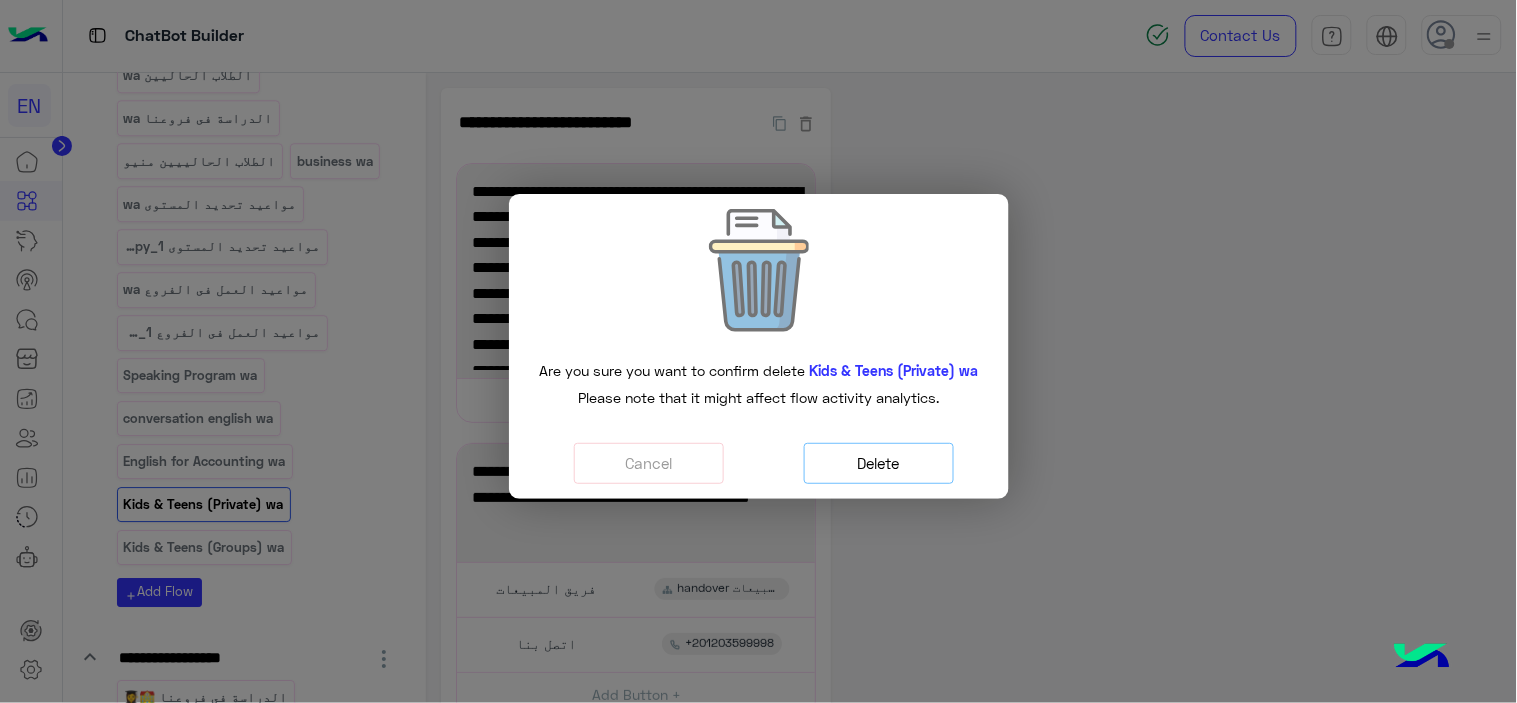 click on "Delete" 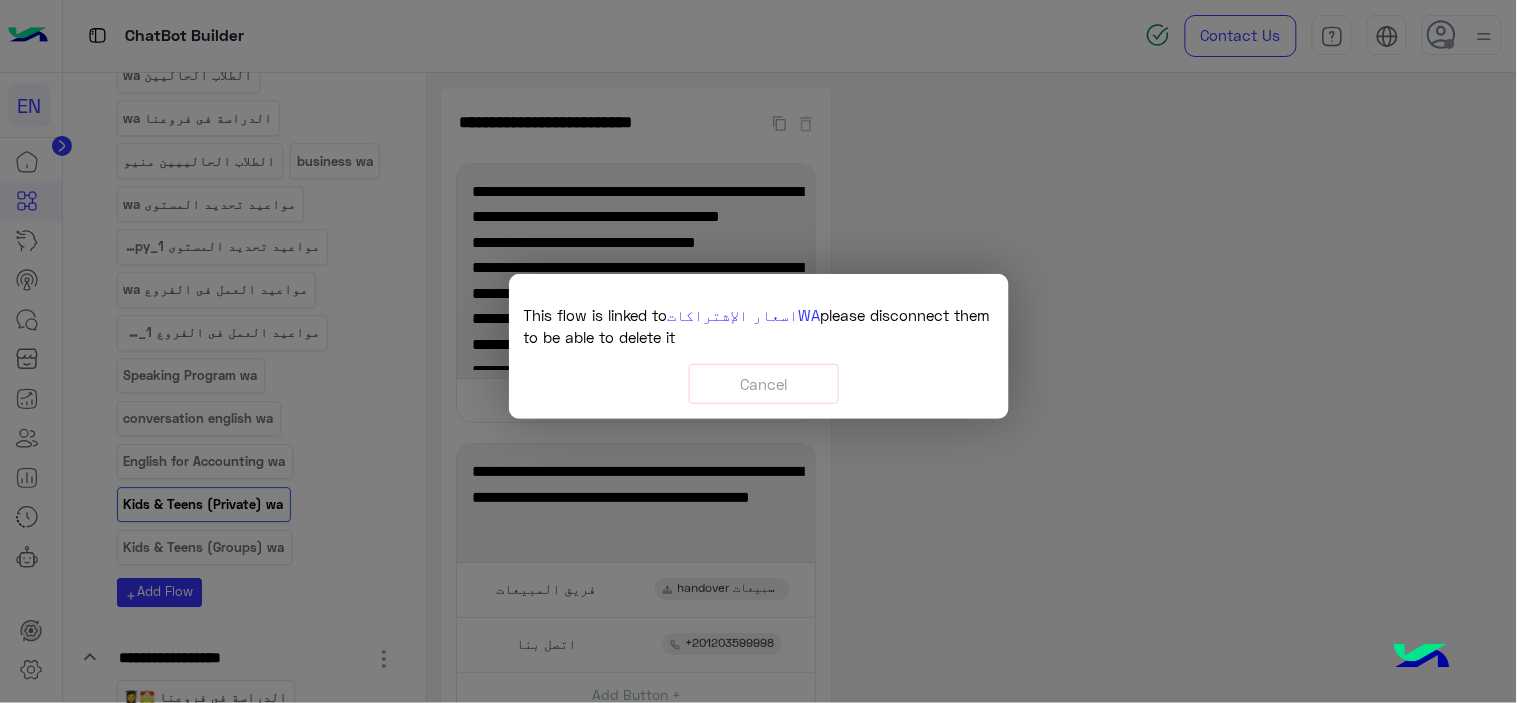 click on "This flow is linked to   اسعار الإشتراكاتWA   please disconnect them to be able to delete it  Cancel" 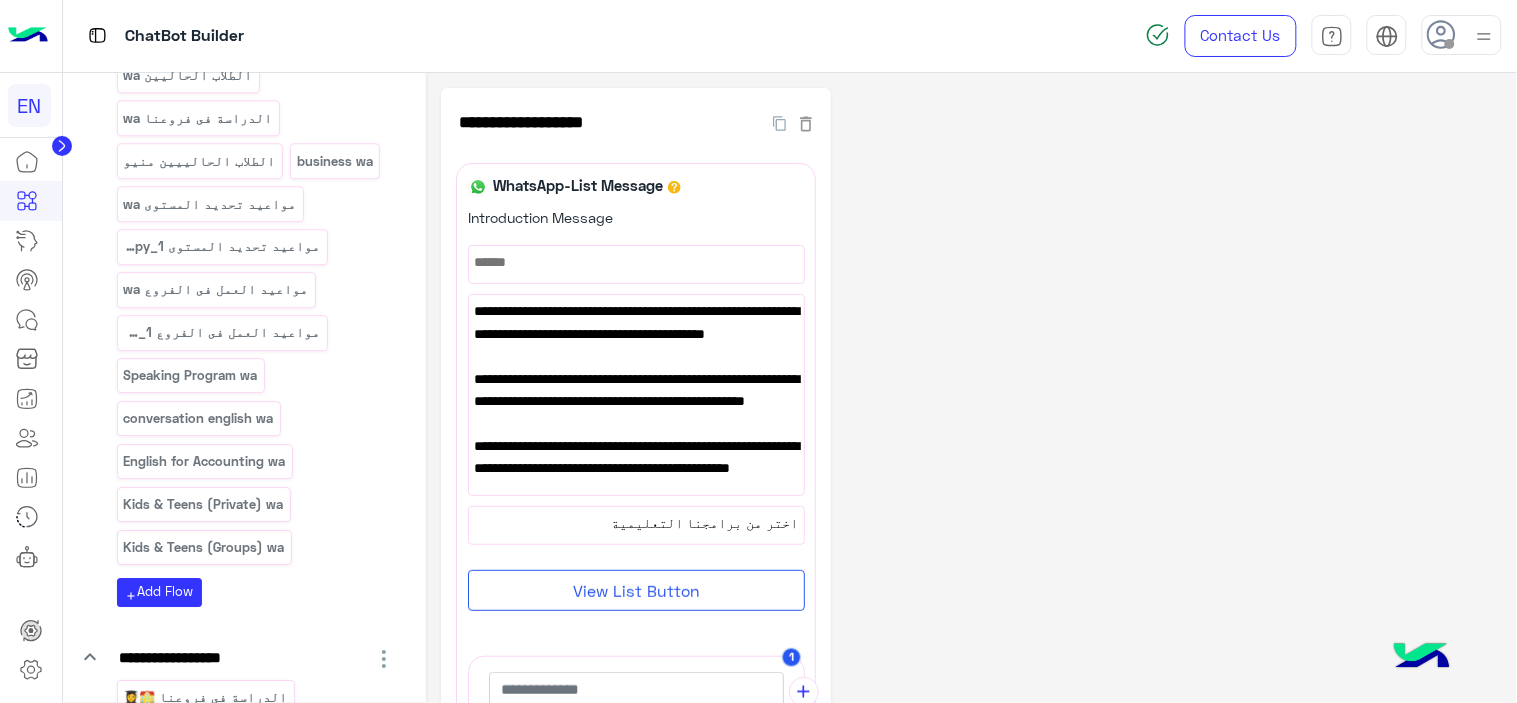 scroll, scrollTop: 104, scrollLeft: 0, axis: vertical 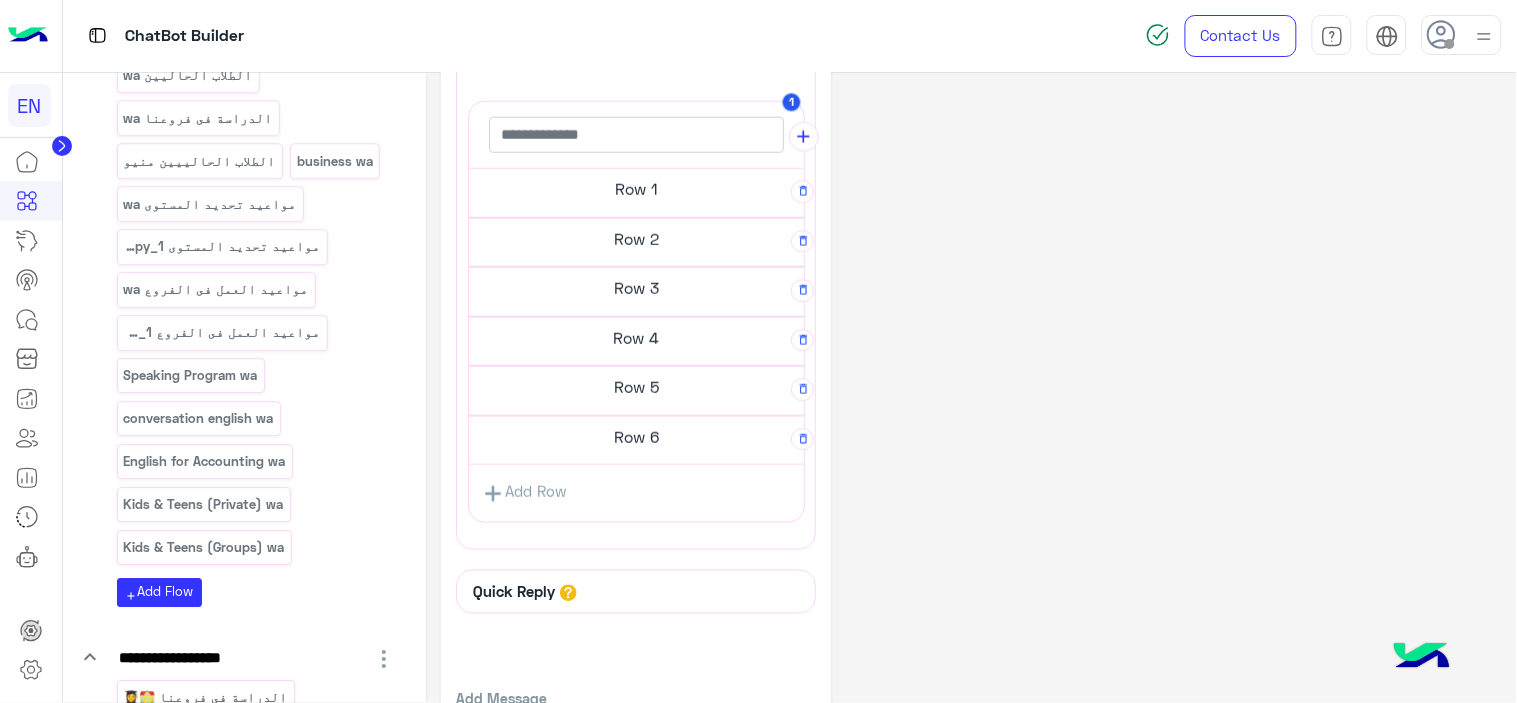click on "Row 5" at bounding box center (636, 189) 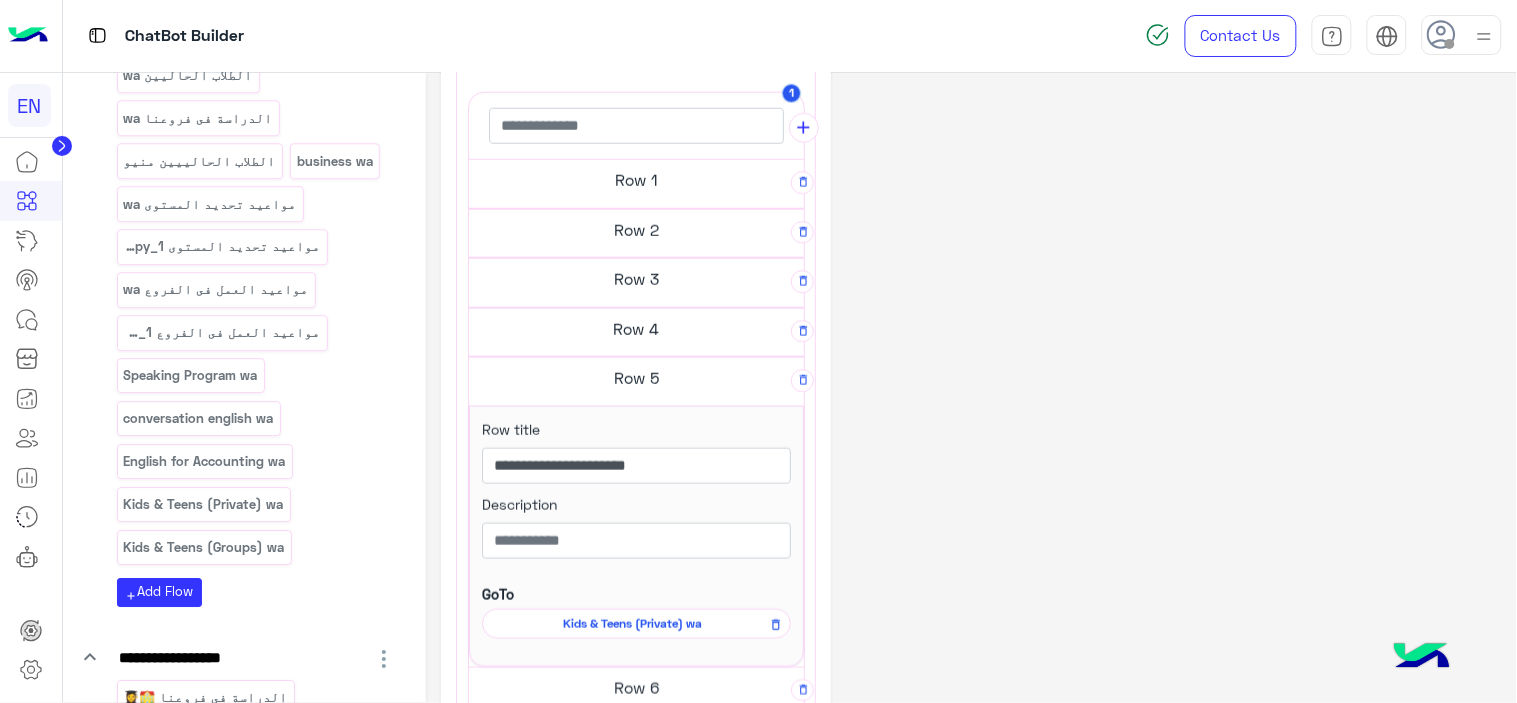 scroll, scrollTop: 546, scrollLeft: 0, axis: vertical 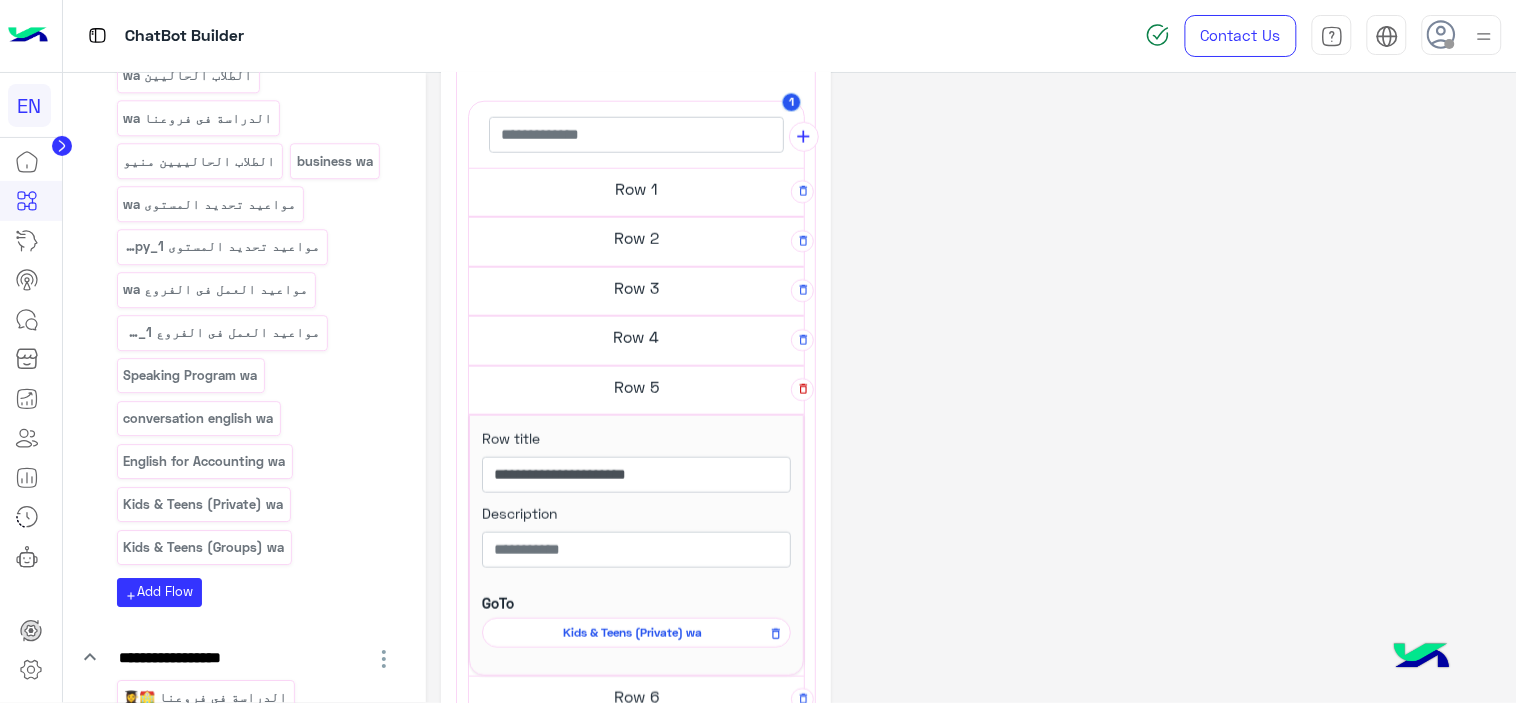 click 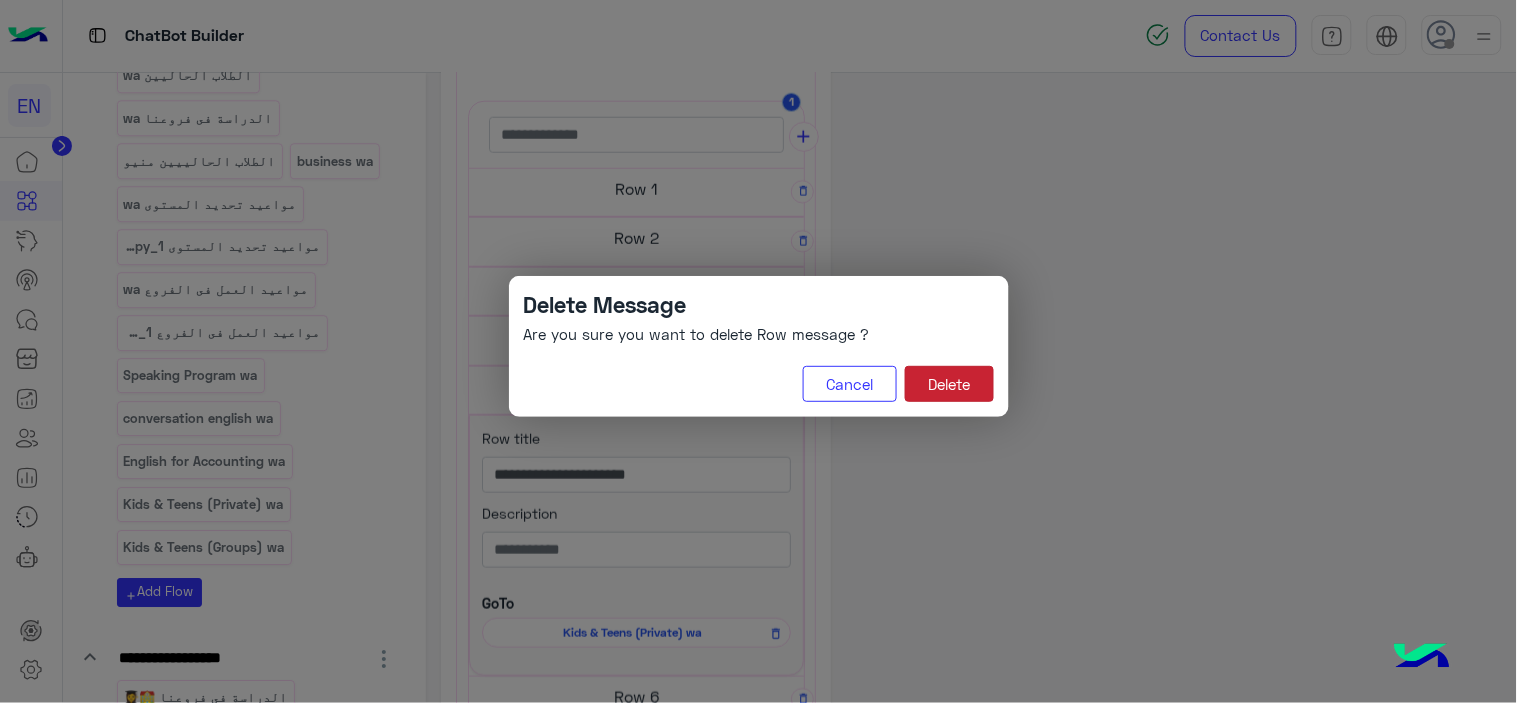 click on "Delete" 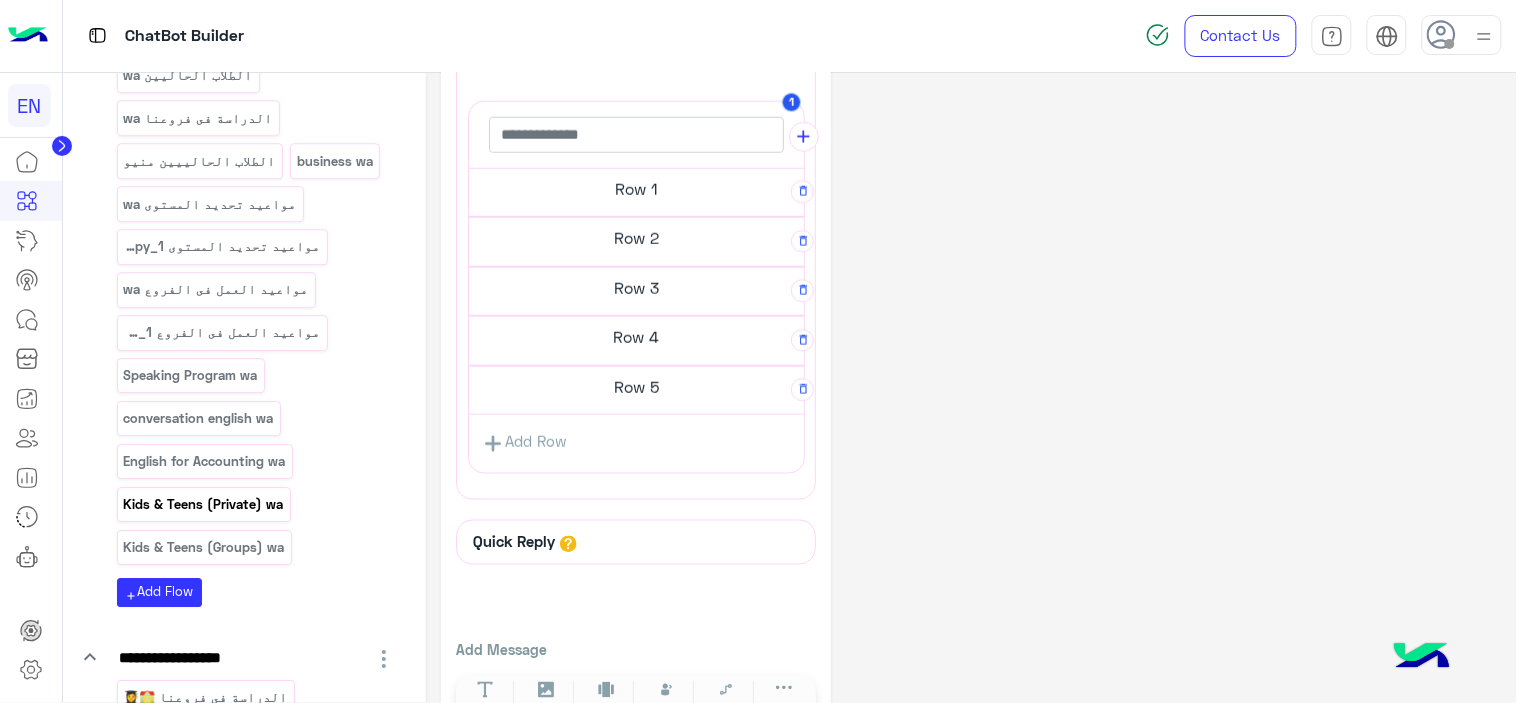 click on "Kids & Teens (Private) wa" at bounding box center (203, 504) 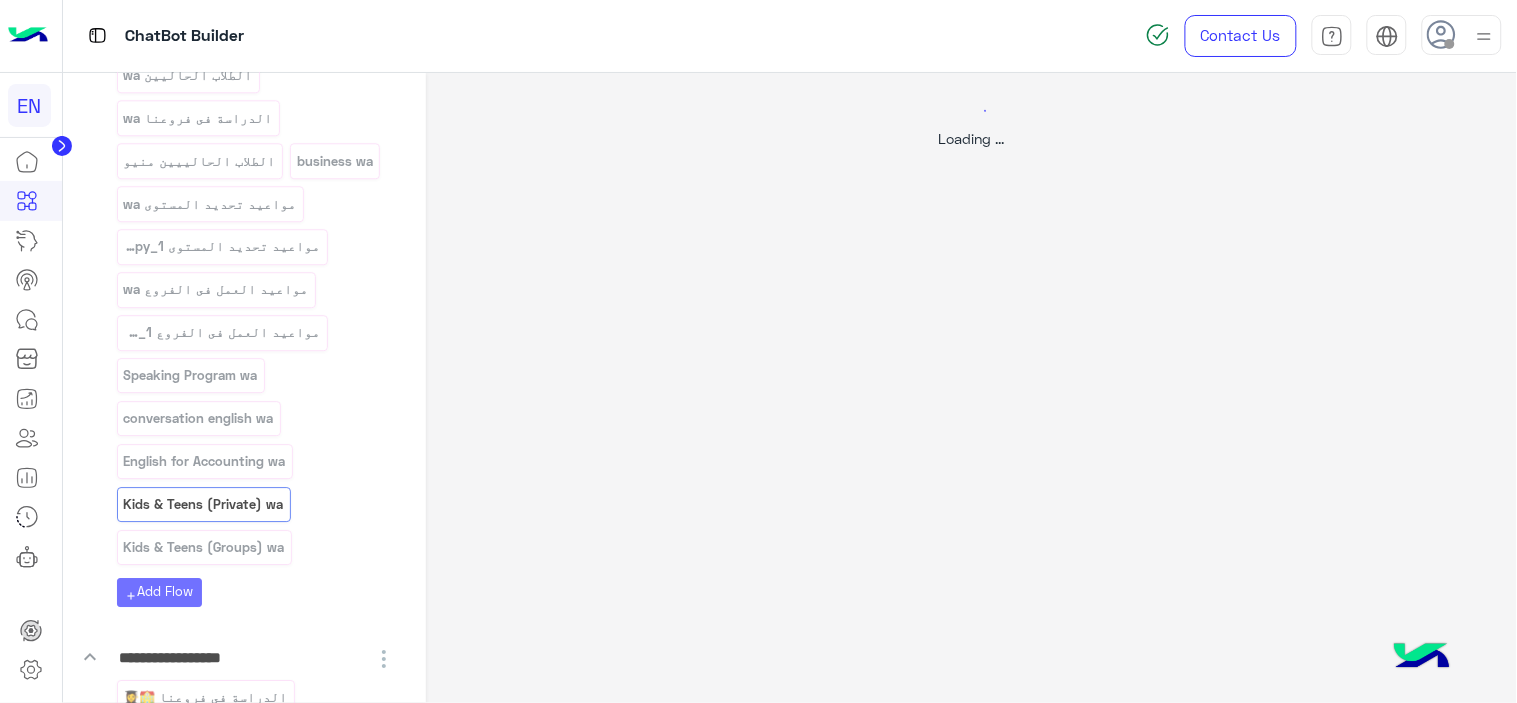 scroll, scrollTop: 0, scrollLeft: 0, axis: both 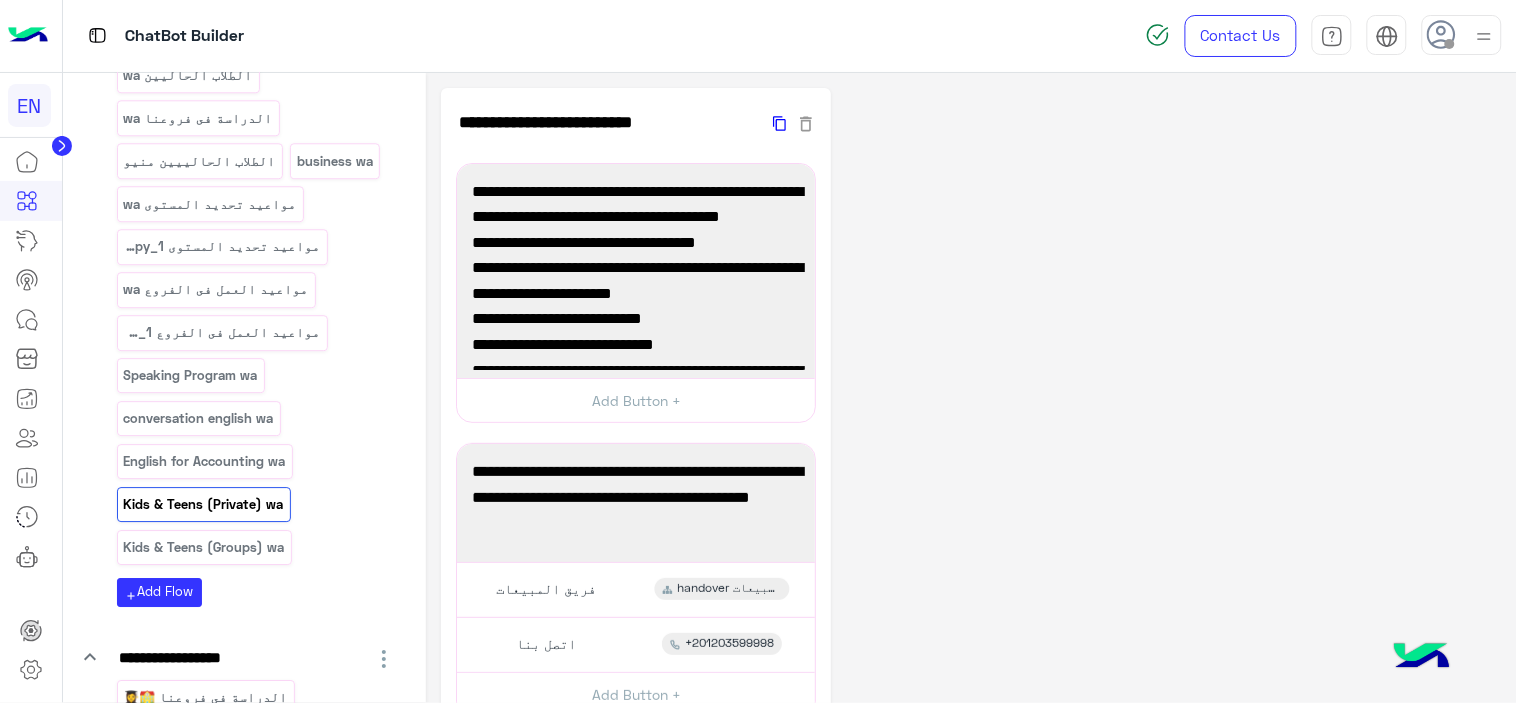 click 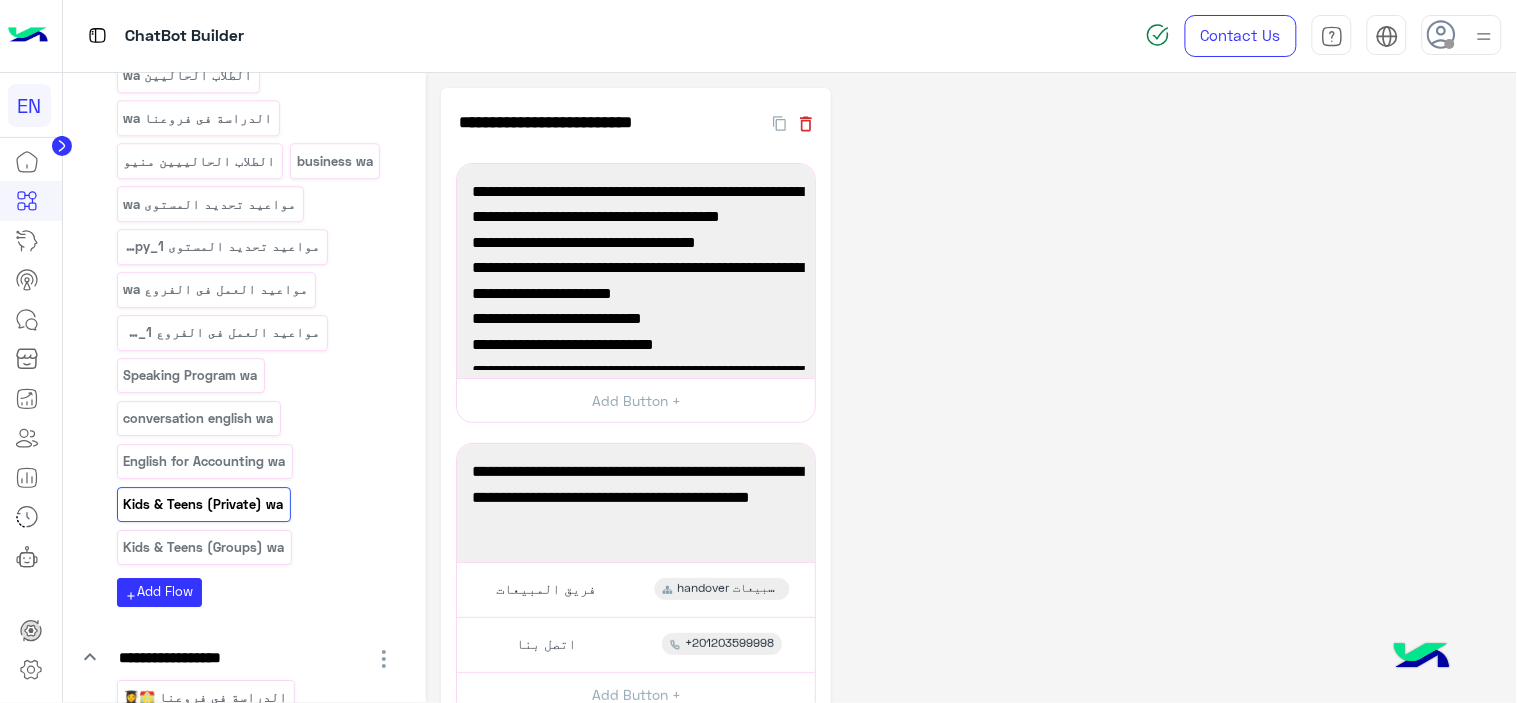 click 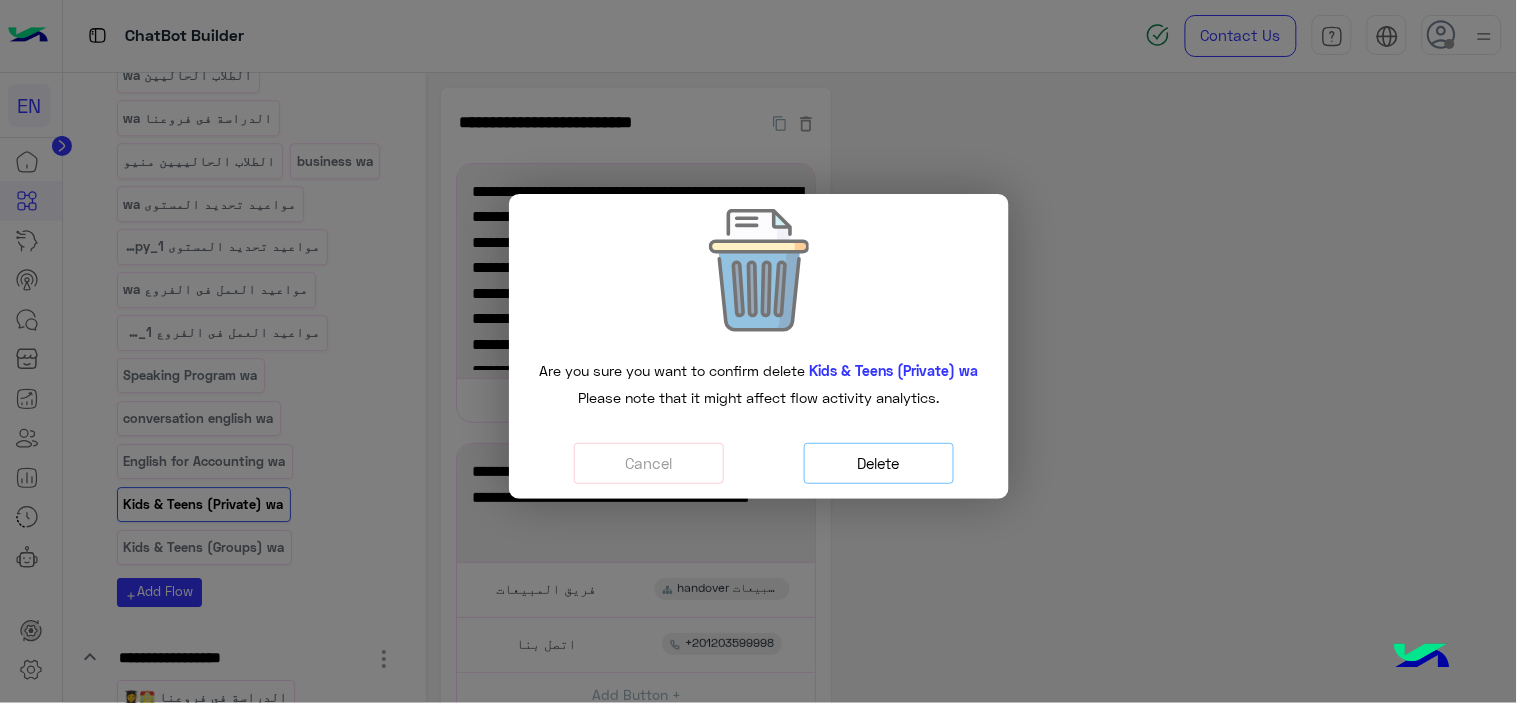 click on "Delete" 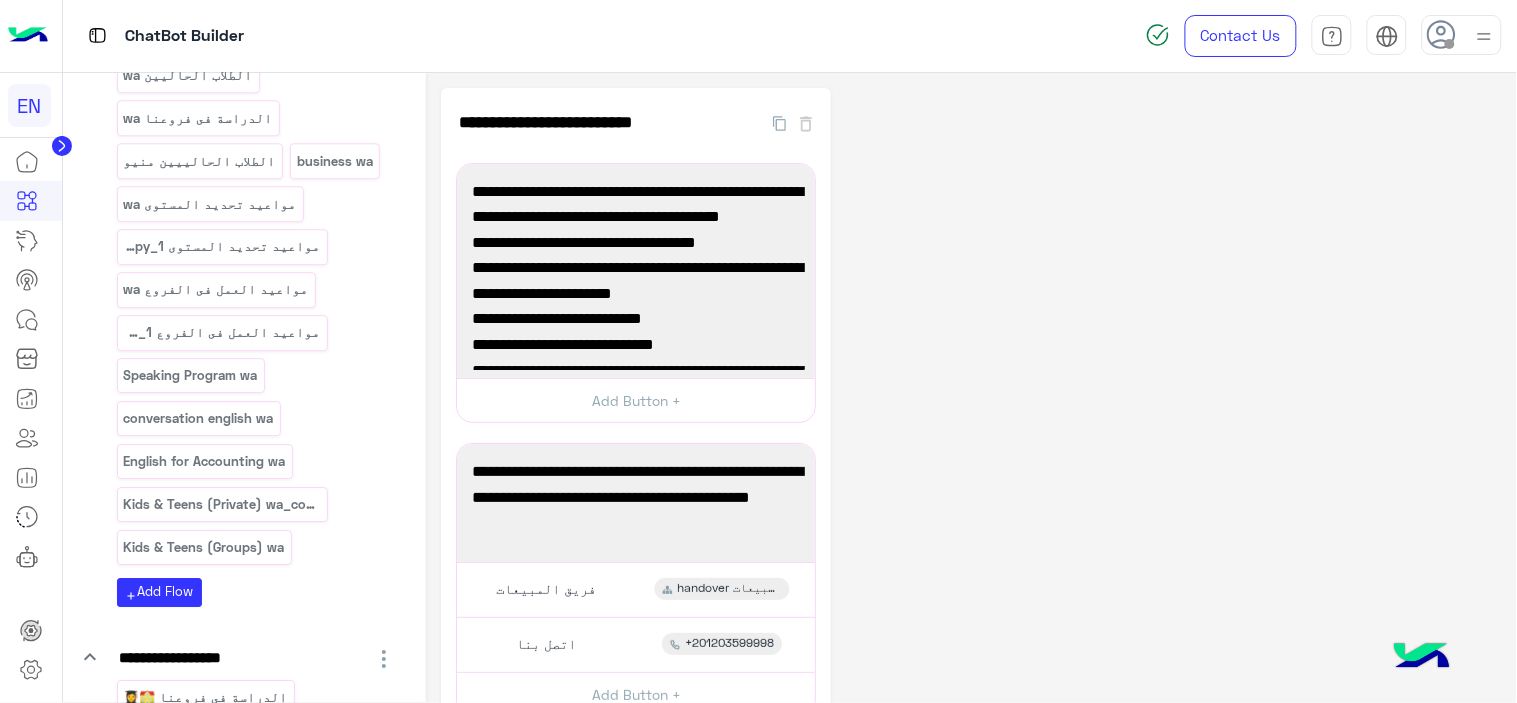 click on "**********" 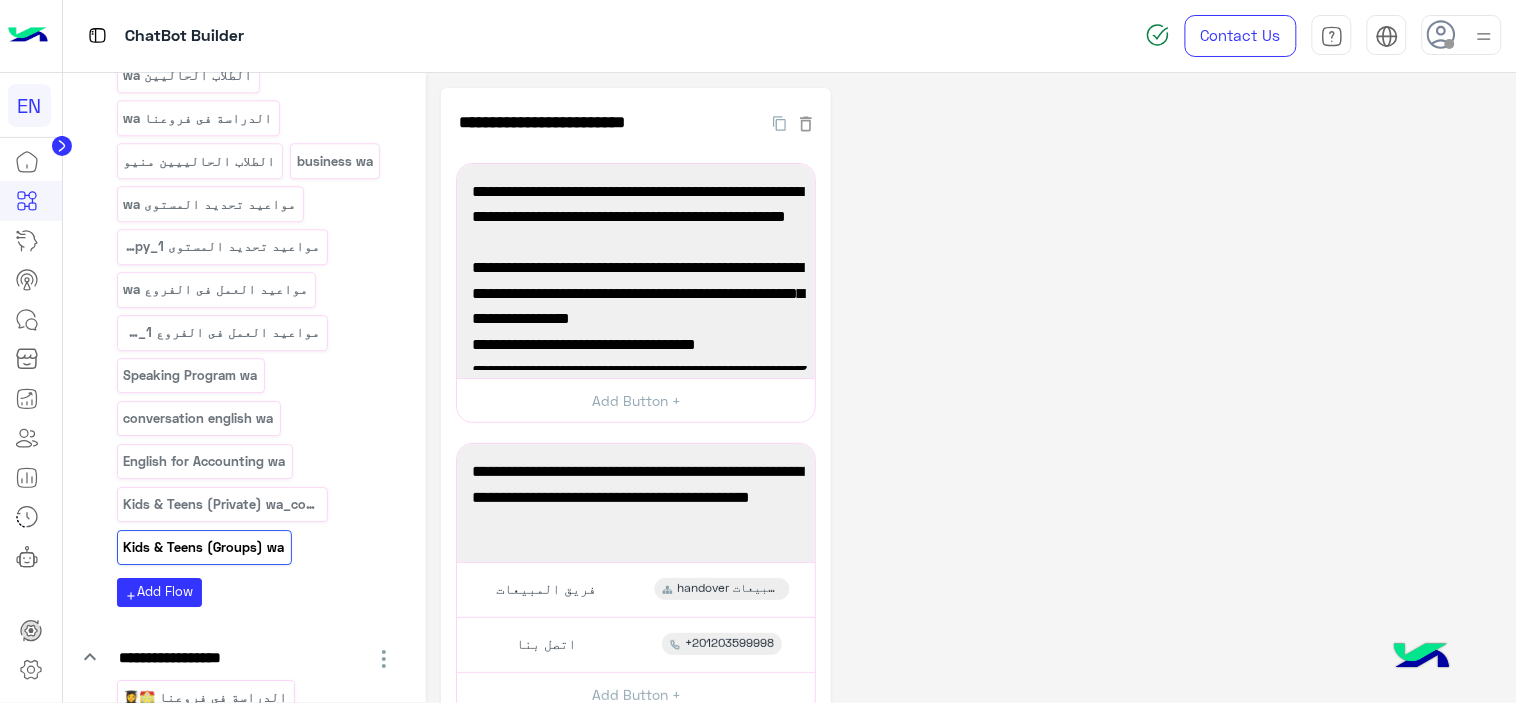 click on "**********" 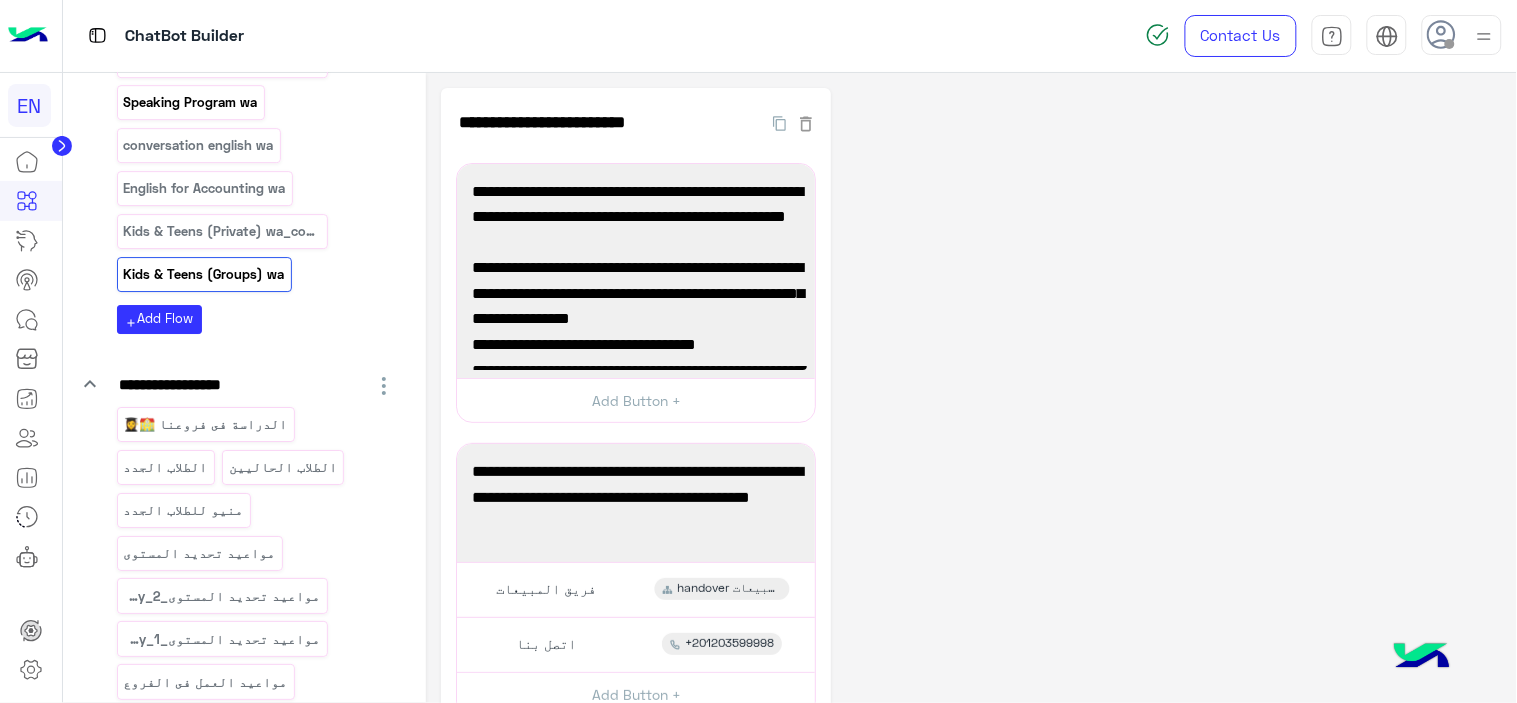 scroll, scrollTop: 1666, scrollLeft: 0, axis: vertical 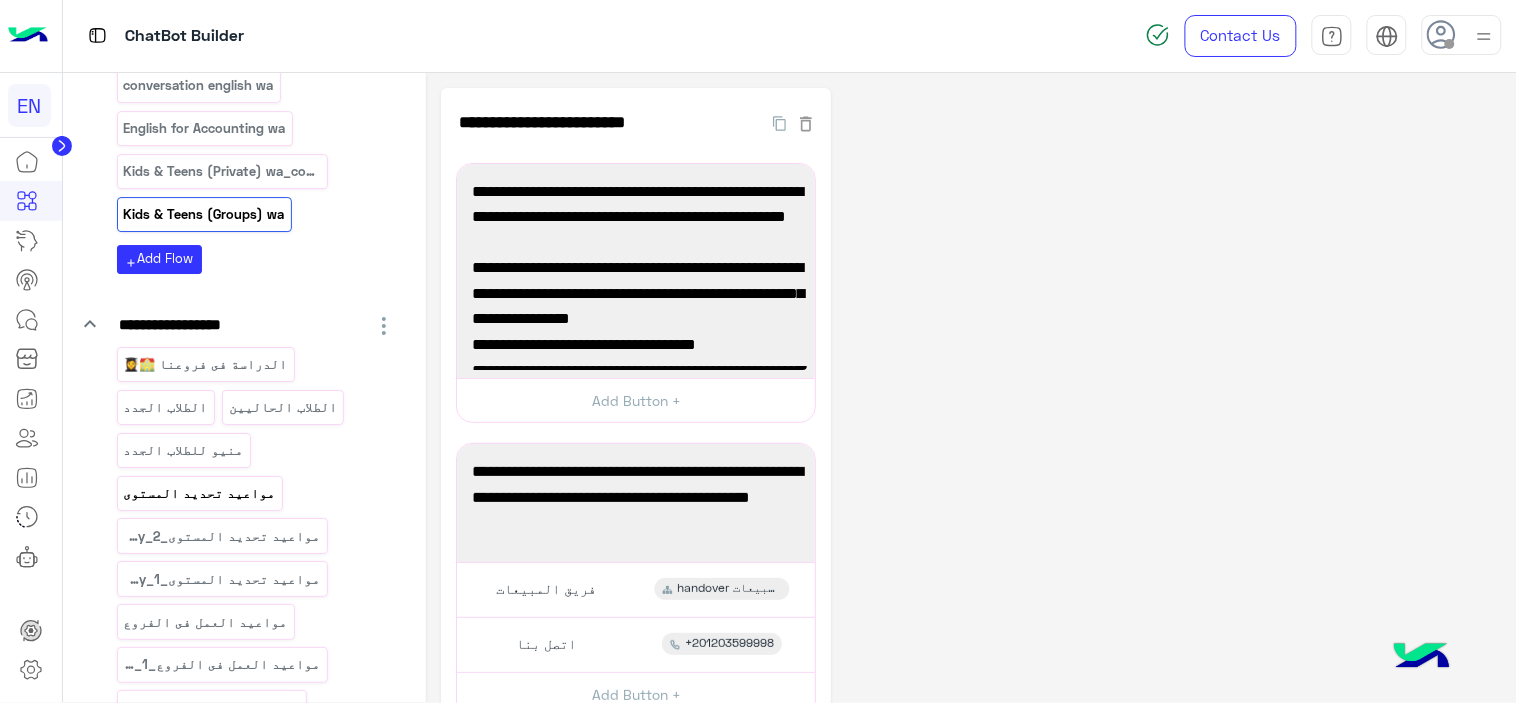 click on "مواعيد تحديد المستوى" at bounding box center (199, 493) 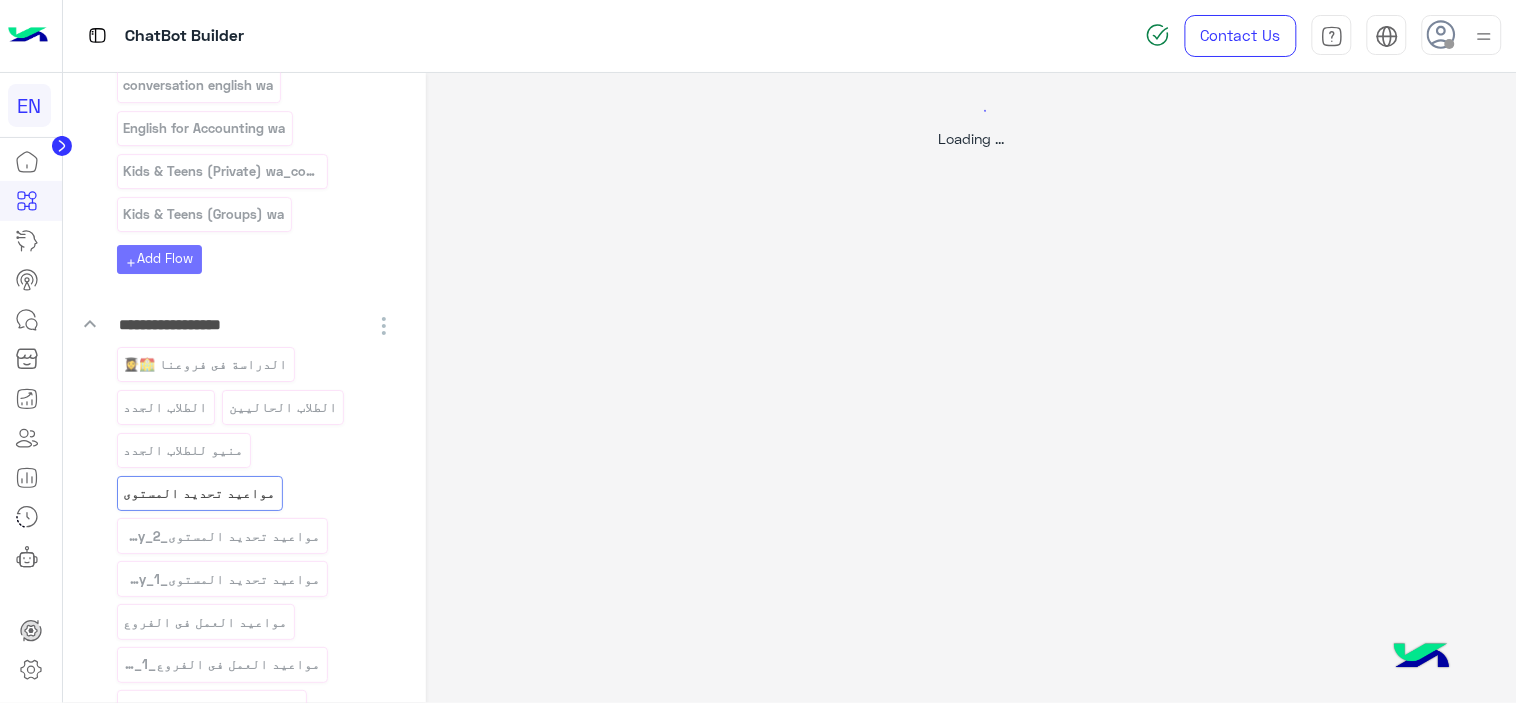select on "*" 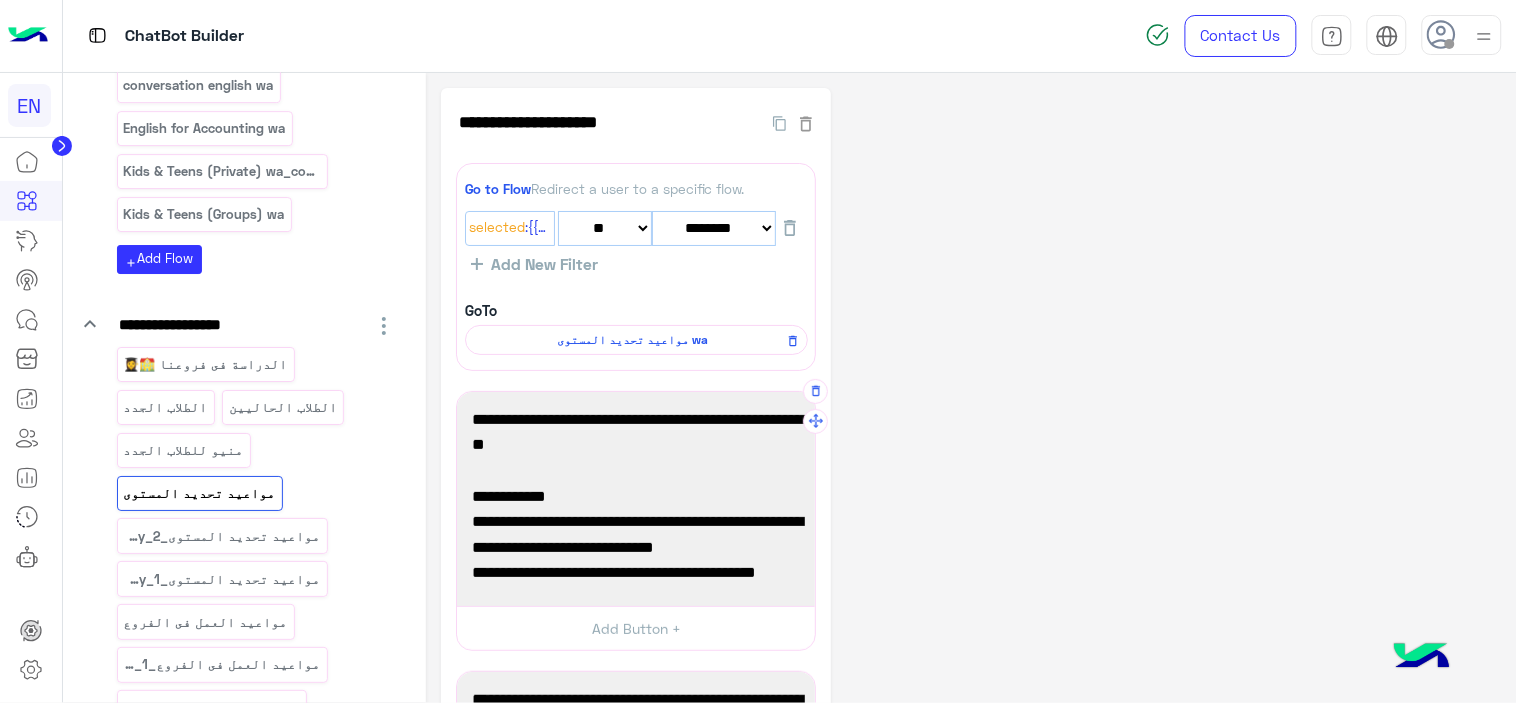 scroll, scrollTop: 318, scrollLeft: 0, axis: vertical 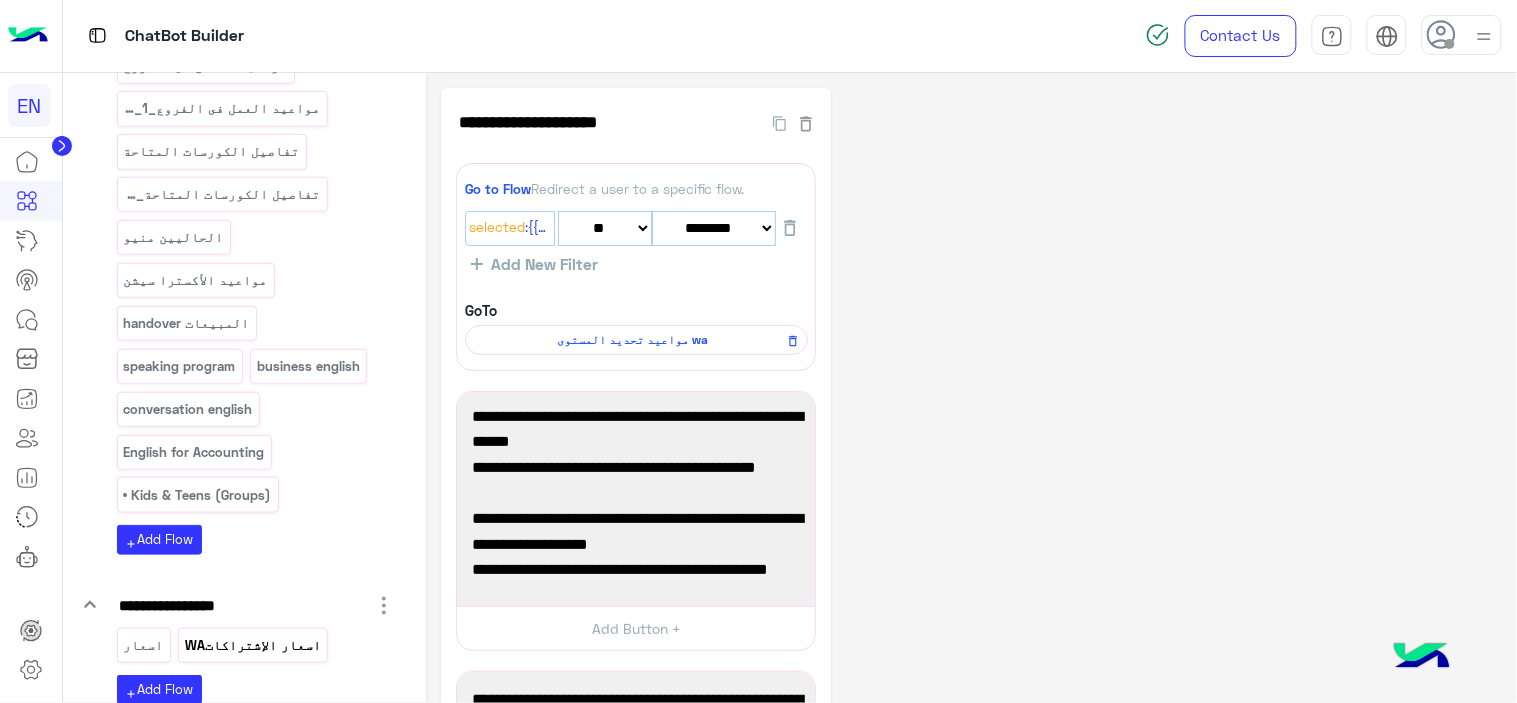 click on "اسعار الإشتراكاتWA" at bounding box center [253, 645] 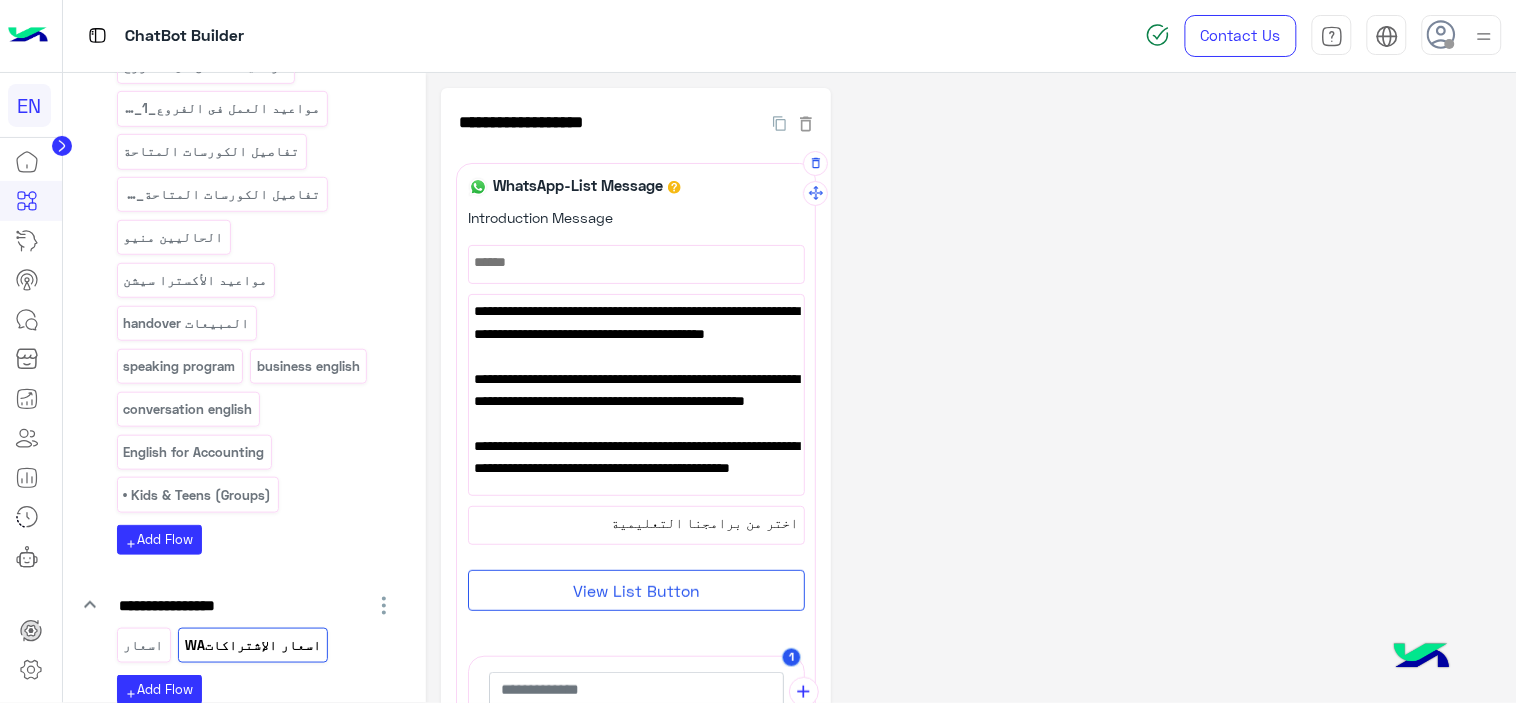 scroll, scrollTop: 86, scrollLeft: 0, axis: vertical 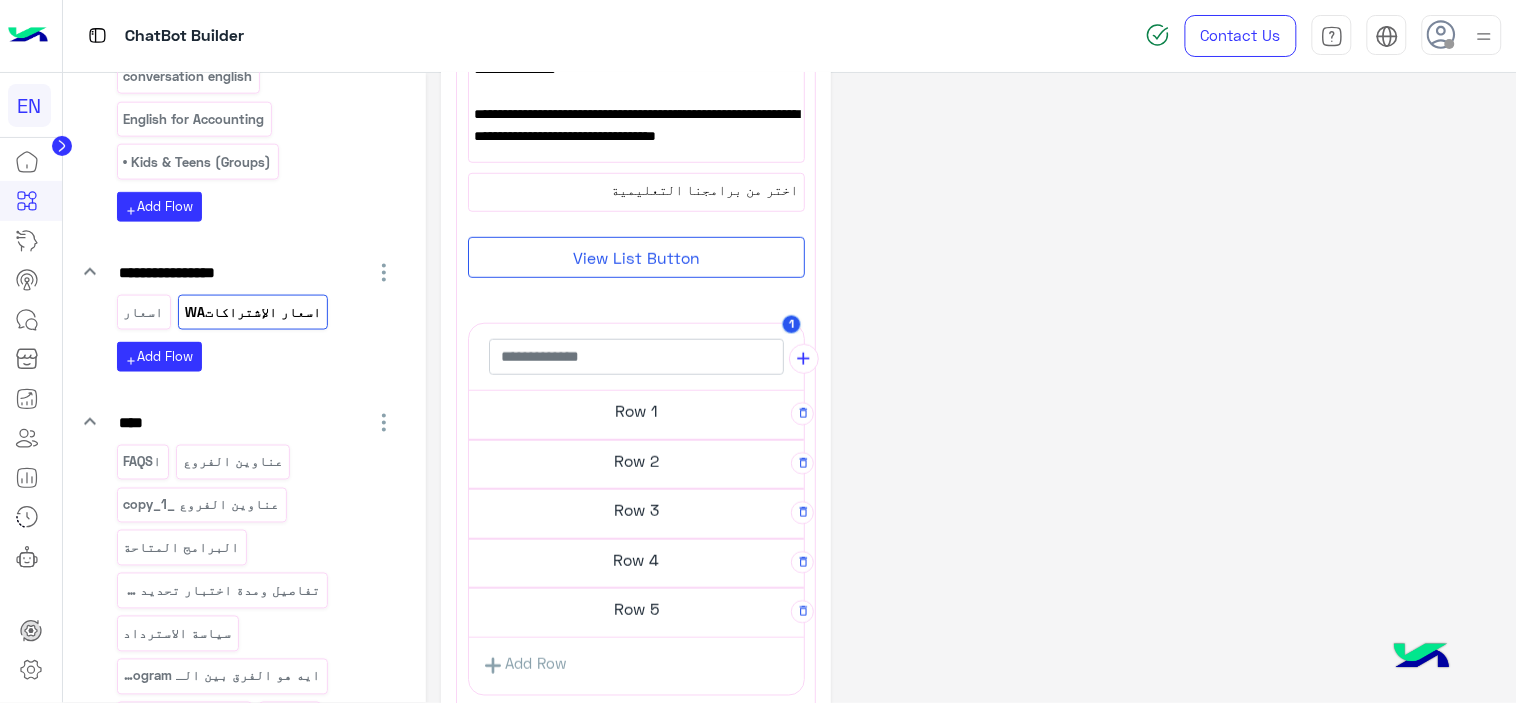 click on "Row 1" at bounding box center (636, 411) 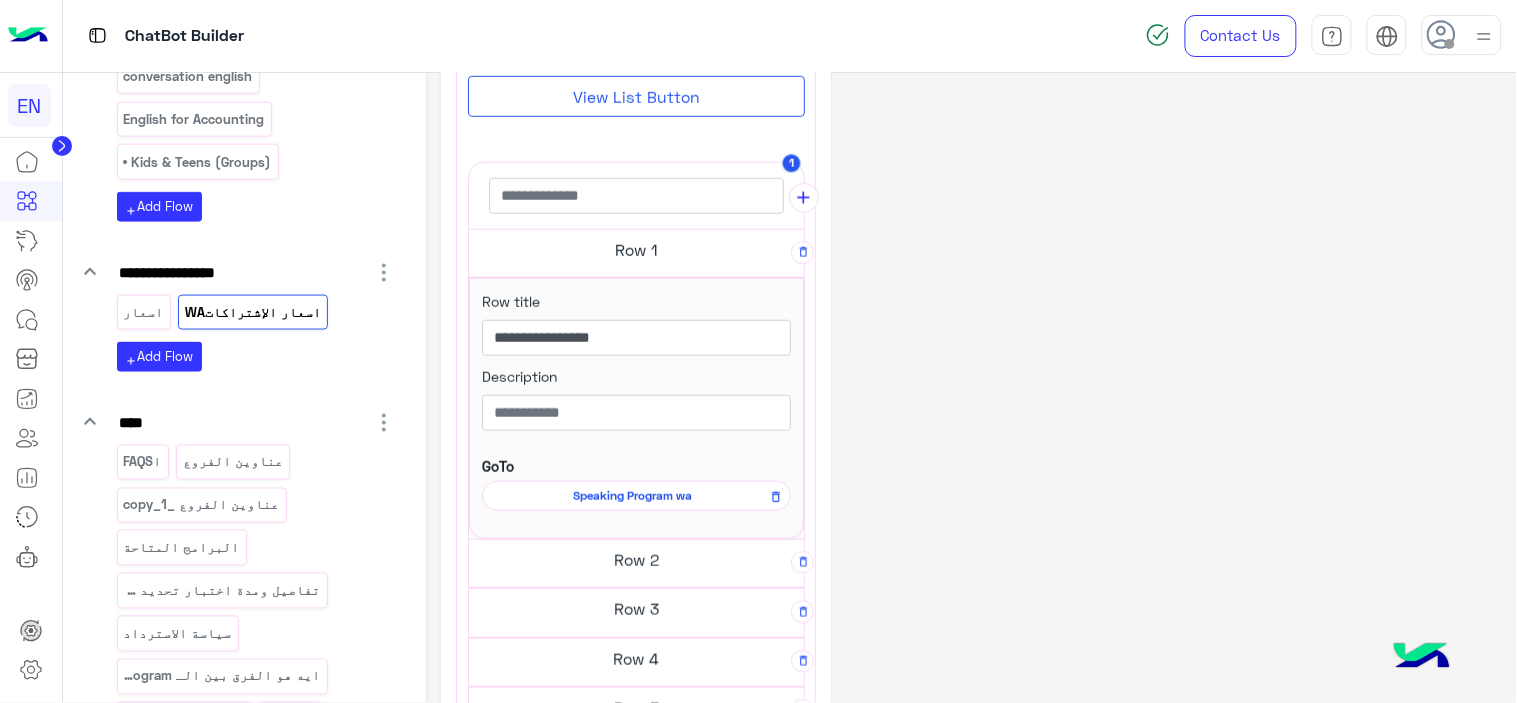 scroll, scrollTop: 662, scrollLeft: 0, axis: vertical 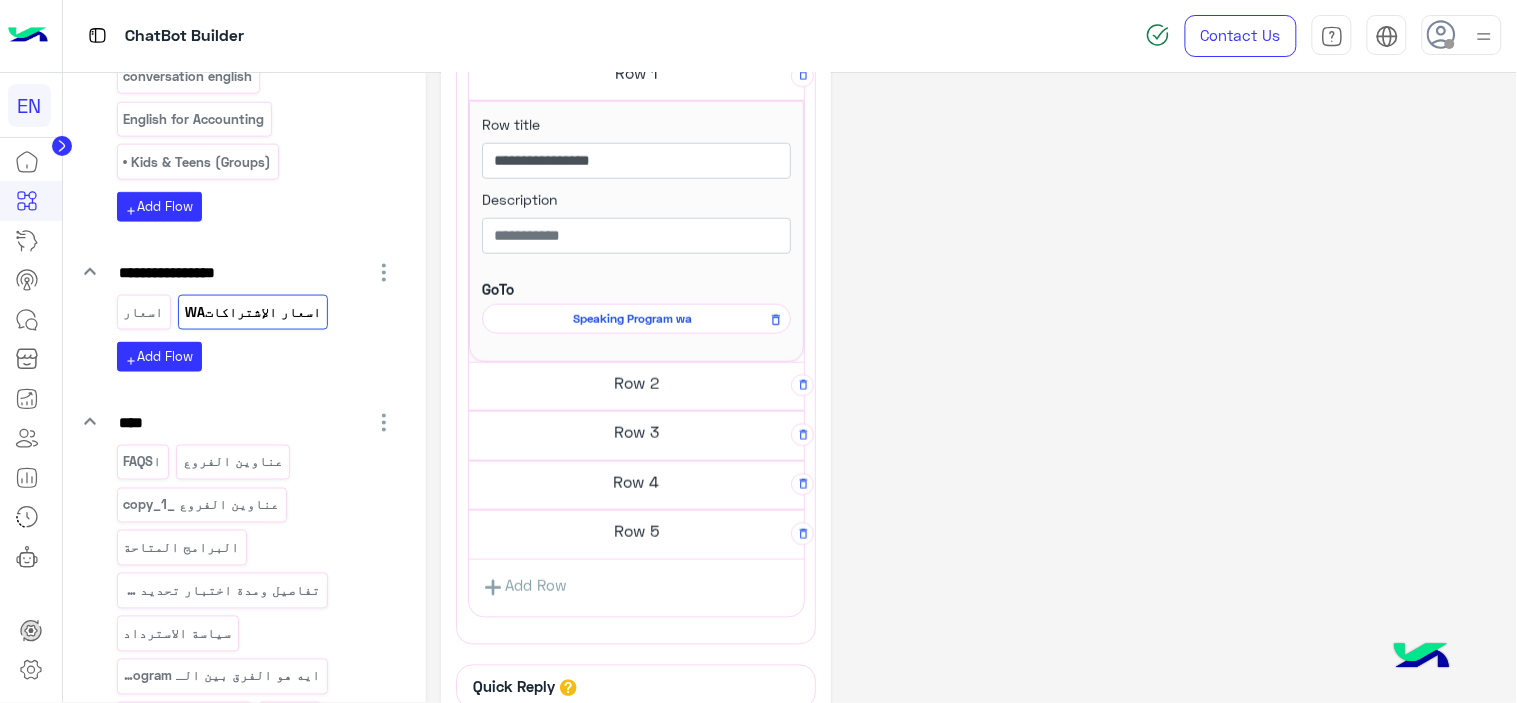 click on "عناوين الفروع wa" at bounding box center [184, 719] 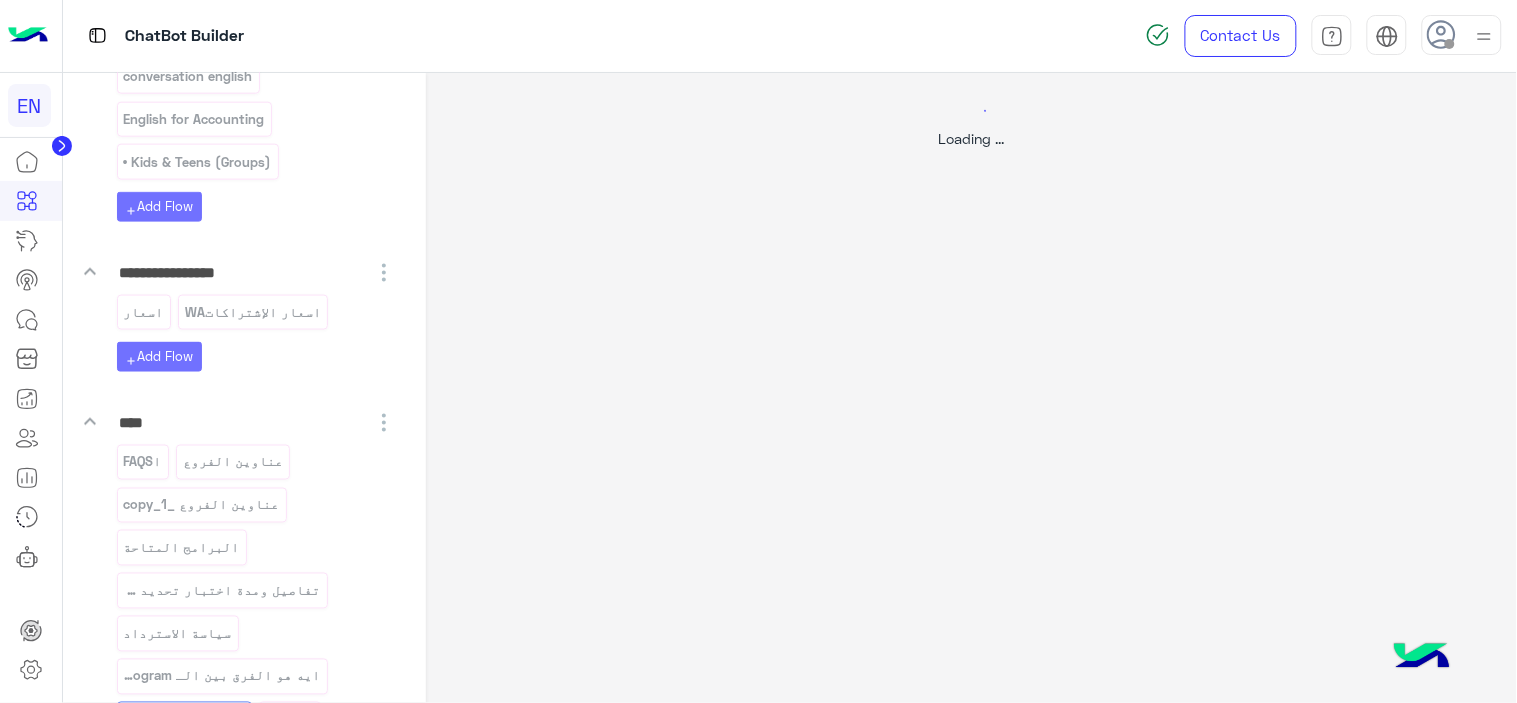 scroll, scrollTop: 0, scrollLeft: 0, axis: both 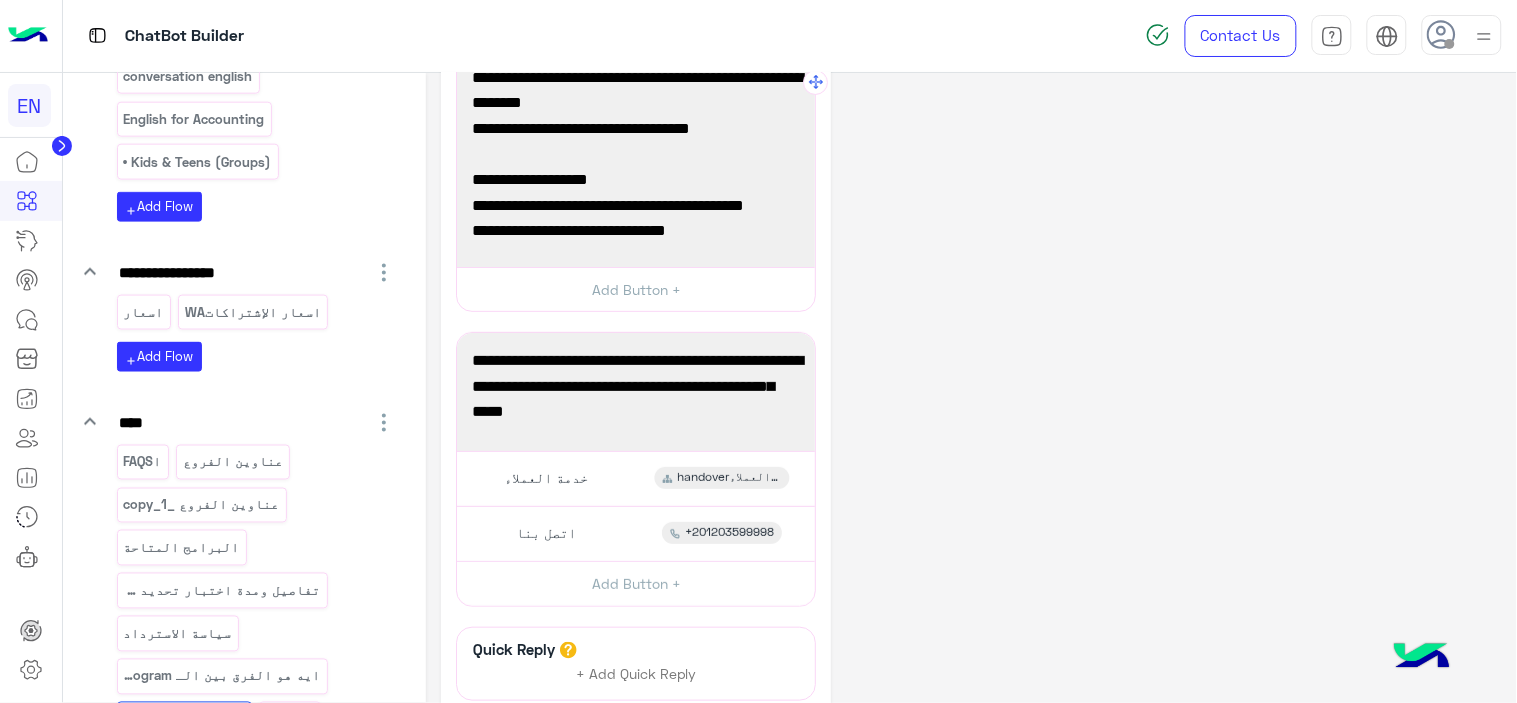 click on "36 شارع 9 المعادى، بجوار مترو ثكنات المعادى." at bounding box center [636, 192] 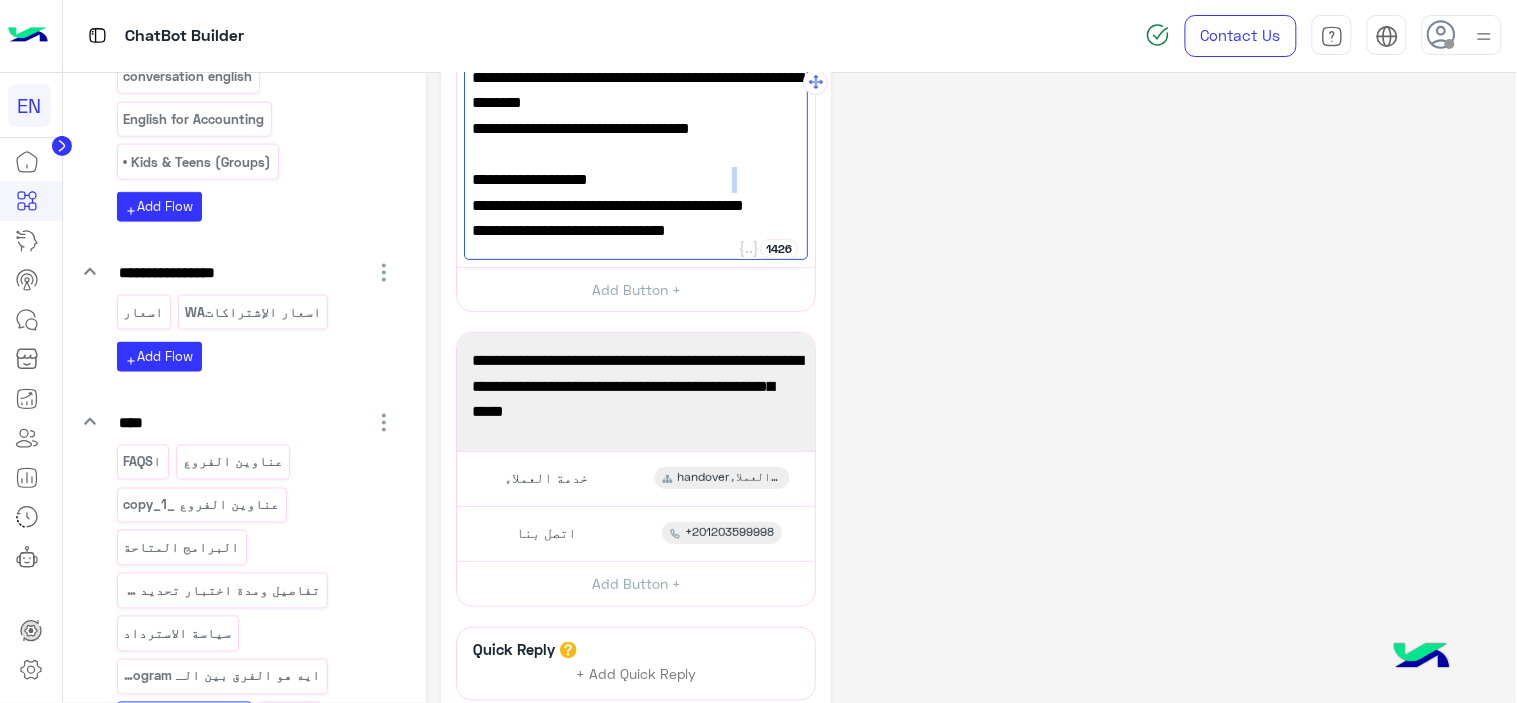 click on "36 شارع 9 المعادى، بجوار مترو ثكنات المعادى." at bounding box center (636, 192) 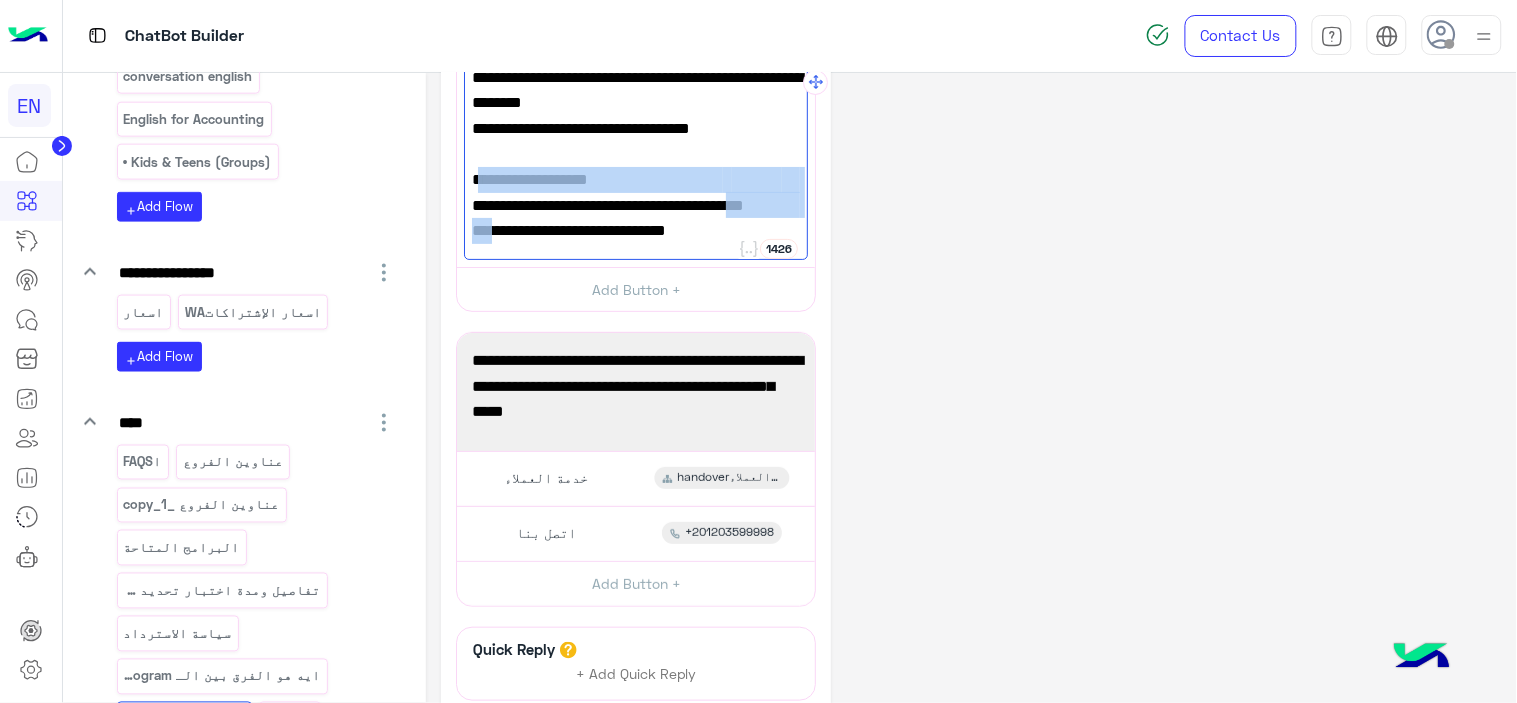 scroll, scrollTop: 413, scrollLeft: 0, axis: vertical 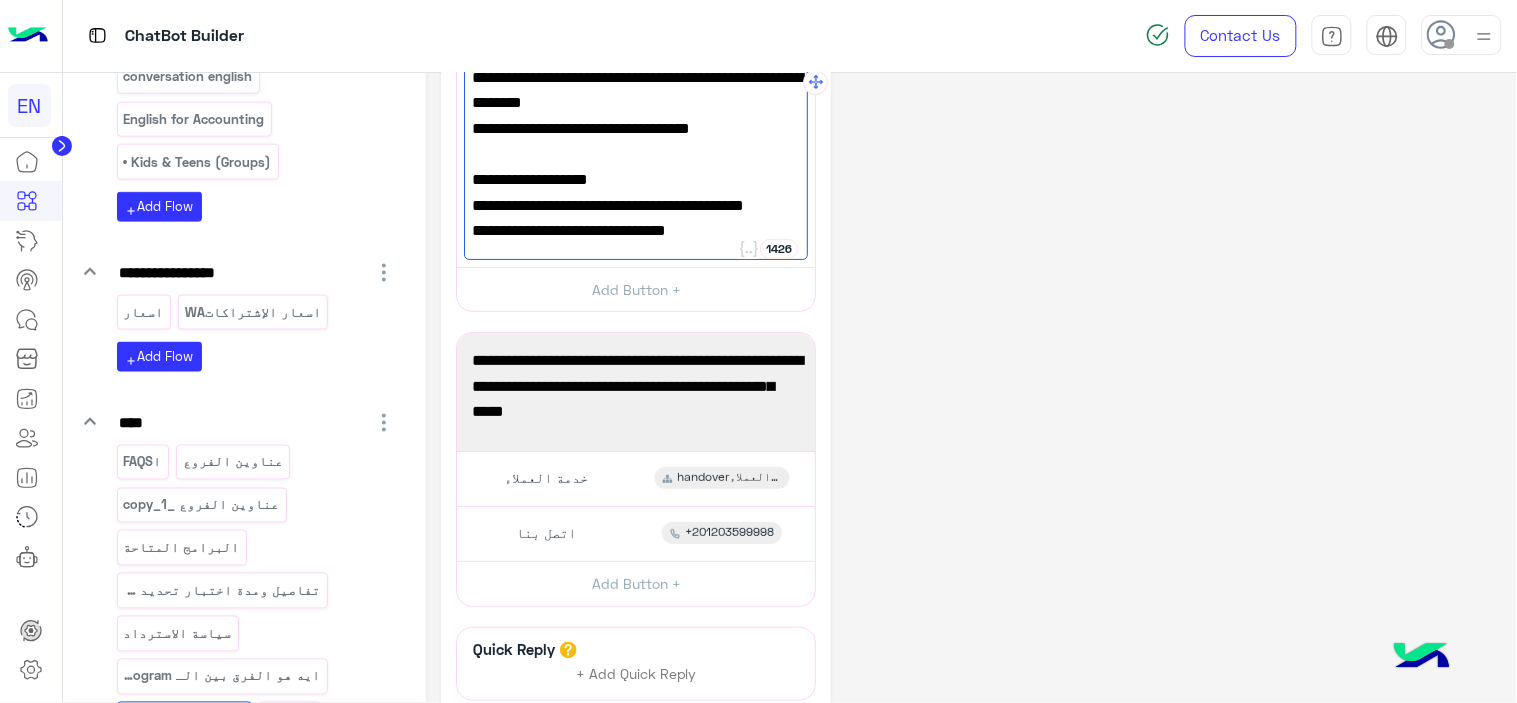 click on "📍 https://bit.ly/Capsules-Maadi" at bounding box center (636, 231) 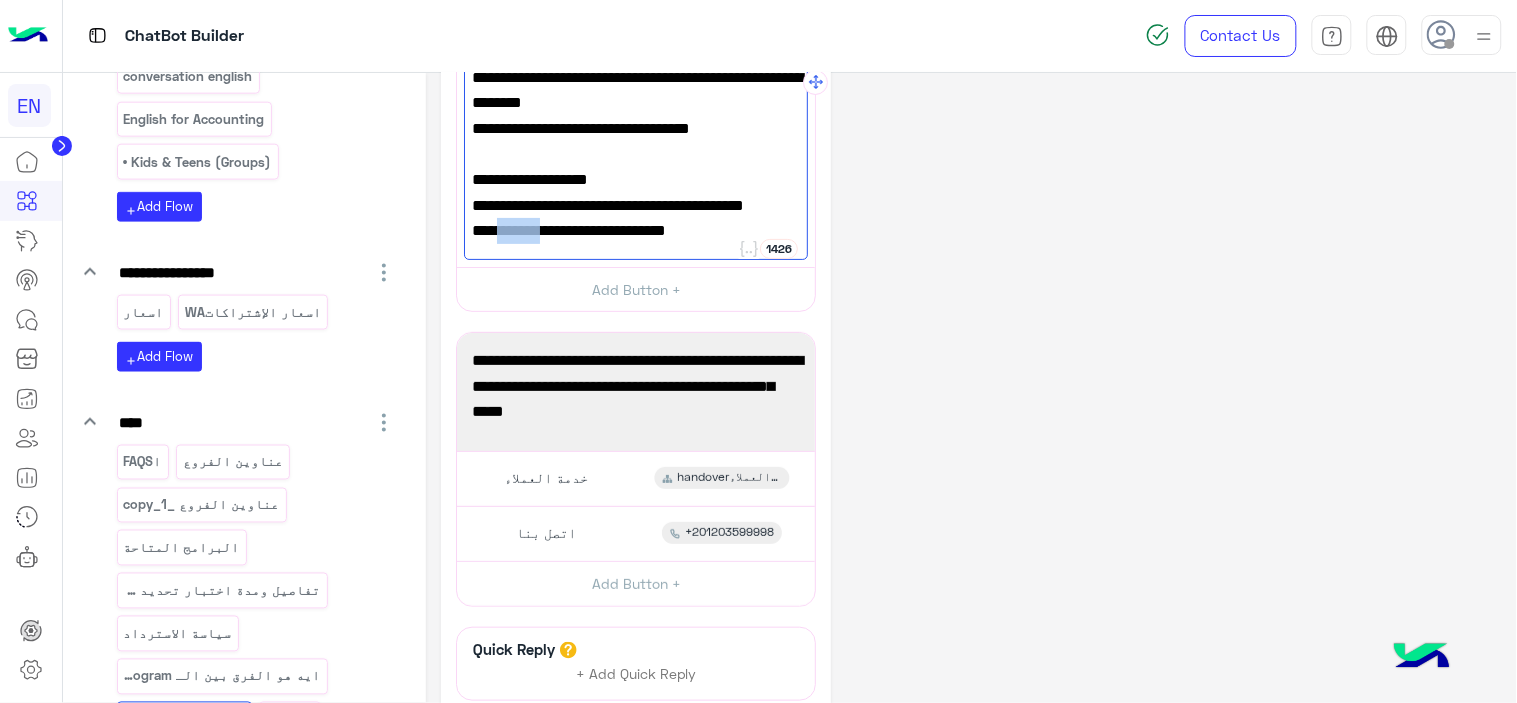 click on "📍 https://bit.ly/Capsules-Maadi" at bounding box center [636, 231] 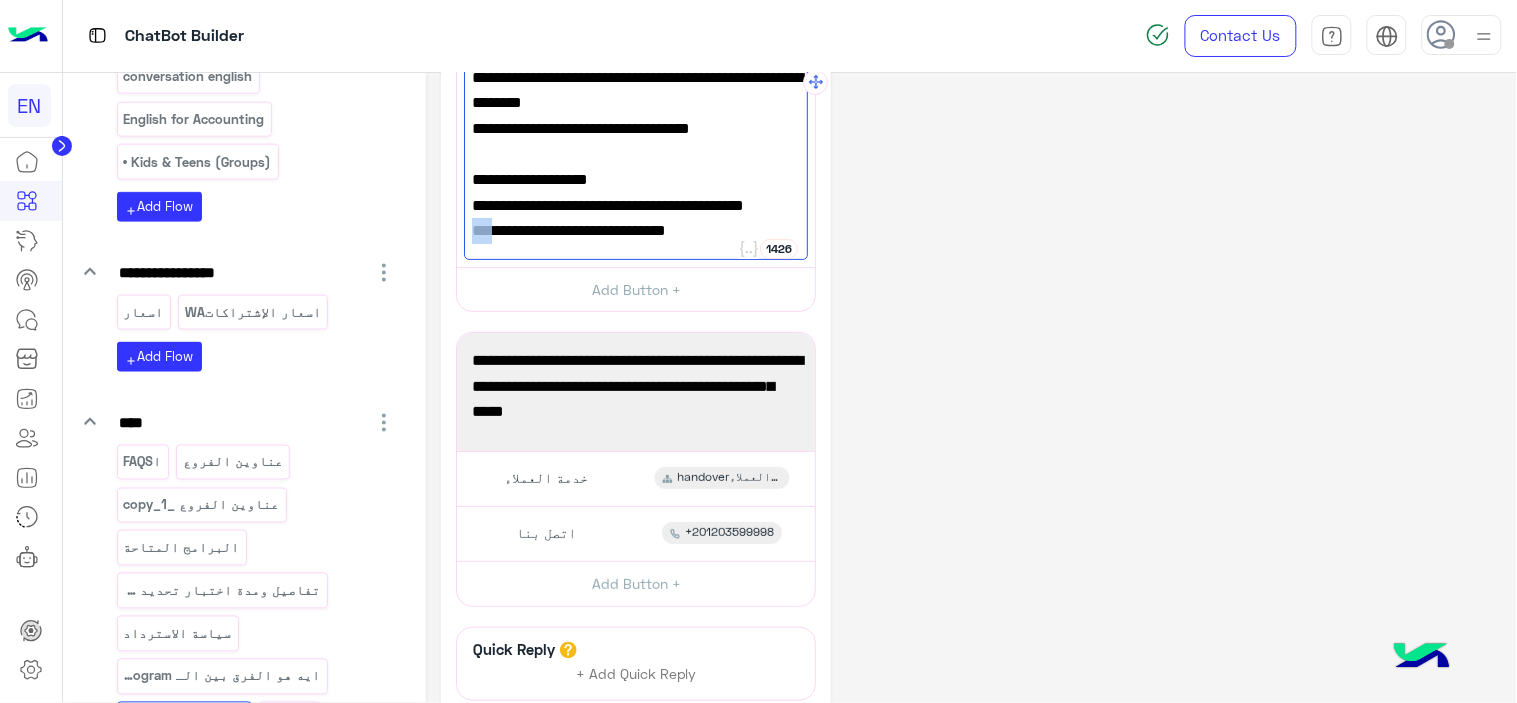 drag, startPoint x: 512, startPoint y: 233, endPoint x: 678, endPoint y: 231, distance: 166.01205 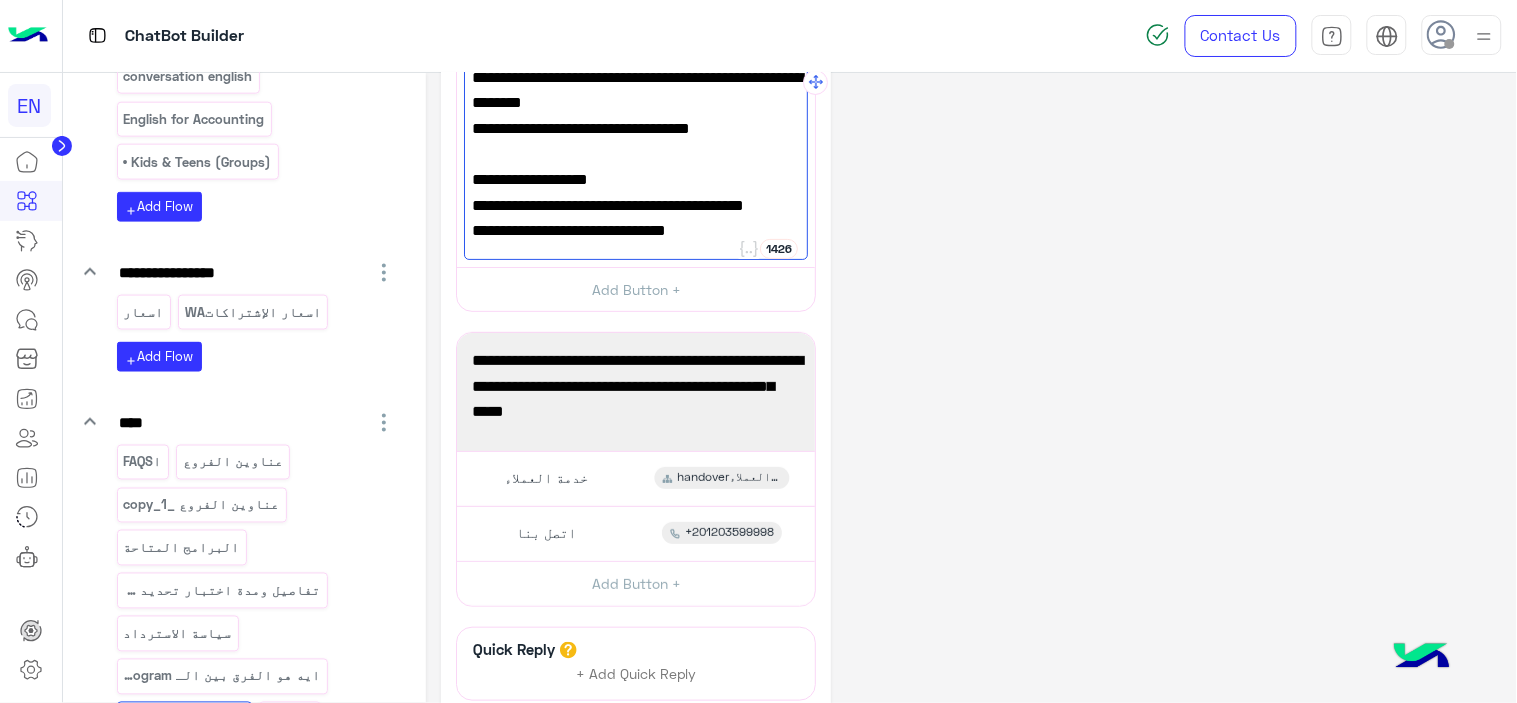 click on "📍 https://bit.ly/Capsules-Maadi" at bounding box center [636, 231] 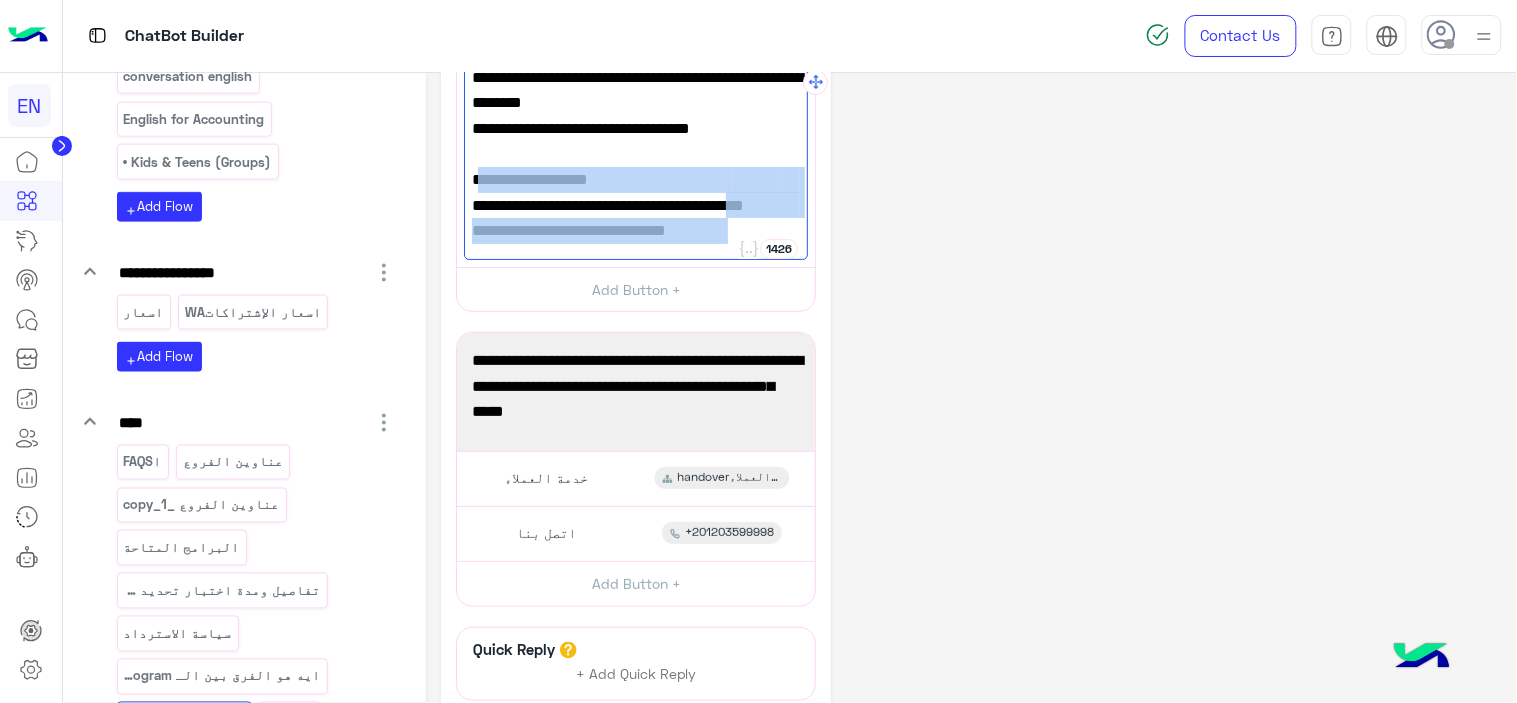 drag, startPoint x: 734, startPoint y: 223, endPoint x: 792, endPoint y: 203, distance: 61.351448 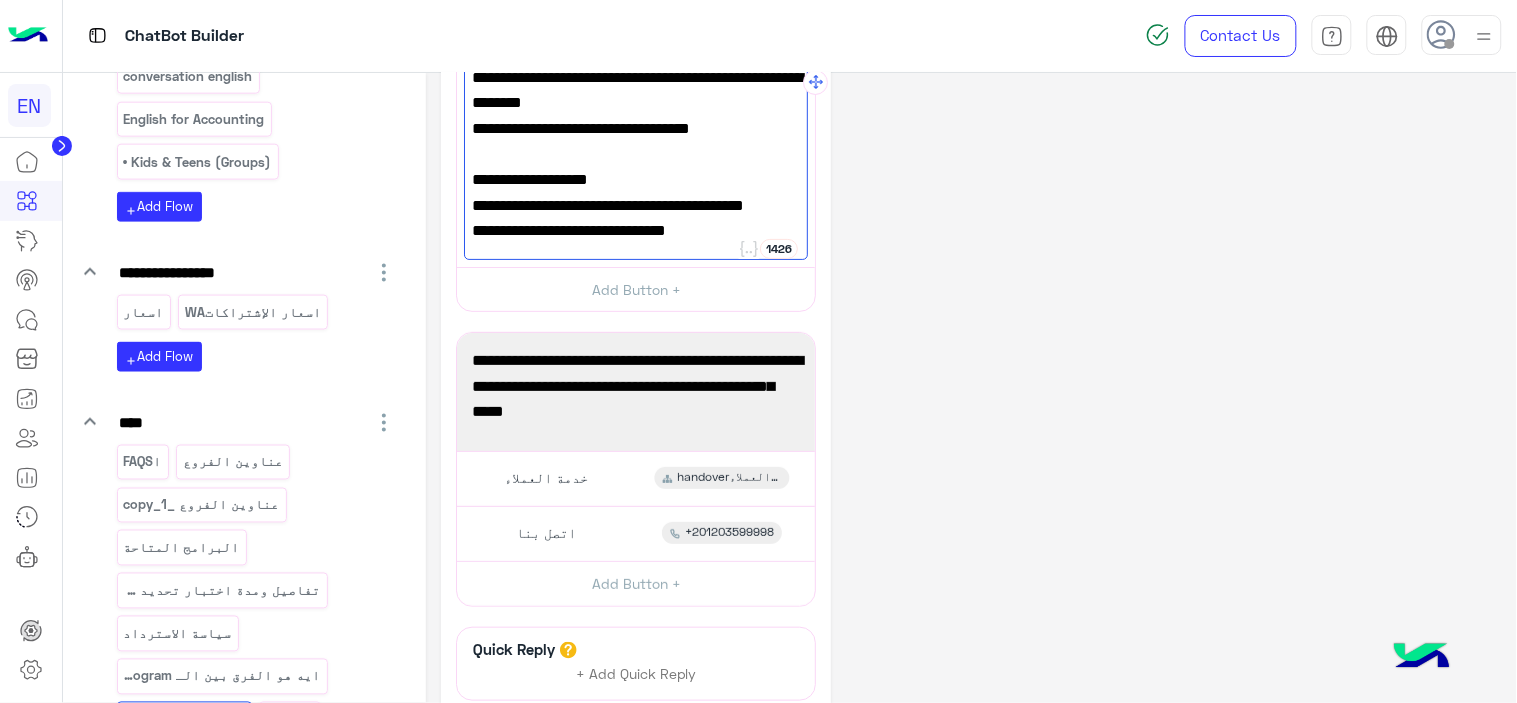 paste on "**********" 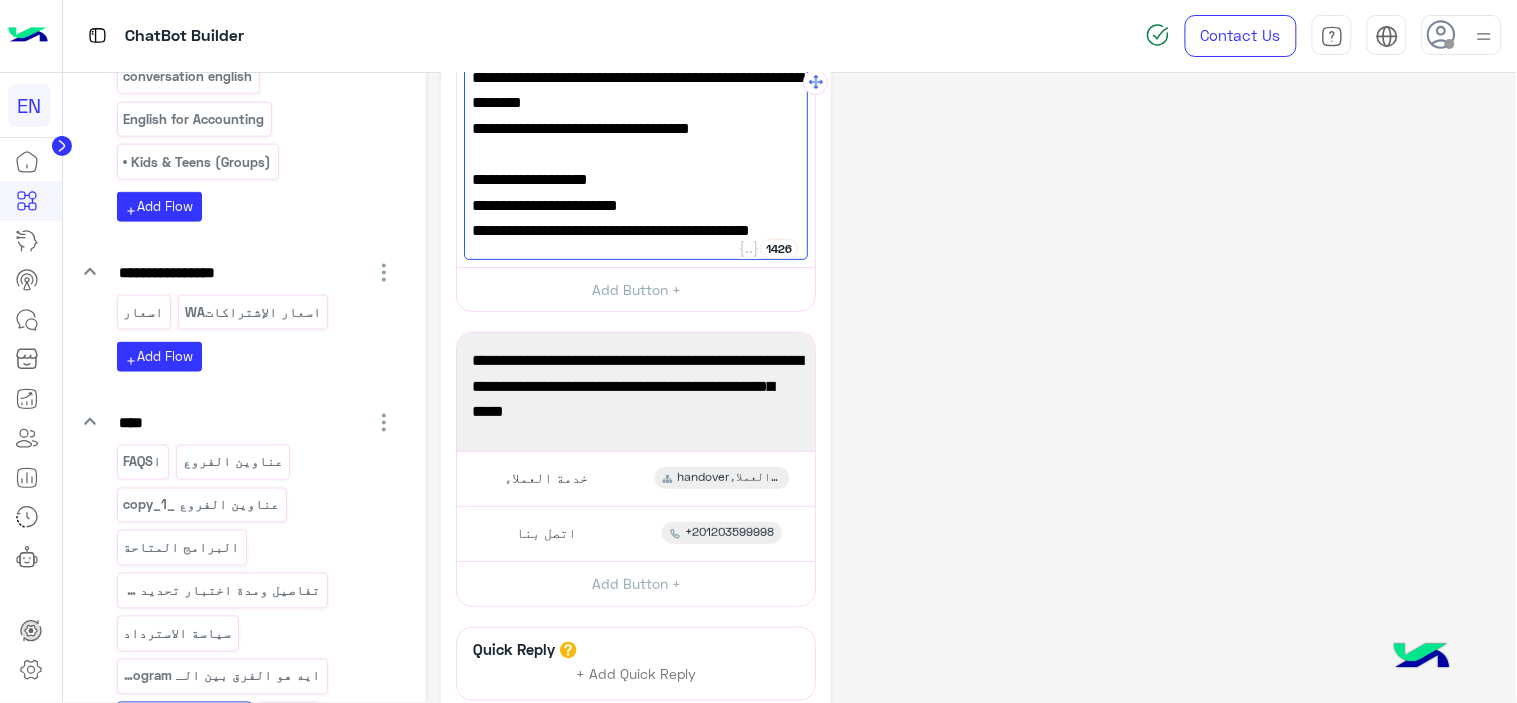 scroll, scrollTop: 0, scrollLeft: 0, axis: both 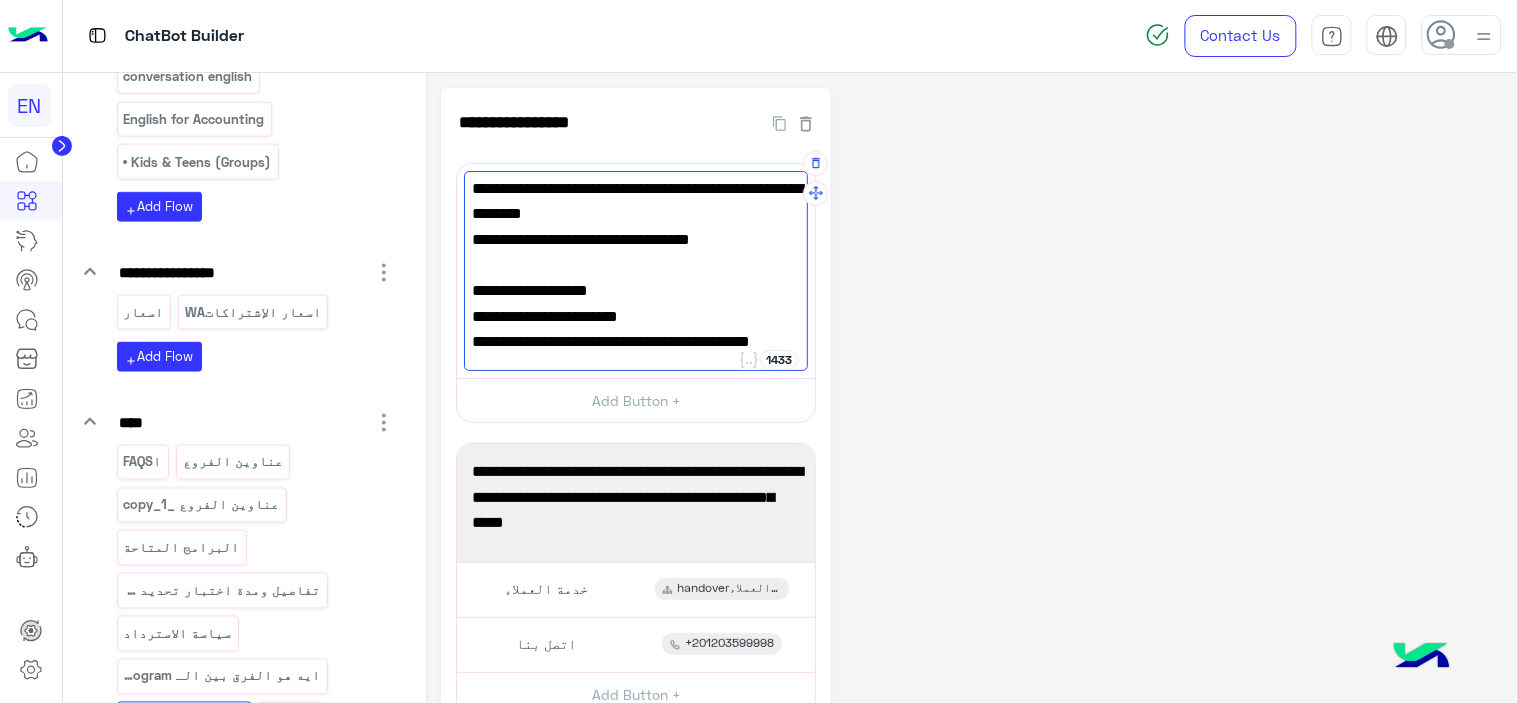 click on "📍 [URL]" at bounding box center [636, 316] 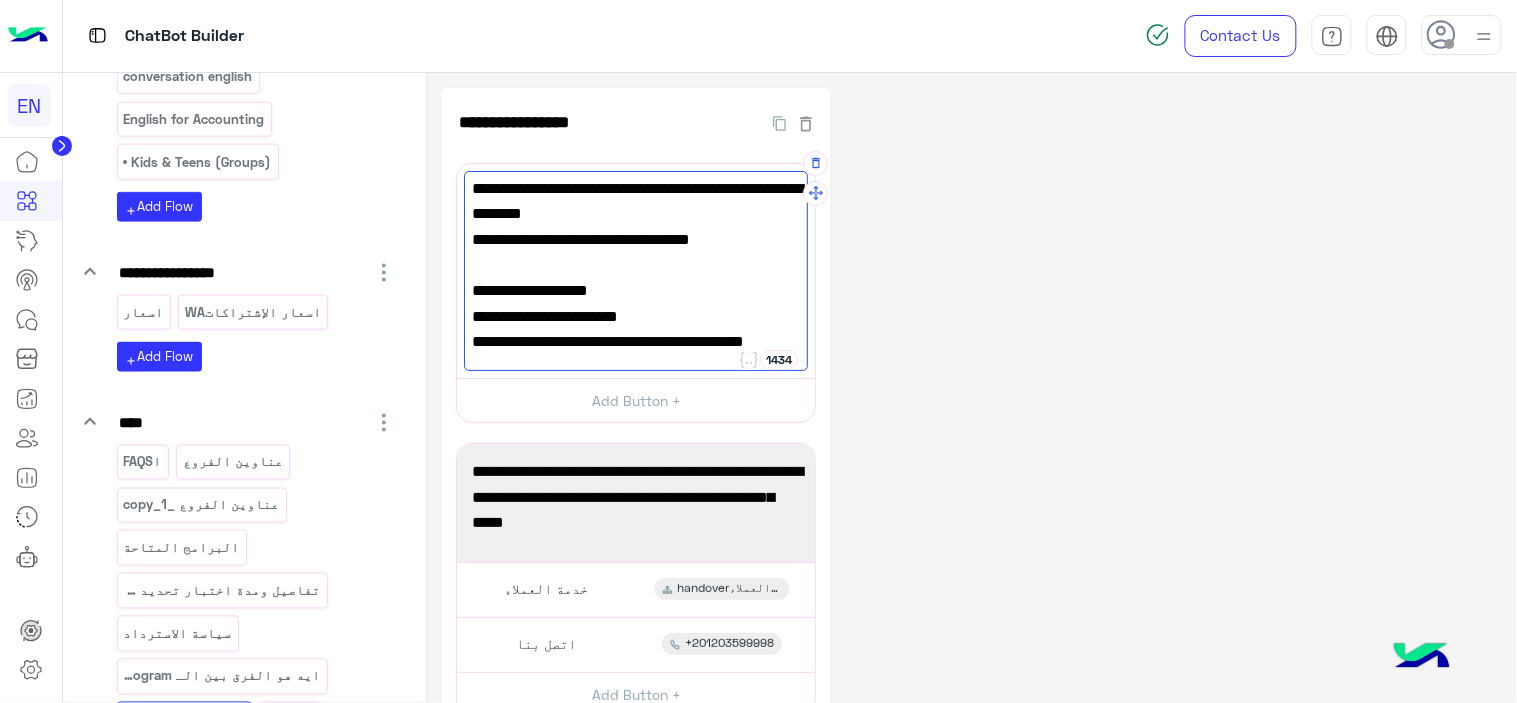 click on "📍[URL]" at bounding box center [636, 316] 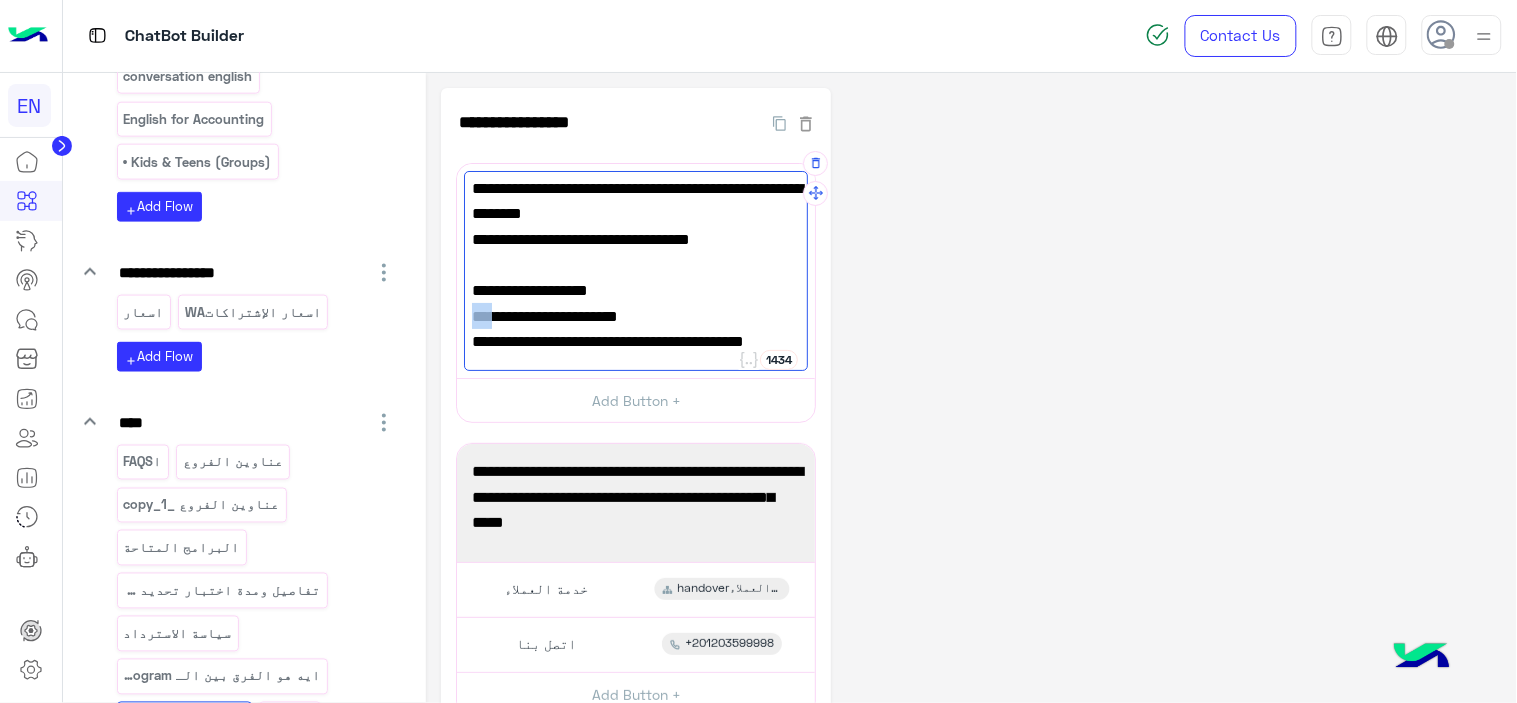 drag, startPoint x: 488, startPoint y: 281, endPoint x: 476, endPoint y: 281, distance: 12 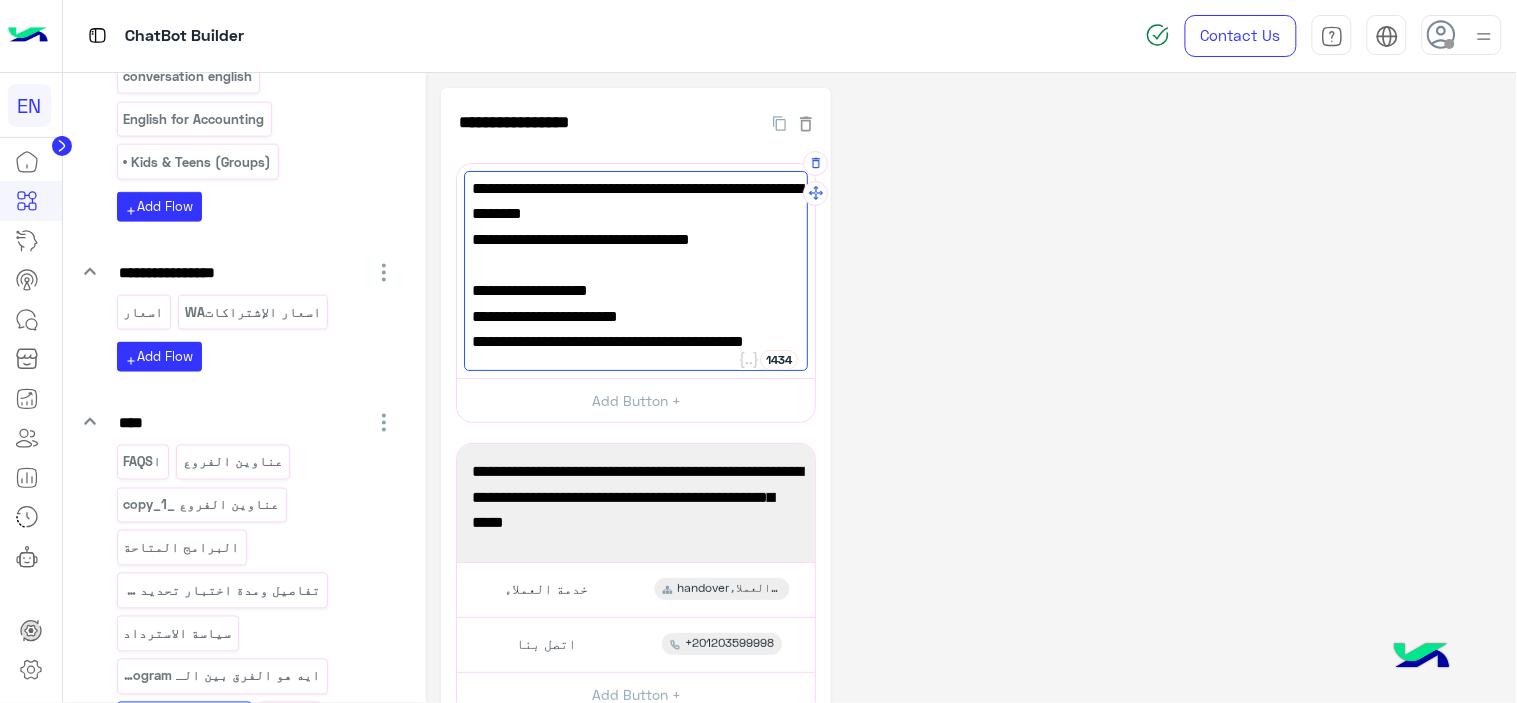 click on "📍[URL]" at bounding box center [636, 316] 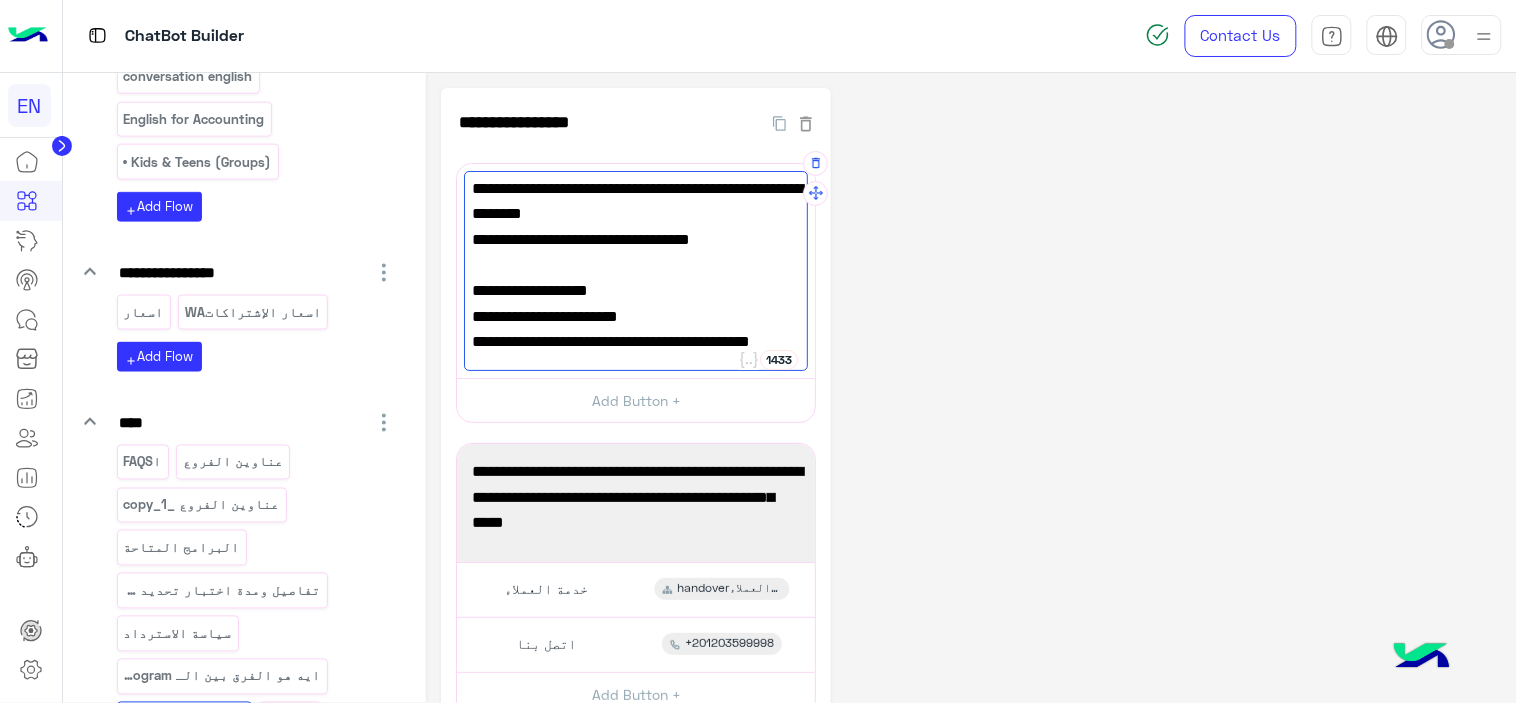 click on "📍 [URL]" at bounding box center [636, 316] 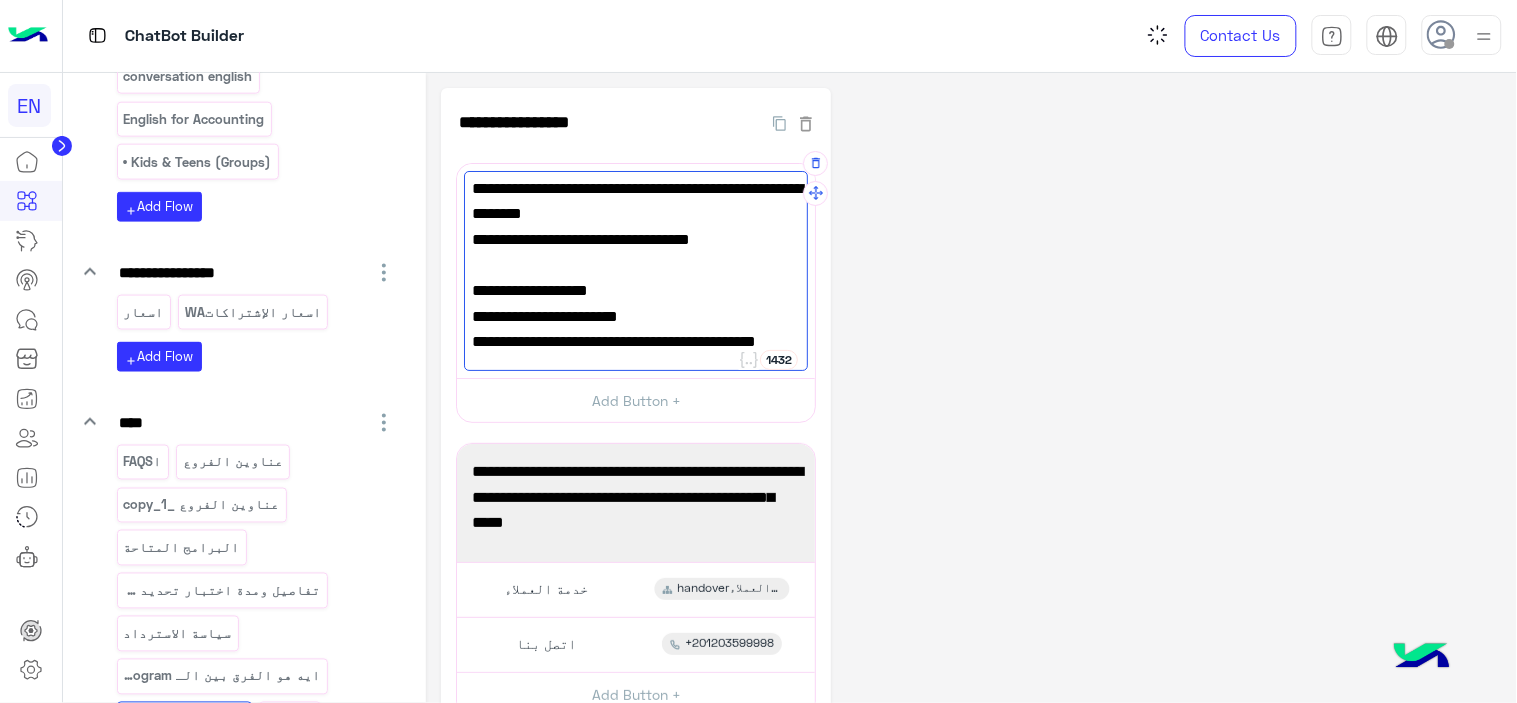 click on "📍 https://maps.app.goo.gl/VVYUWa9p9Yq43cZR8" at bounding box center (636, 290) 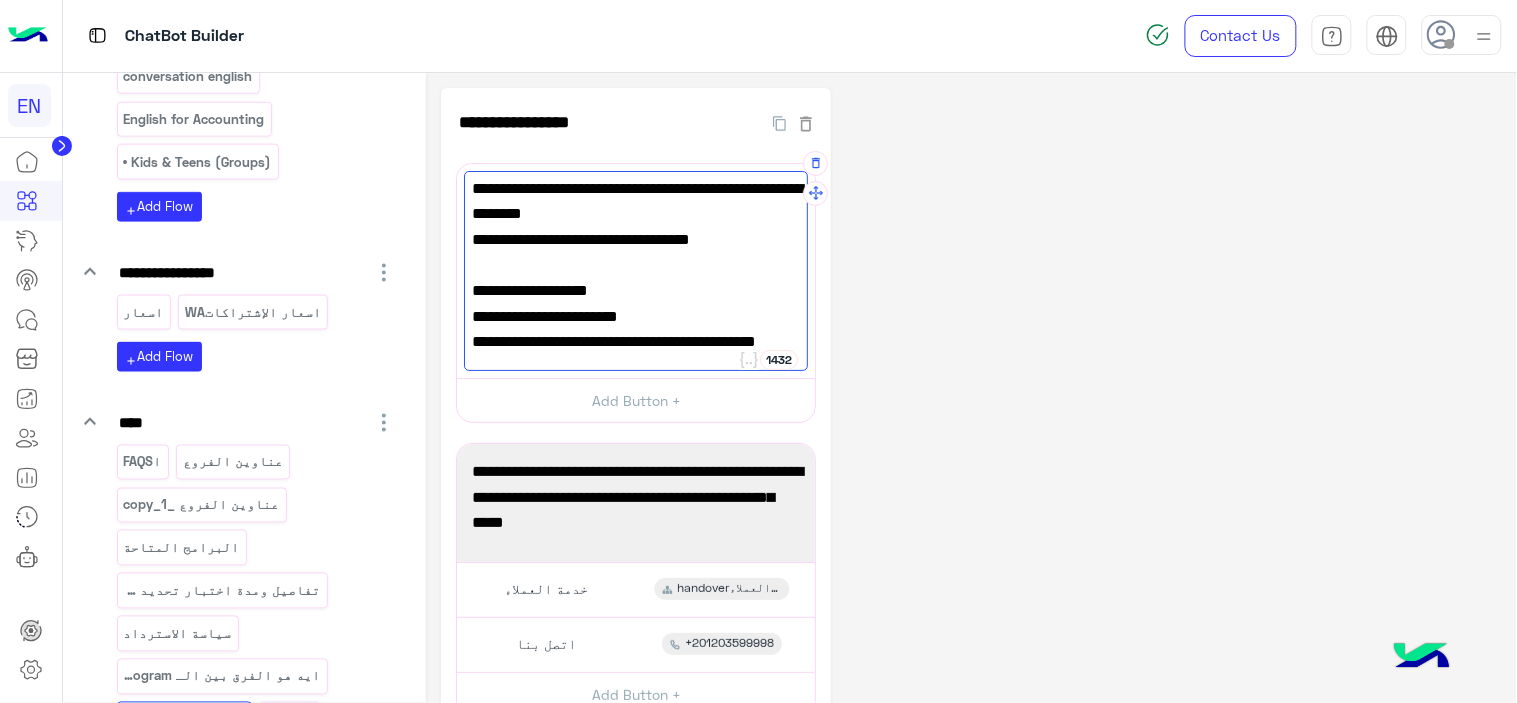 paste on "**" 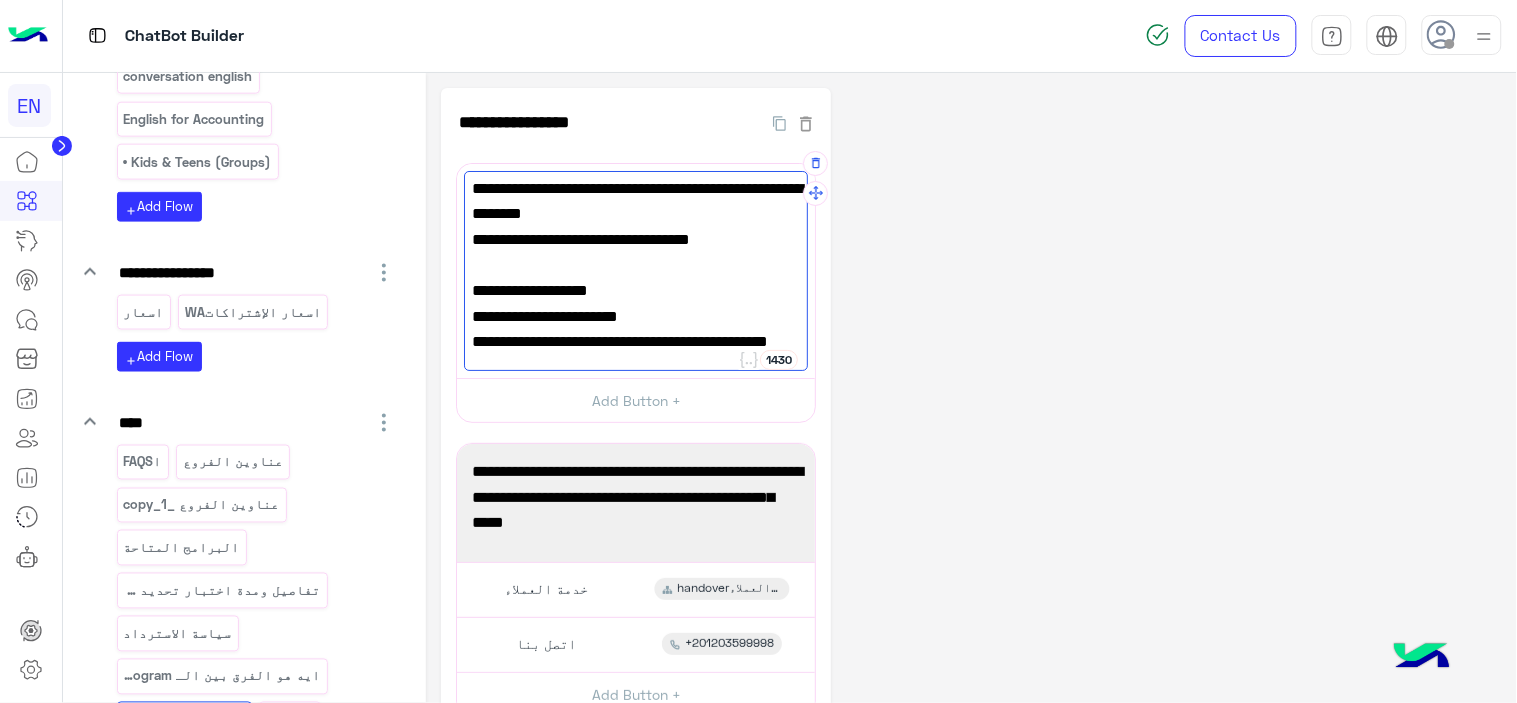 type on "**********" 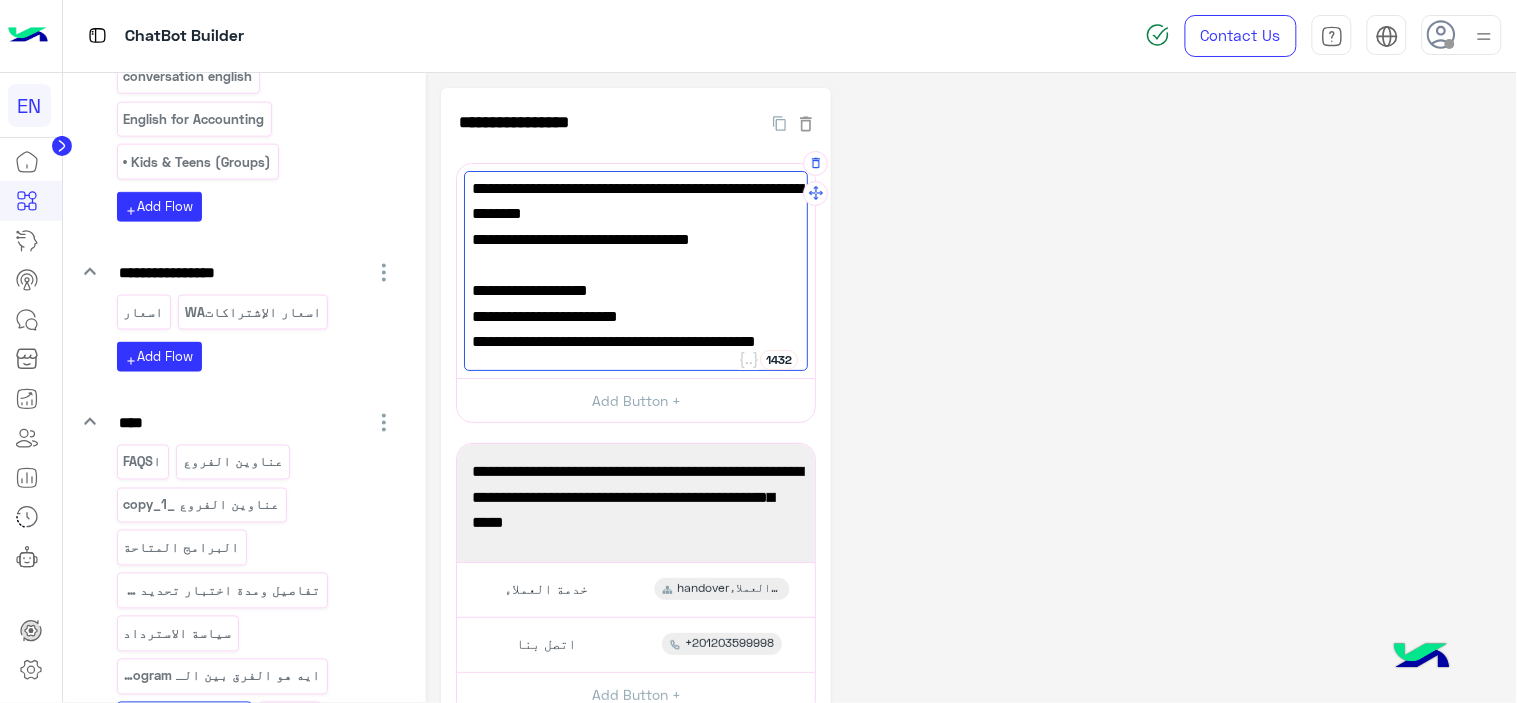 click on "📍 https://maps.app.goo.gl/VVYUWa9p9Yq43cZR8" at bounding box center (636, 290) 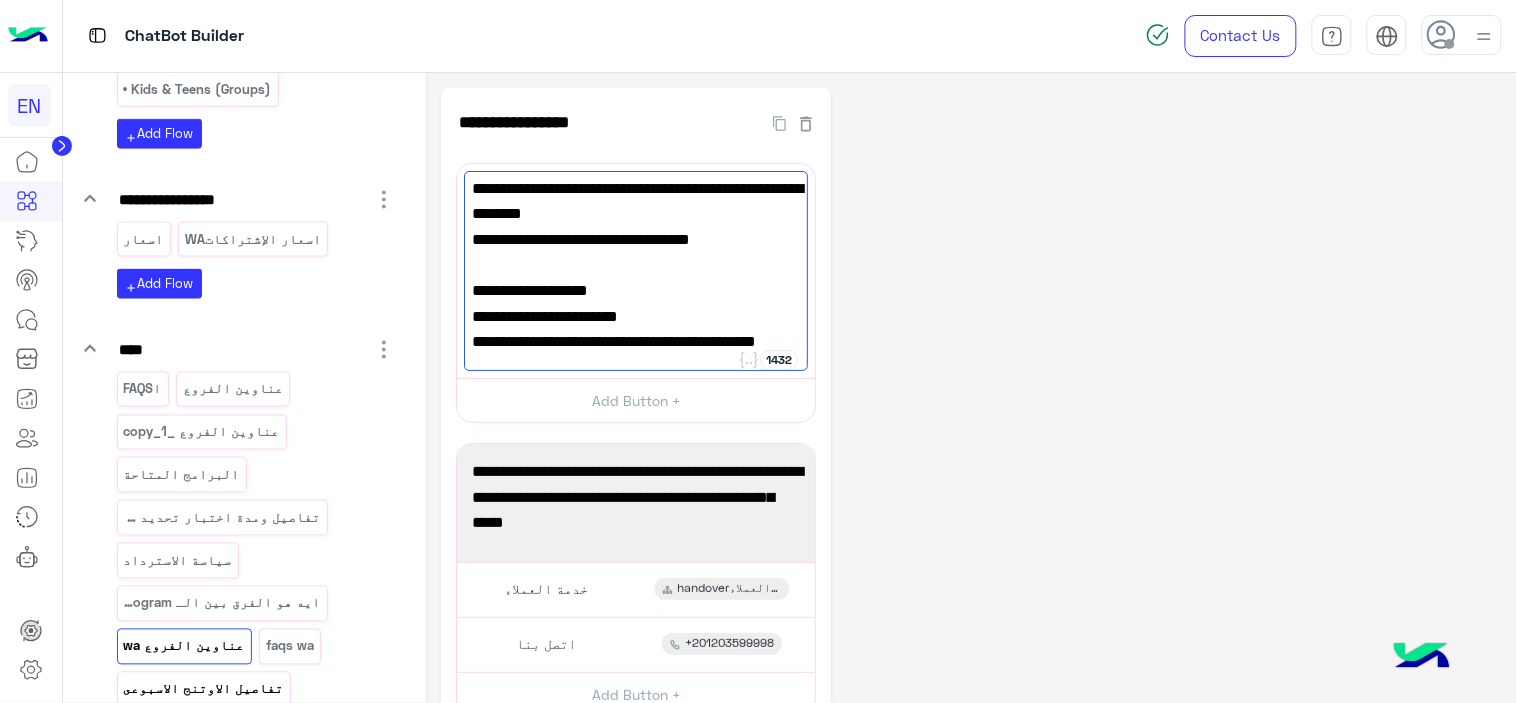 scroll, scrollTop: 2666, scrollLeft: 0, axis: vertical 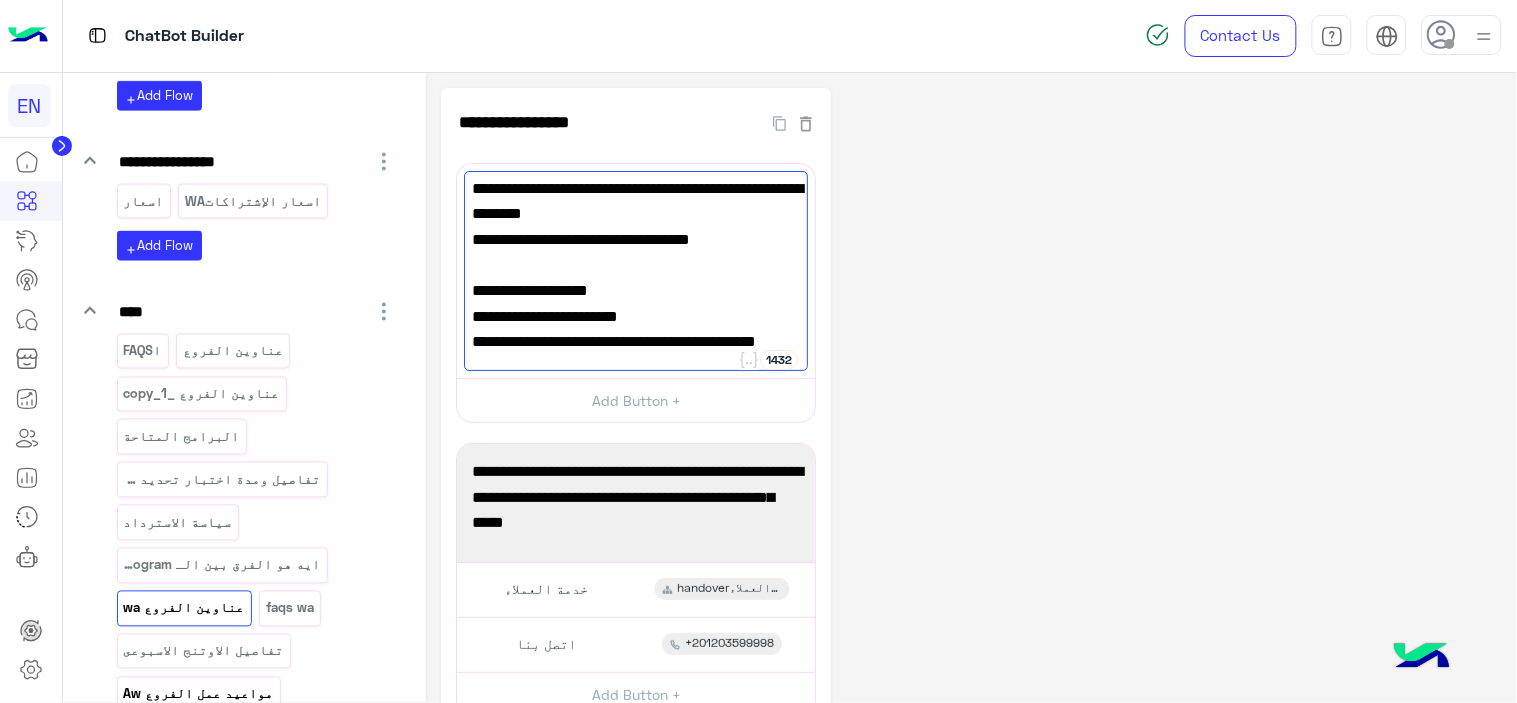 click on "مواعيد عمل الفروع Aw" at bounding box center [198, 694] 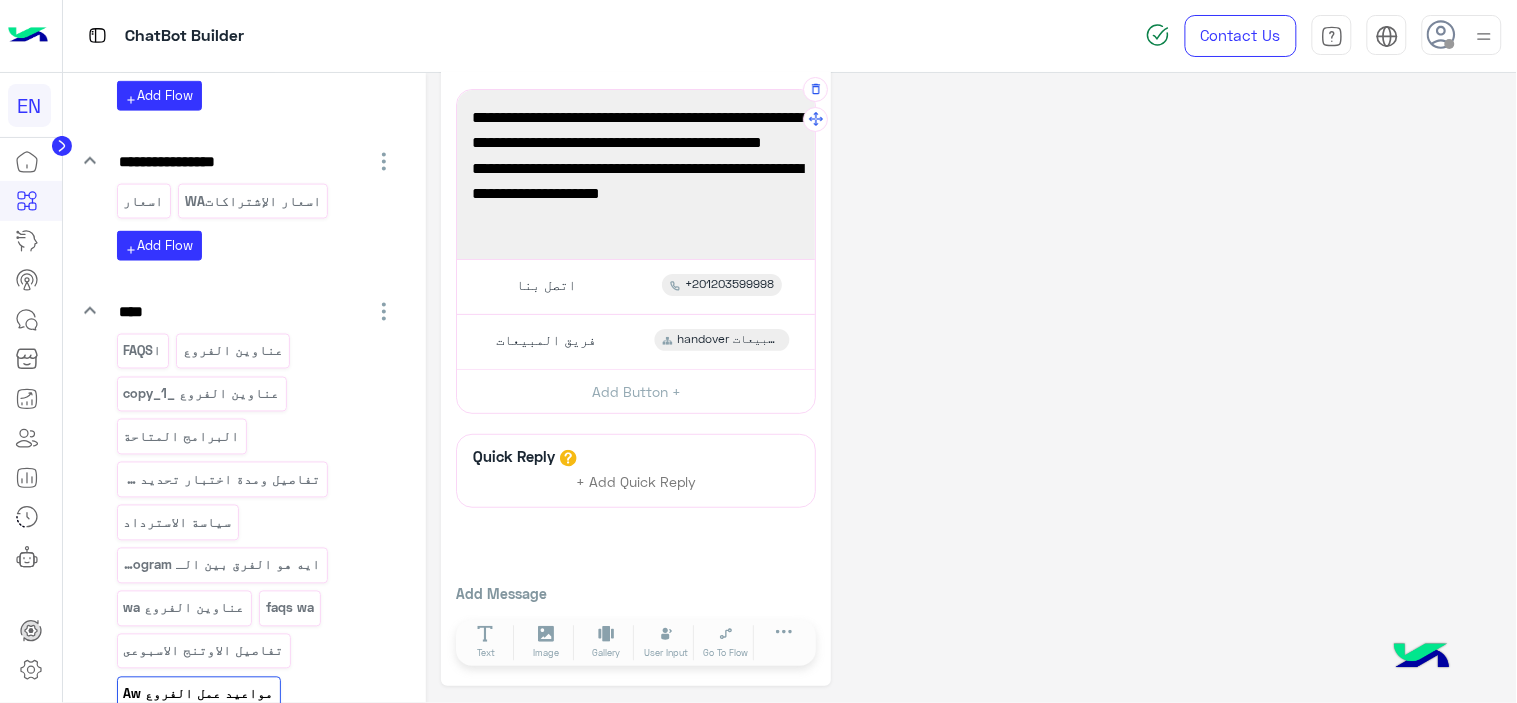 scroll, scrollTop: 0, scrollLeft: 0, axis: both 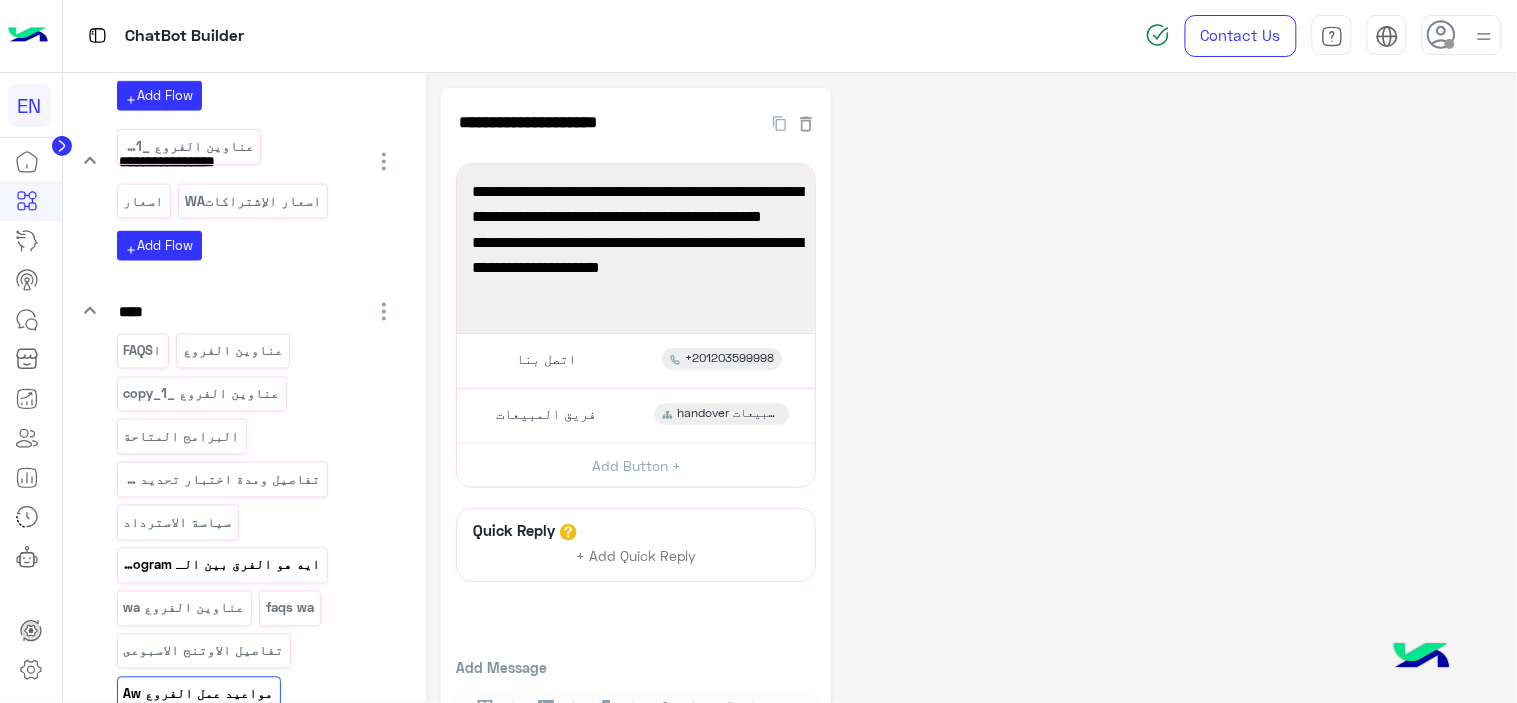 drag, startPoint x: 214, startPoint y: 131, endPoint x: 284, endPoint y: 266, distance: 152.06906 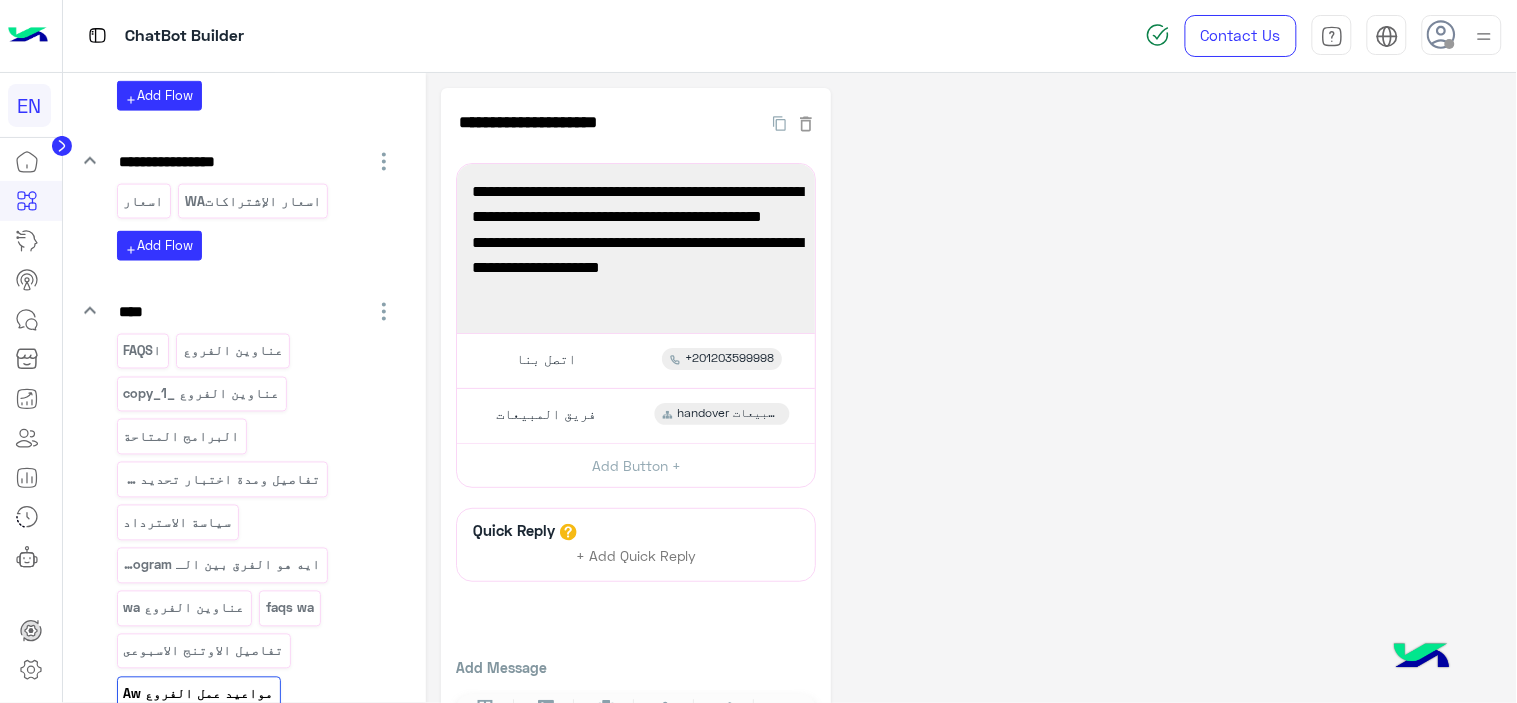 click on "اFAQS   عناوين الفروع    عناوين الفروع _copy_1   البرامج المتاحة   تفاصيل ومدة اختبار تحديد المستوى   سياسة الاسترداد   ايه هو الفرق بين الـ Speaking Program و الـ Conver   عناوين الفروع wa   faqs wa   تفاصيل الاوتنج الاسبوعى   مواعيد عمل الفروع Aw   تفاصيل الاوتنج الاسبوعى wa   سياسة الاسترادد wa   البرامج المتاحة wa   ايه هو الفرق wa   تفاصيل ومدة اختبار المستوى wa" at bounding box center [257, 634] 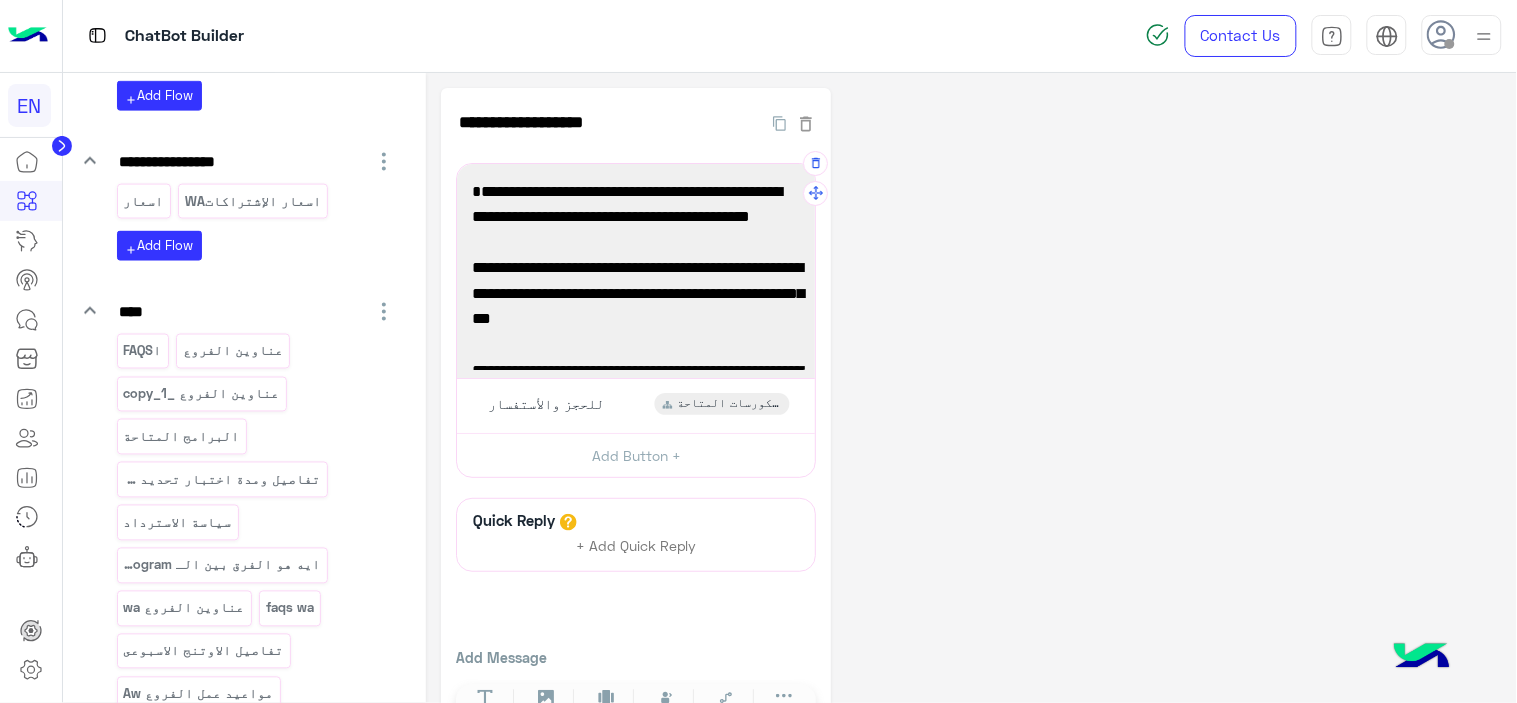 scroll, scrollTop: 332, scrollLeft: 0, axis: vertical 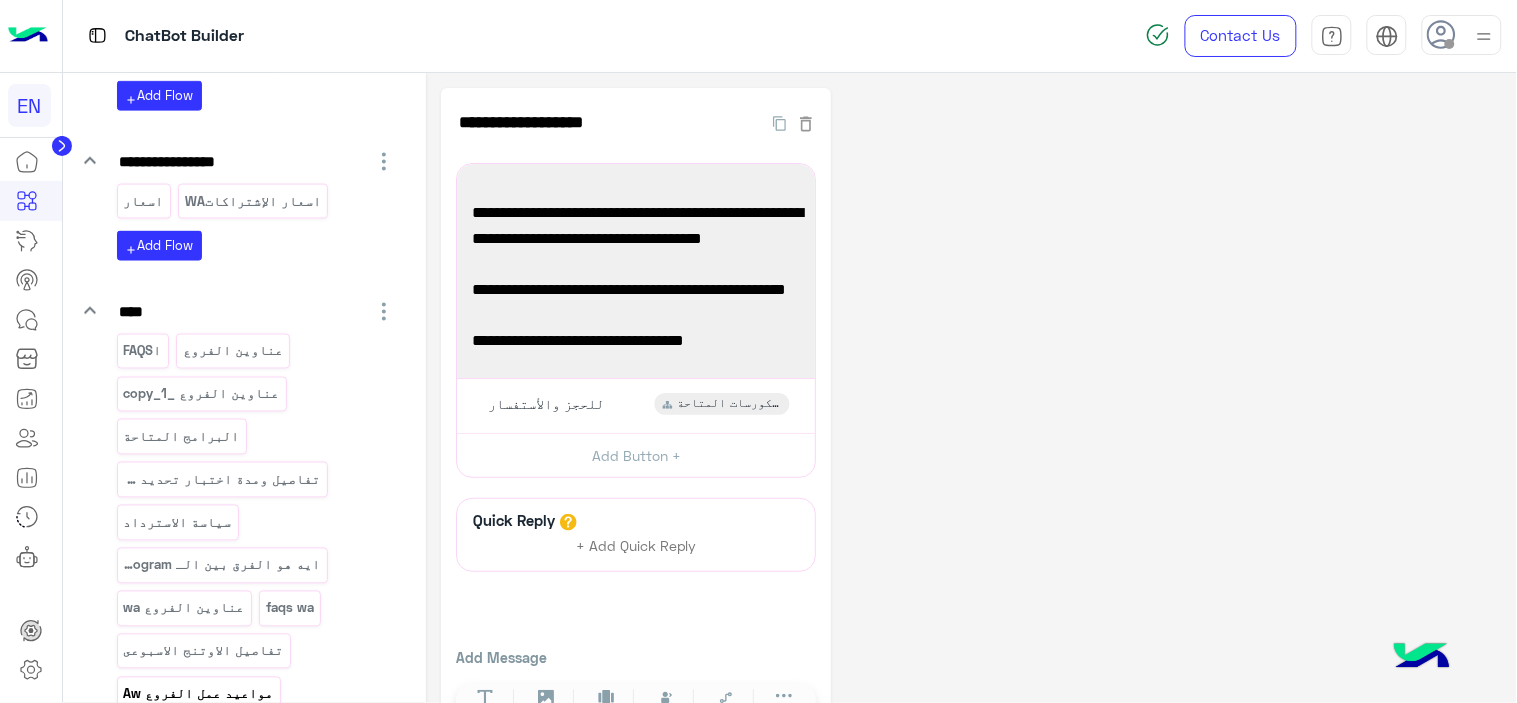 click on "مواعيد عمل الفروع Aw" at bounding box center [198, 694] 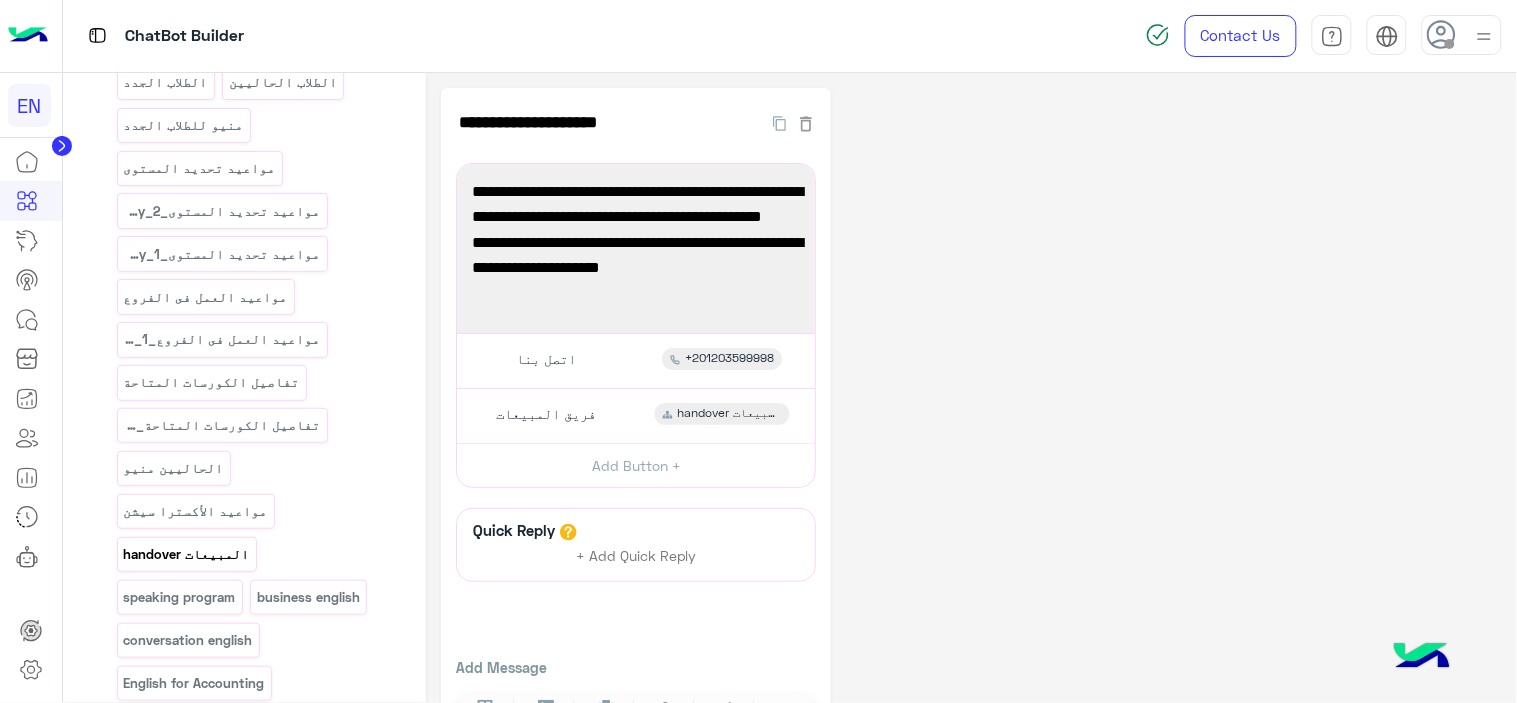 scroll, scrollTop: 1888, scrollLeft: 0, axis: vertical 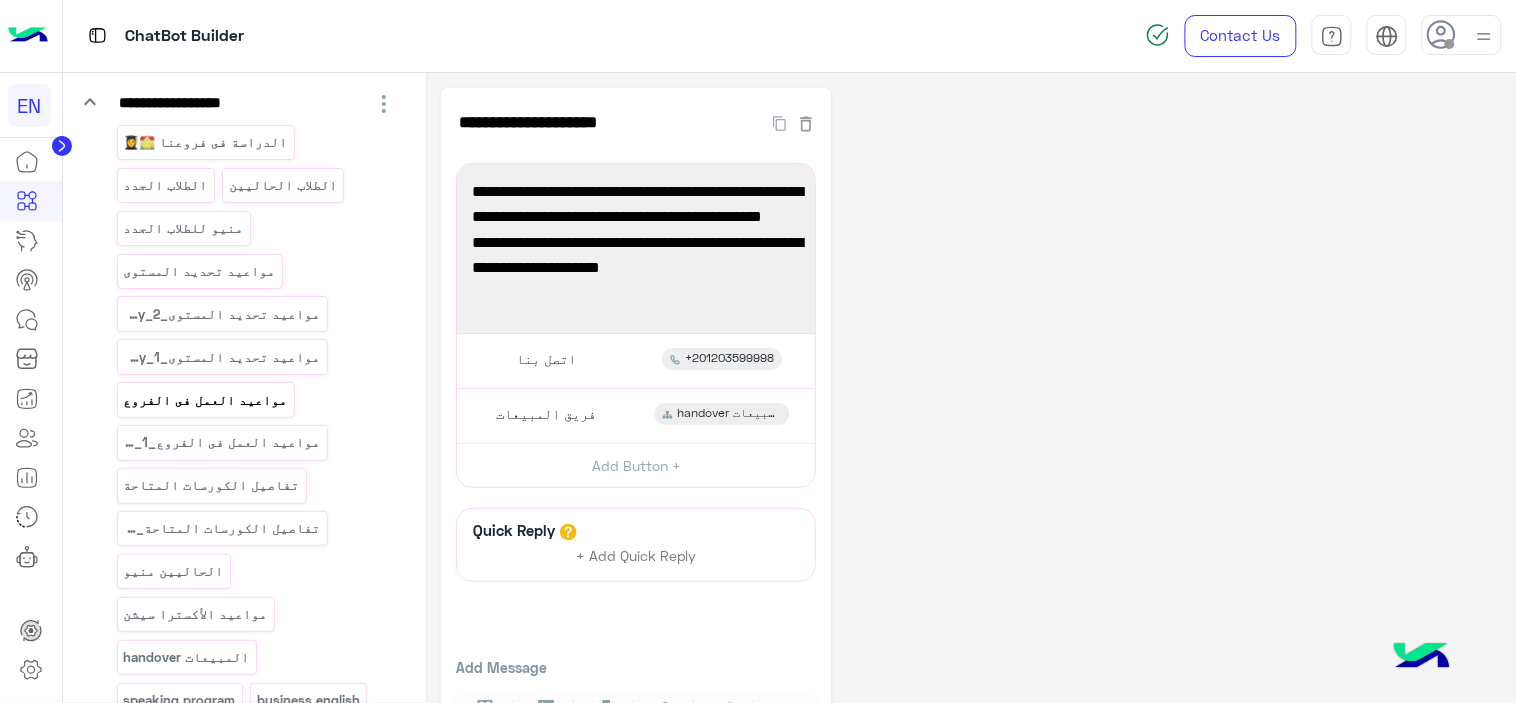 click on "مواعيد العمل فى الفروع" at bounding box center (206, 399) 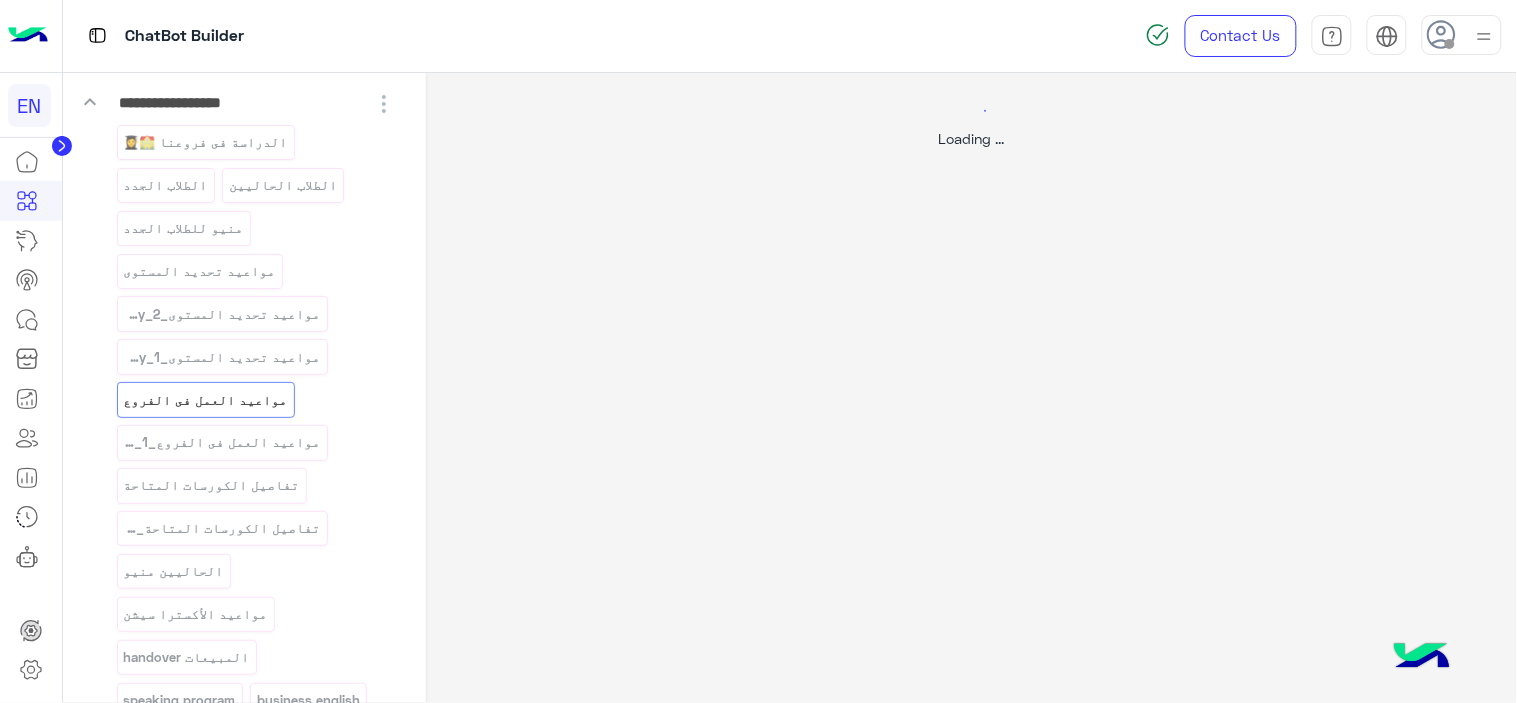select on "*" 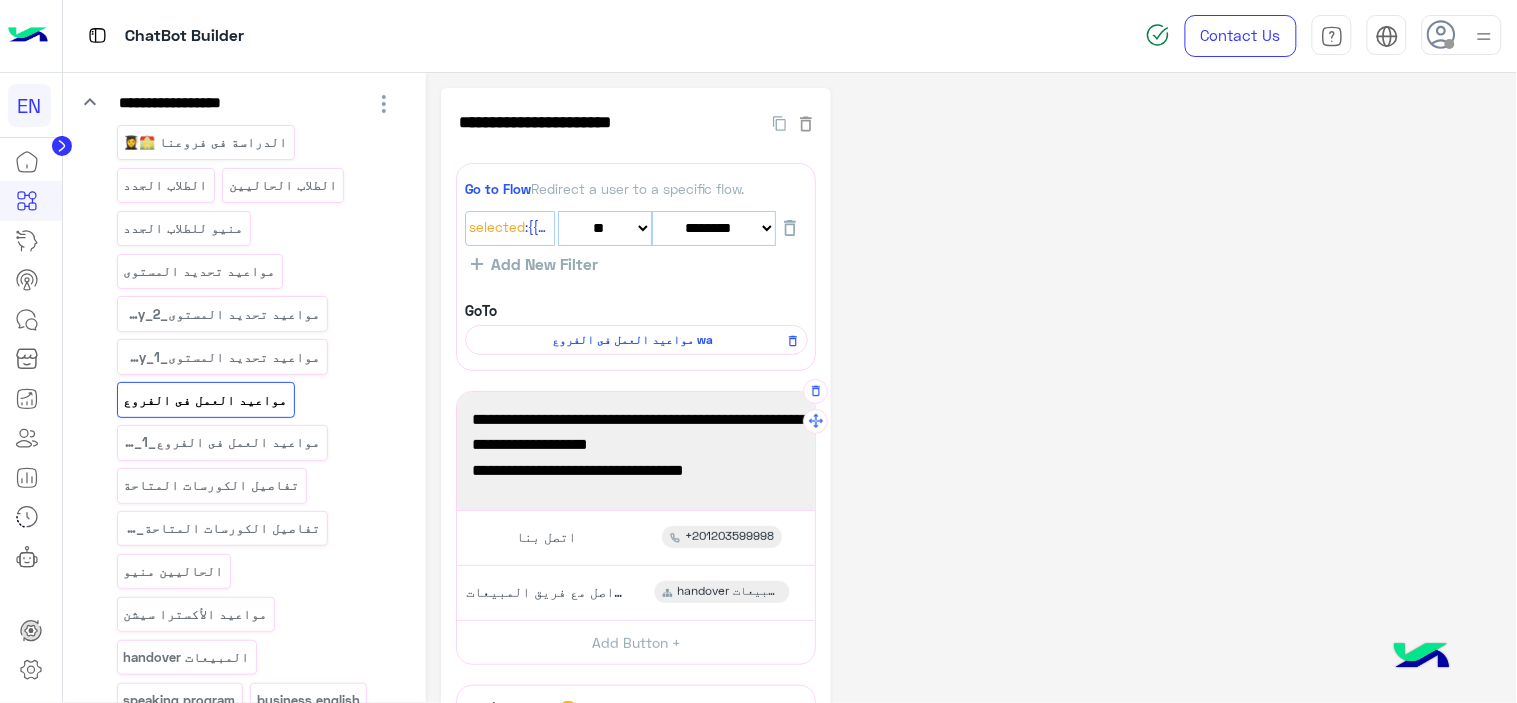 drag, startPoint x: 538, startPoint y: 473, endPoint x: 800, endPoint y: 471, distance: 262.00763 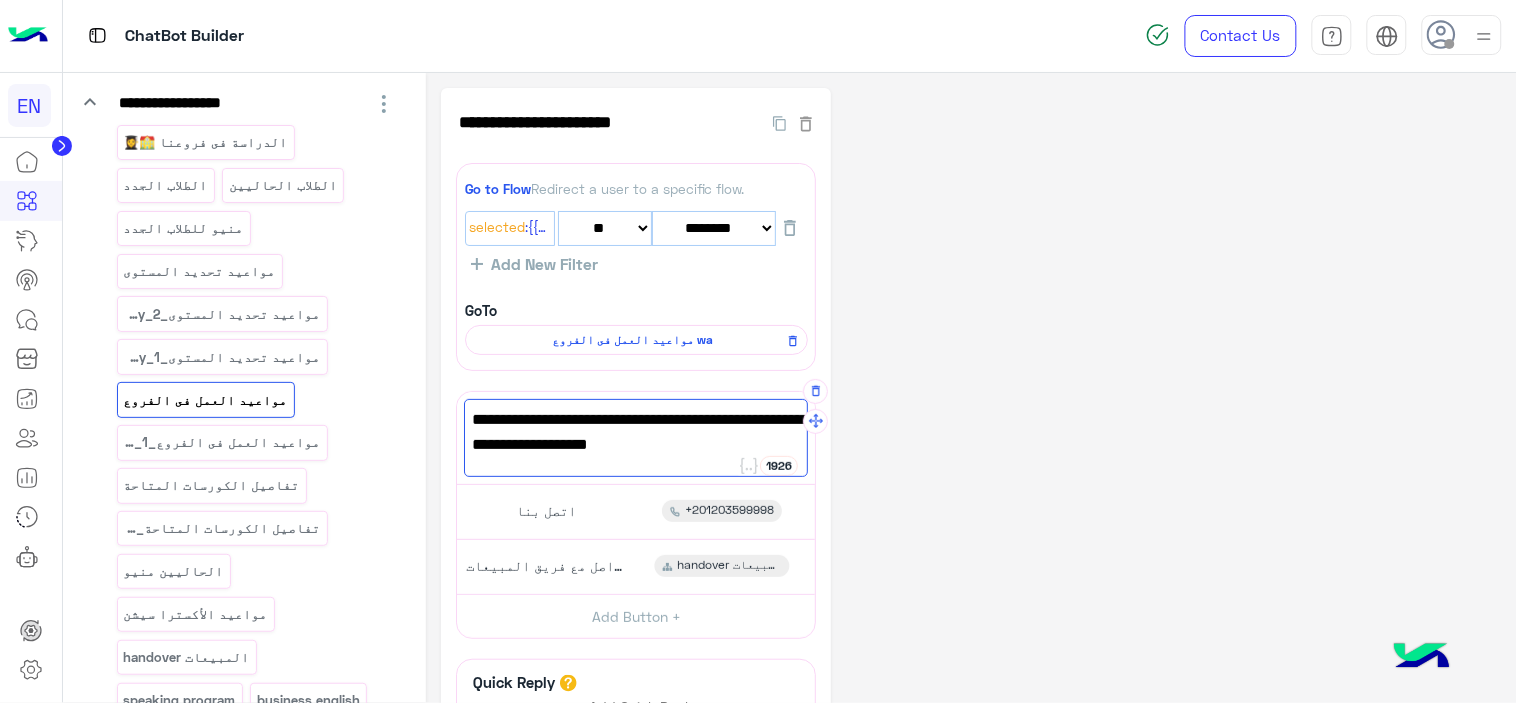 type on "**********" 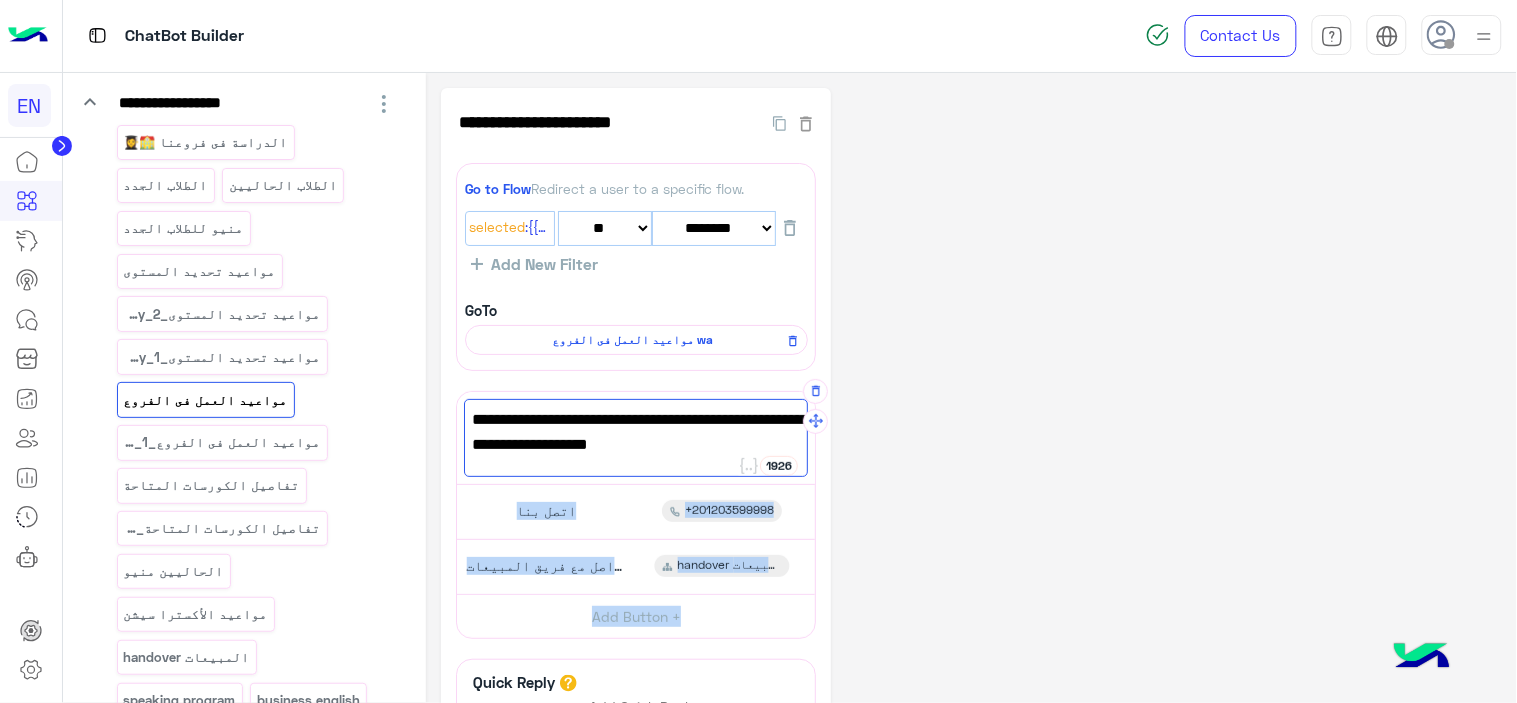 drag, startPoint x: 540, startPoint y: 442, endPoint x: 758, endPoint y: 413, distance: 219.92044 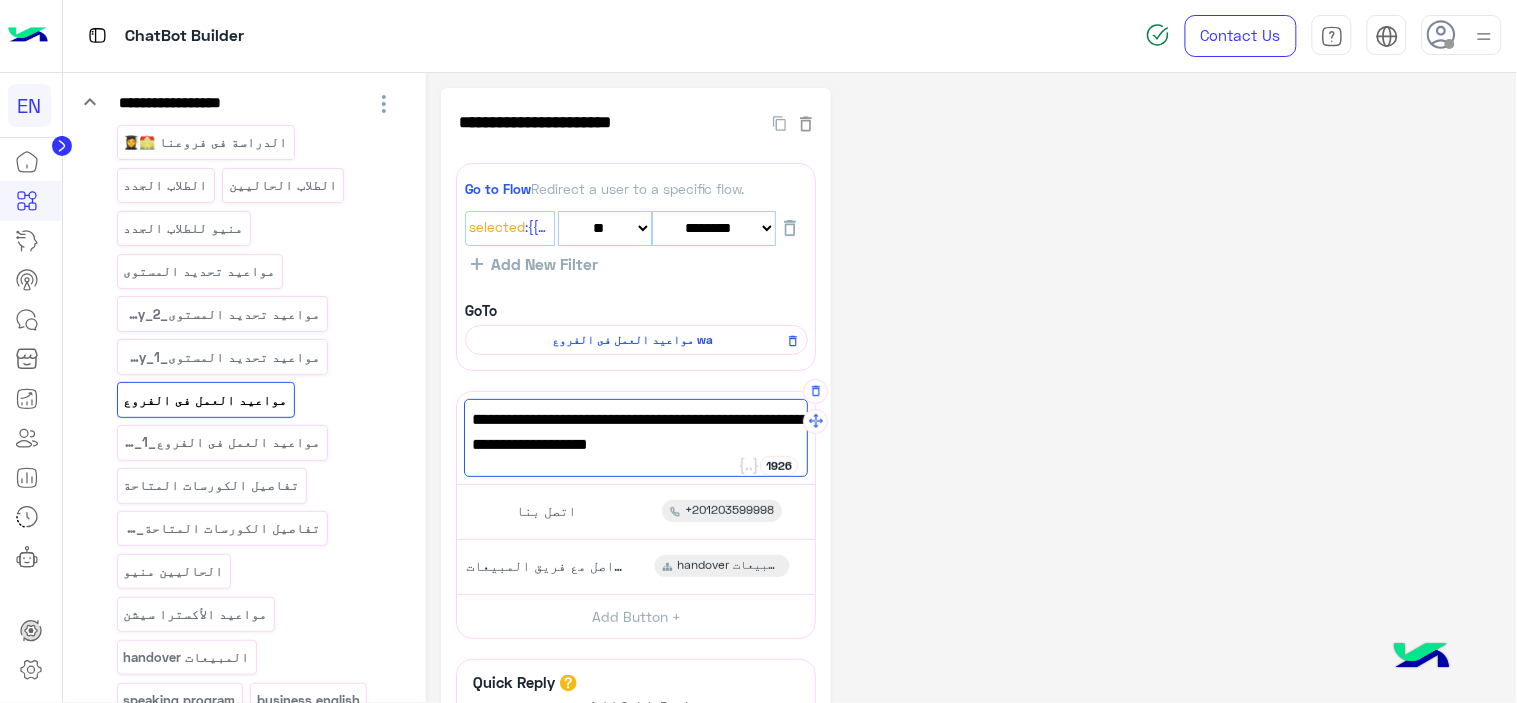 click on "مواعيد عمل الفروع يوميا من 9 صباحاً حتى الساعة 10 مساءاً ماعدا يوم الجمعة." at bounding box center [636, 445] 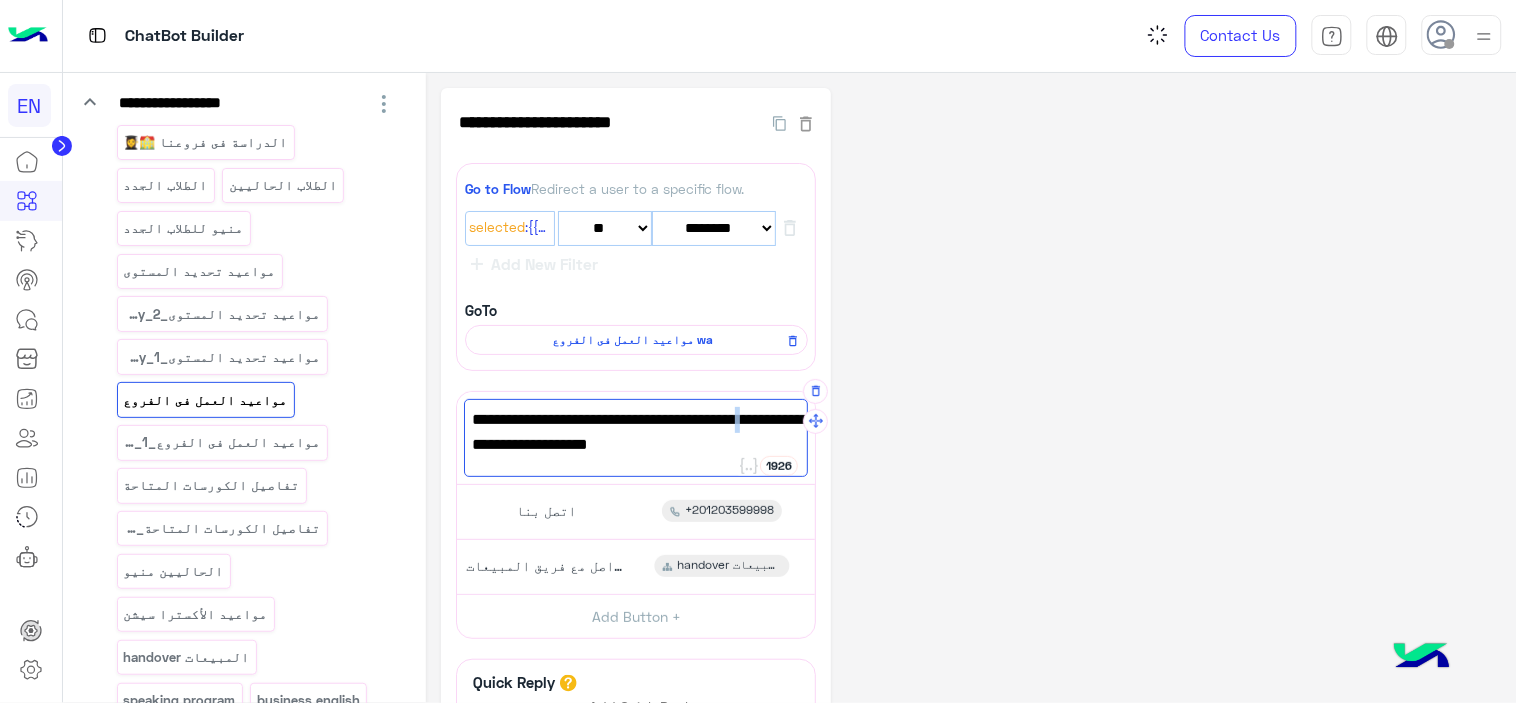click on "مواعيد عمل الفروع يوميا من 9 صباحاً حتى الساعة 10 مساءاً ماعدا يوم الجمعة." at bounding box center [636, 445] 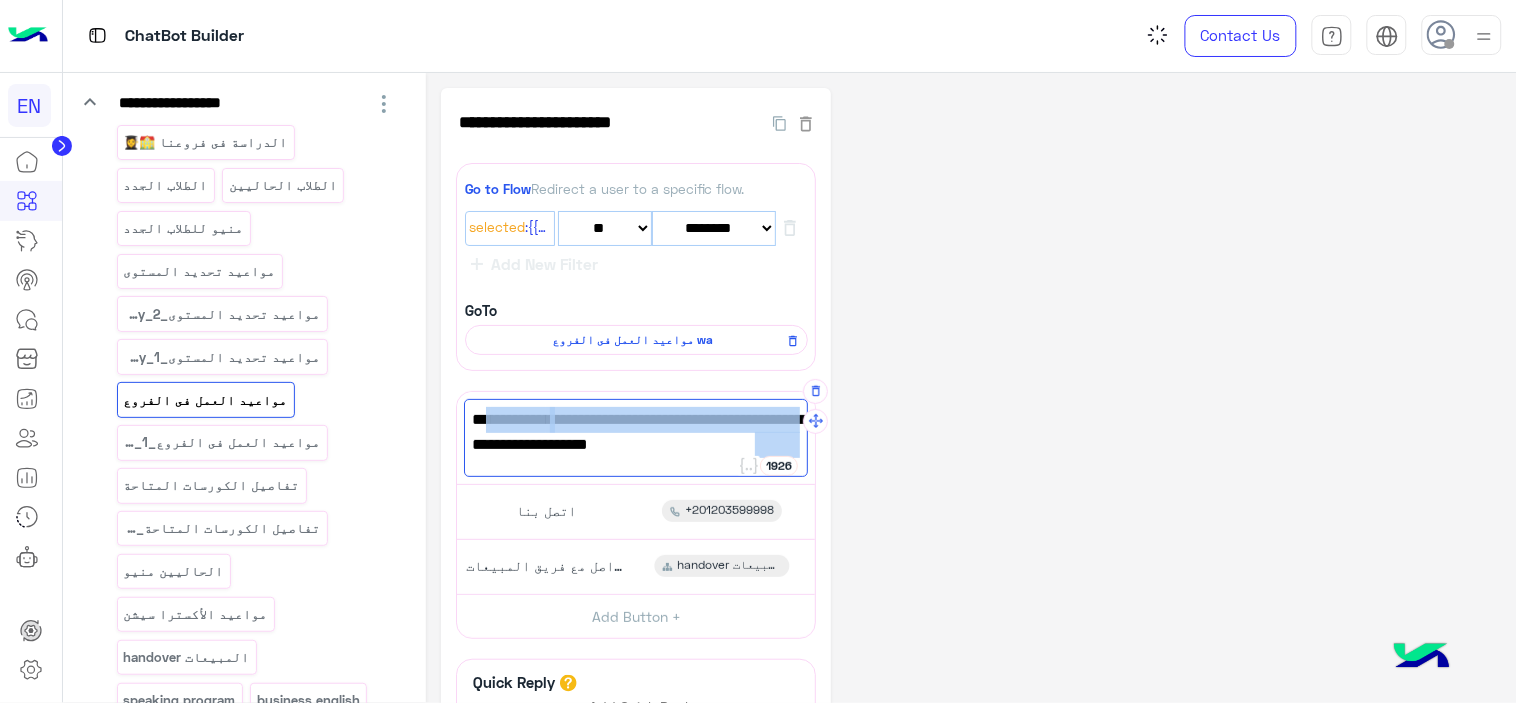 click on "مواعيد عمل الفروع يوميا من 9 صباحاً حتى الساعة 10 مساءاً ماعدا يوم الجمعة." at bounding box center [636, 445] 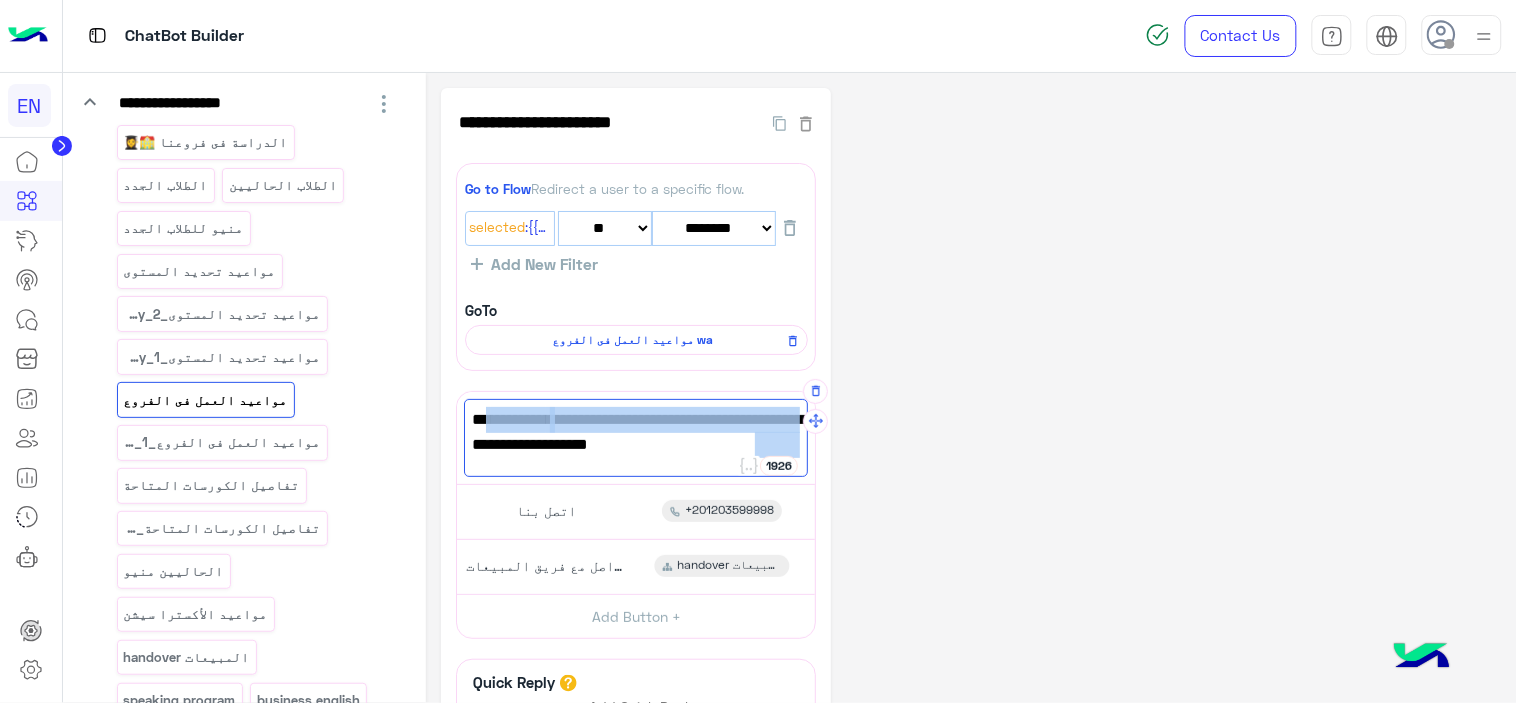 drag, startPoint x: 755, startPoint y: 413, endPoint x: 586, endPoint y: 440, distance: 171.14322 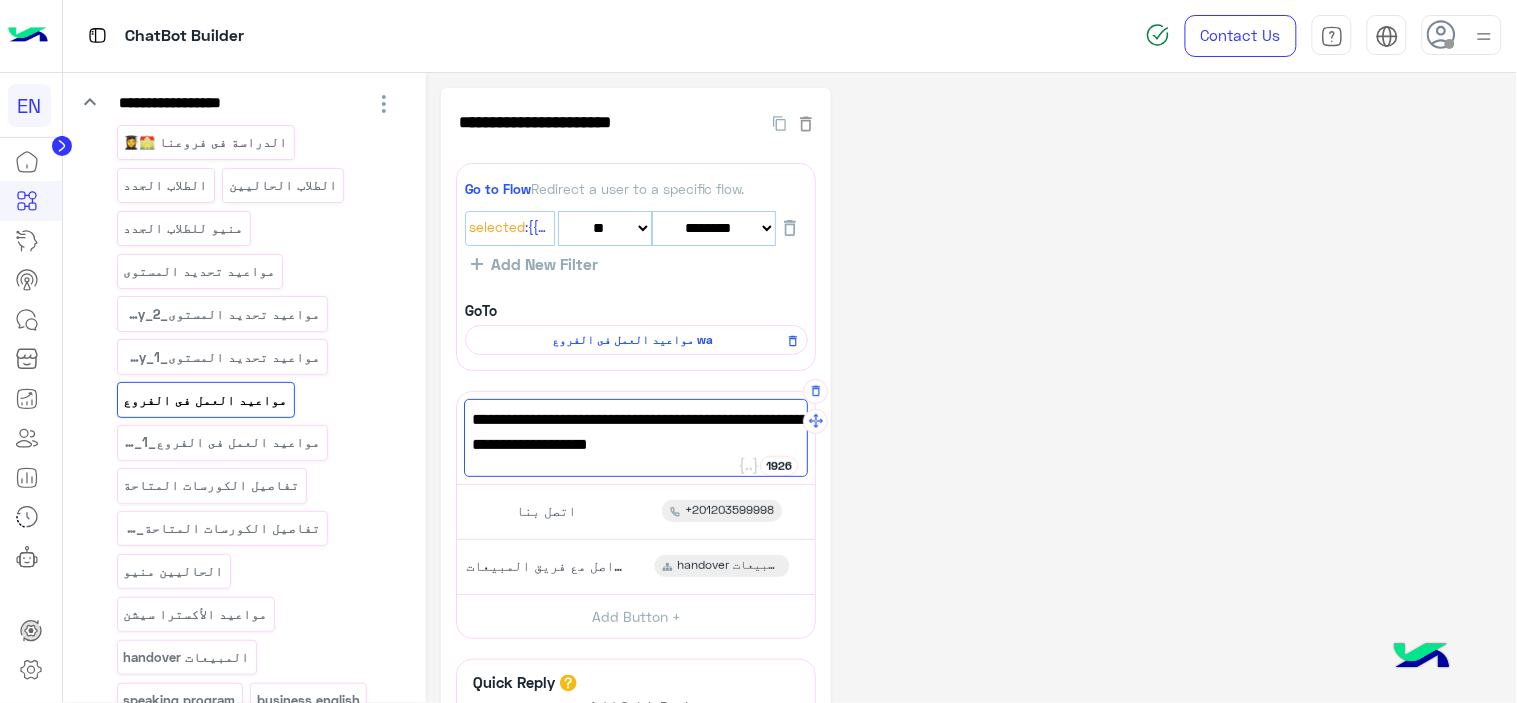 click on "مواعيد عمل الفروع يوميا من 9 صباحاً حتى الساعة 10 مساءاً ماعدا يوم الجمعة." at bounding box center (636, 445) 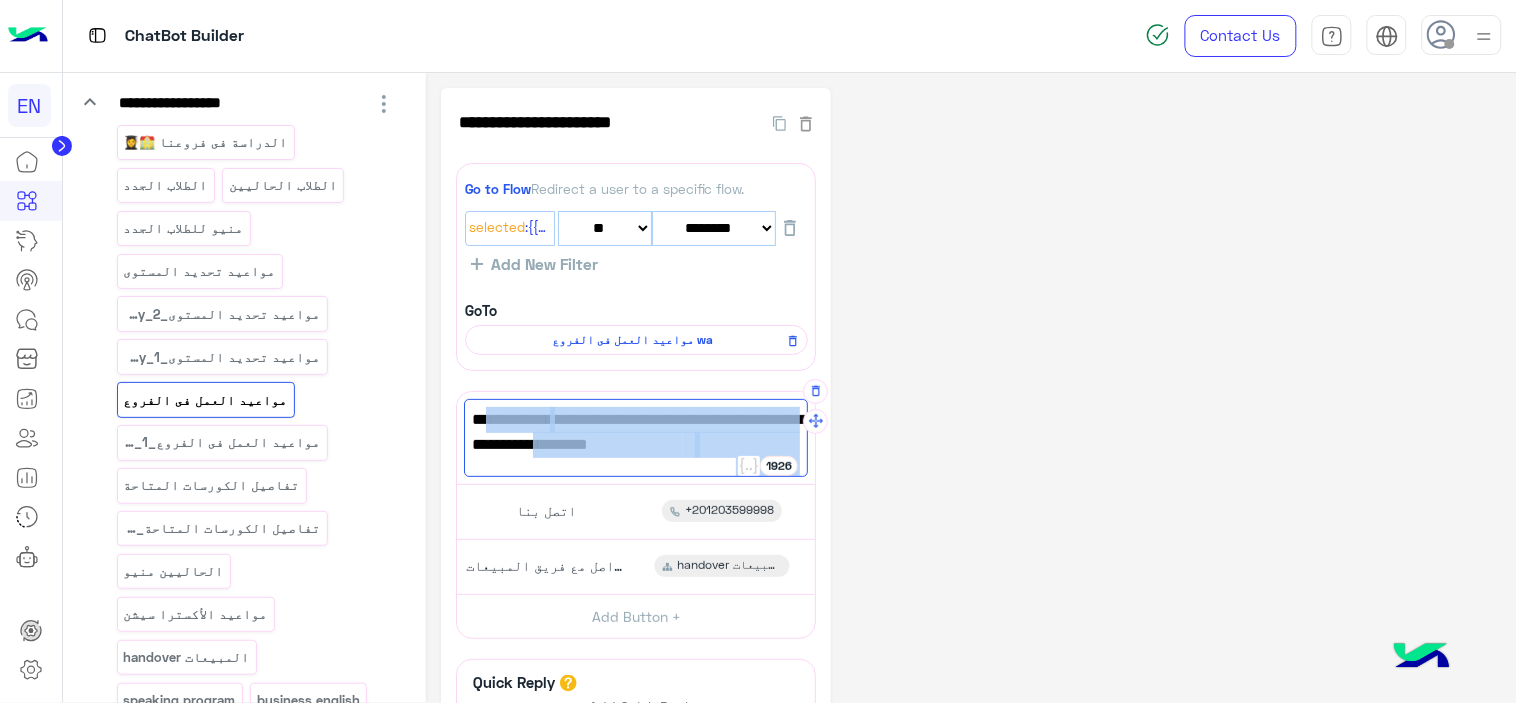 drag, startPoint x: 540, startPoint y: 443, endPoint x: 796, endPoint y: 410, distance: 258.1182 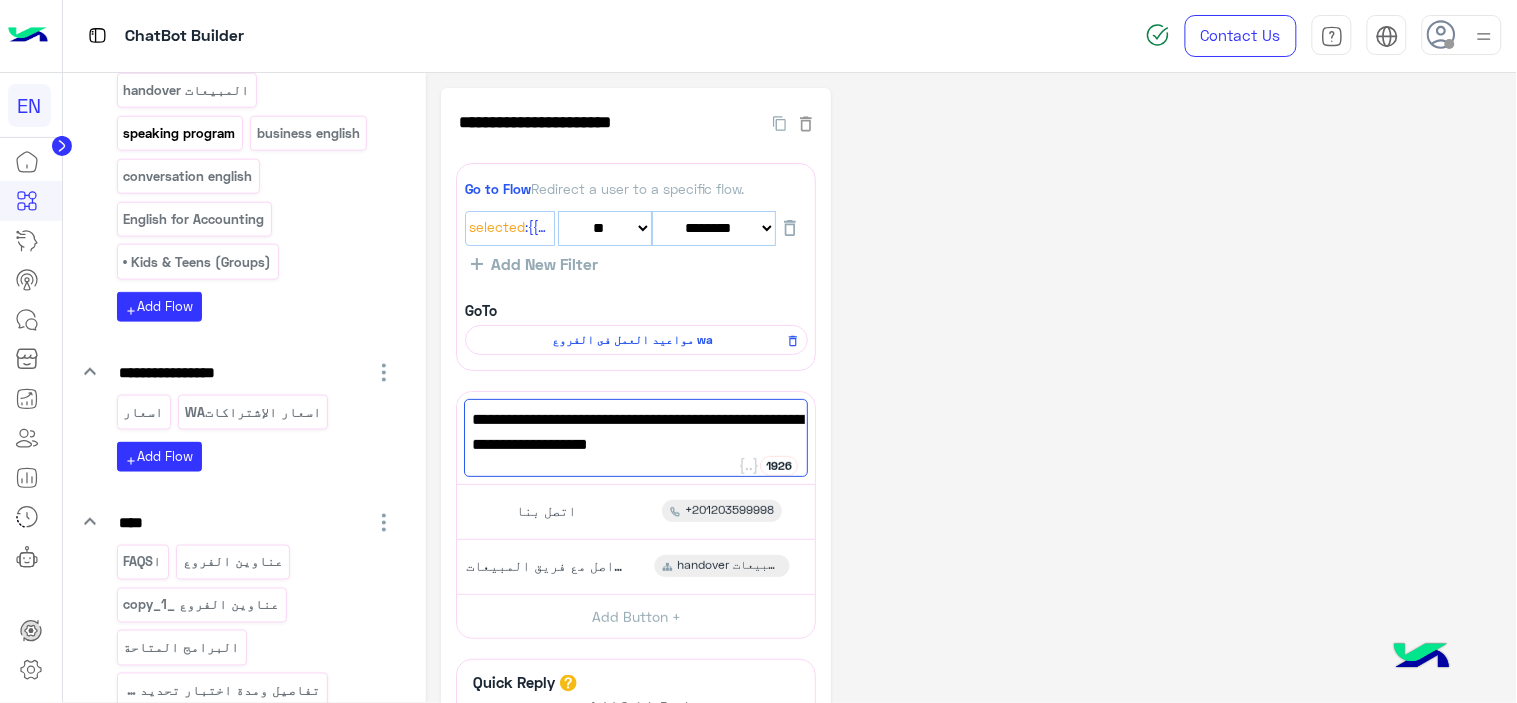 scroll, scrollTop: 2666, scrollLeft: 0, axis: vertical 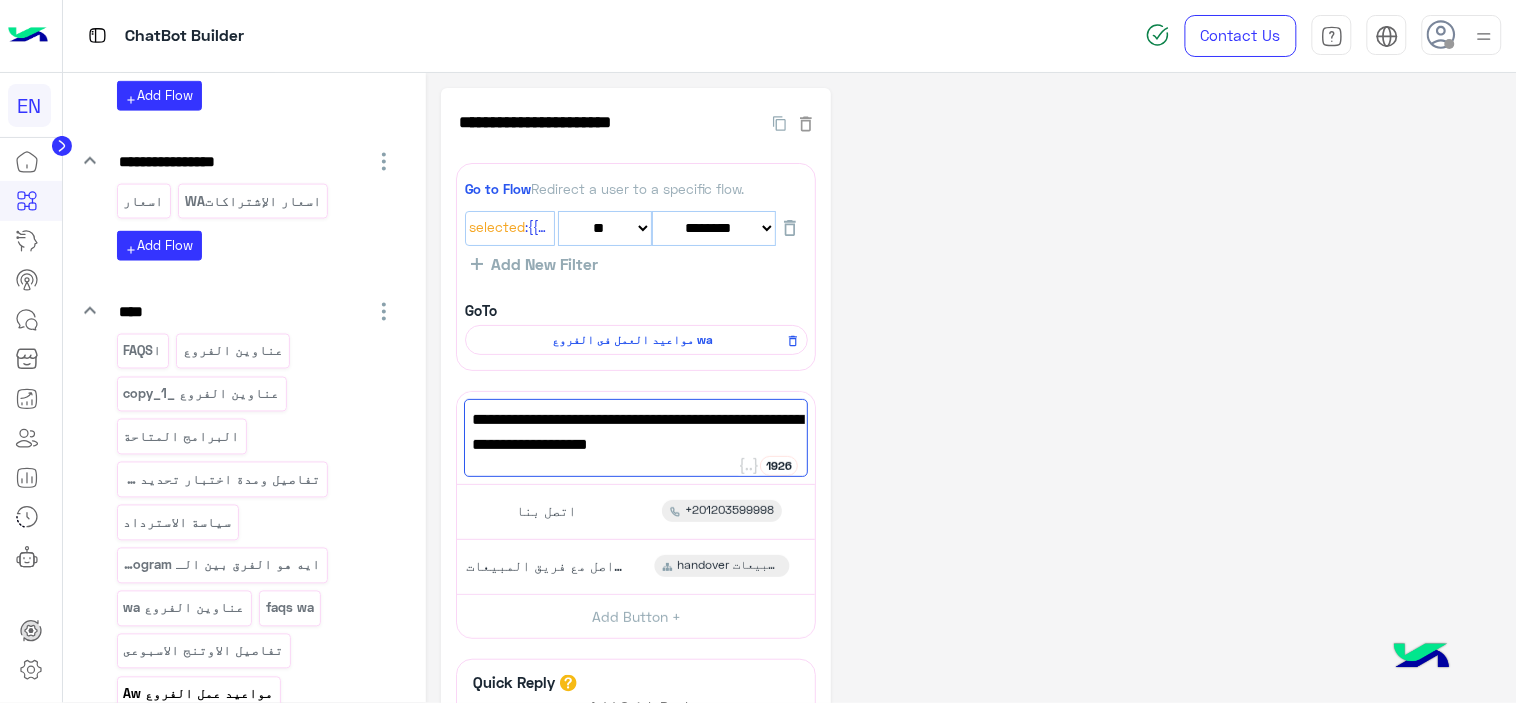 click on "مواعيد عمل الفروع Aw" at bounding box center (198, 694) 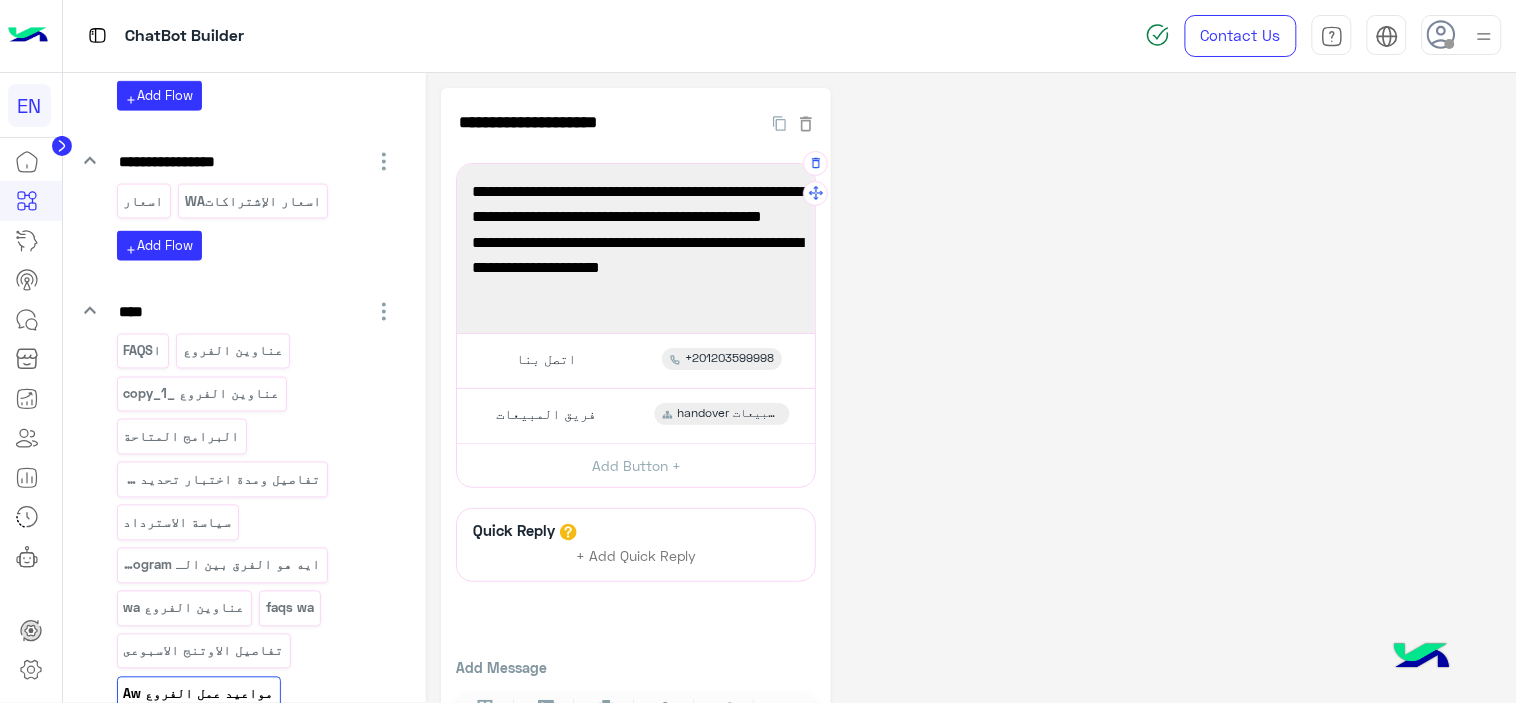 click on "مواعيد عمل الفروع يوميا من التاسعة صباحاً حتى التاسعة مساءاً. يوم الجمعة أجازة في فرعى أكتوبر والمعادي." at bounding box center [636, 217] 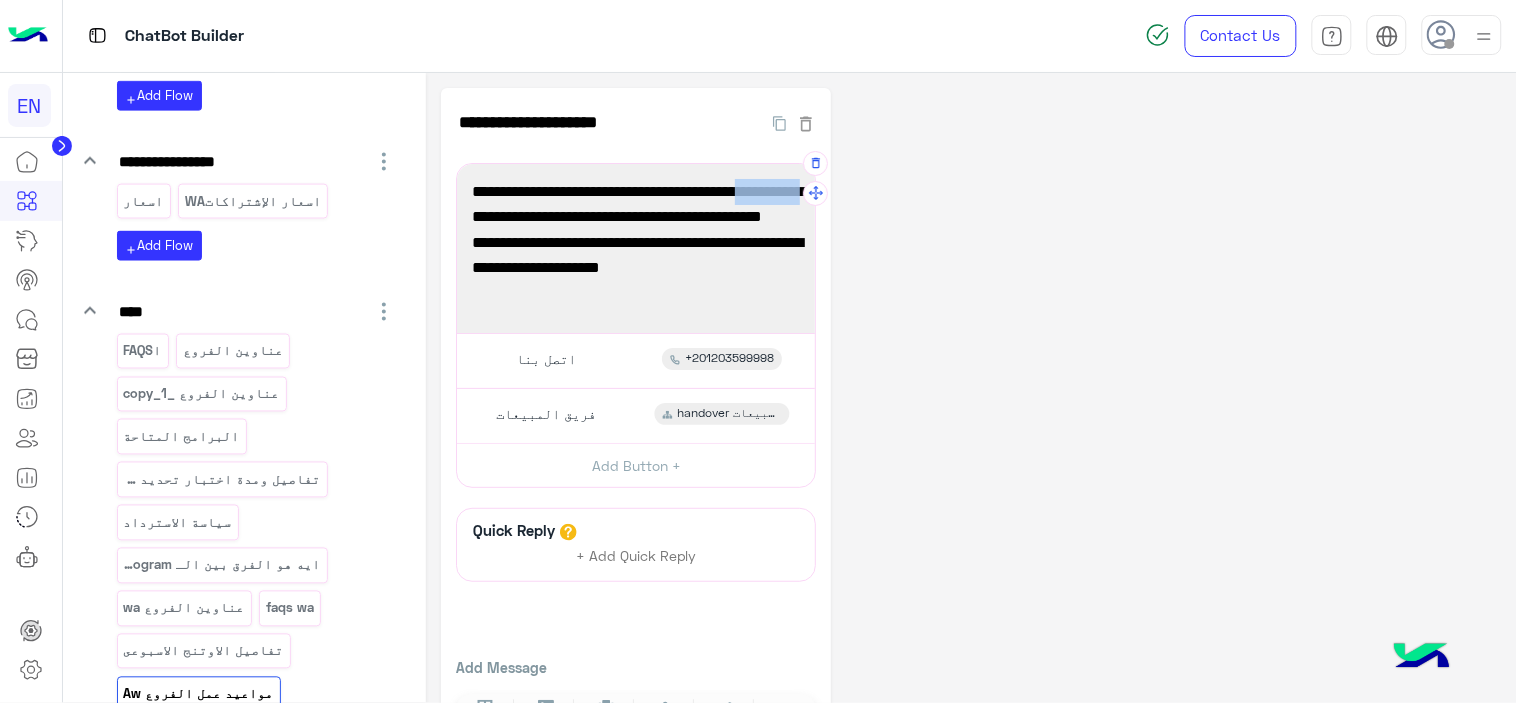 click on "مواعيد عمل الفروع يوميا من التاسعة صباحاً حتى التاسعة مساءاً. يوم الجمعة أجازة في فرعى أكتوبر والمعادي." at bounding box center [636, 217] 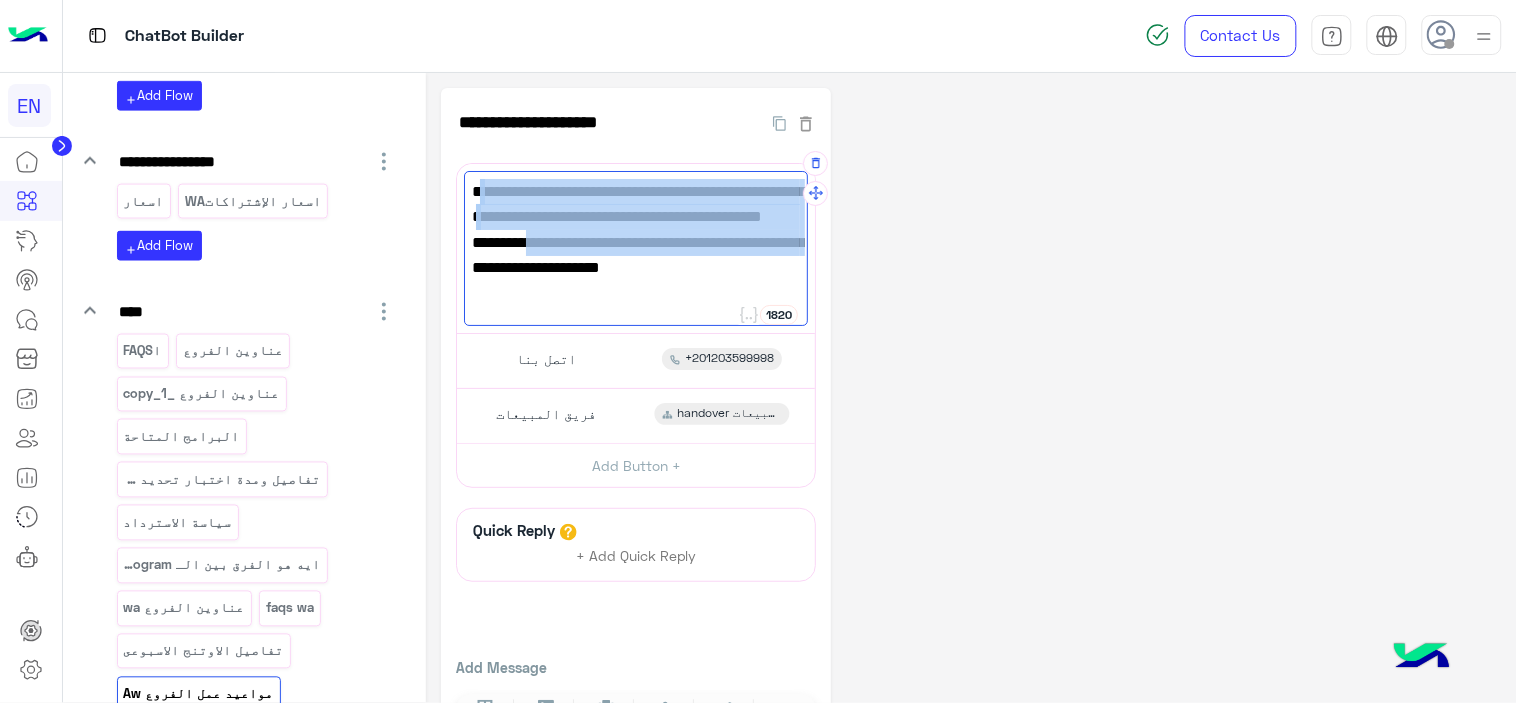 click on "مواعيد عمل الفروع يوميا من التاسعة صباحاً حتى التاسعة مساءاً. يوم الجمعة أجازة في فرعى أكتوبر والمعادي." at bounding box center [636, 217] 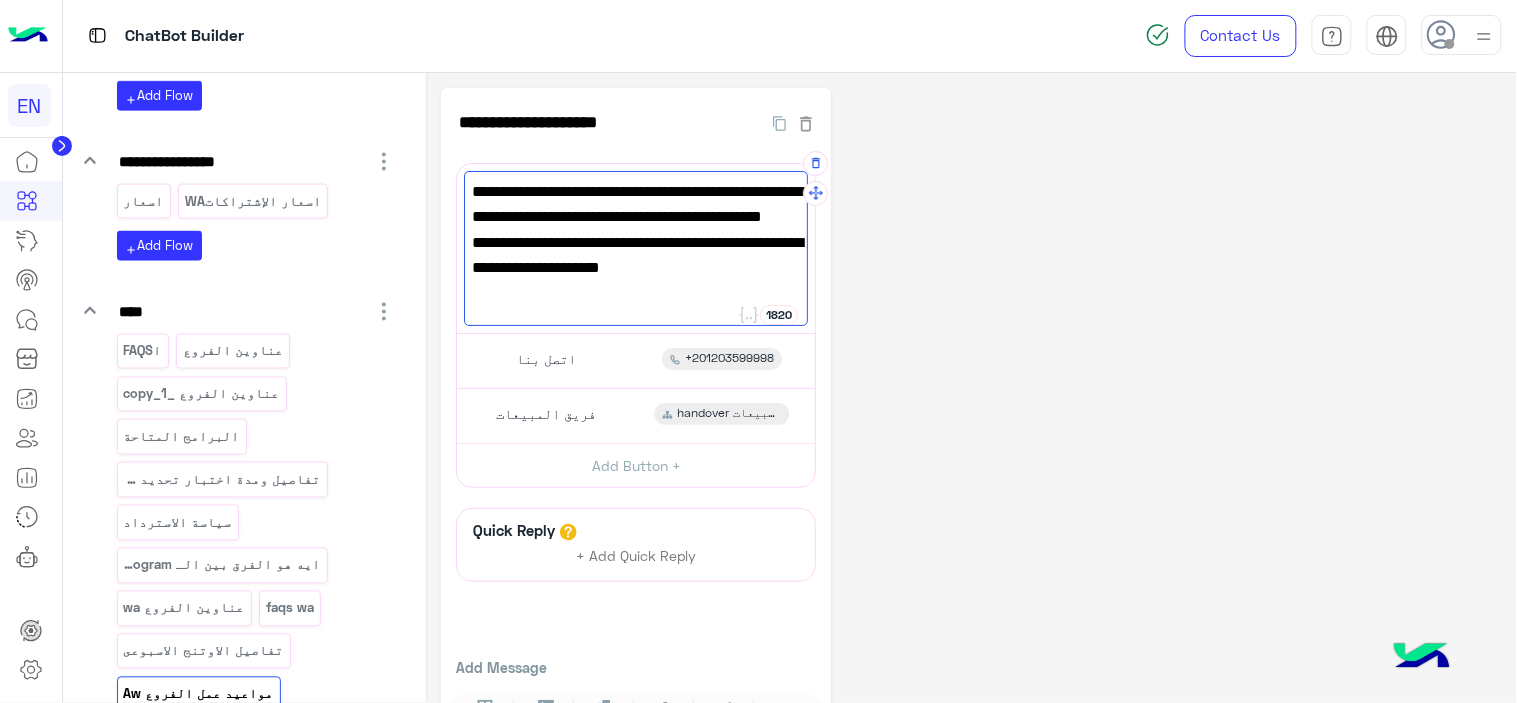 paste 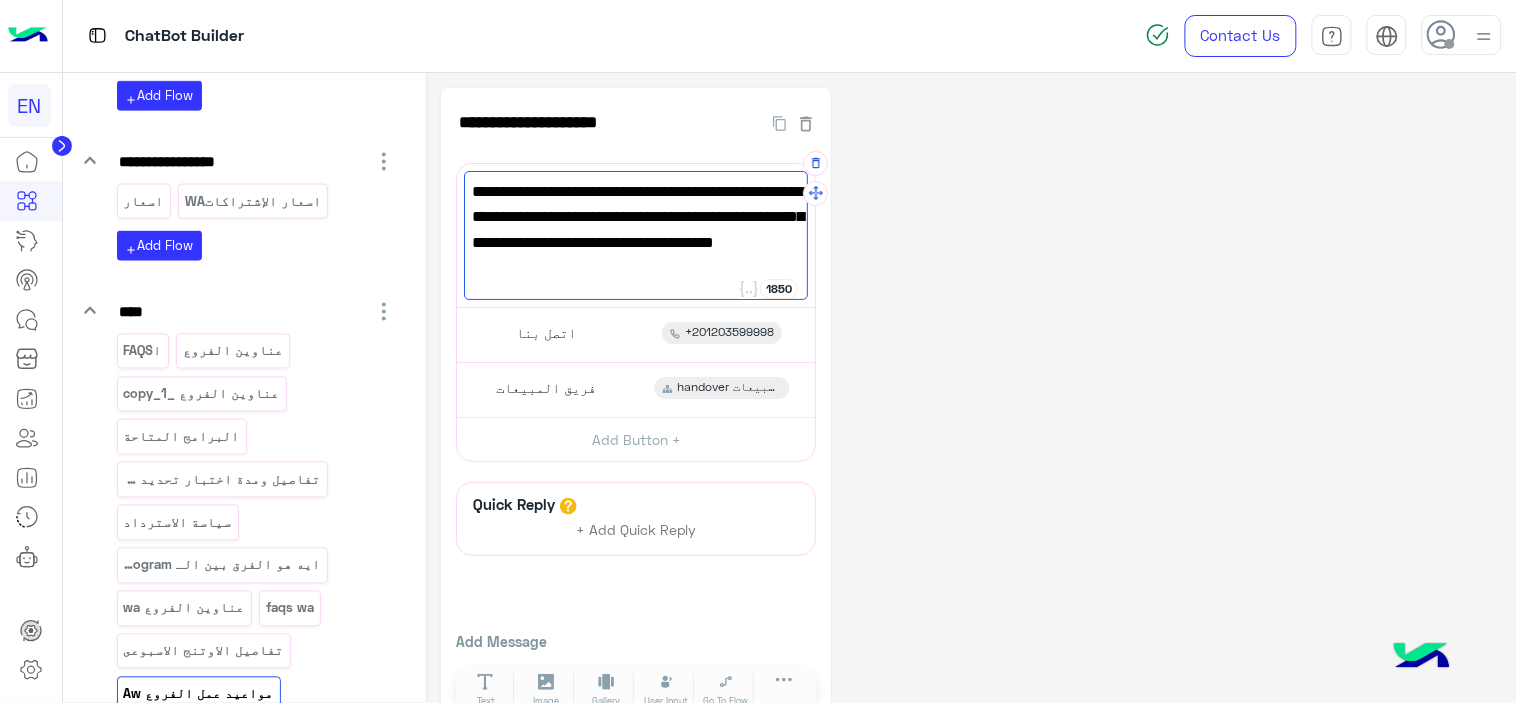 click on "مواعيد عمل الفروع يوميا من 9 صباحاً حتى الساعة 10 مساءاً ماعدا يوم الجمعة. وتعمل فروع [CITY] و [CITY] من العاشرة صباحاً حاى السادسة مساءا يوم الجمعة." at bounding box center (636, 243) 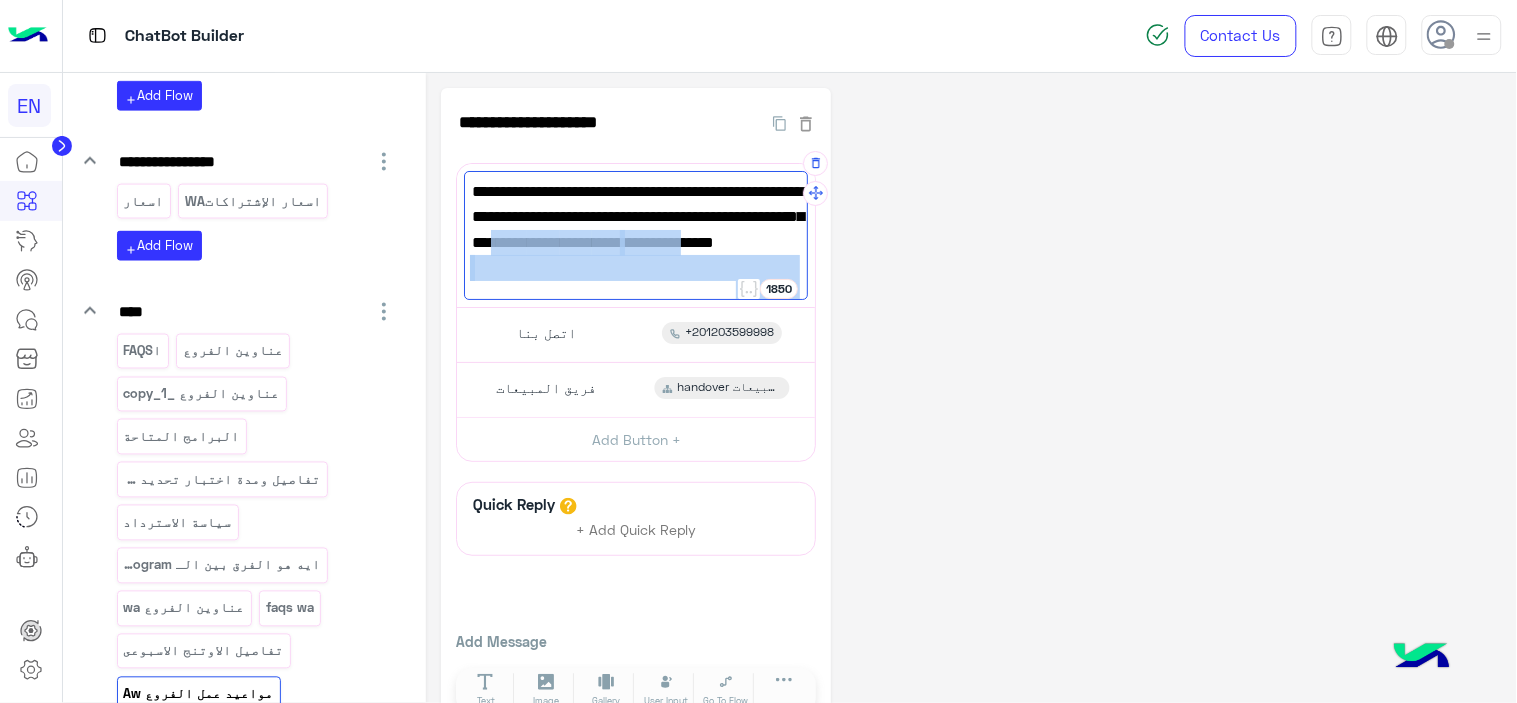drag, startPoint x: 654, startPoint y: 268, endPoint x: 800, endPoint y: 252, distance: 146.8741 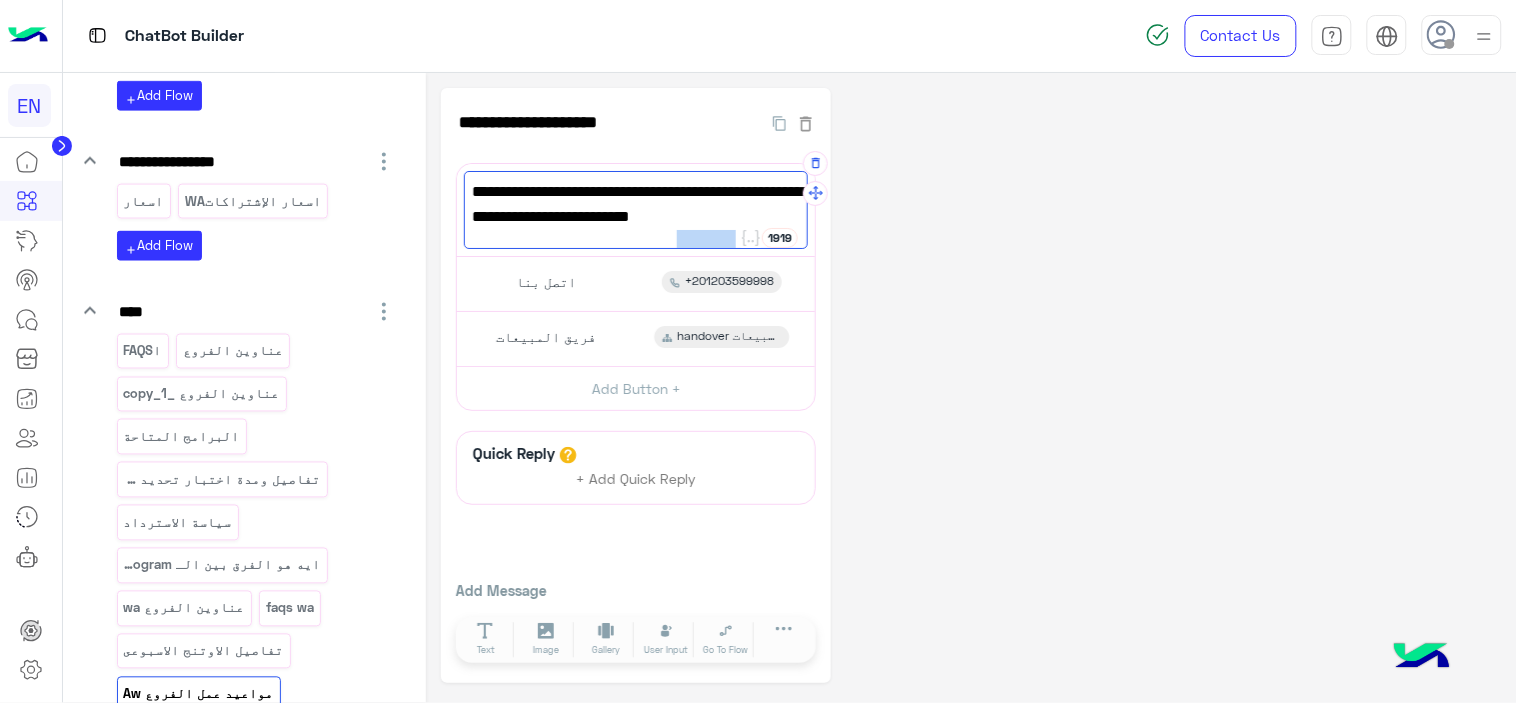 drag, startPoint x: 555, startPoint y: 211, endPoint x: 481, endPoint y: 212, distance: 74.00676 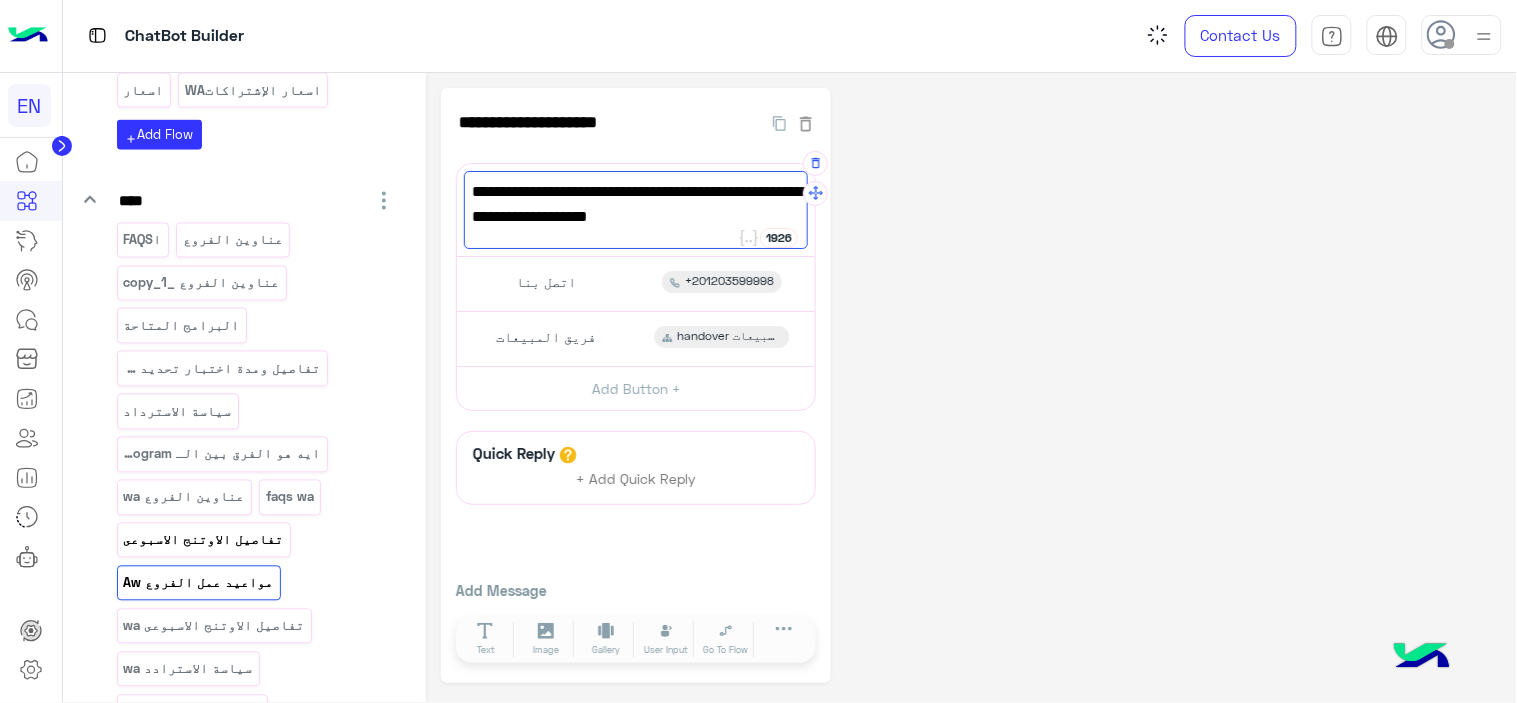 scroll, scrollTop: 2906, scrollLeft: 0, axis: vertical 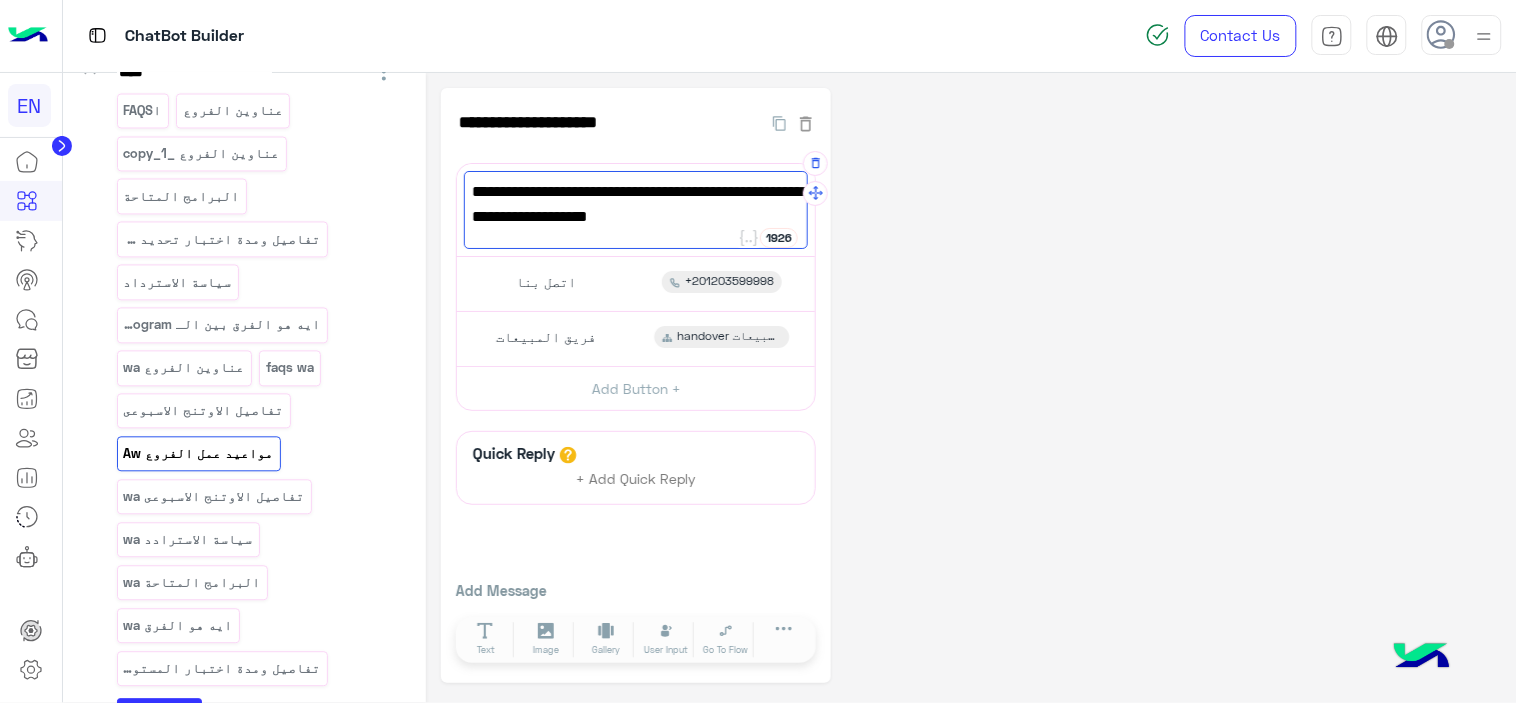 type on "**********" 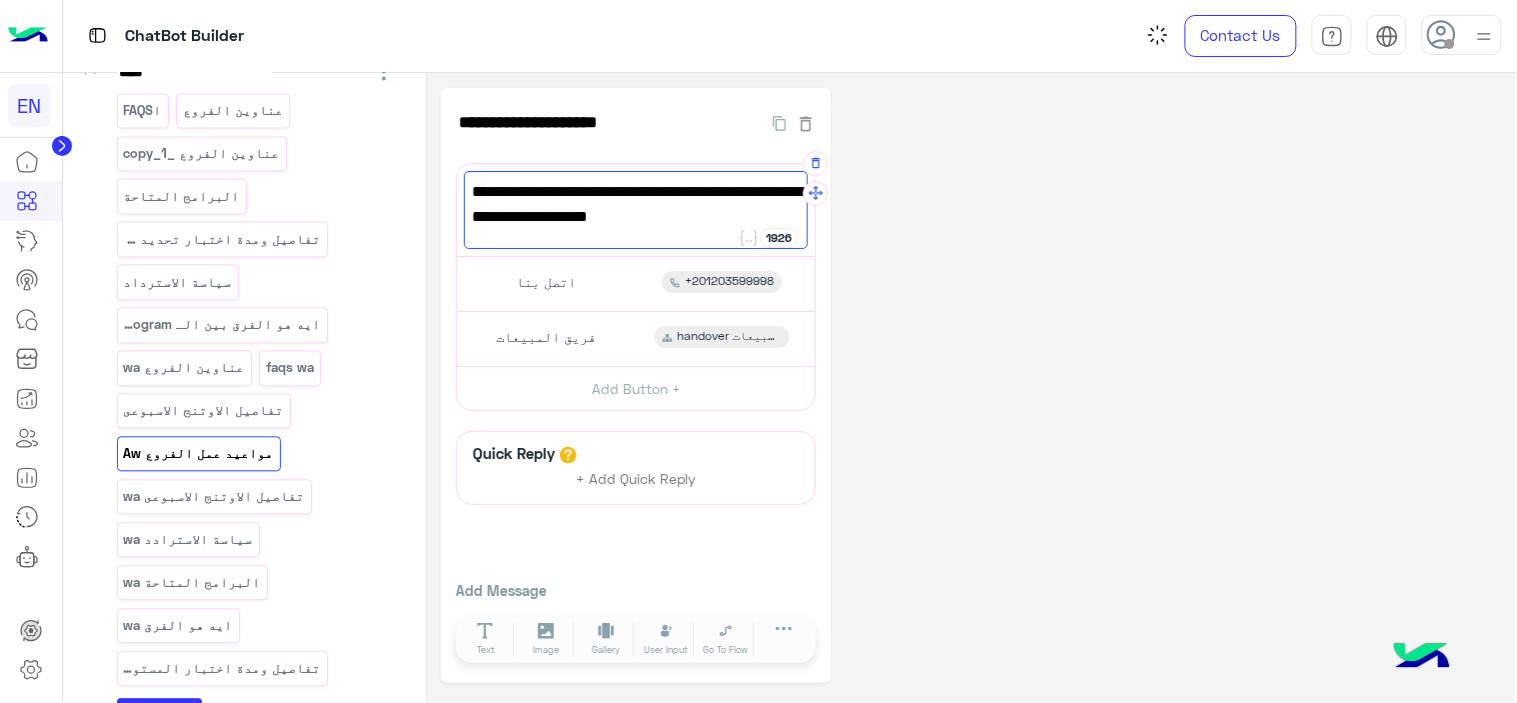 click on "**********" 